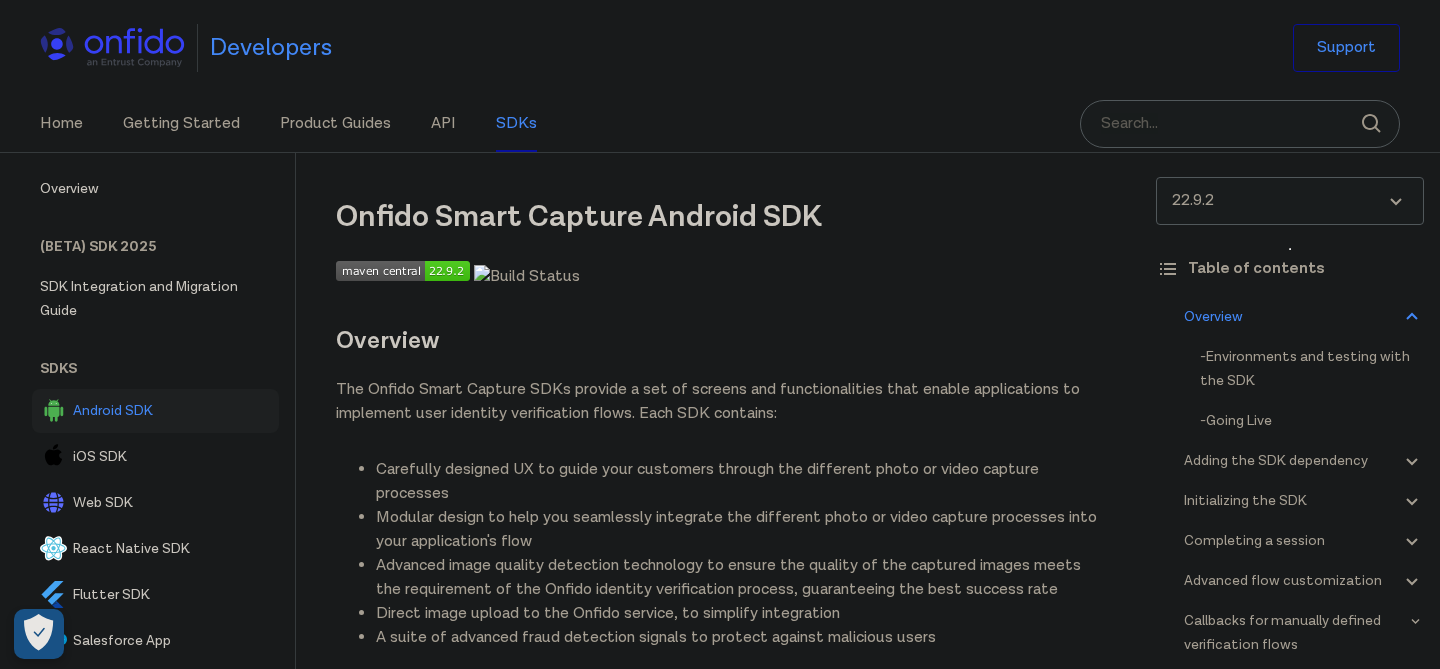 scroll, scrollTop: 1191, scrollLeft: 0, axis: vertical 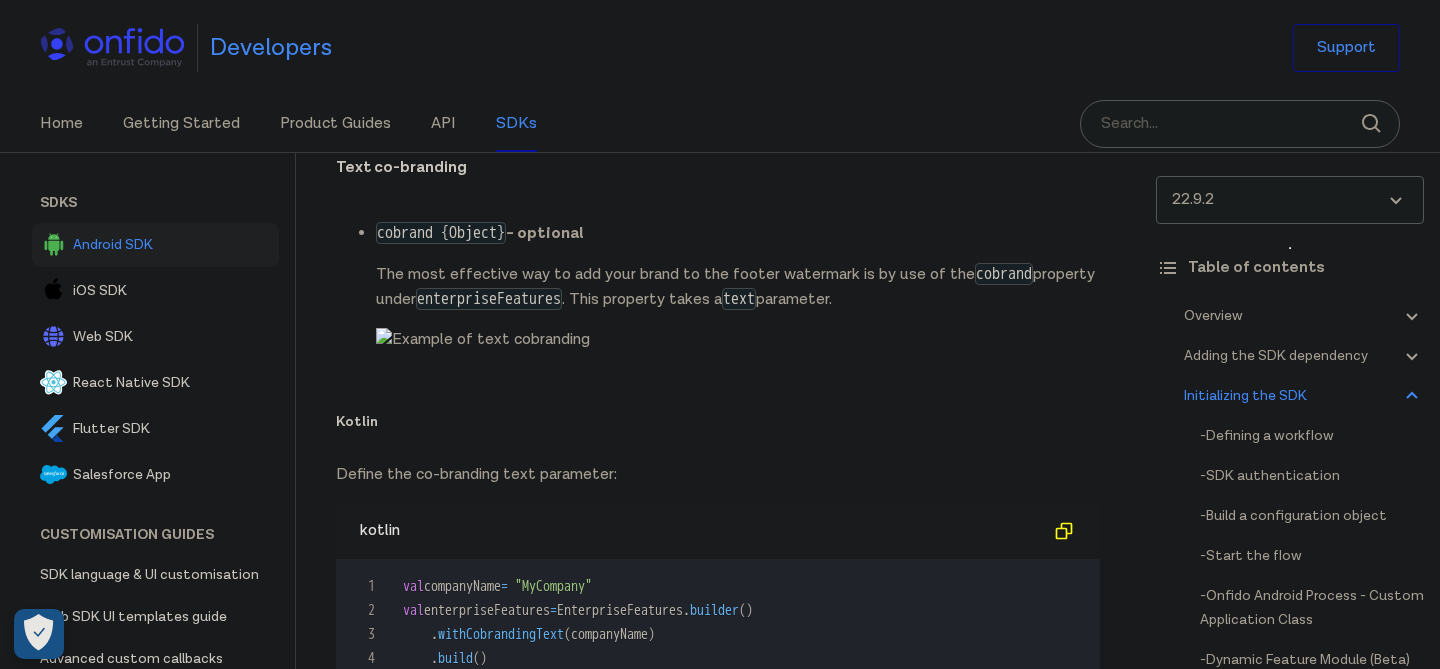 drag, startPoint x: 657, startPoint y: 543, endPoint x: 758, endPoint y: 357, distance: 211.65302 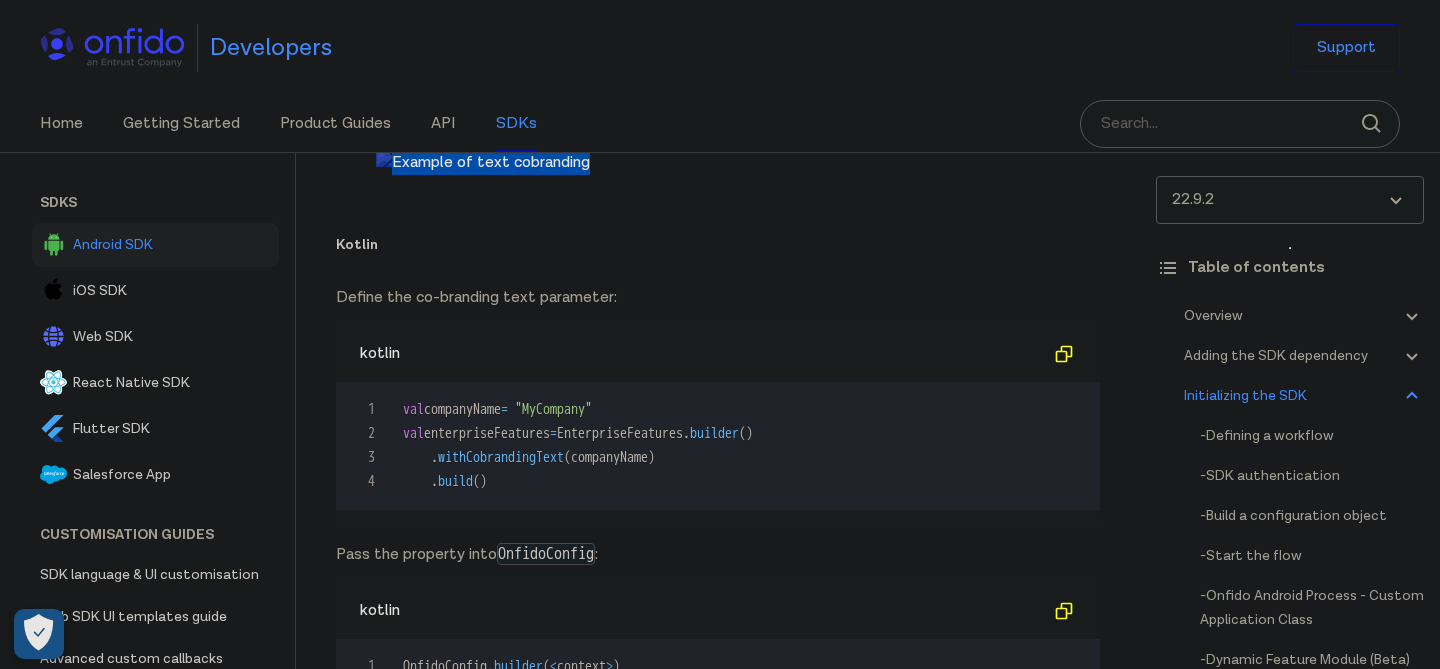 scroll, scrollTop: 11452, scrollLeft: 0, axis: vertical 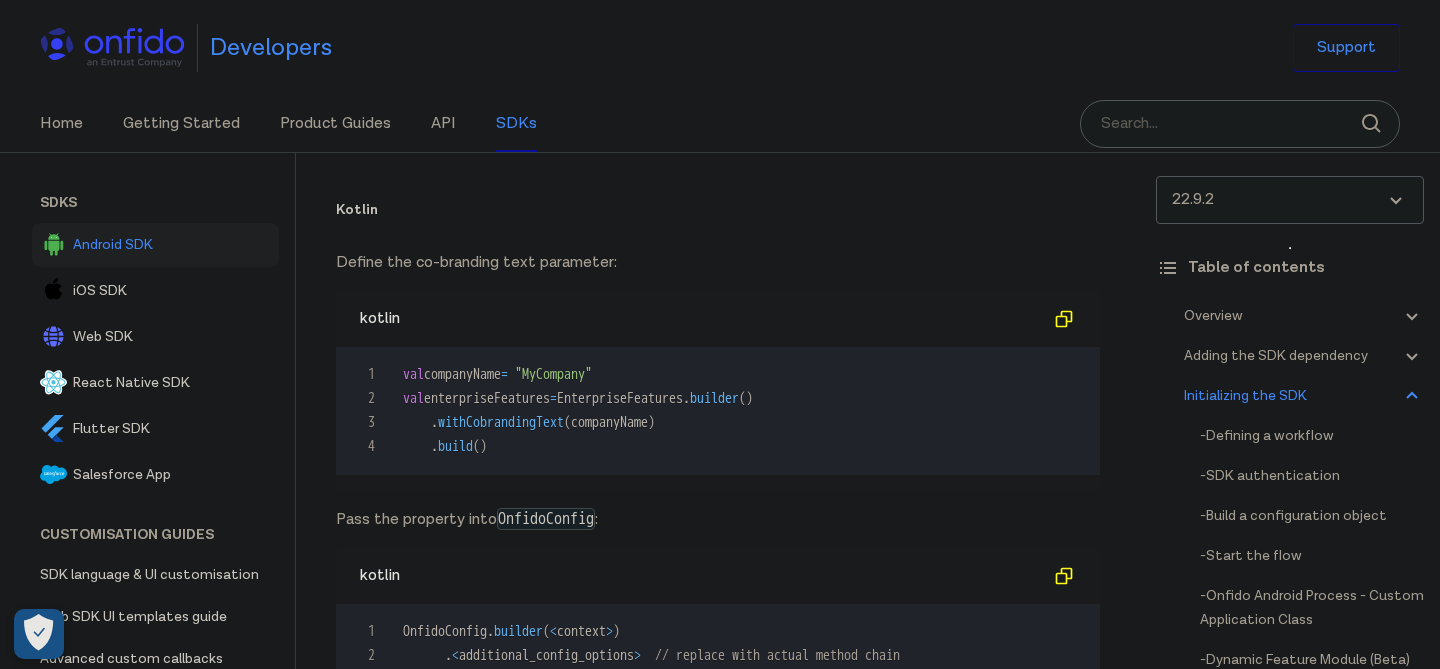 click on "Define the co-branding text parameter:" at bounding box center (718, 263) 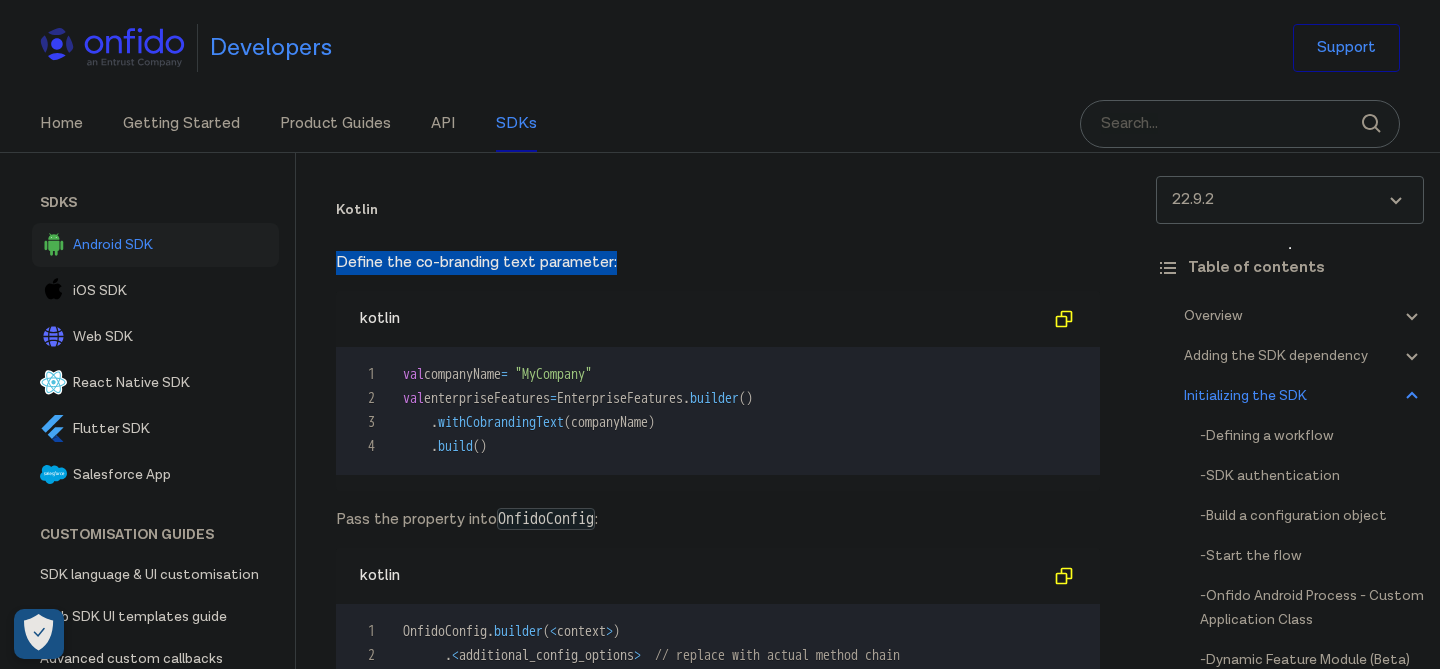 drag, startPoint x: 722, startPoint y: 427, endPoint x: 737, endPoint y: 333, distance: 95.189285 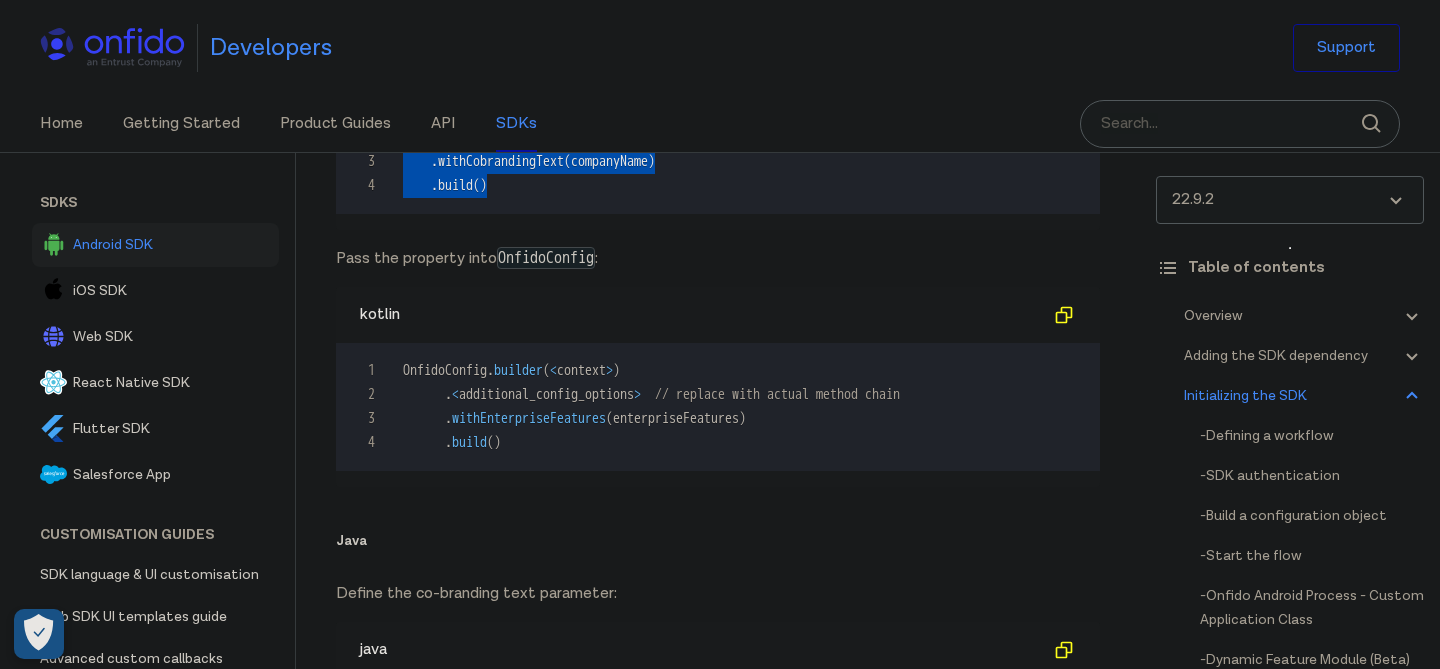drag, startPoint x: 736, startPoint y: 346, endPoint x: 802, endPoint y: 211, distance: 150.26976 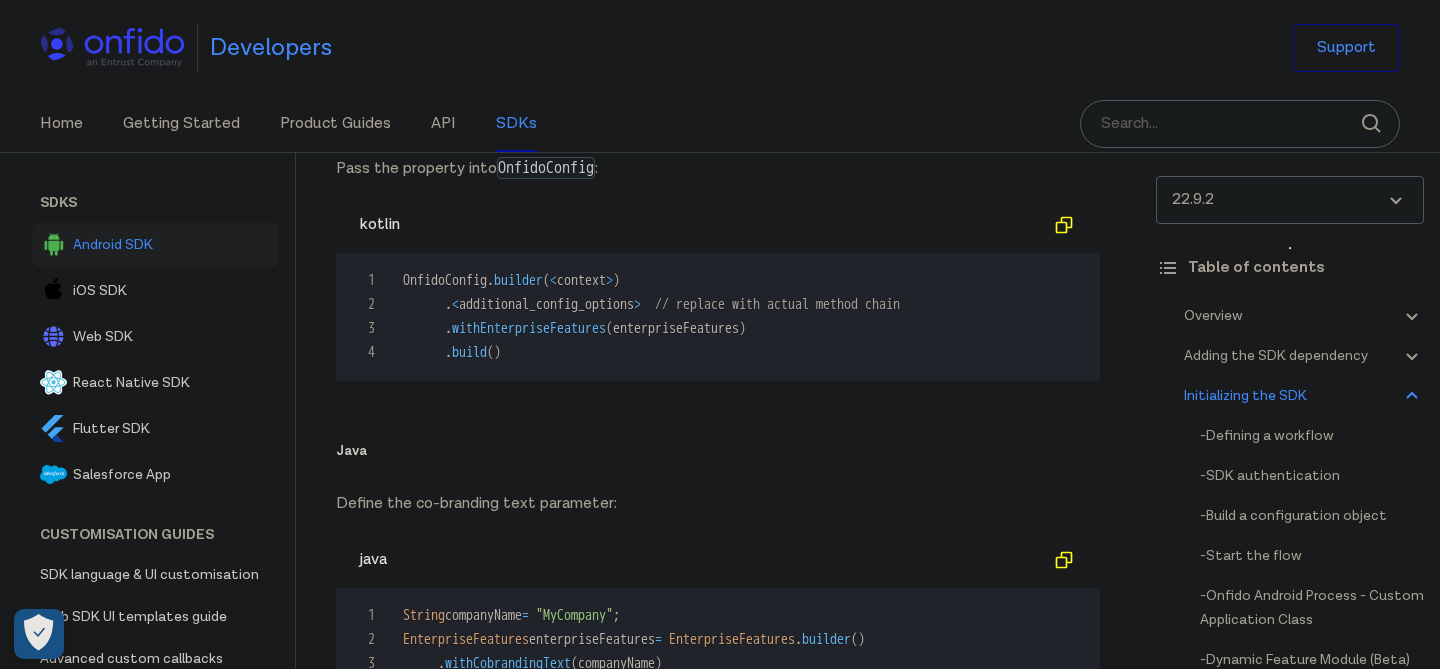 scroll, scrollTop: 11809, scrollLeft: 0, axis: vertical 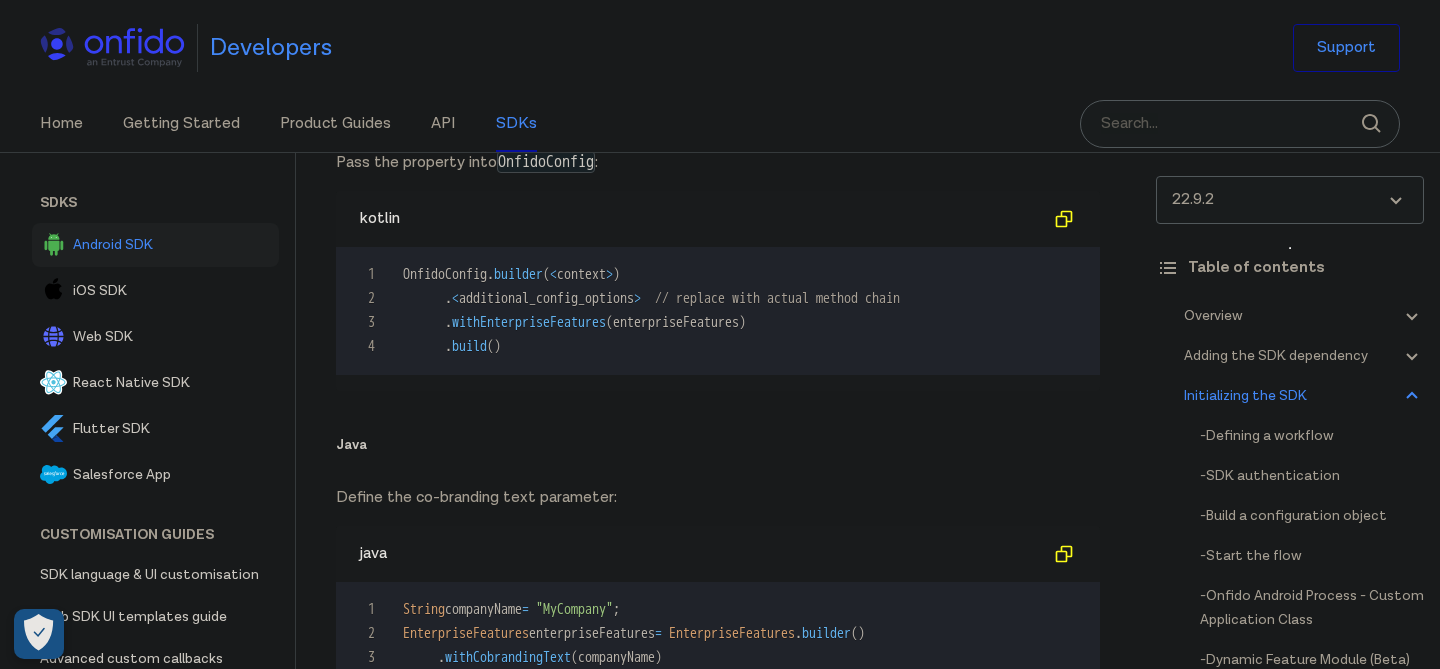 click on "Pass the property into  OnfidoConfig :" at bounding box center [718, 162] 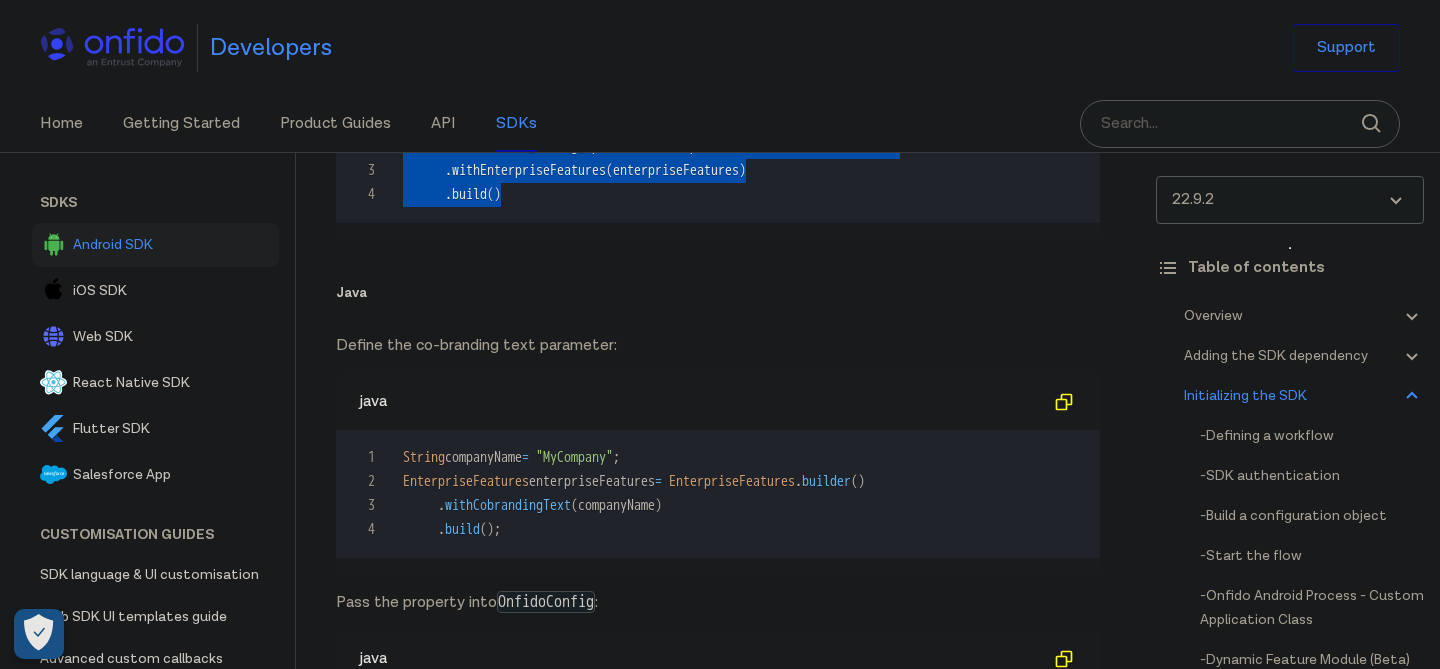 drag, startPoint x: 697, startPoint y: 359, endPoint x: 739, endPoint y: 208, distance: 156.73225 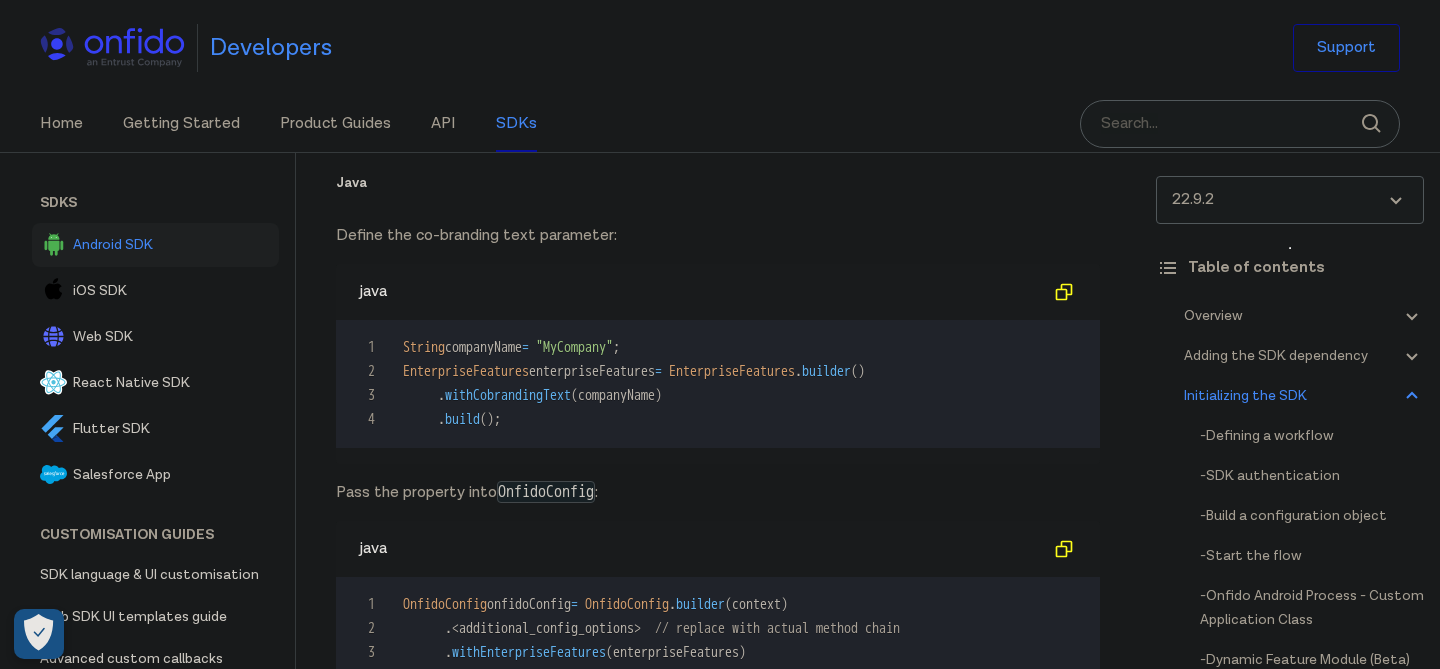 scroll, scrollTop: 12081, scrollLeft: 0, axis: vertical 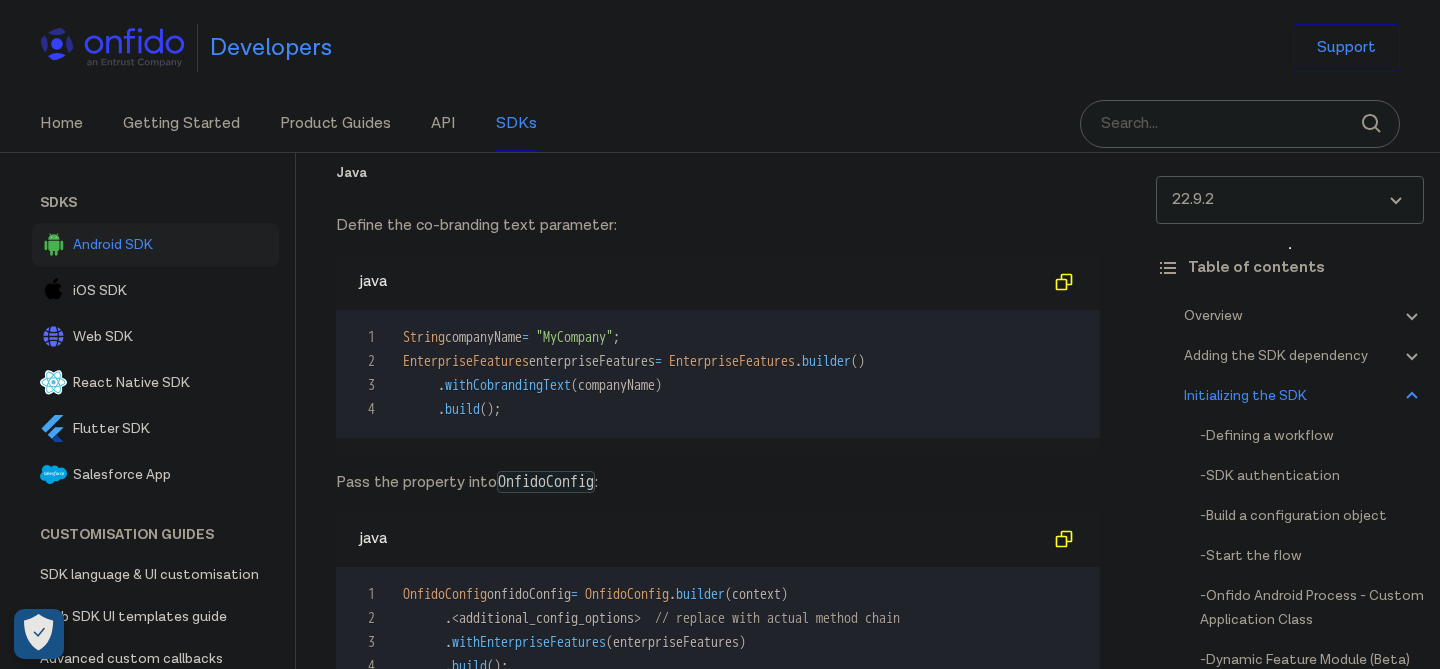 click on "1 OnfidoConfig . builder ( < context > ) 2        . < additional_config_options >    // replace with actual method chain 3        . withEnterpriseFeatures ( enterpriseFeatures ) 4        . build ( )" at bounding box center [718, 47] 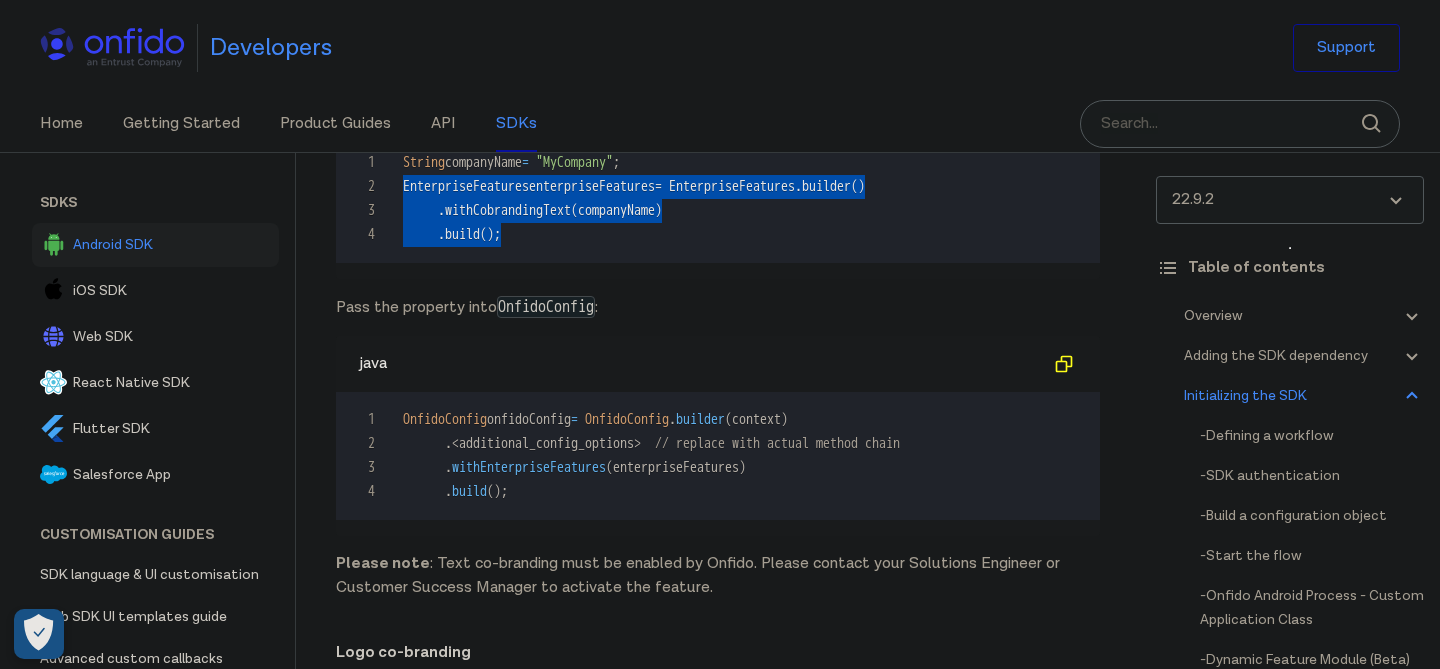 drag, startPoint x: 686, startPoint y: 378, endPoint x: 691, endPoint y: 259, distance: 119.104996 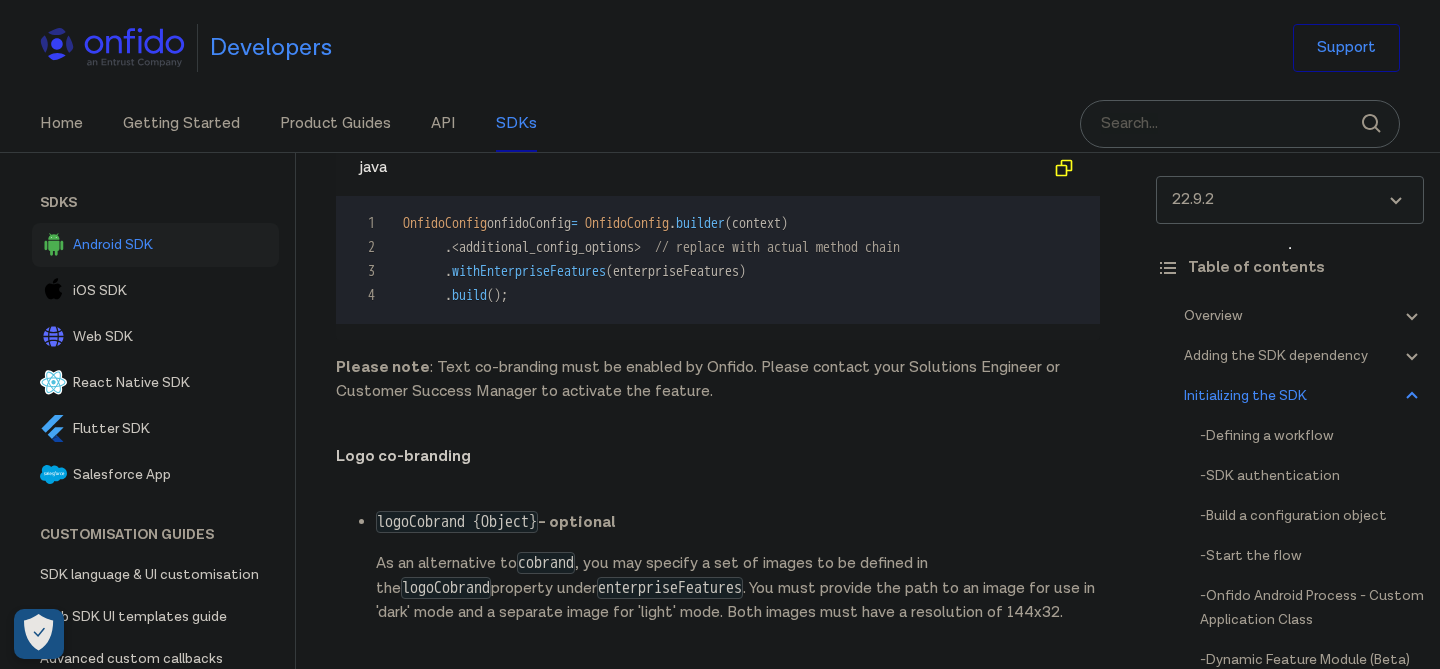 scroll, scrollTop: 12569, scrollLeft: 0, axis: vertical 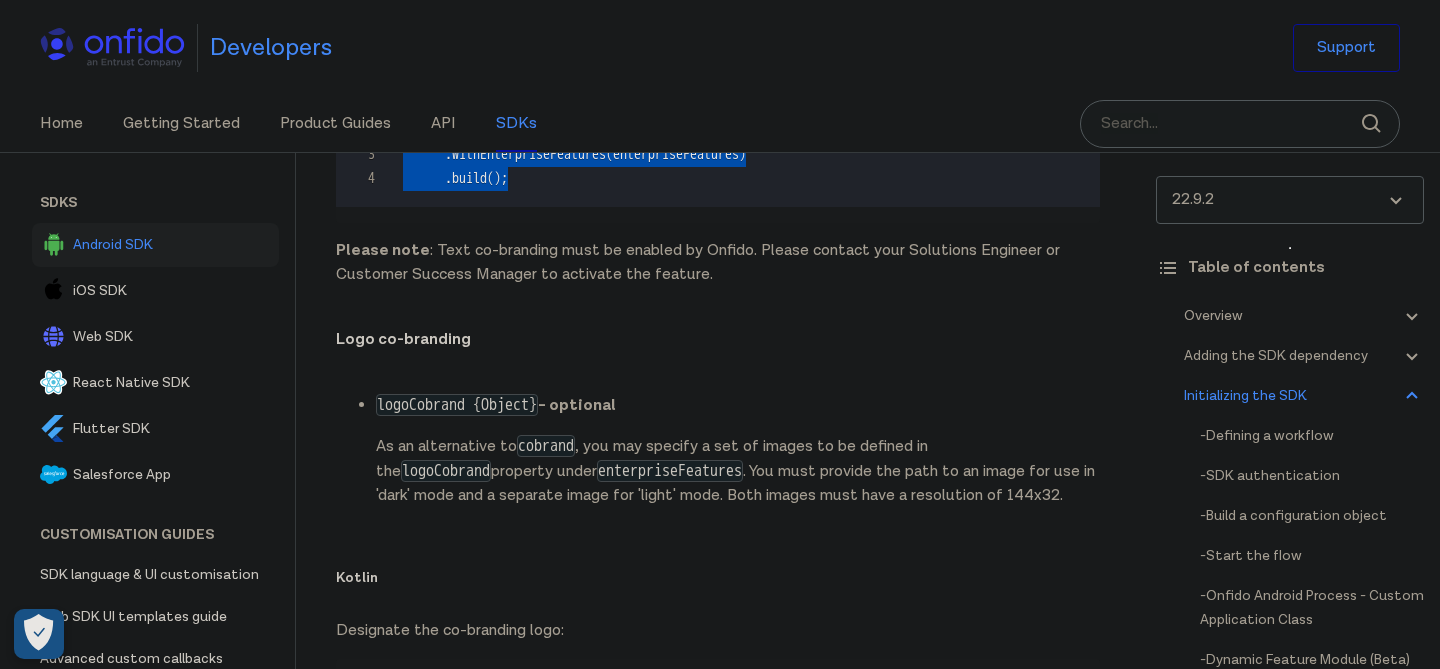 drag, startPoint x: 667, startPoint y: 365, endPoint x: 694, endPoint y: 192, distance: 175.09425 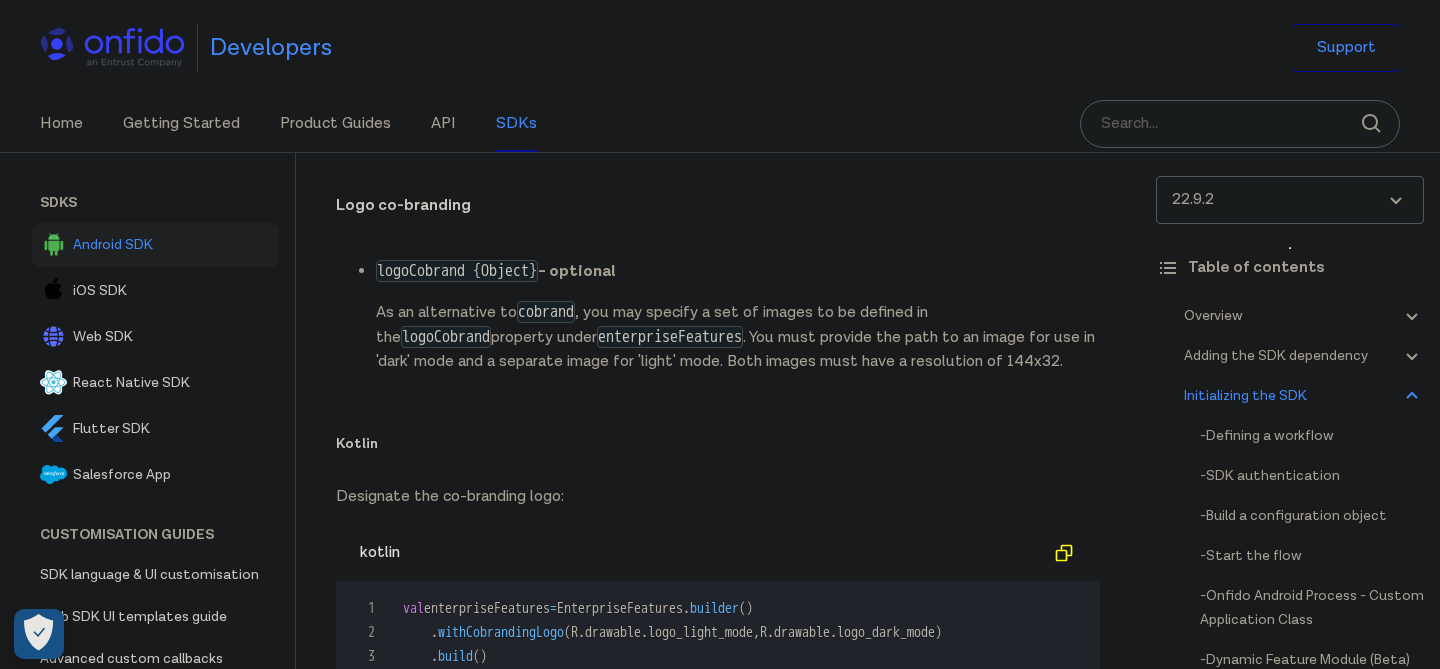 scroll, scrollTop: 12730, scrollLeft: 0, axis: vertical 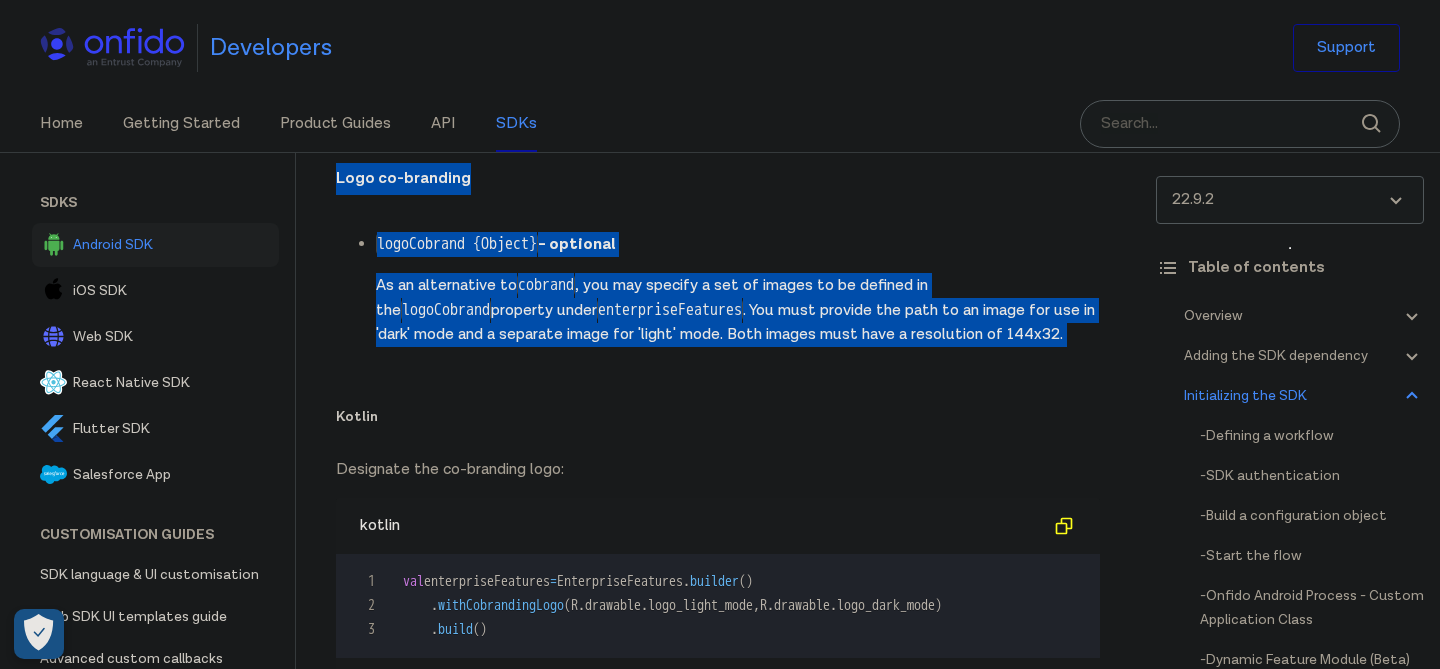 drag, startPoint x: 670, startPoint y: 233, endPoint x: 598, endPoint y: 534, distance: 309.49152 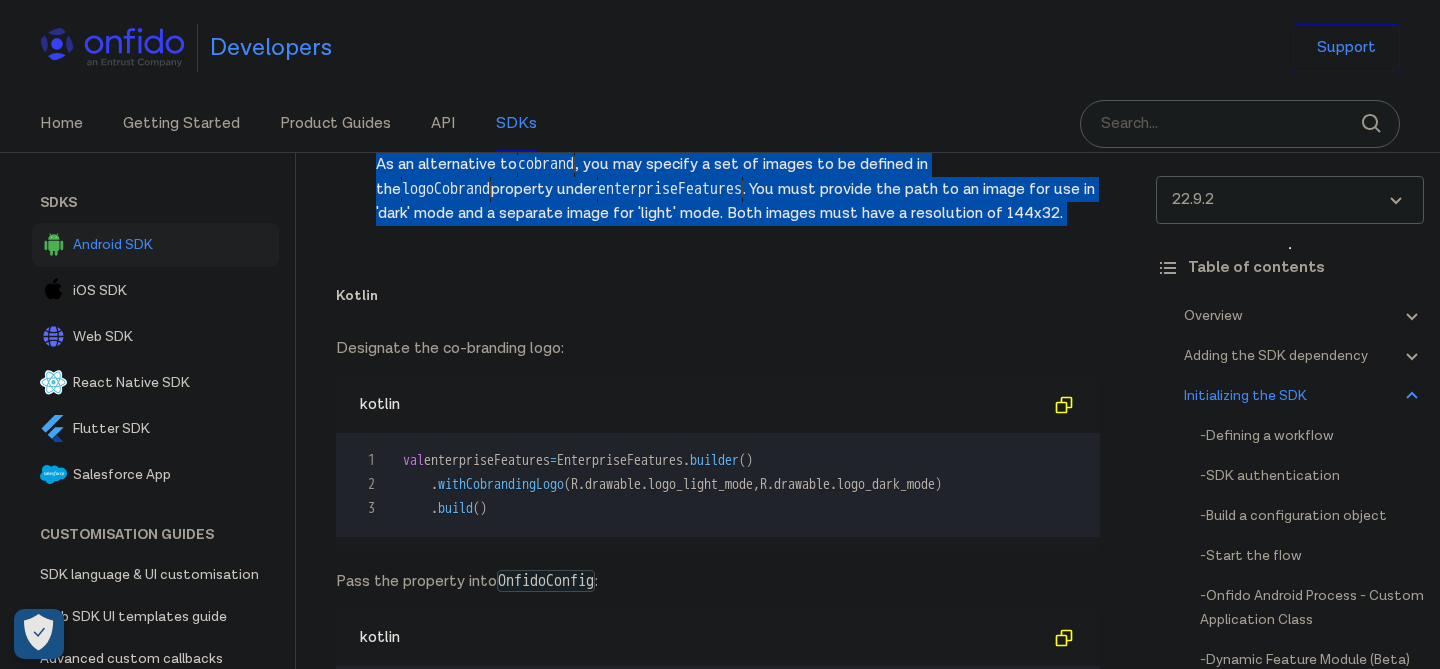 scroll, scrollTop: 12878, scrollLeft: 0, axis: vertical 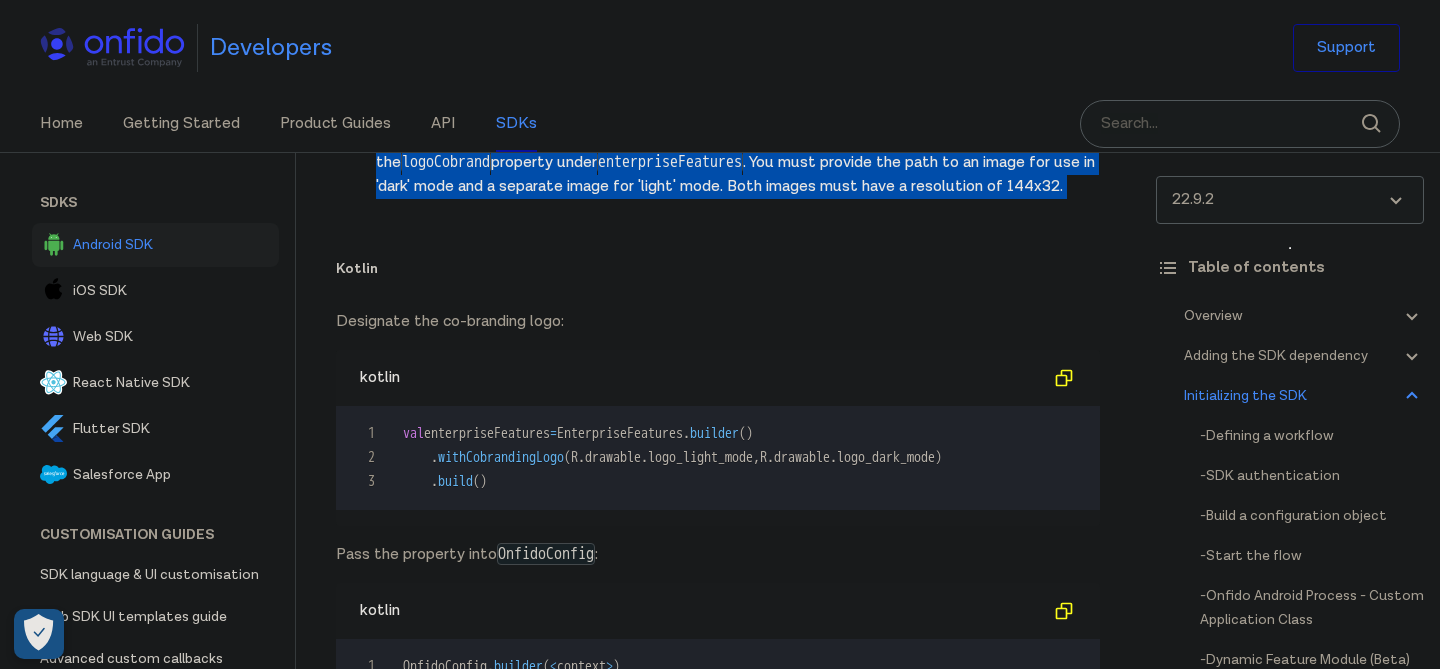 click on "Onfido Smart Capture Android SDK
Overview
The Onfido Smart Capture SDKs provide a set of screens and functionalities that enable applications to implement user identity verification flows. Each SDK contains:
Carefully designed UX to guide your customers through the different photo or video capture processes
Modular design to help you seamlessly integrate the different photo or video capture processes into your application's flow
Advanced image quality detection technology to ensure the quality of the captured images meets the requirement of the Onfido identity verification process, guaranteeing the best success rate
Direct image upload to the Onfido service, to simplify integration
A suite of advanced fraud detection signals to protect against malicious users
All Onfido Smart Capture SDKs are orchestrated using  Onfido Studio  workflows, with only minor customization differences between the available platforms.
Environments and testing with the SDK
SDK token ." at bounding box center [718, 10884] 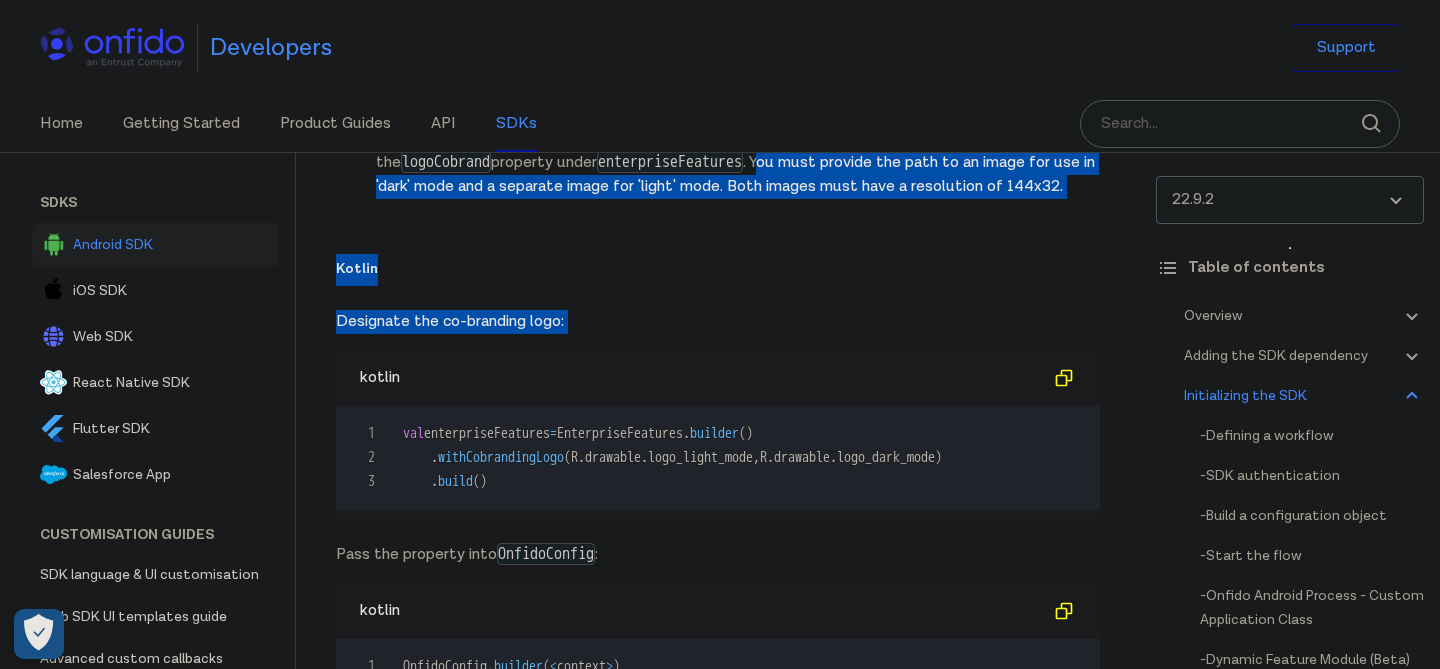 drag, startPoint x: 649, startPoint y: 467, endPoint x: 708, endPoint y: 230, distance: 244.23349 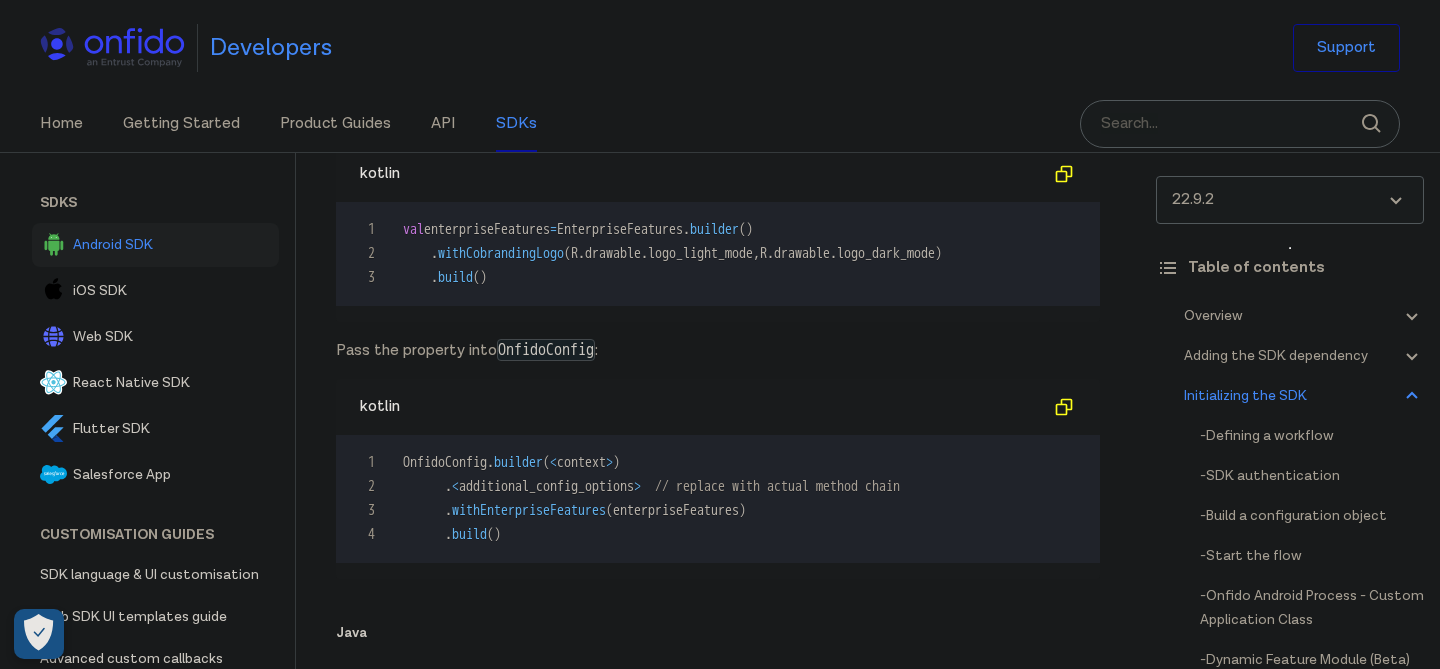 scroll, scrollTop: 13186, scrollLeft: 0, axis: vertical 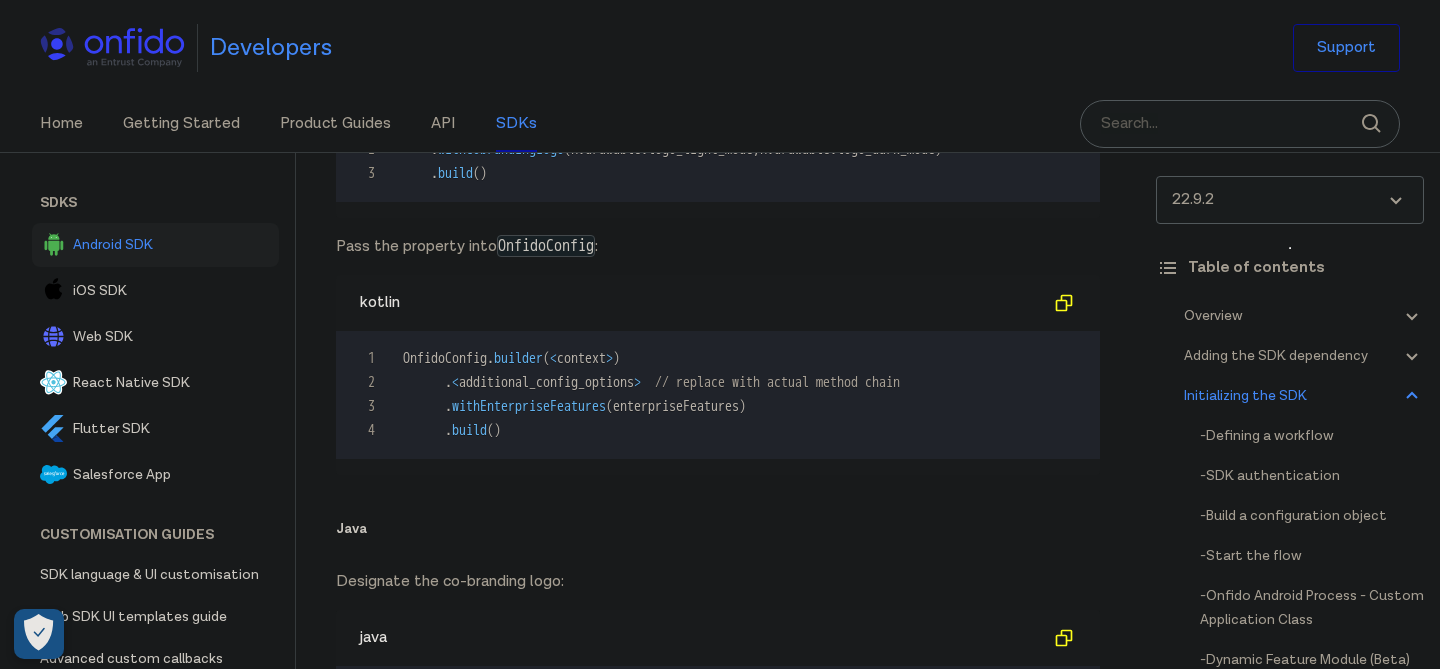 click on "1 val  enterpriseFeatures  =  EnterpriseFeatures . builder ( ) 2      . withCobrandingLogo ( R . drawable . logo_light_mode ,  R . drawable . logo_dark_mode ) 3      . build ( )" at bounding box center [718, 150] 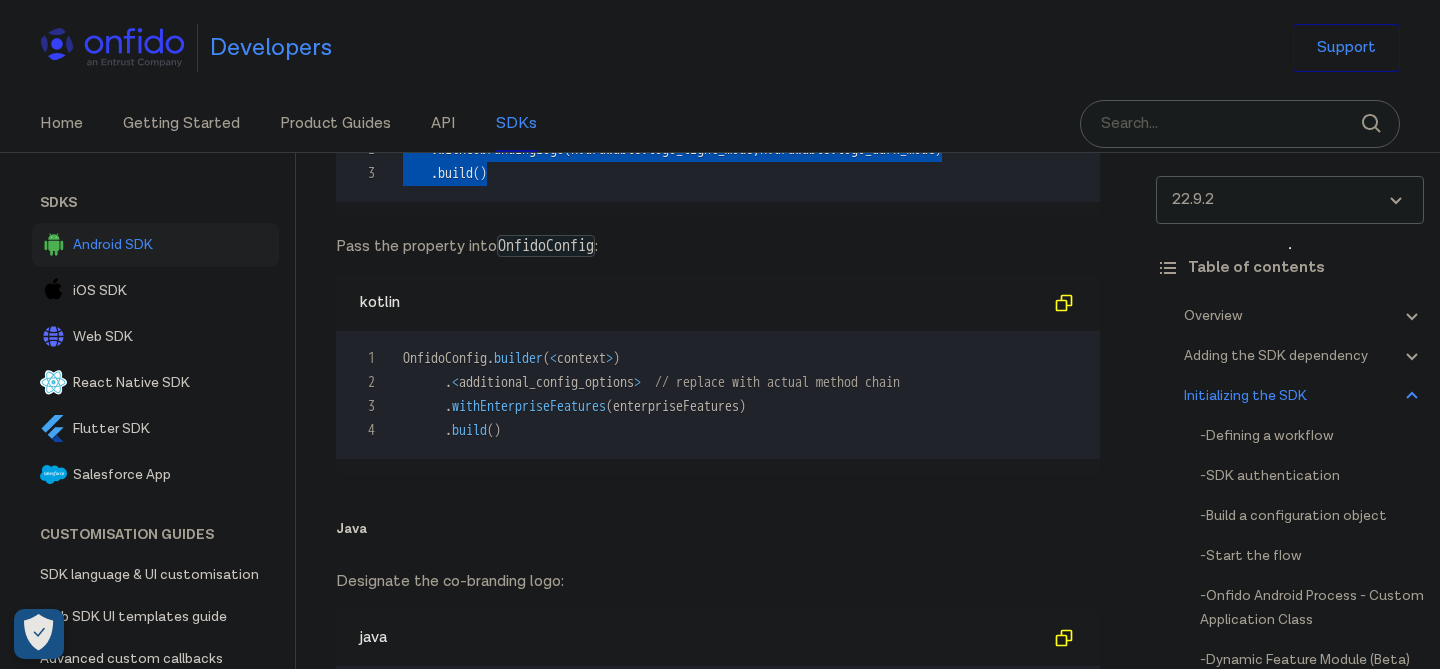 drag, startPoint x: 692, startPoint y: 234, endPoint x: 627, endPoint y: 381, distance: 160.72958 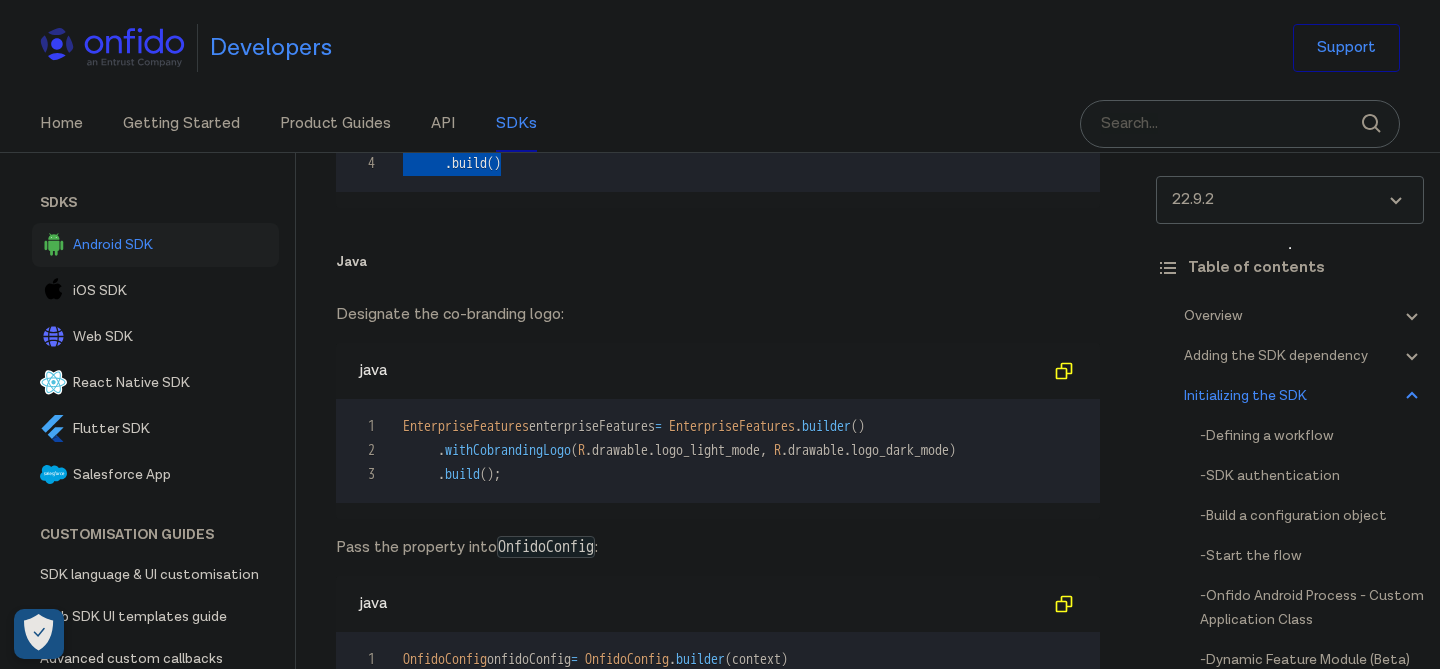drag, startPoint x: 627, startPoint y: 345, endPoint x: 677, endPoint y: 183, distance: 169.54056 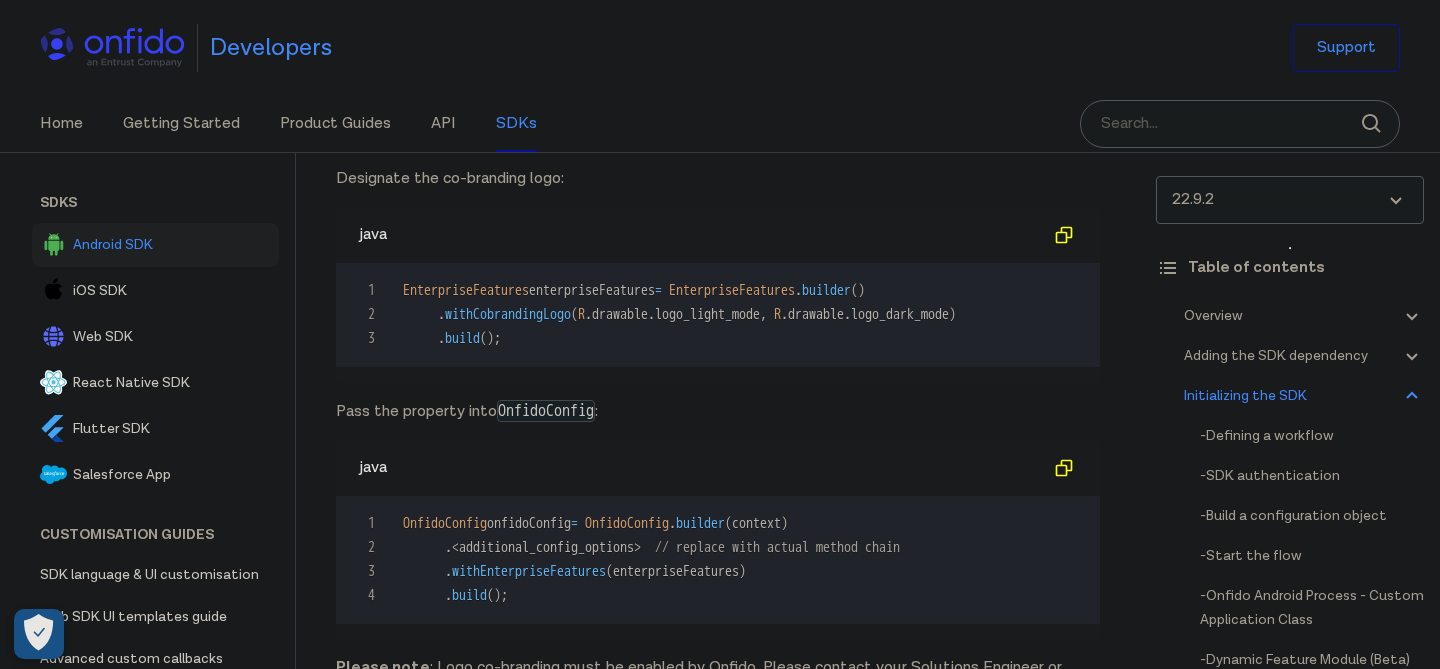 scroll, scrollTop: 13631, scrollLeft: 0, axis: vertical 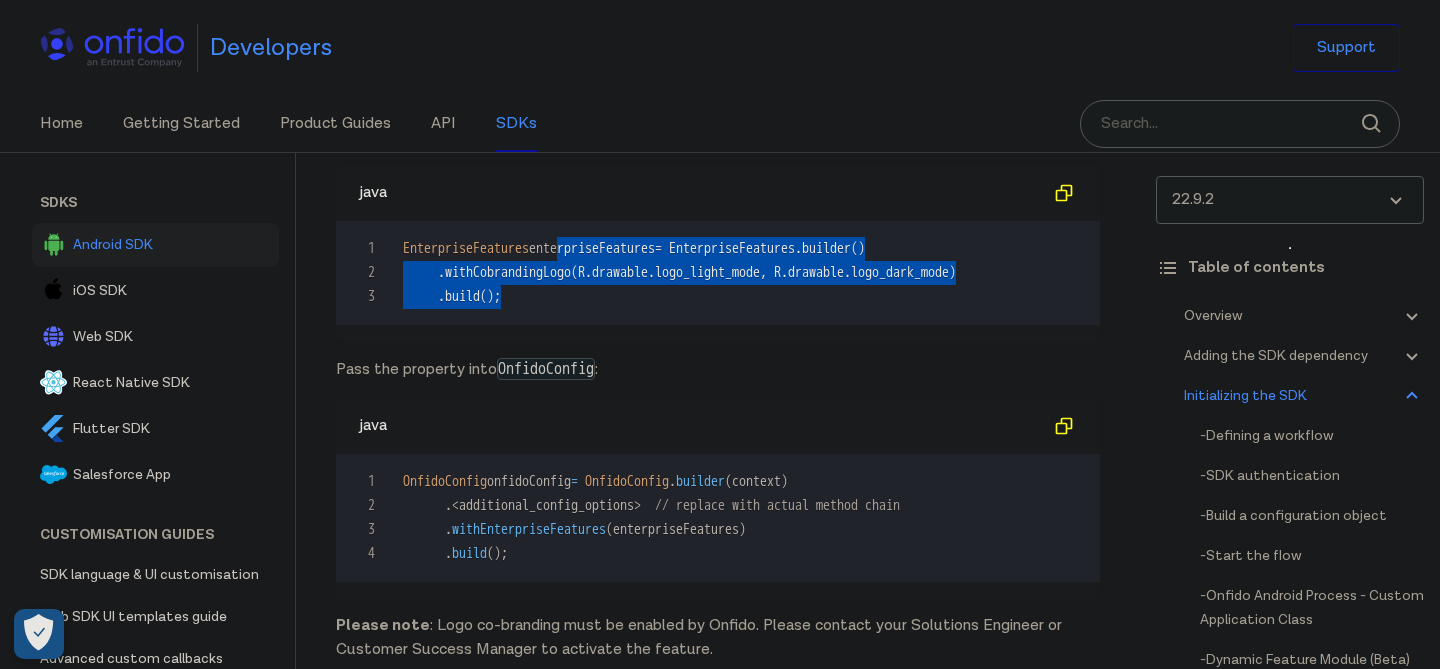 drag, startPoint x: 592, startPoint y: 444, endPoint x: 598, endPoint y: 314, distance: 130.13838 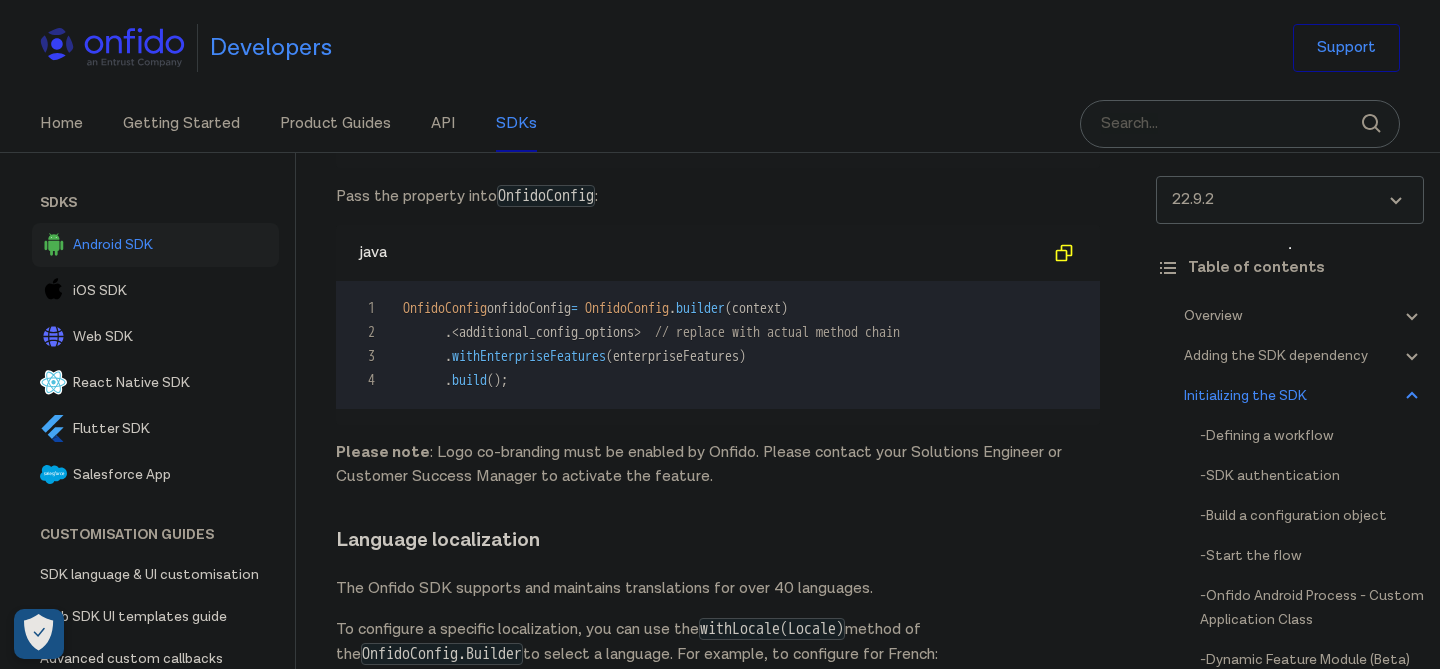 click on "1 EnterpriseFeatures  enterpriseFeatures  =   EnterpriseFeatures . builder ( ) 2       . withCobrandingLogo ( R . drawable . logo_light_mode ,   R . drawable . logo_dark_mode ) 3       . build ( ) ;" at bounding box center [718, 108] 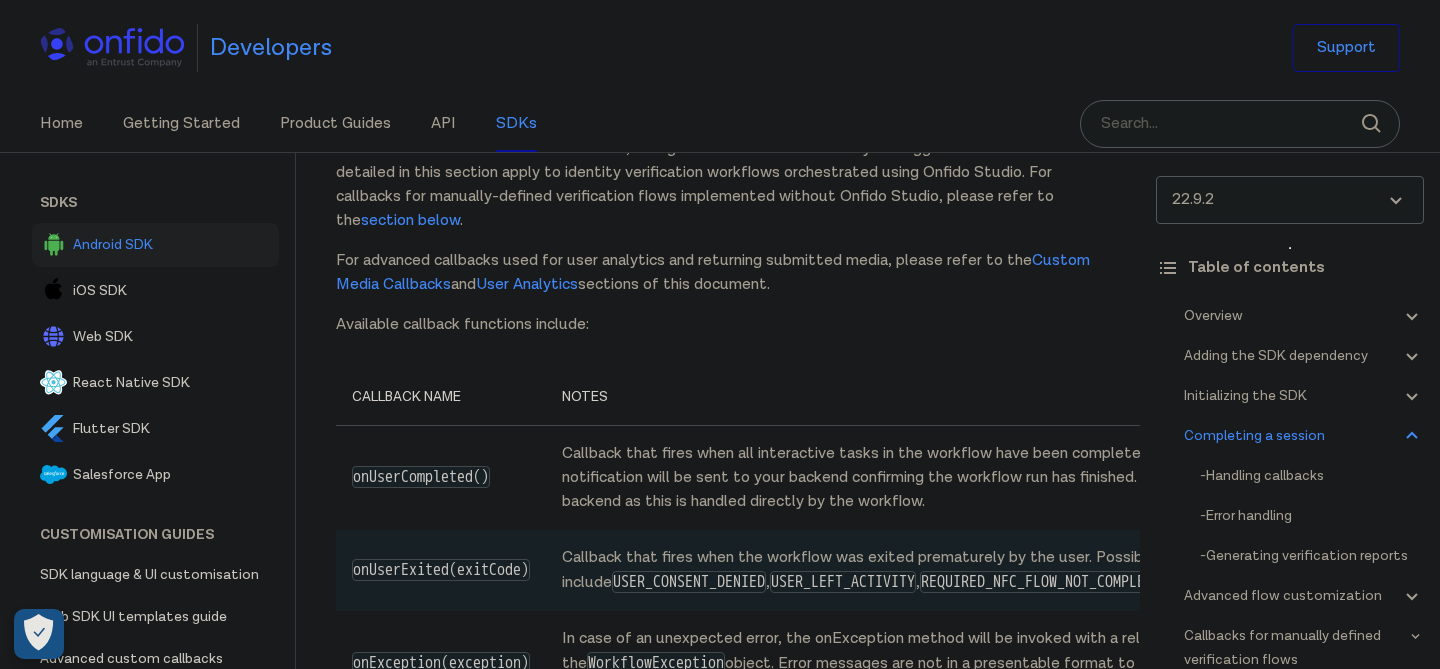 scroll, scrollTop: 15408, scrollLeft: 0, axis: vertical 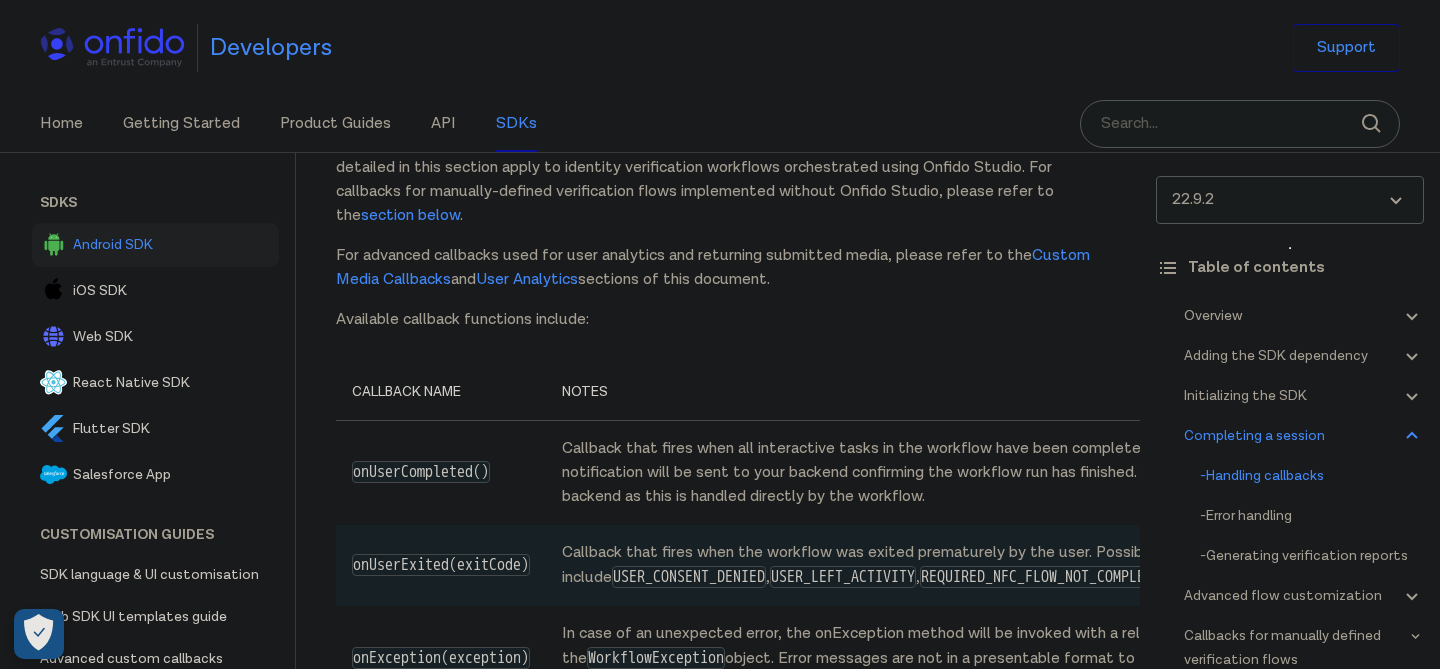 drag, startPoint x: 570, startPoint y: 320, endPoint x: 521, endPoint y: 461, distance: 149.27156 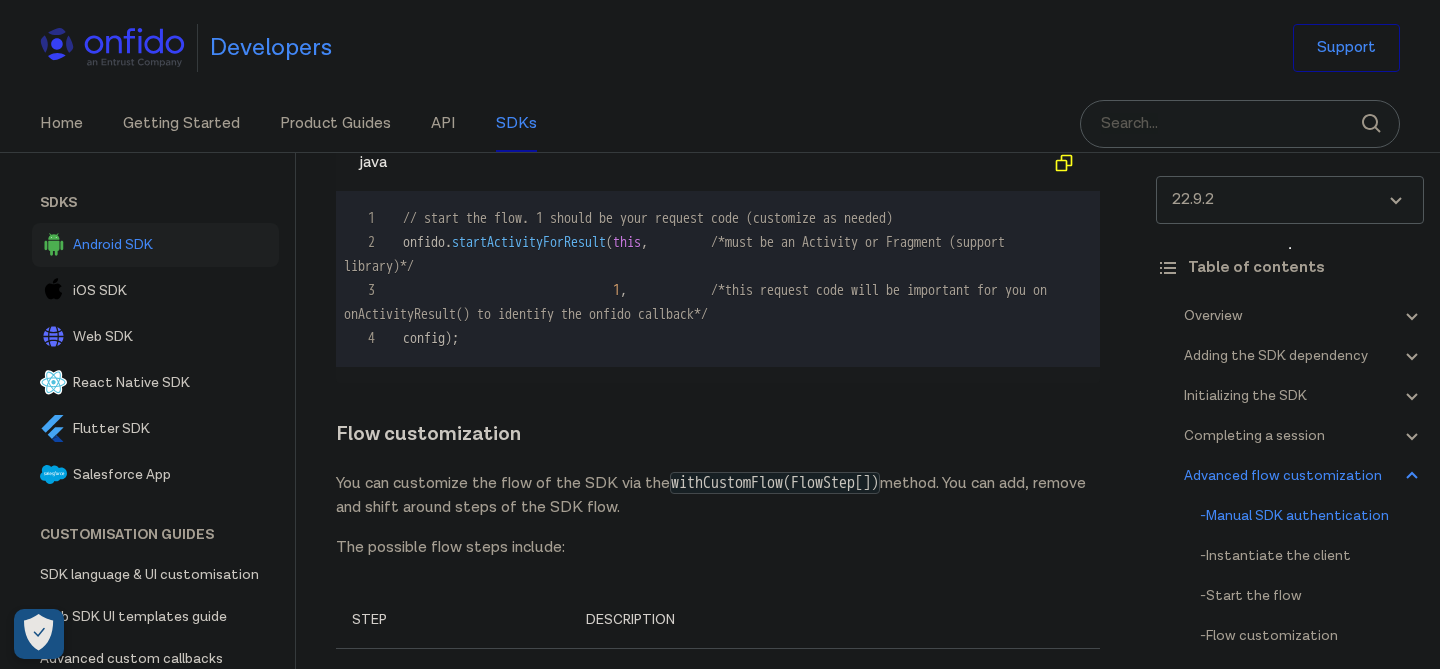 scroll, scrollTop: 21406, scrollLeft: 0, axis: vertical 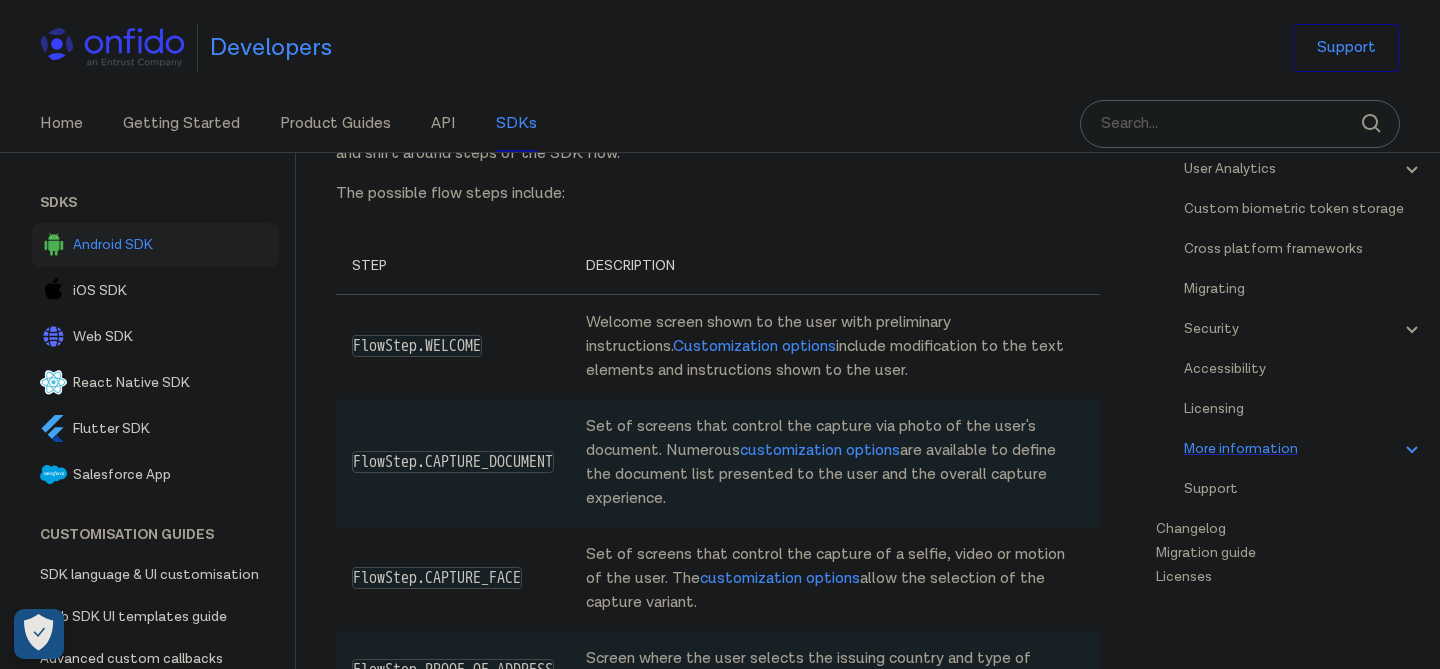 click on "More information" at bounding box center (1304, 449) 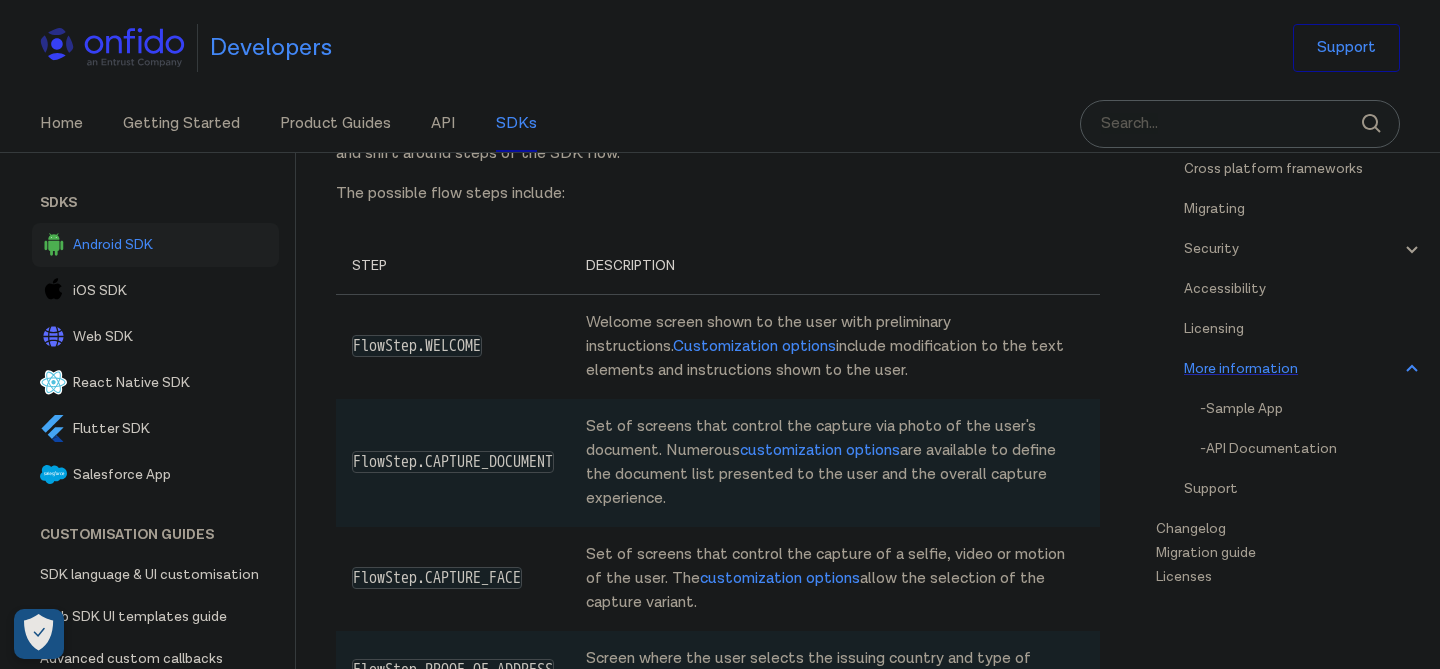 scroll, scrollTop: 47935, scrollLeft: 0, axis: vertical 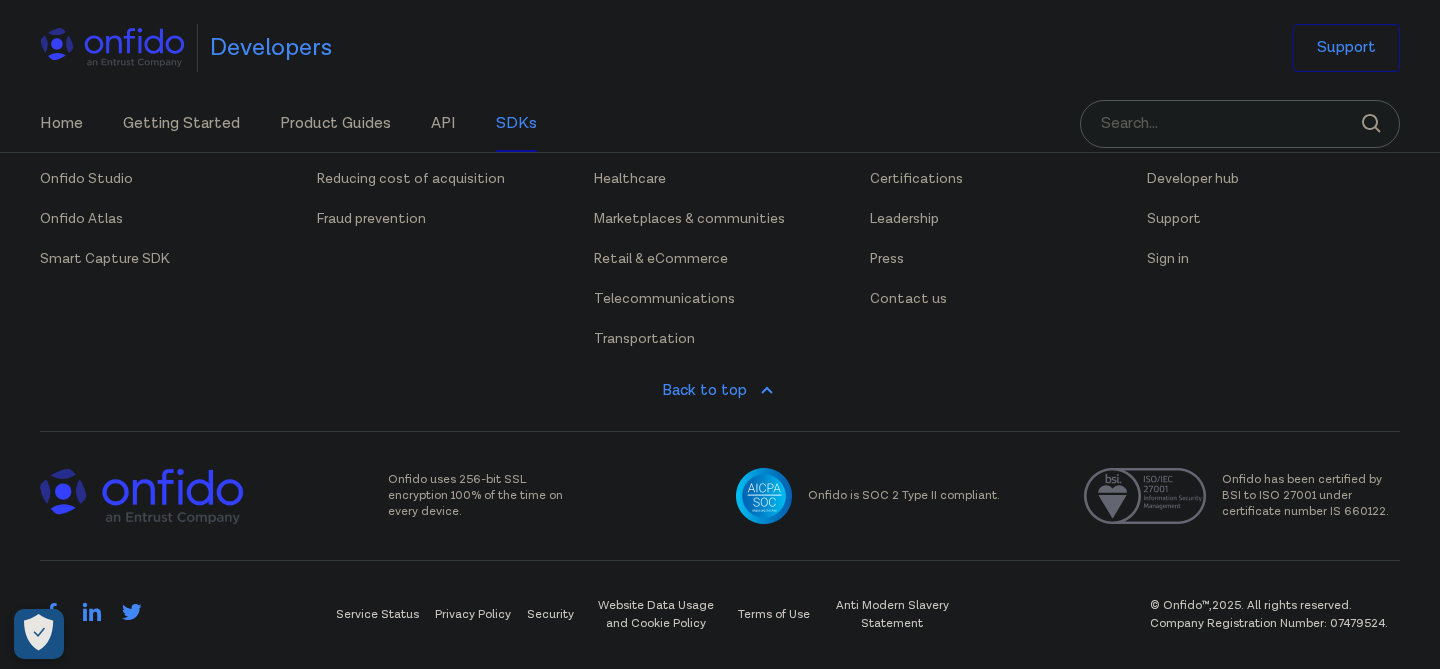 click on "-  Sample App" at bounding box center [1312, -166] 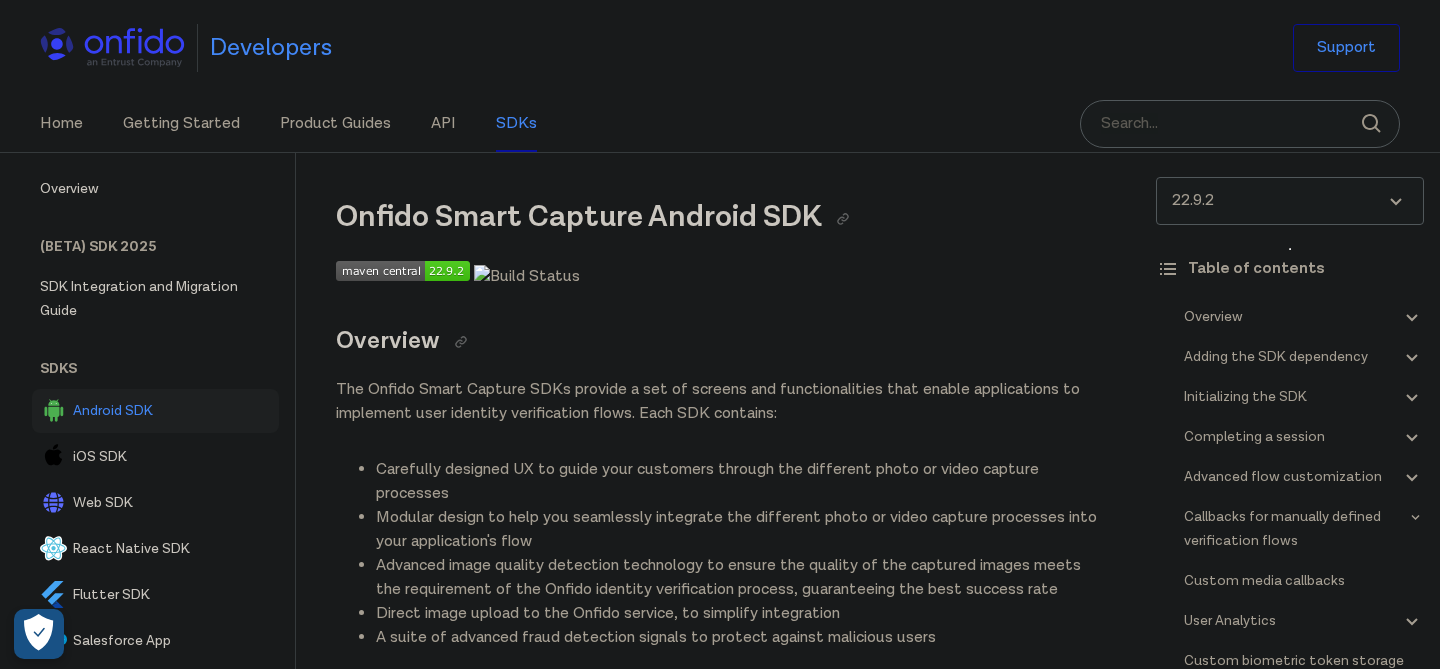 scroll, scrollTop: 47990, scrollLeft: 0, axis: vertical 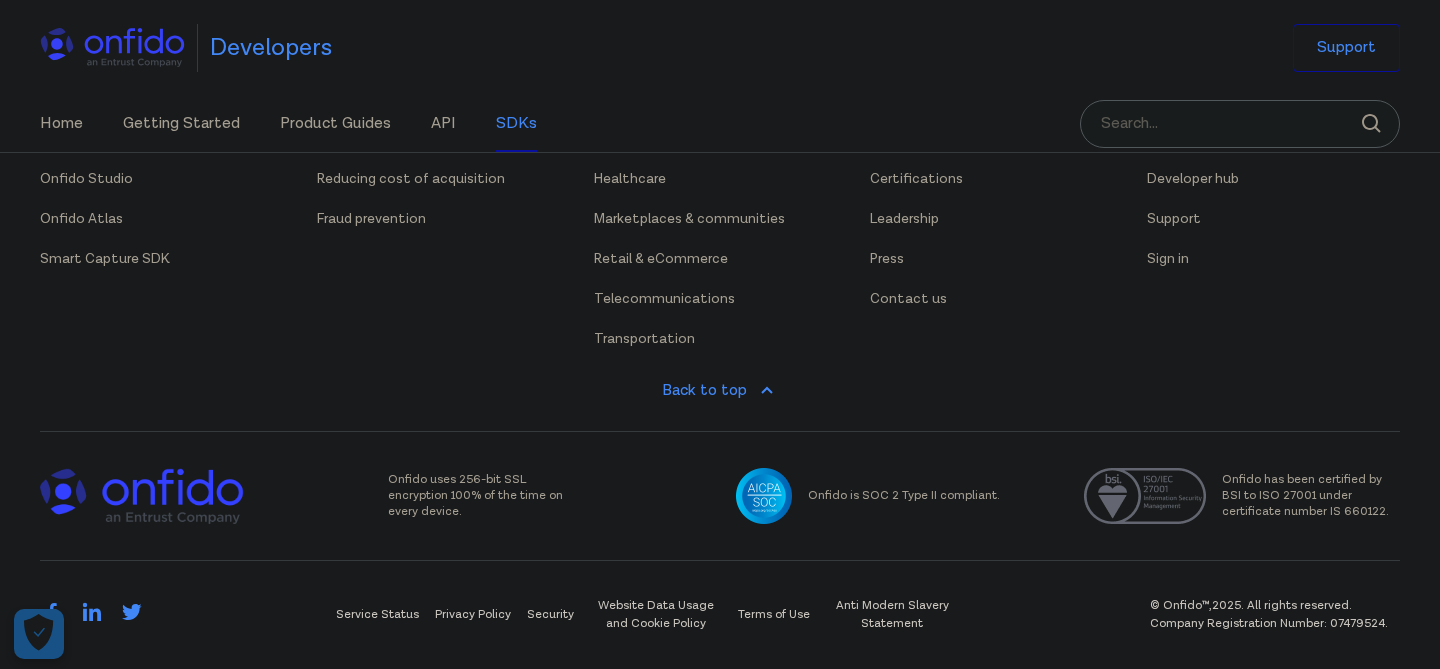 click on "Flutter SDK" at bounding box center [172, -61] 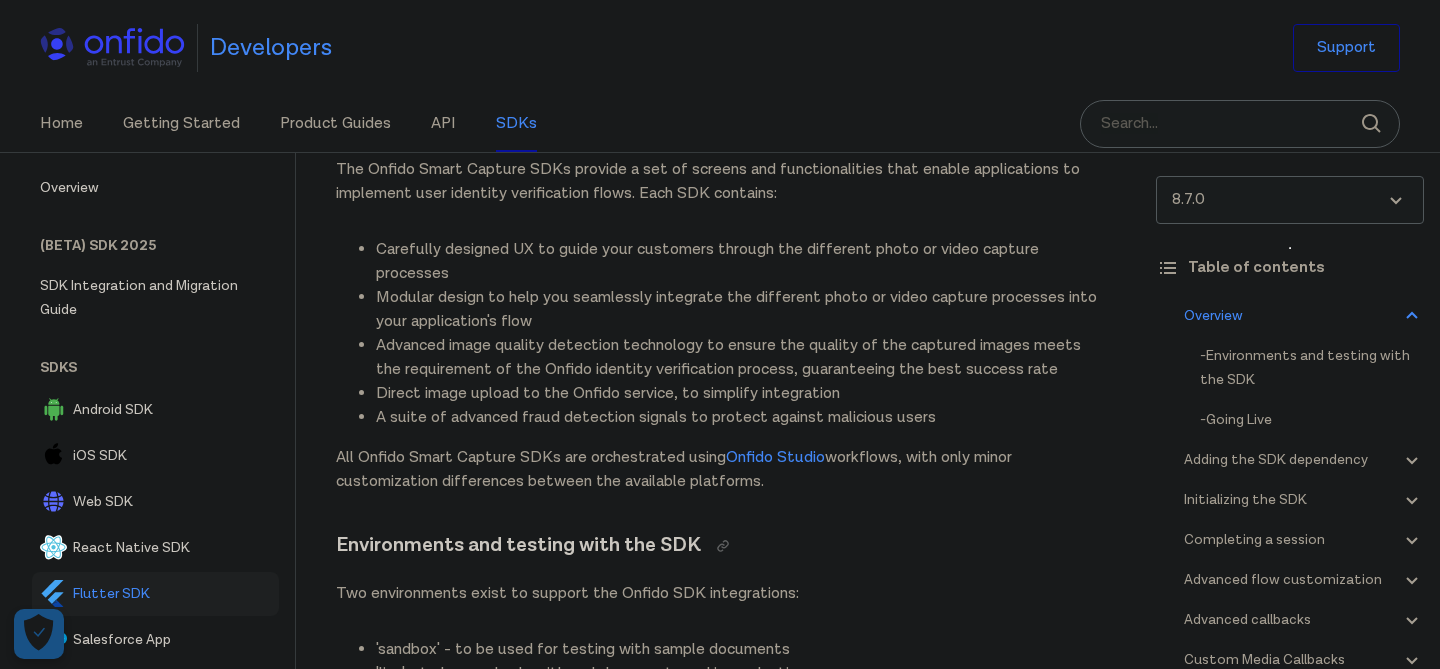 scroll, scrollTop: 264, scrollLeft: 0, axis: vertical 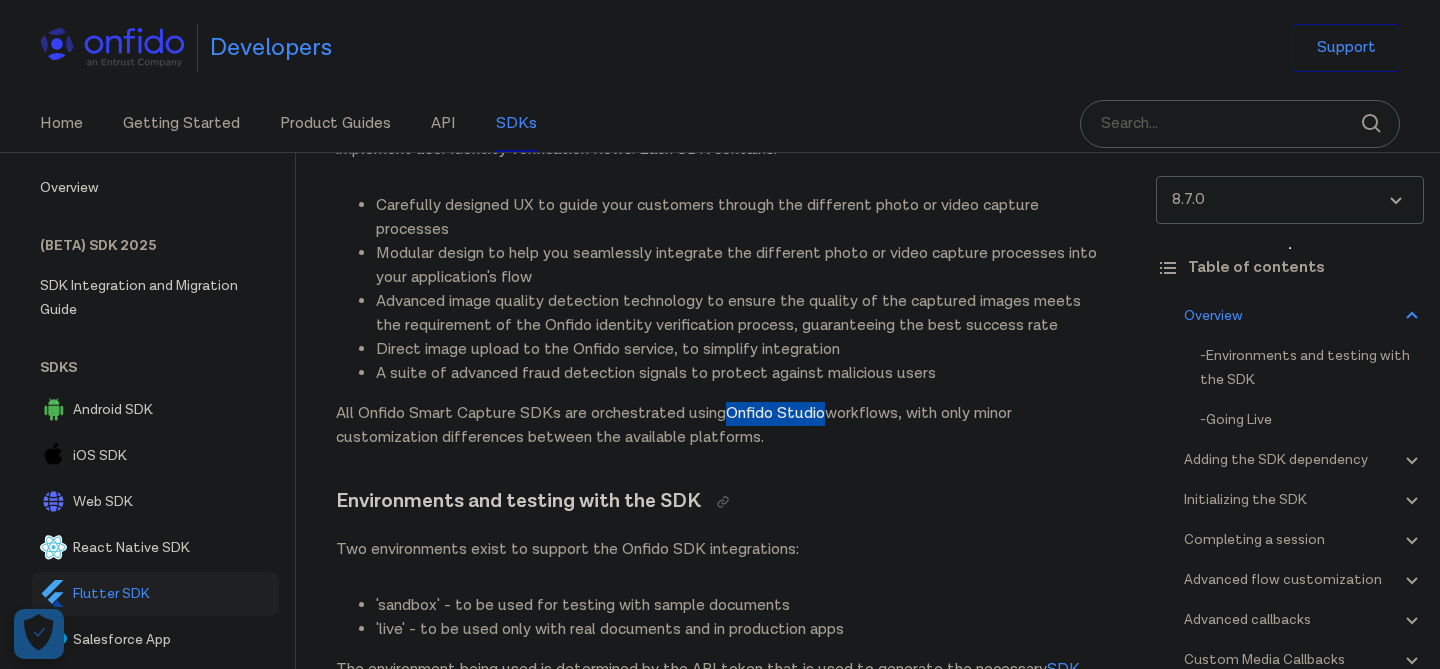 drag, startPoint x: 915, startPoint y: 368, endPoint x: 911, endPoint y: 434, distance: 66.1211 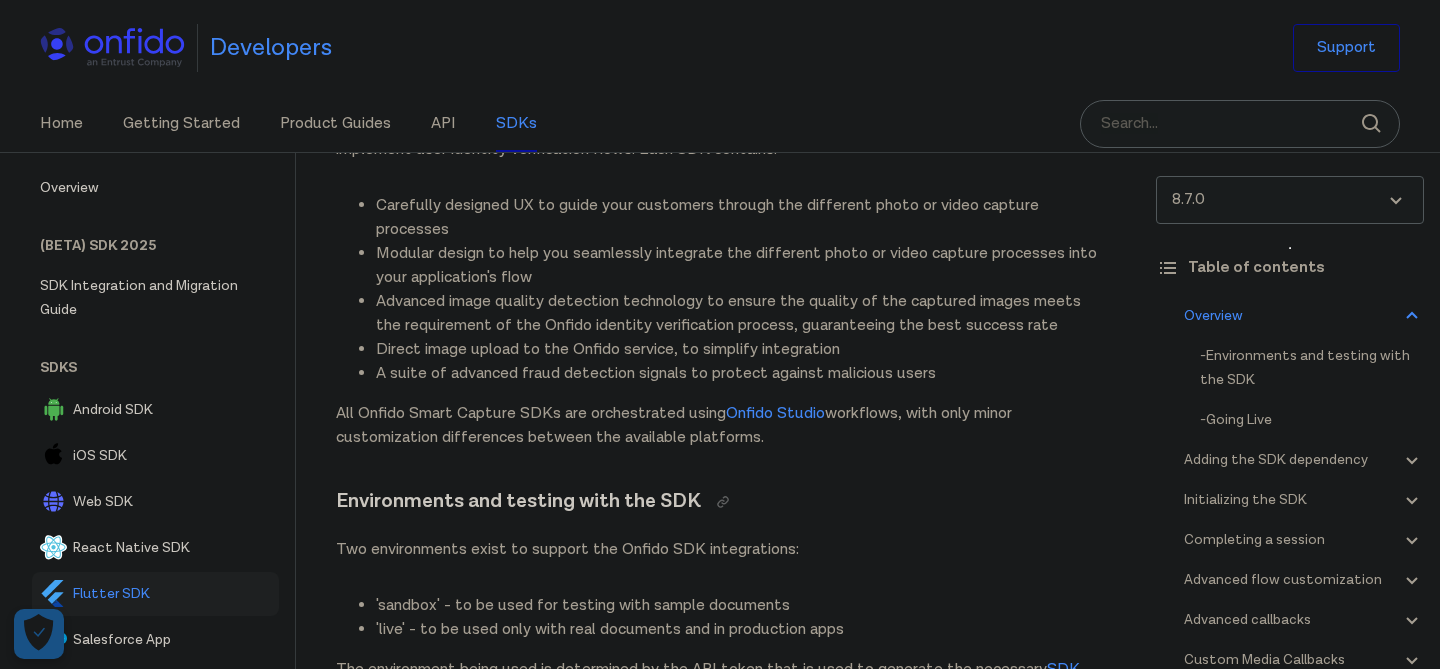 click on "Onfido
Overview
The Onfido Smart Capture SDKs provide a set of screens and functionalities that enable applications to implement user identity verification flows. Each SDK contains:
Carefully designed UX to guide your customers through the different photo or video capture processes
Modular design to help you seamlessly integrate the different photo or video capture processes into your application's flow
Advanced image quality detection technology to ensure the quality of the captured images meets the requirement of the
Onfido identity verification process, guaranteeing the best success rate
Direct image upload to the Onfido service, to simplify integration
A suite of advanced fraud detection signals to protect against malicious users
All Onfido Smart Capture SDKs are orchestrated using  Onfido Studio  workflows, with only minor customization differences between the available platforms.
Environments and testing with the SDK
SDK token .
Going Live
Onfido Dashboard" at bounding box center [718, 10098] 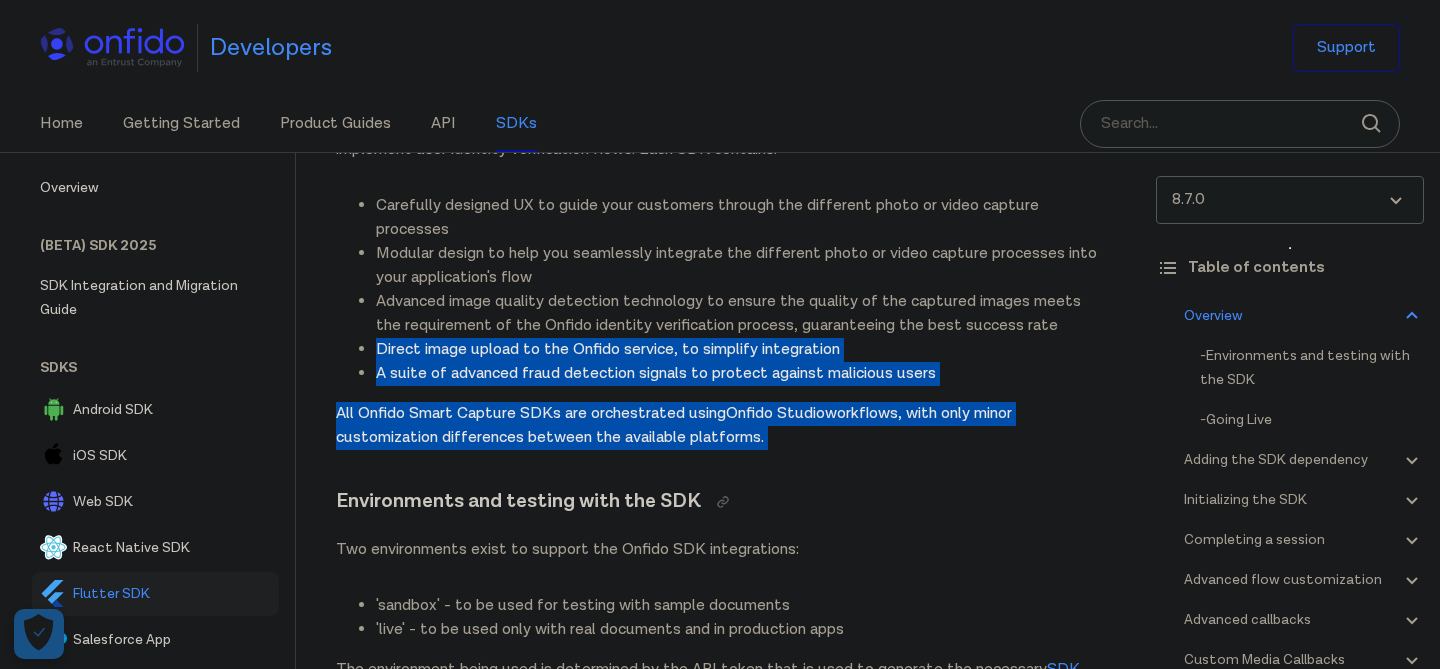 drag, startPoint x: 821, startPoint y: 458, endPoint x: 828, endPoint y: 332, distance: 126.1943 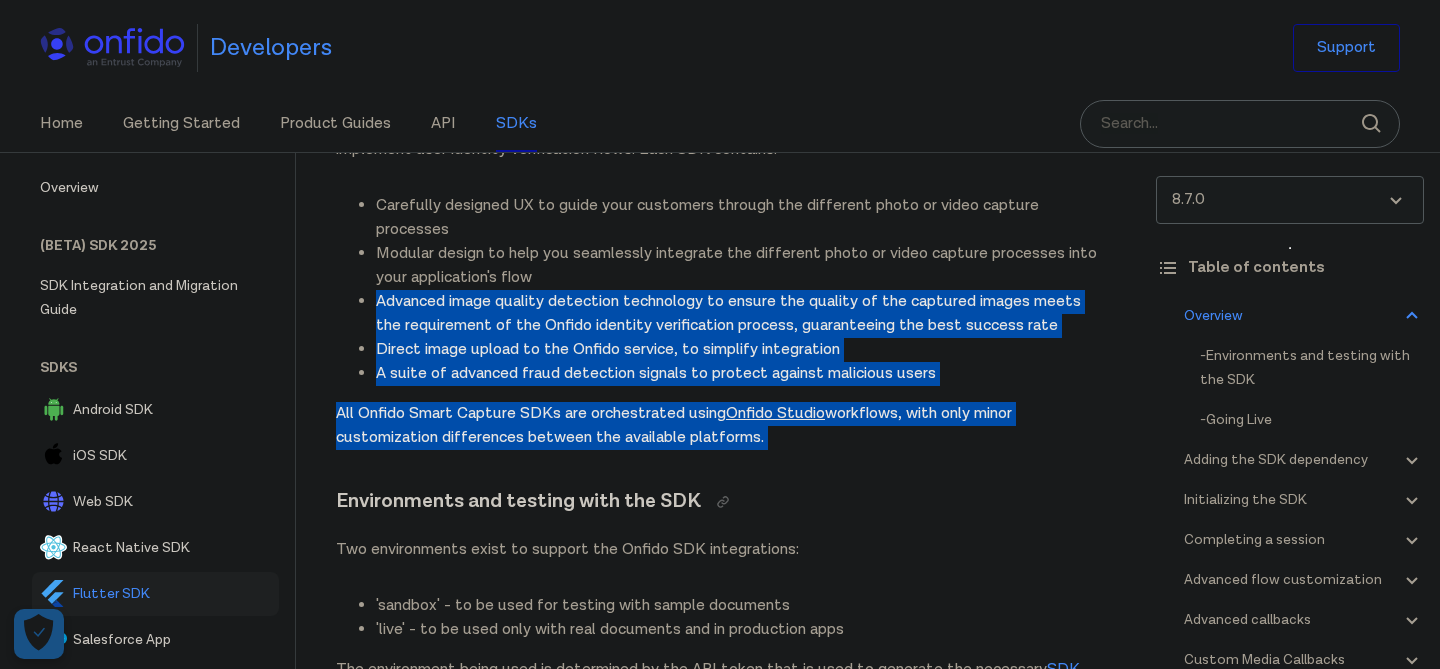 click on "Onfido Studio" at bounding box center [775, 413] 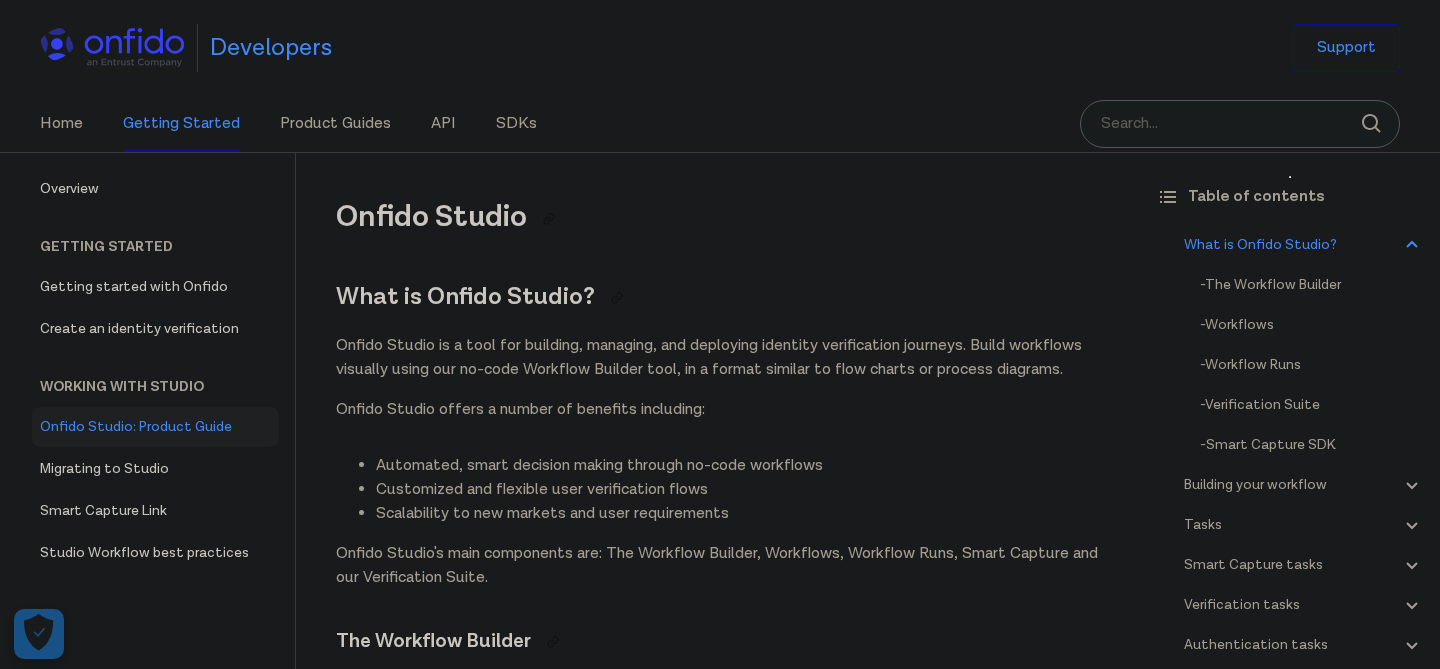 scroll, scrollTop: 0, scrollLeft: 0, axis: both 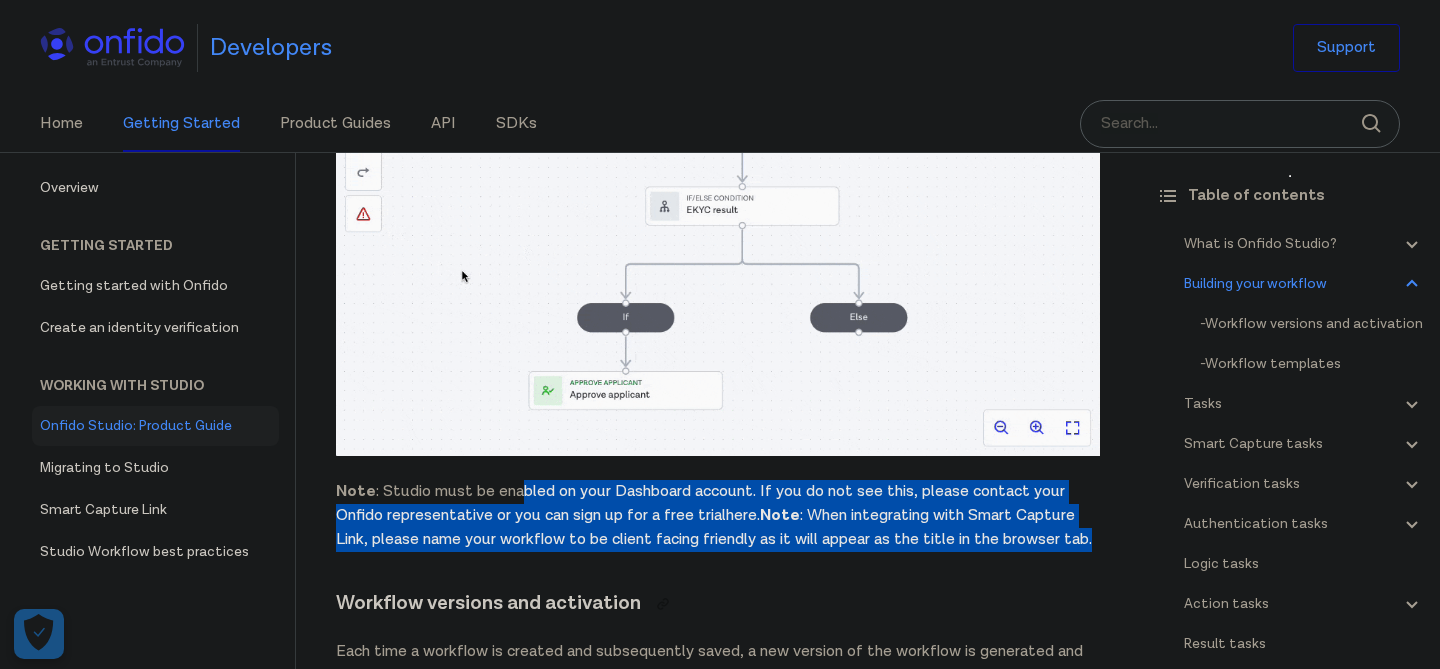 drag, startPoint x: 520, startPoint y: 483, endPoint x: 533, endPoint y: 559, distance: 77.10383 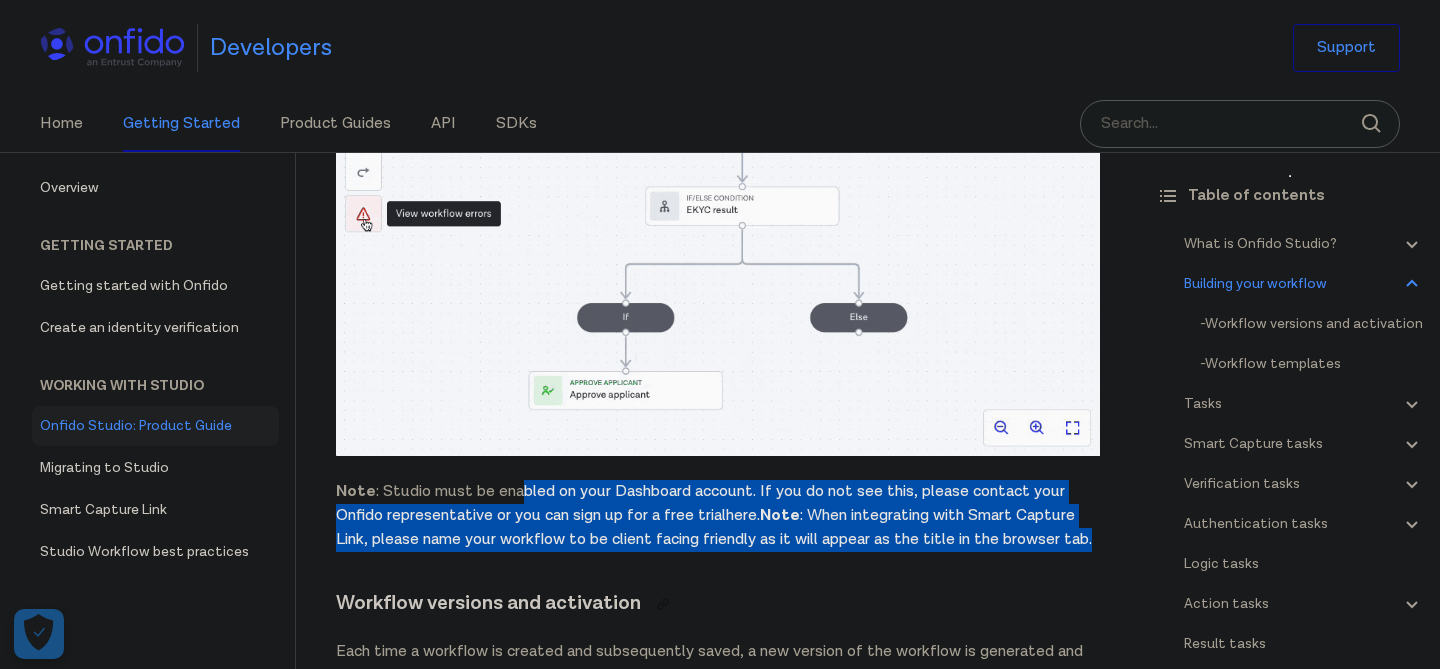 click on "Onfido Studio
What is Onfido Studio?
Onfido Studio is a tool for building, managing, and deploying identity verification journeys. Build workflows visually using our no-code Workflow Builder tool, in a format similar to flow charts or process diagrams.
Onfido Studio offers a number of benefits including:
Automated, smart decision making through no-code workflows
Customized and flexible user verification flows
Scalability to new markets and user requirements
Onfido Studio's main components are: The Workflow Builder, Workflows, Workflow Runs, Smart Capture and our Verification Suite.
The Workflow Builder
The Workflow Builder is the interface for creating and managing workflows, available directly through the Onfido Dashboard. It's a no-code, drag and drop interface that allows you to build, maintain and update workflows seamlessly without the need for developer involvement.
Workflows
An example of a simple workflow
Workflow Runs
input data
below API reference .
." at bounding box center [718, 22039] 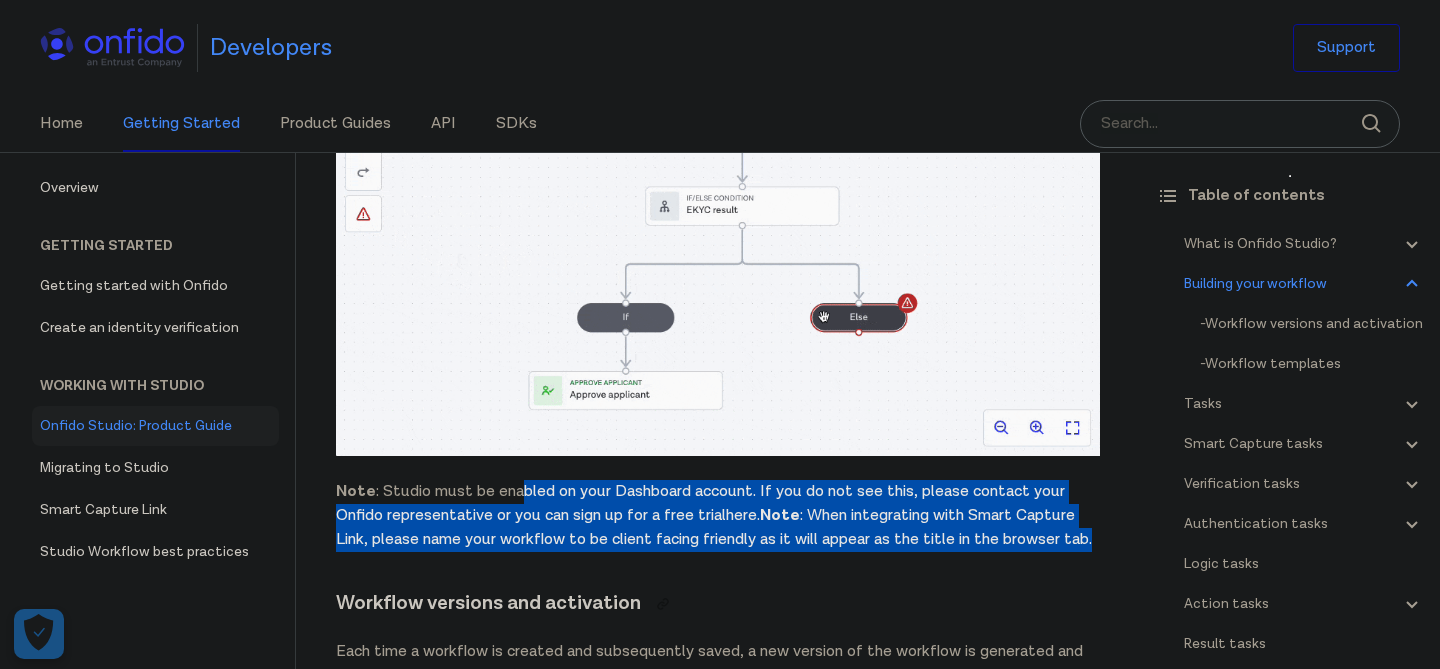 click on "Note : Studio must be enabled on your Dashboard account. If you do not see this, please contact your Onfido representative or you can sign up for a free trial  here .
Note : When integrating with Smart Capture Link, please name your workflow to be client facing friendly as it will appear as the title in the browser tab." at bounding box center [718, 516] 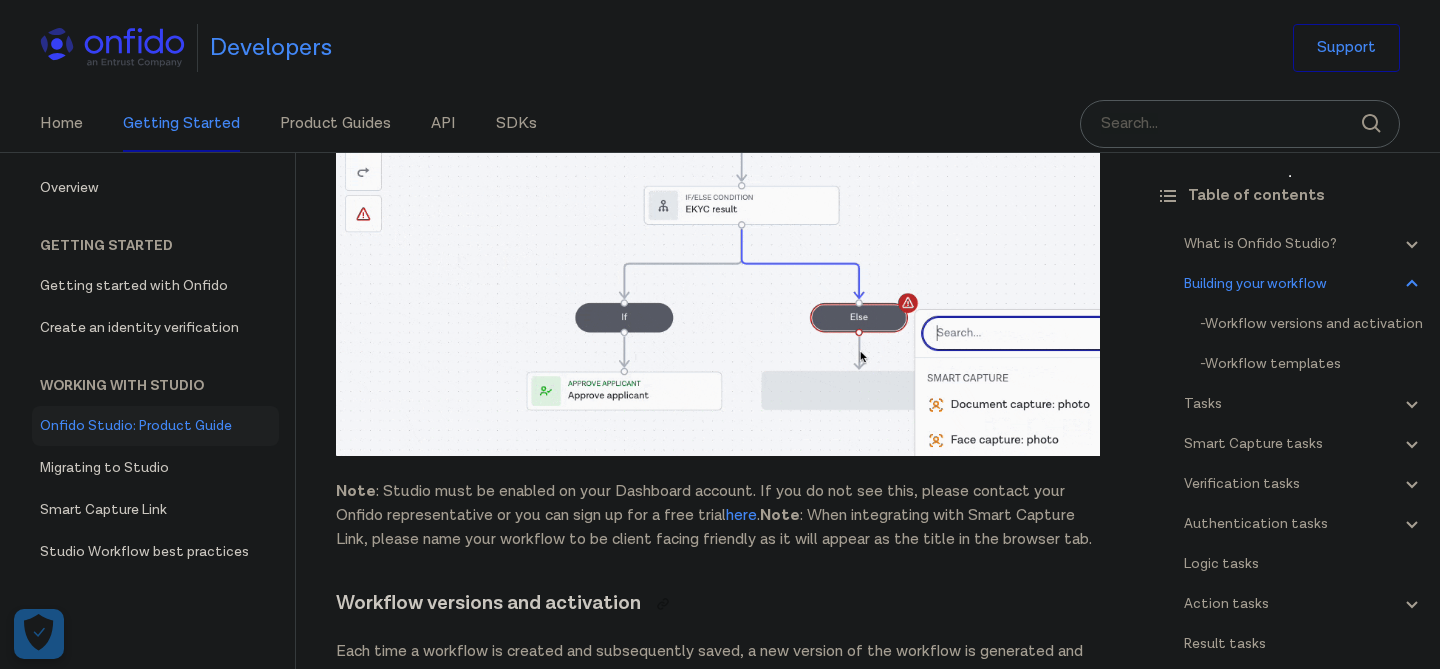 drag, startPoint x: 475, startPoint y: 509, endPoint x: 503, endPoint y: 552, distance: 51.312767 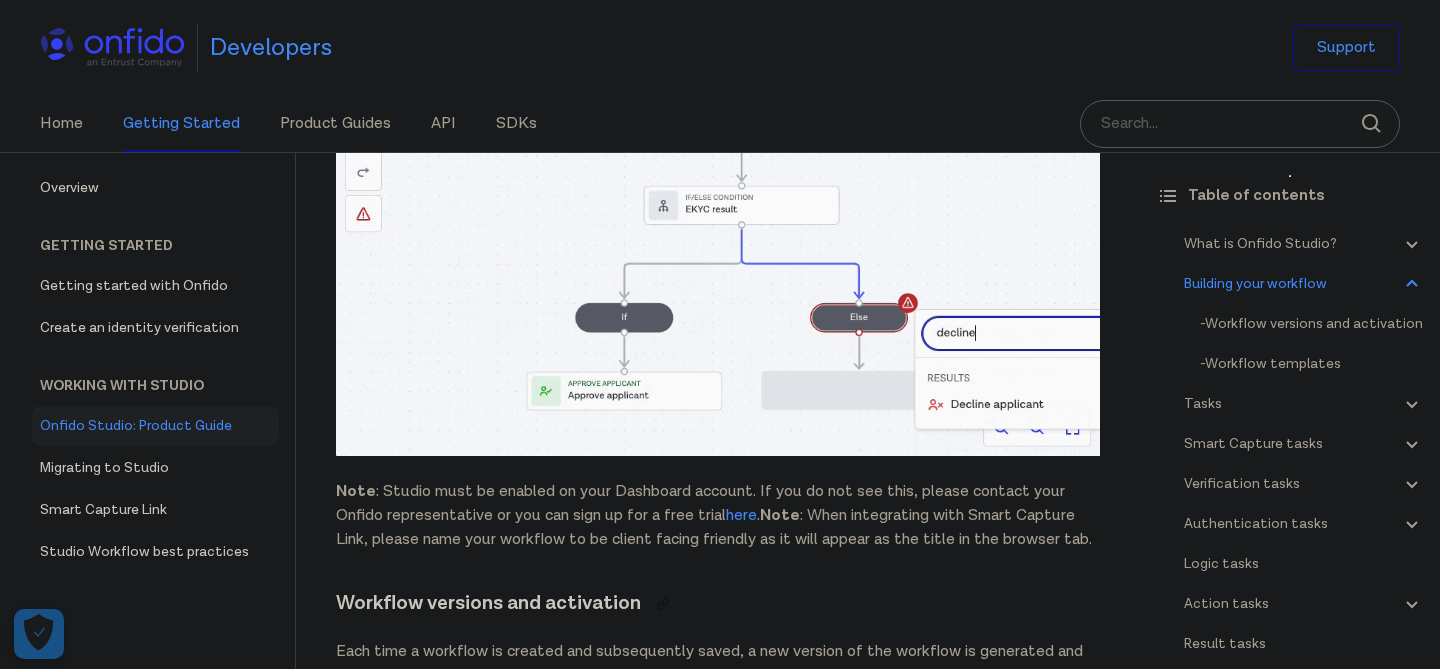 click on "Onfido Studio
What is Onfido Studio?
Onfido Studio is a tool for building, managing, and deploying identity verification journeys. Build workflows visually using our no-code Workflow Builder tool, in a format similar to flow charts or process diagrams.
Onfido Studio offers a number of benefits including:
Automated, smart decision making through no-code workflows
Customized and flexible user verification flows
Scalability to new markets and user requirements
Onfido Studio's main components are: The Workflow Builder, Workflows, Workflow Runs, Smart Capture and our Verification Suite.
The Workflow Builder
The Workflow Builder is the interface for creating and managing workflows, available directly through the Onfido Dashboard. It's a no-code, drag and drop interface that allows you to build, maintain and update workflows seamlessly without the need for developer involvement.
Workflows
An example of a simple workflow
Workflow Runs
input data
below API reference .
." at bounding box center [718, 22039] 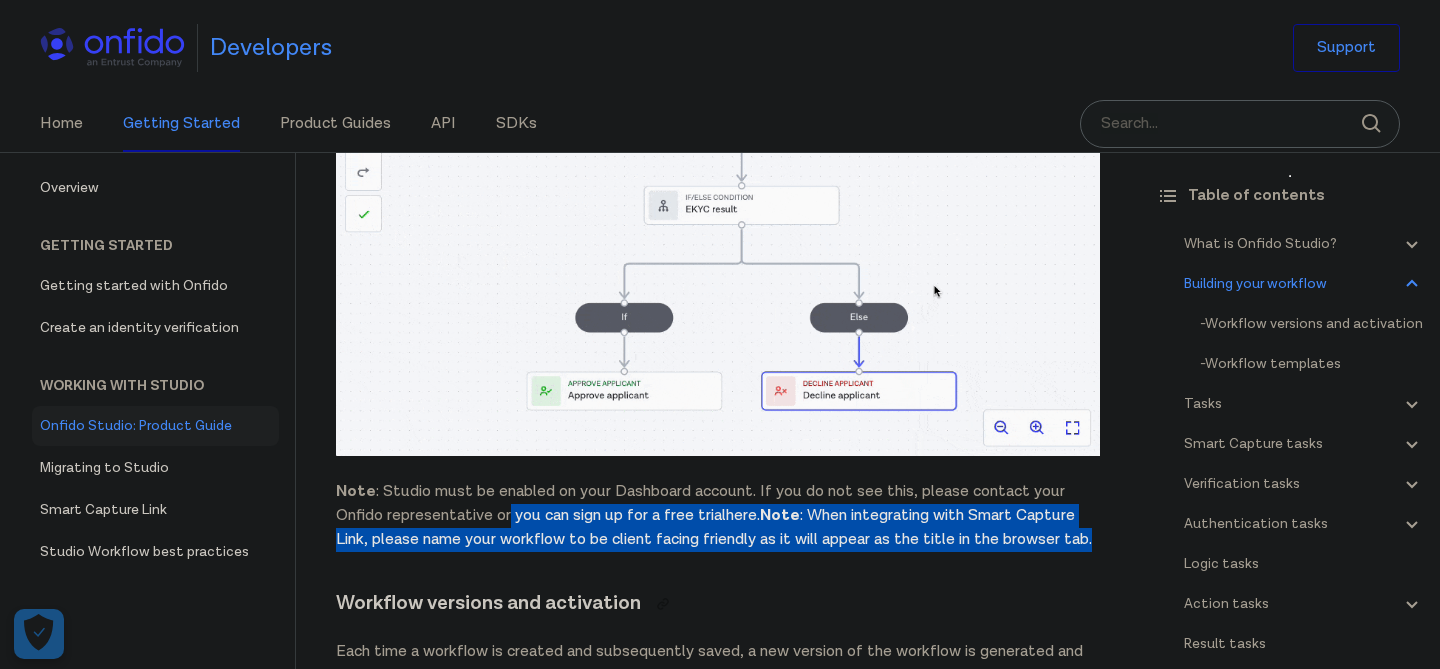 drag, startPoint x: 511, startPoint y: 505, endPoint x: 514, endPoint y: 555, distance: 50.08992 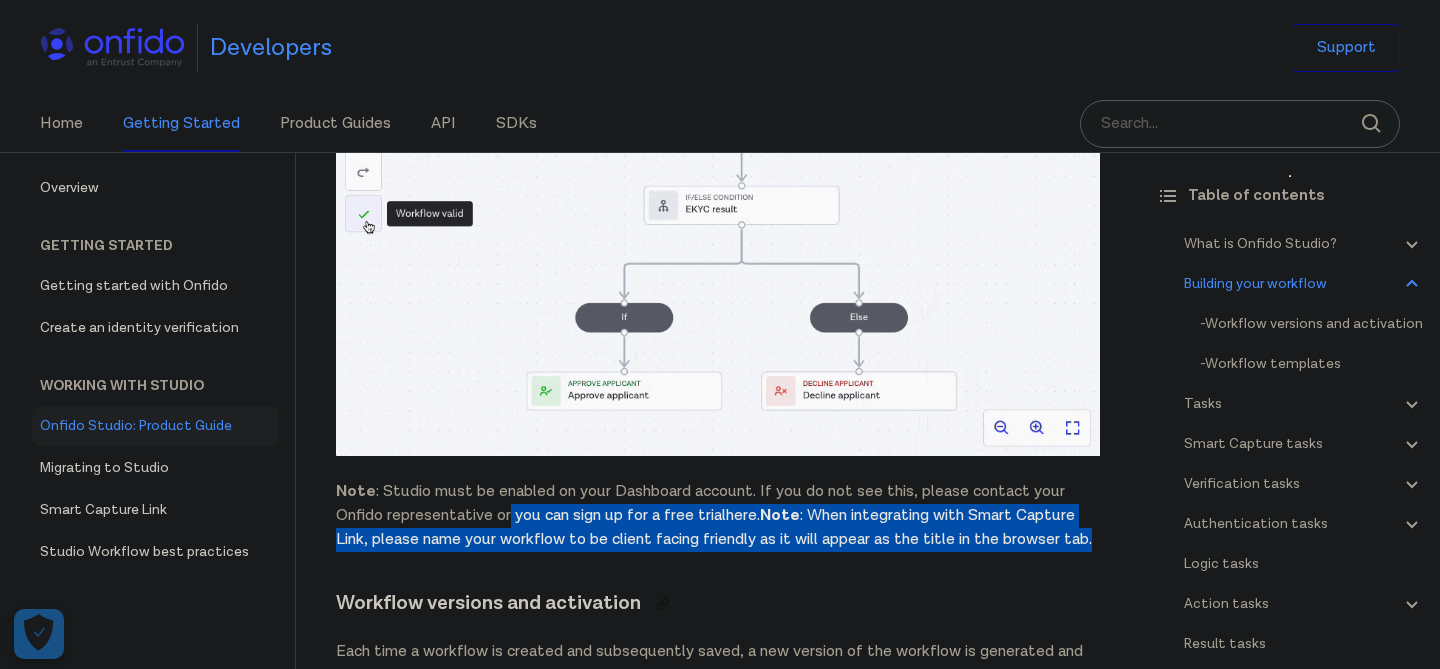 click on "Onfido Studio
What is Onfido Studio?
Onfido Studio is a tool for building, managing, and deploying identity verification journeys. Build workflows visually using our no-code Workflow Builder tool, in a format similar to flow charts or process diagrams.
Onfido Studio offers a number of benefits including:
Automated, smart decision making through no-code workflows
Customized and flexible user verification flows
Scalability to new markets and user requirements
Onfido Studio's main components are: The Workflow Builder, Workflows, Workflow Runs, Smart Capture and our Verification Suite.
The Workflow Builder
The Workflow Builder is the interface for creating and managing workflows, available directly through the Onfido Dashboard. It's a no-code, drag and drop interface that allows you to build, maintain and update workflows seamlessly without the need for developer involvement.
Workflows
An example of a simple workflow
Workflow Runs
input data
below API reference .
." at bounding box center (718, 22039) 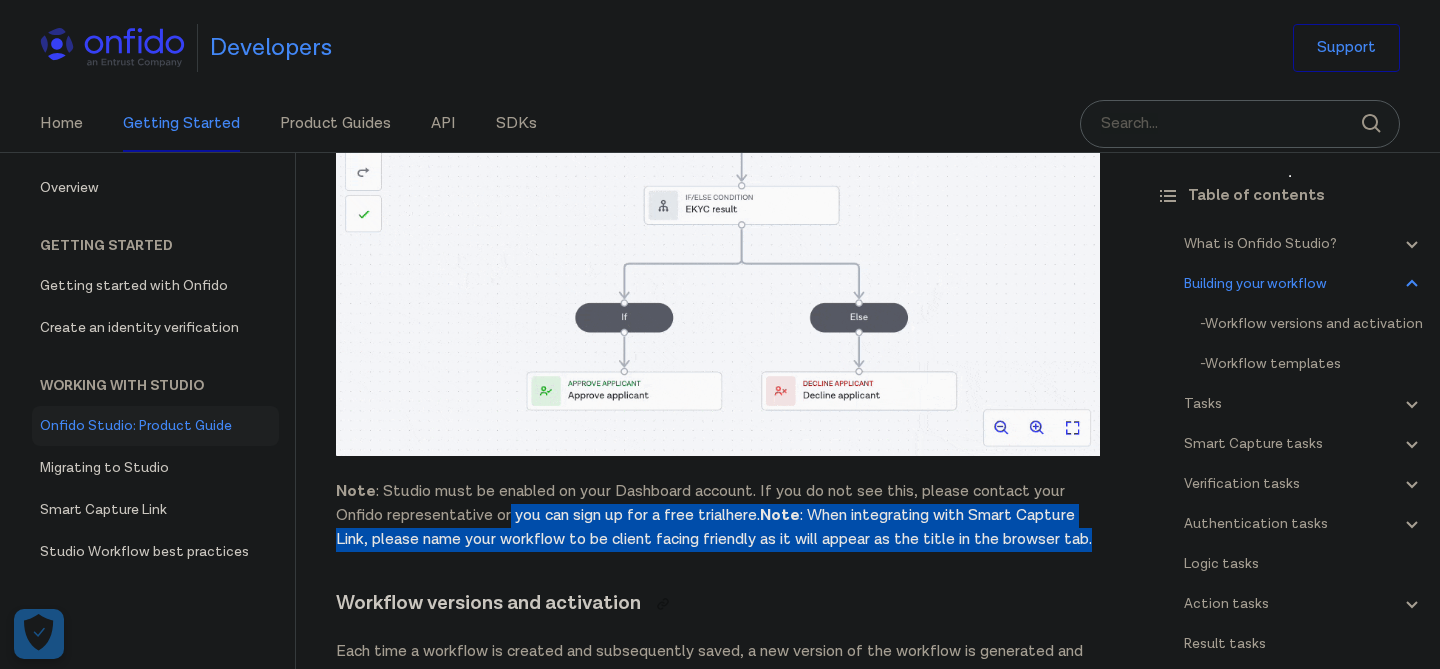 click on "Note : Studio must be enabled on your Dashboard account. If you do not see this, please contact your Onfido representative or you can sign up for a free trial  here .
Note : When integrating with Smart Capture Link, please name your workflow to be client facing friendly as it will appear as the title in the browser tab." at bounding box center (718, 516) 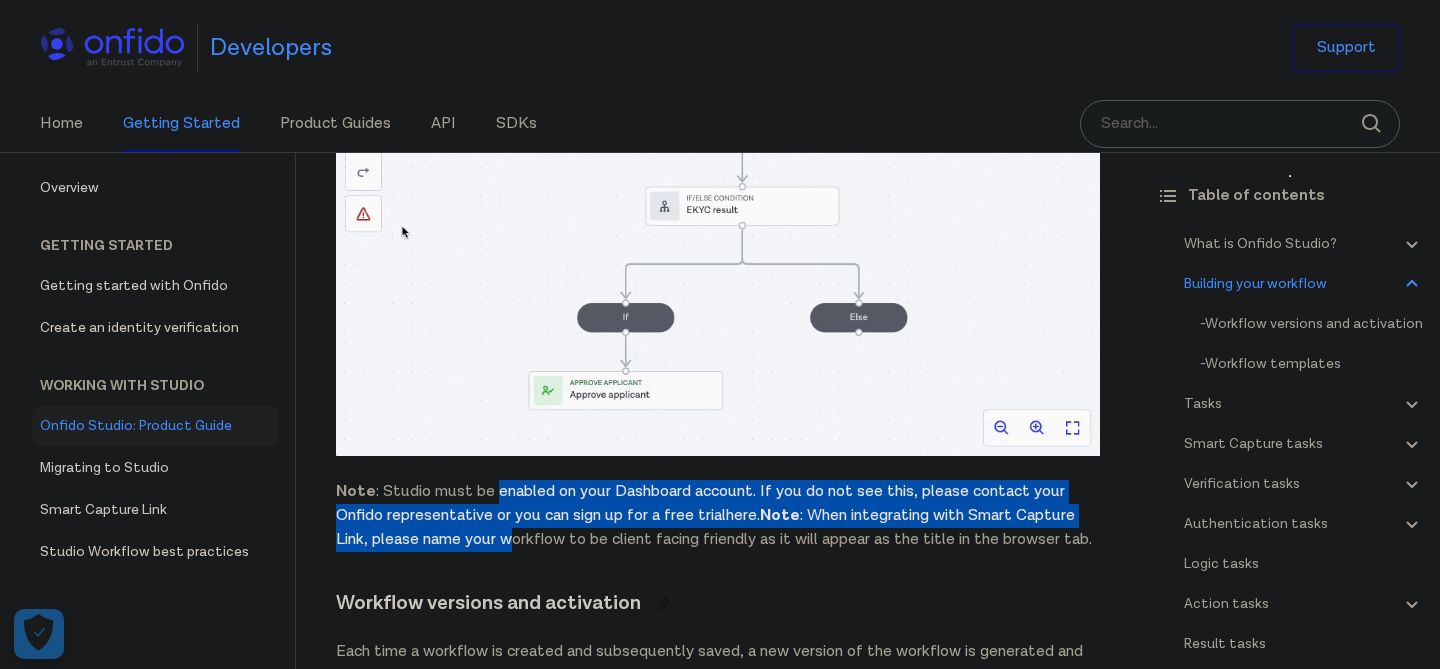 drag, startPoint x: 494, startPoint y: 487, endPoint x: 514, endPoint y: 546, distance: 62.297672 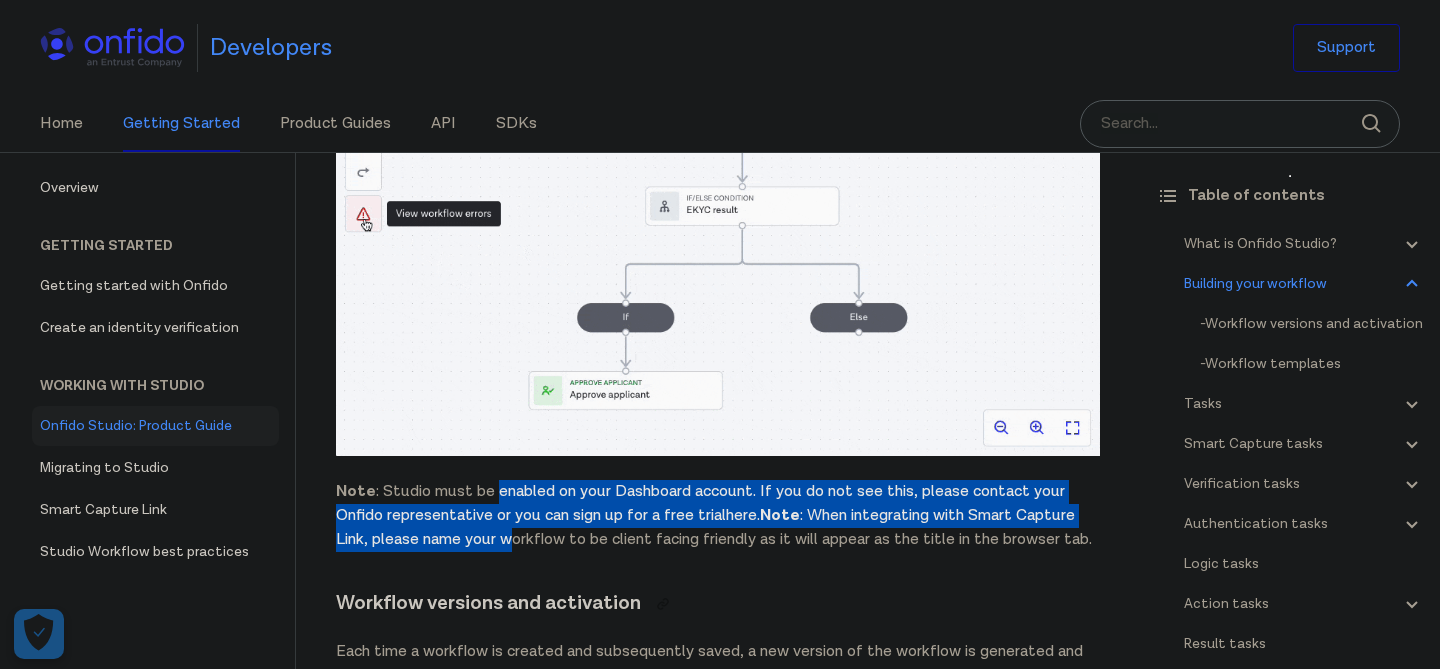 click on "Note : Studio must be enabled on your Dashboard account. If you do not see this, please contact your Onfido representative or you can sign up for a free trial  here .
Note : When integrating with Smart Capture Link, please name your workflow to be client facing friendly as it will appear as the title in the browser tab." at bounding box center (718, 516) 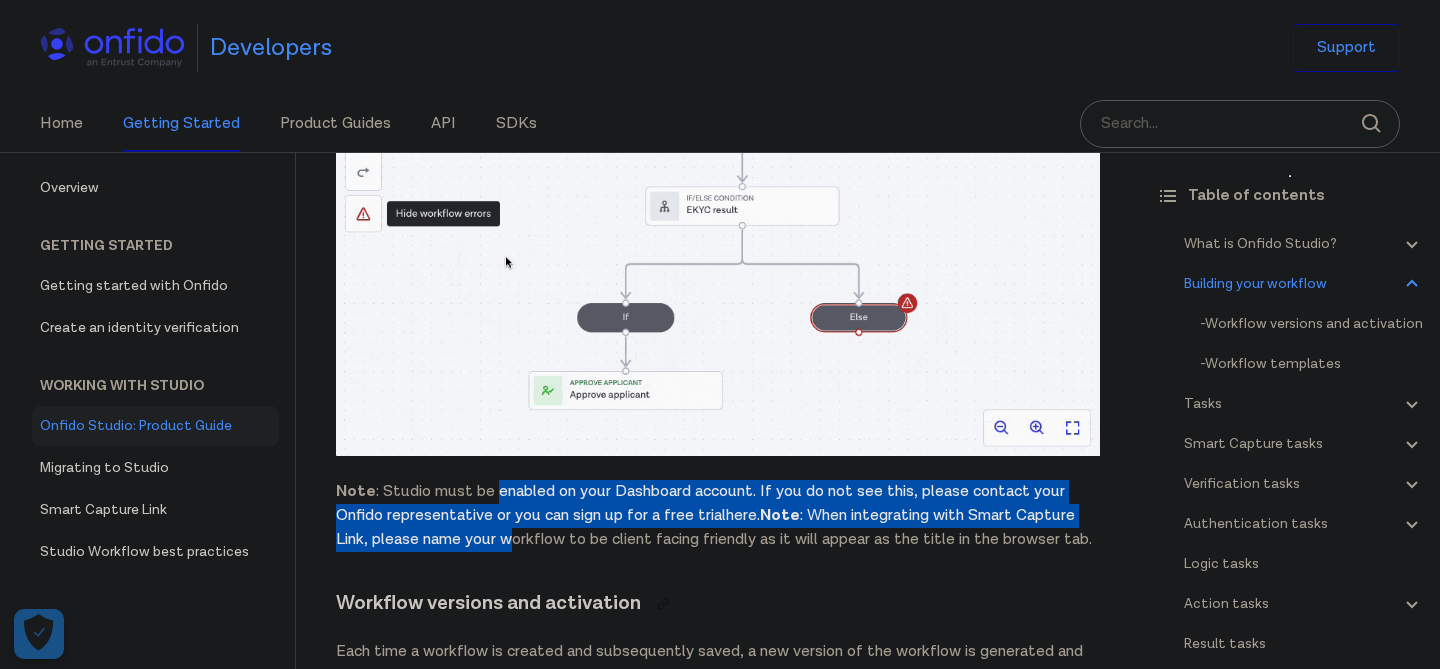 click on "Note : Studio must be enabled on your Dashboard account. If you do not see this, please contact your Onfido representative or you can sign up for a free trial  here .
Note : When integrating with Smart Capture Link, please name your workflow to be client facing friendly as it will appear as the title in the browser tab." at bounding box center [718, 516] 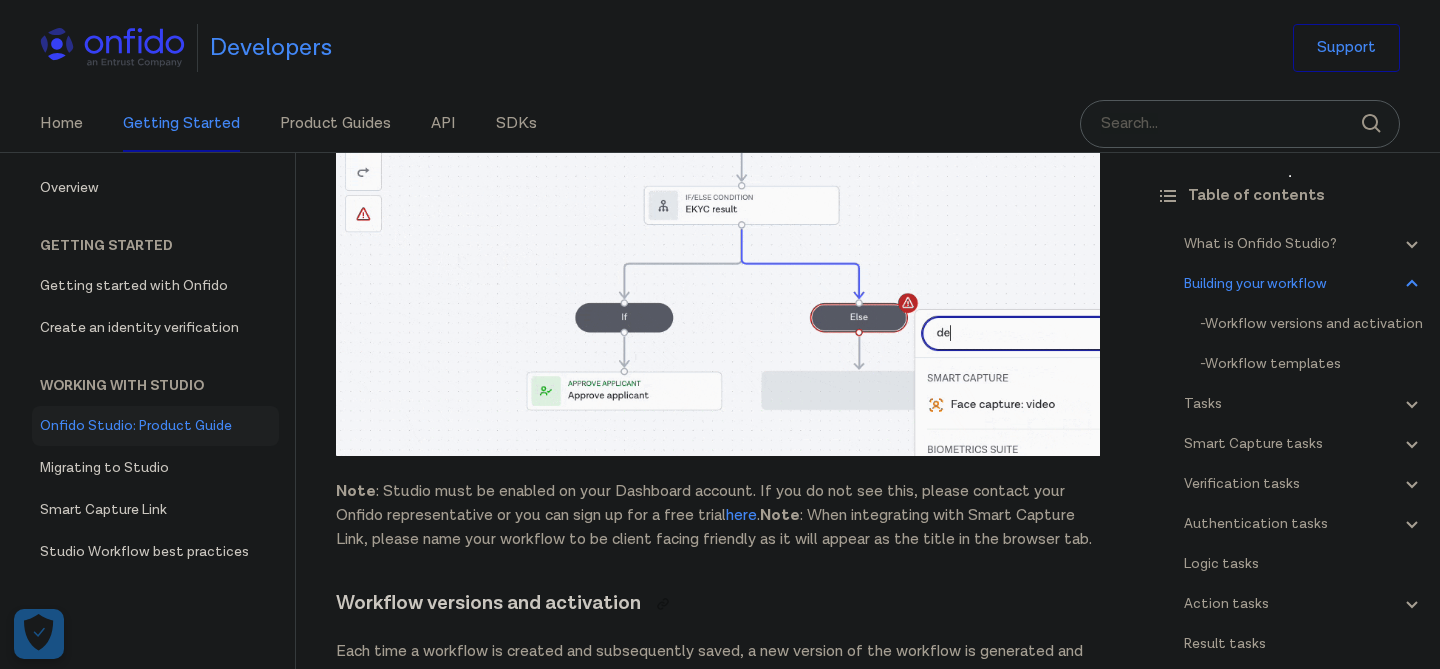 click on "Note : Studio must be enabled on your Dashboard account. If you do not see this, please contact your Onfido representative or you can sign up for a free trial  here .
Note : When integrating with Smart Capture Link, please name your workflow to be client facing friendly as it will appear as the title in the browser tab." at bounding box center (718, 516) 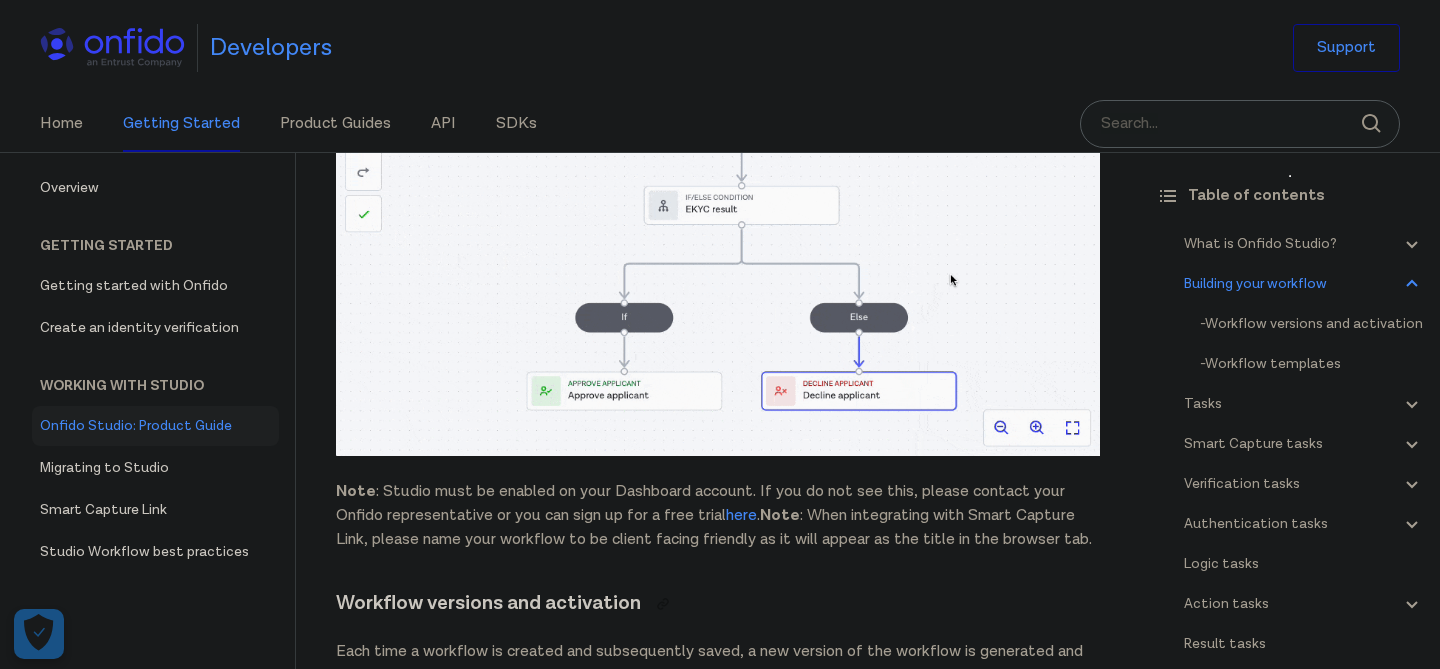 click on "Note : Studio must be enabled on your Dashboard account. If you do not see this, please contact your Onfido representative or you can sign up for a free trial  here .
Note : When integrating with Smart Capture Link, please name your workflow to be client facing friendly as it will appear as the title in the browser tab." at bounding box center (718, 516) 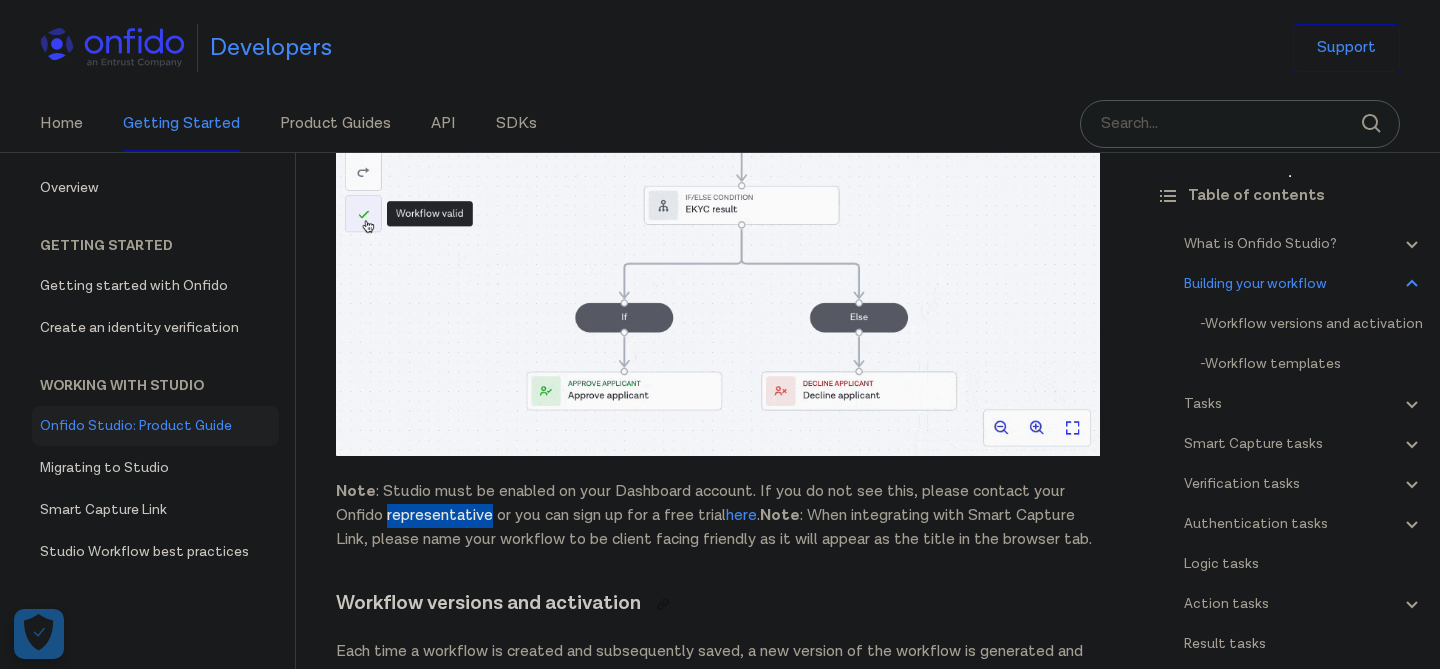 click at bounding box center (412, 526) 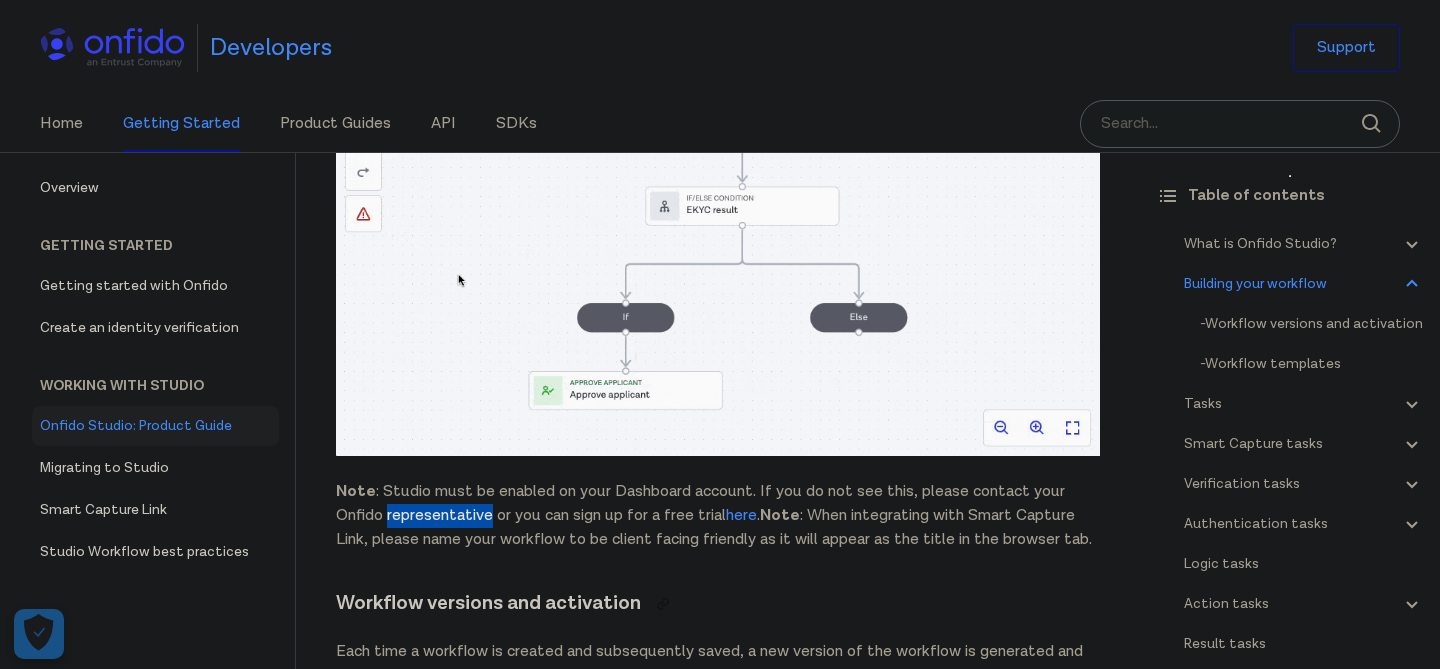 click on "Note : Studio must be enabled on your Dashboard account. If you do not see this, please contact your Onfido representative or you can sign up for a free trial  here .
Note : When integrating with Smart Capture Link, please name your workflow to be client facing friendly as it will appear as the title in the browser tab." at bounding box center (718, 516) 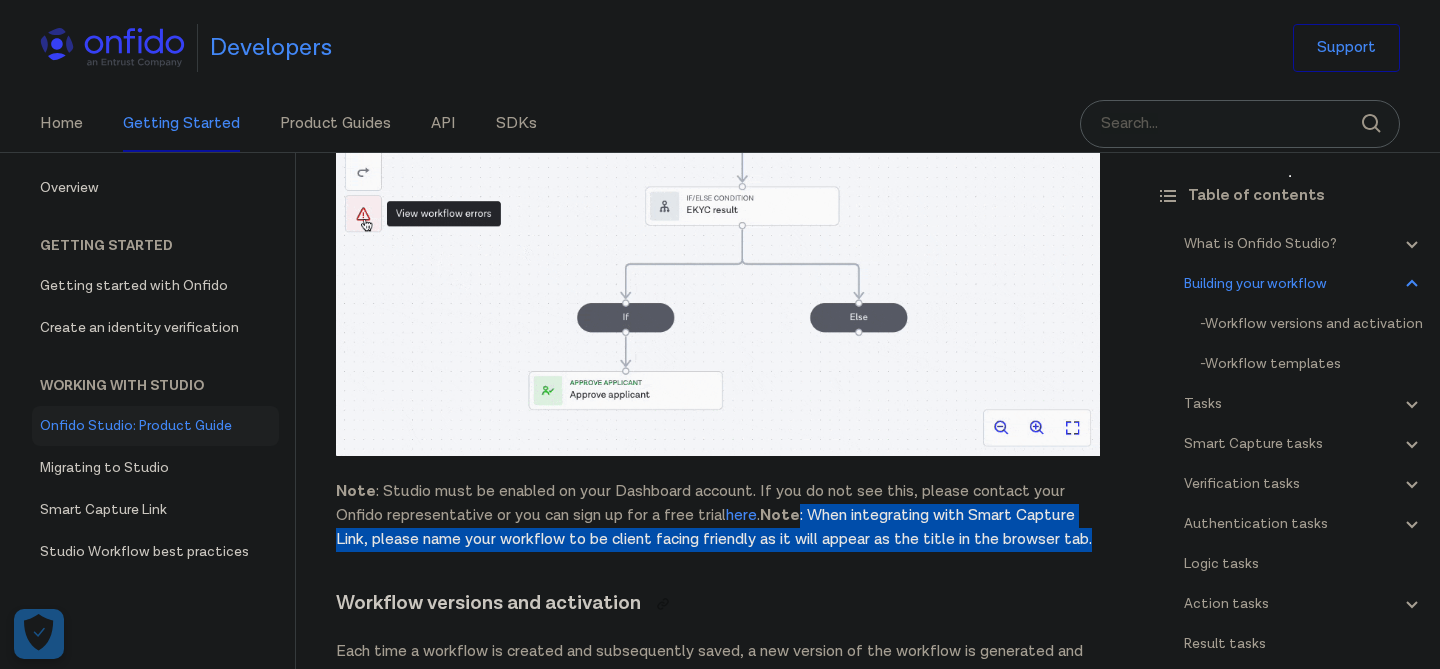 drag, startPoint x: 807, startPoint y: 513, endPoint x: 830, endPoint y: 555, distance: 47.88528 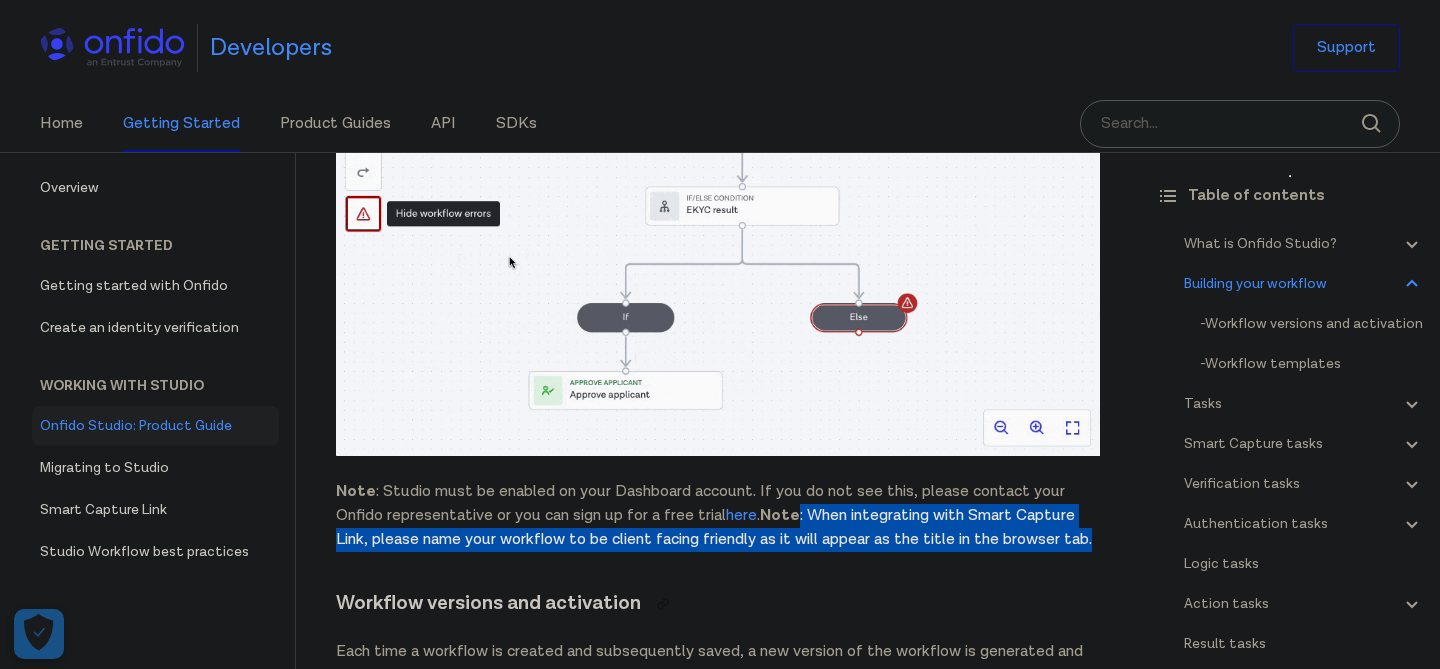 click on "Onfido Studio
What is Onfido Studio?
Onfido Studio is a tool for building, managing, and deploying identity verification journeys. Build workflows visually using our no-code Workflow Builder tool, in a format similar to flow charts or process diagrams.
Onfido Studio offers a number of benefits including:
Automated, smart decision making through no-code workflows
Customized and flexible user verification flows
Scalability to new markets and user requirements
Onfido Studio's main components are: The Workflow Builder, Workflows, Workflow Runs, Smart Capture and our Verification Suite.
The Workflow Builder
The Workflow Builder is the interface for creating and managing workflows, available directly through the Onfido Dashboard. It's a no-code, drag and drop interface that allows you to build, maintain and update workflows seamlessly without the need for developer involvement.
Workflows
An example of a simple workflow
Workflow Runs
input data
below API reference .
." at bounding box center [718, 22039] 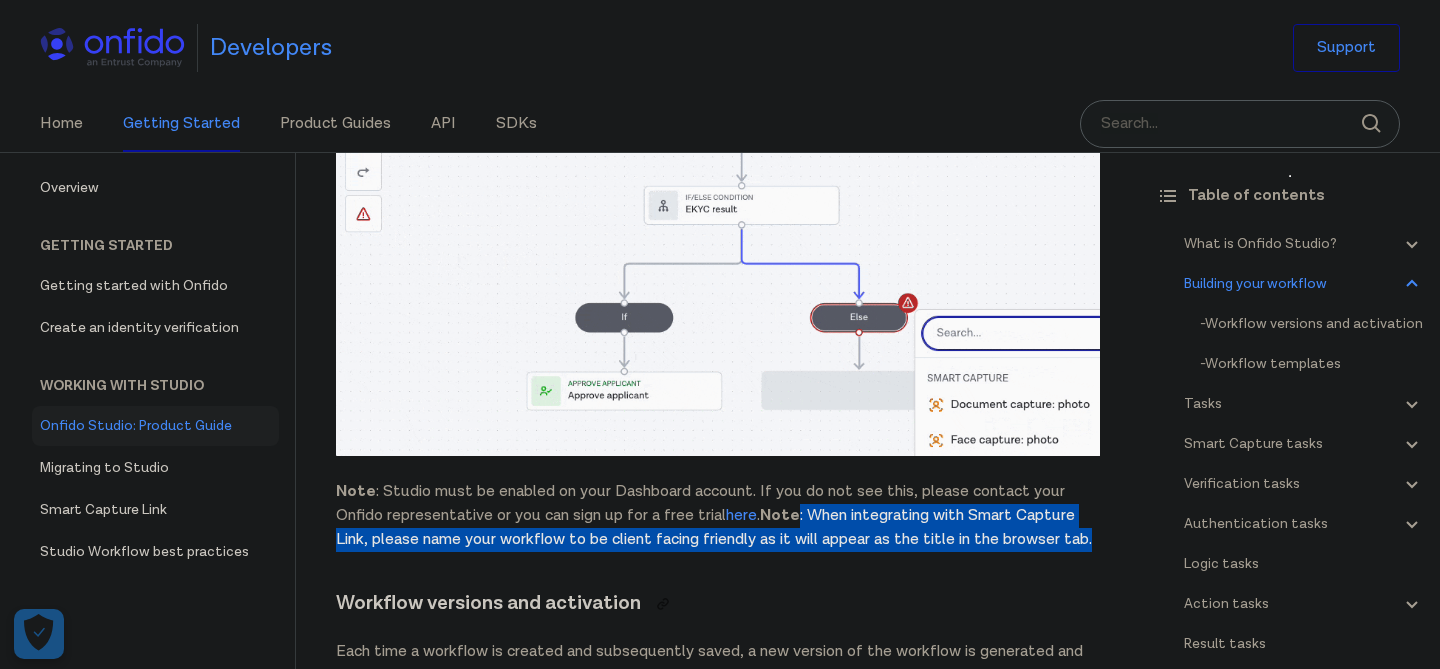 click on "Workflow versions and activation" at bounding box center (718, 604) 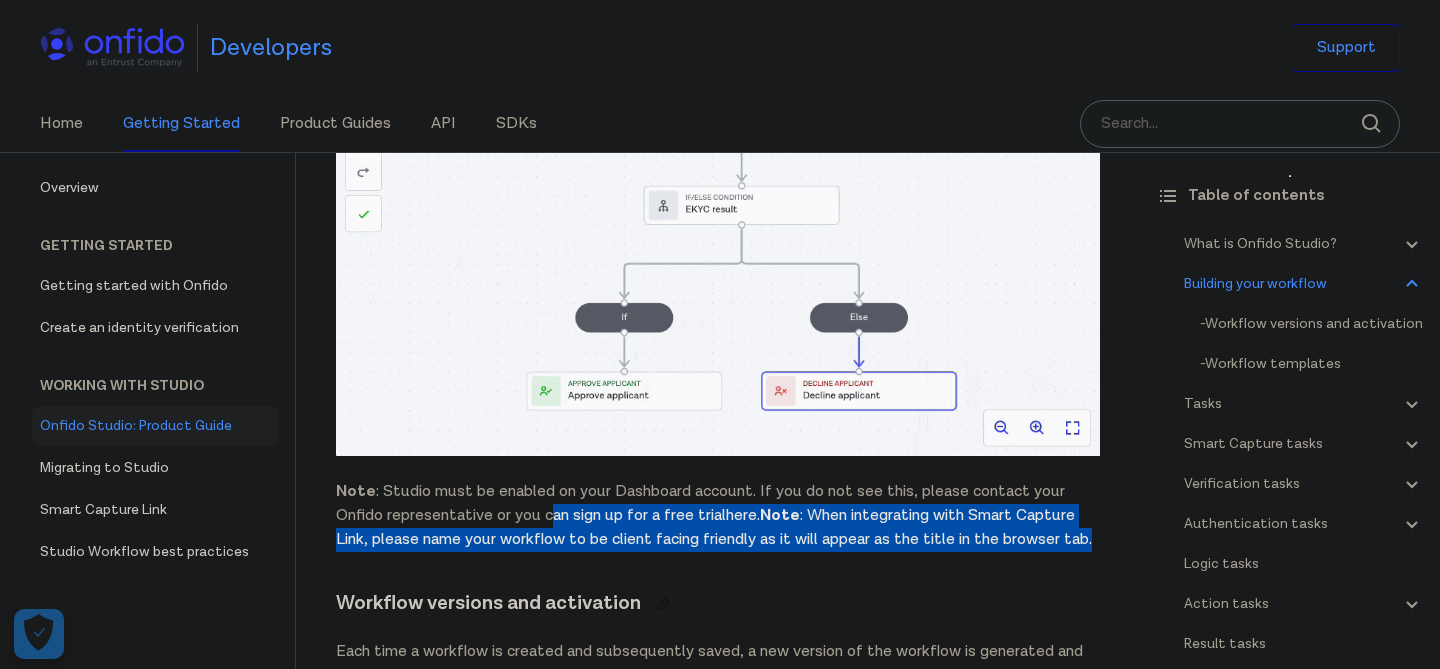 drag, startPoint x: 551, startPoint y: 559, endPoint x: 552, endPoint y: 505, distance: 54.00926 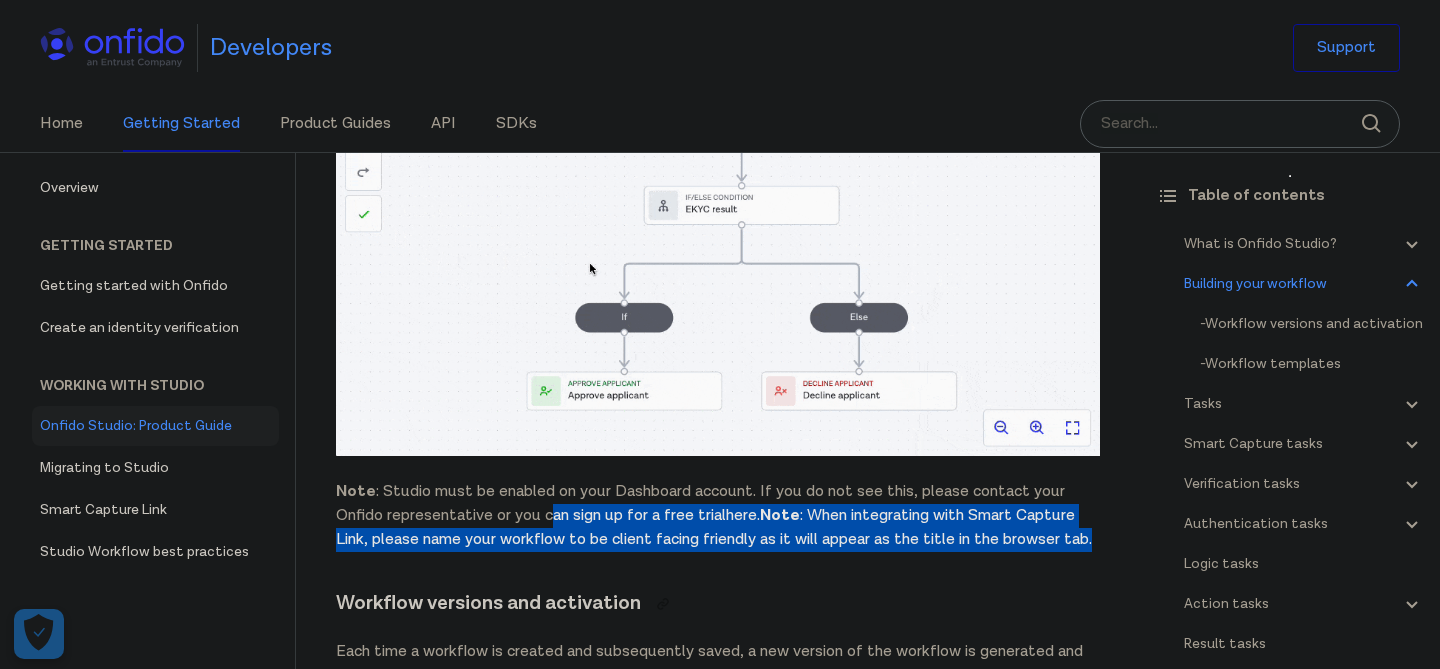 click on "Onfido Studio
What is Onfido Studio?
Onfido Studio is a tool for building, managing, and deploying identity verification journeys. Build workflows visually using our no-code Workflow Builder tool, in a format similar to flow charts or process diagrams.
Onfido Studio offers a number of benefits including:
Automated, smart decision making through no-code workflows
Customized and flexible user verification flows
Scalability to new markets and user requirements
Onfido Studio's main components are: The Workflow Builder, Workflows, Workflow Runs, Smart Capture and our Verification Suite.
The Workflow Builder
The Workflow Builder is the interface for creating and managing workflows, available directly through the Onfido Dashboard. It's a no-code, drag and drop interface that allows you to build, maintain and update workflows seamlessly without the need for developer involvement.
Workflows
An example of a simple workflow
Workflow Runs
input data
below API reference .
." at bounding box center [718, 22039] 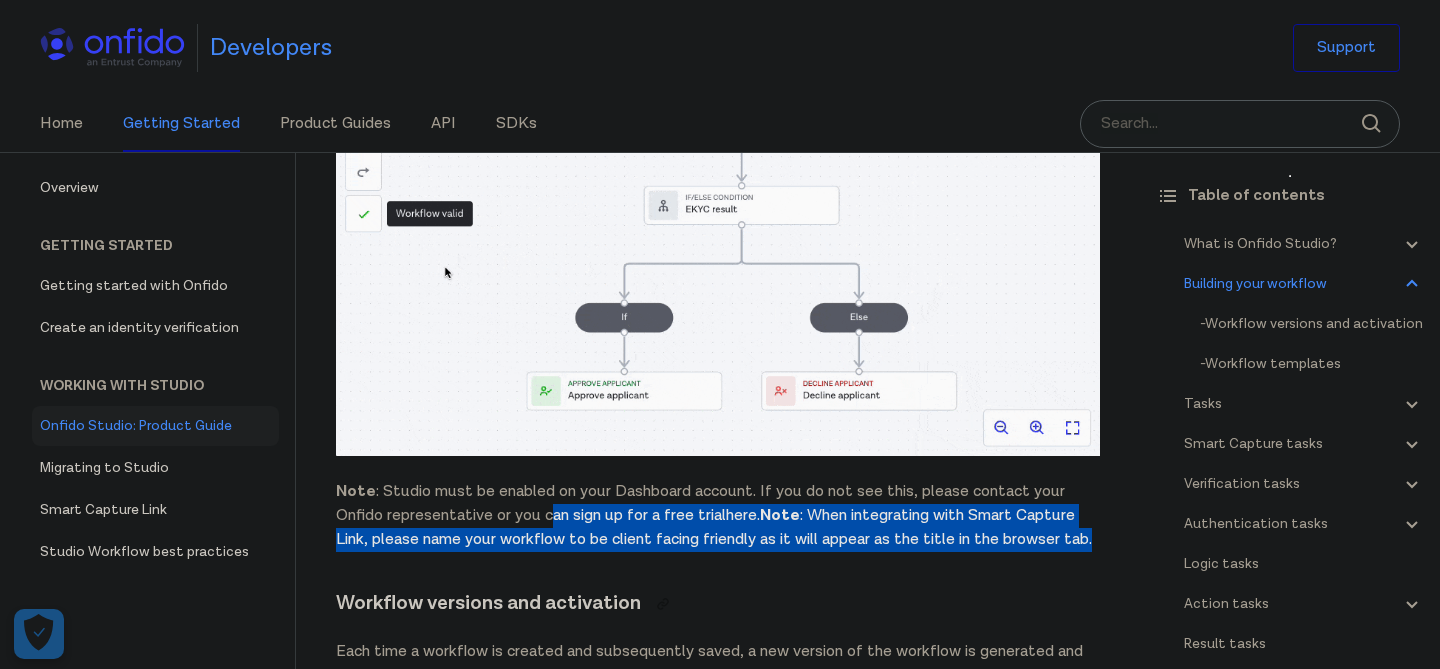 click on "Note : Studio must be enabled on your Dashboard account. If you do not see this, please contact your Onfido representative or you can sign up for a free trial  here .
Note : When integrating with Smart Capture Link, please name your workflow to be client facing friendly as it will appear as the title in the browser tab." at bounding box center (718, 516) 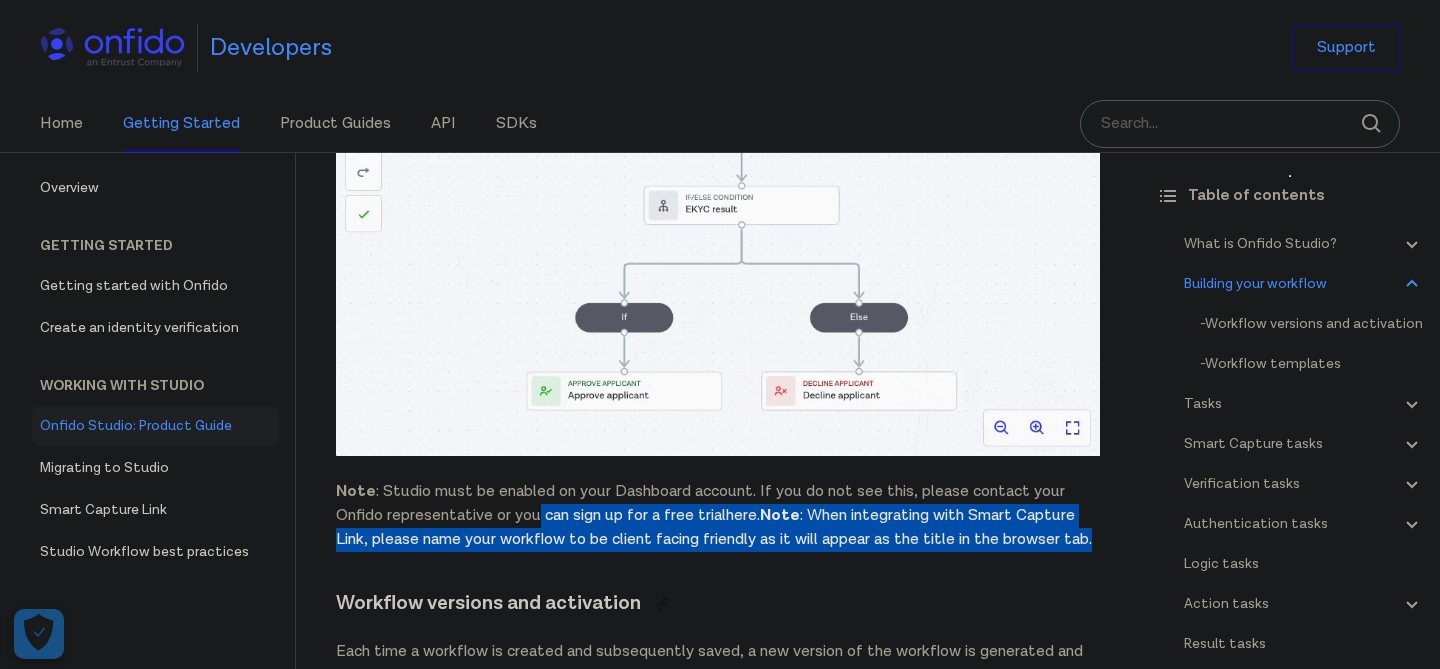 drag, startPoint x: 538, startPoint y: 510, endPoint x: 546, endPoint y: 557, distance: 47.67599 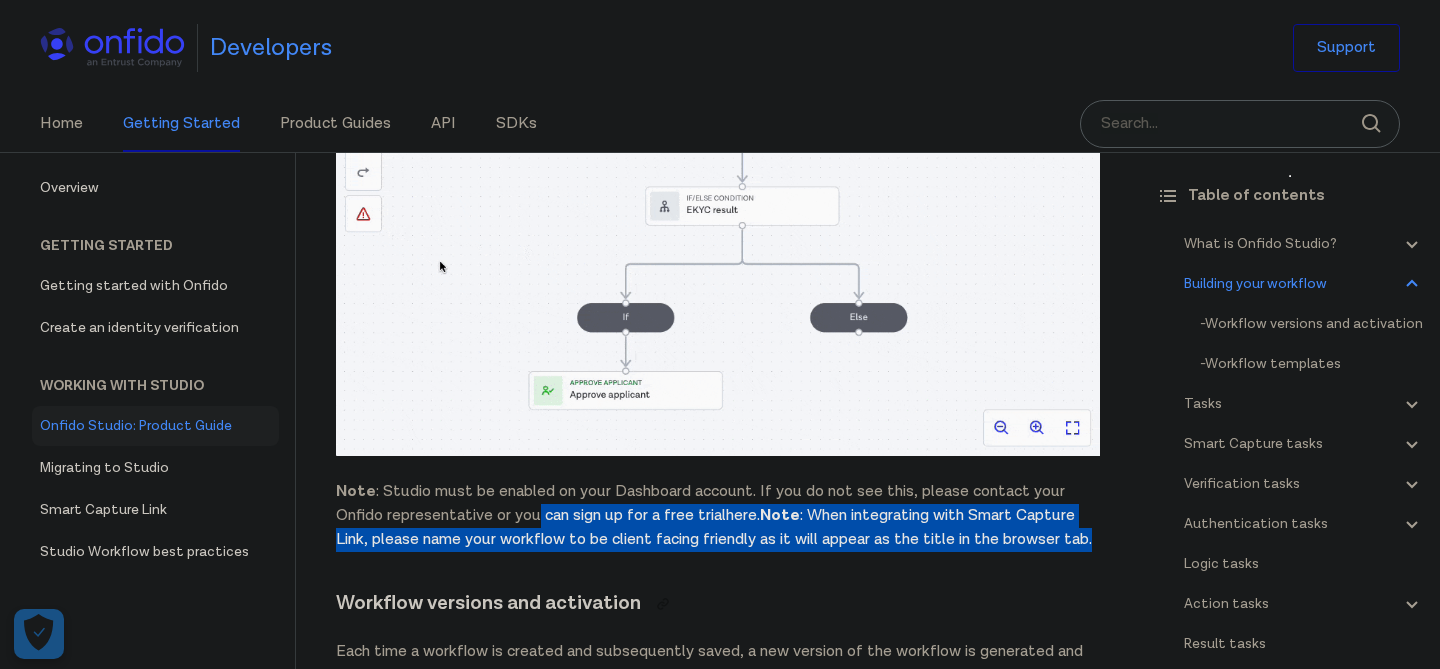 click on "Onfido Studio
What is Onfido Studio?
Onfido Studio is a tool for building, managing, and deploying identity verification journeys. Build workflows visually using our no-code Workflow Builder tool, in a format similar to flow charts or process diagrams.
Onfido Studio offers a number of benefits including:
Automated, smart decision making through no-code workflows
Customized and flexible user verification flows
Scalability to new markets and user requirements
Onfido Studio's main components are: The Workflow Builder, Workflows, Workflow Runs, Smart Capture and our Verification Suite.
The Workflow Builder
The Workflow Builder is the interface for creating and managing workflows, available directly through the Onfido Dashboard. It's a no-code, drag and drop interface that allows you to build, maintain and update workflows seamlessly without the need for developer involvement.
Workflows
An example of a simple workflow
Workflow Runs
input data
below API reference .
." at bounding box center (718, 22039) 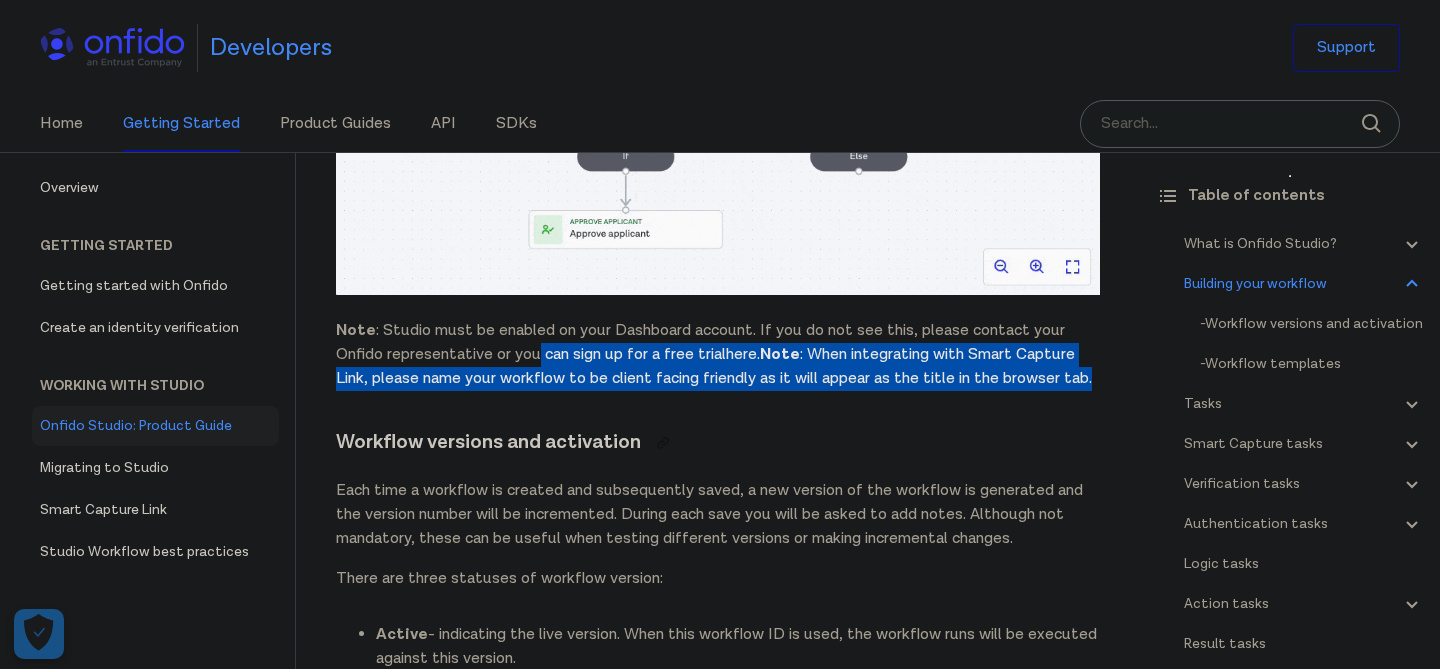 scroll, scrollTop: 3255, scrollLeft: 0, axis: vertical 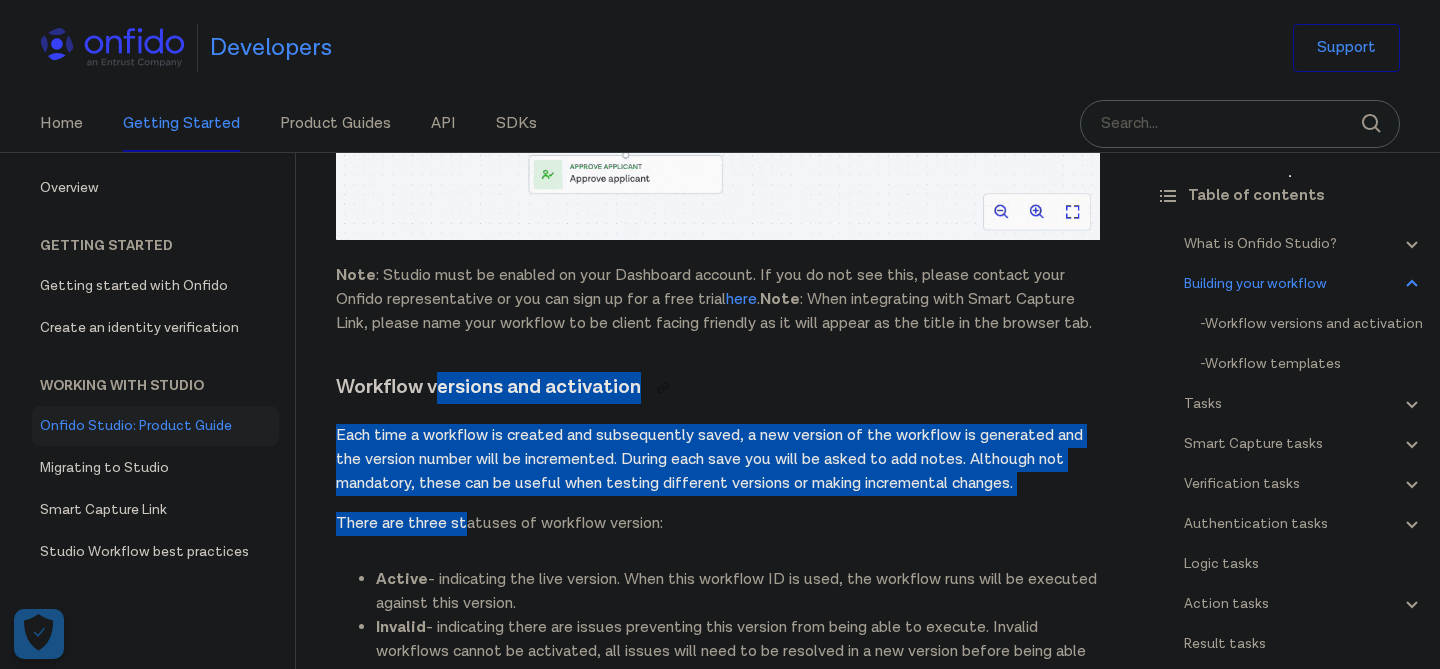 drag, startPoint x: 438, startPoint y: 402, endPoint x: 467, endPoint y: 527, distance: 128.31992 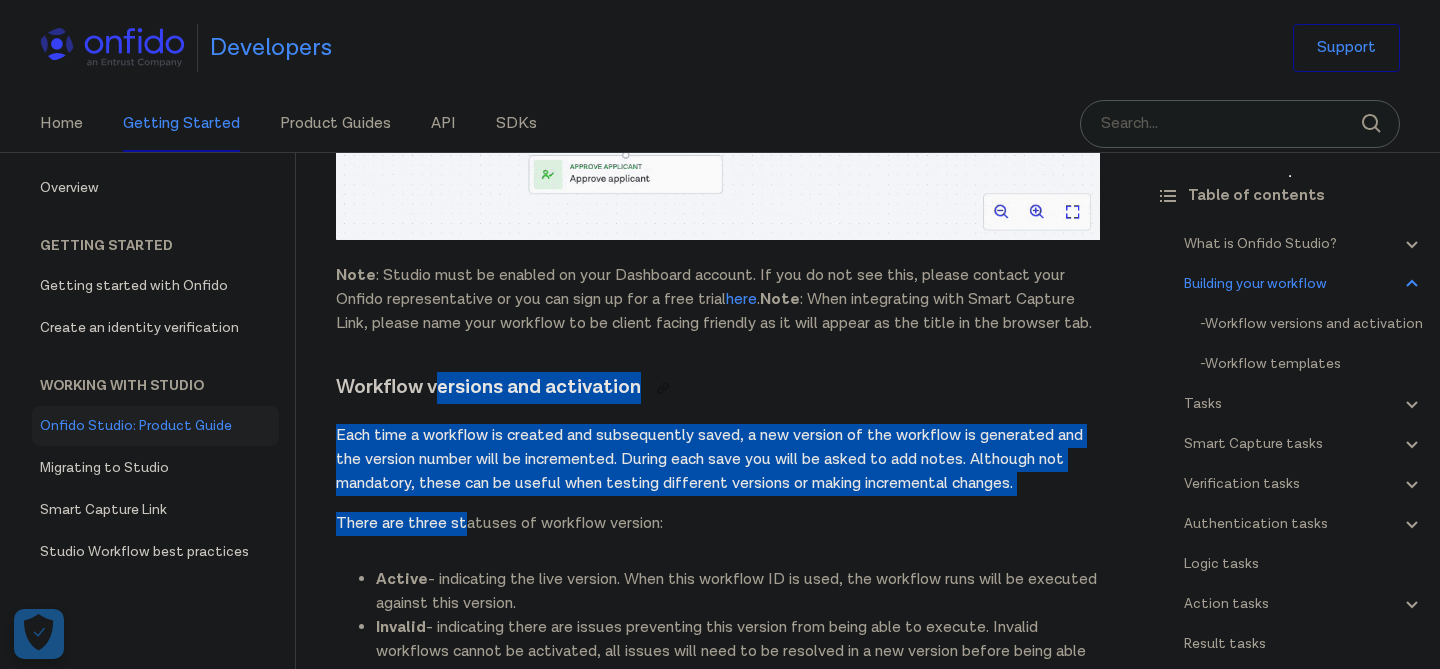 click on "Onfido Studio
What is Onfido Studio?
Onfido Studio is a tool for building, managing, and deploying identity verification journeys. Build workflows visually using our no-code Workflow Builder tool, in a format similar to flow charts or process diagrams.
Onfido Studio offers a number of benefits including:
Automated, smart decision making through no-code workflows
Customized and flexible user verification flows
Scalability to new markets and user requirements
Onfido Studio's main components are: The Workflow Builder, Workflows, Workflow Runs, Smart Capture and our Verification Suite.
The Workflow Builder
The Workflow Builder is the interface for creating and managing workflows, available directly through the Onfido Dashboard. It's a no-code, drag and drop interface that allows you to build, maintain and update workflows seamlessly without the need for developer involvement.
Workflows
An example of a simple workflow
Workflow Runs
input data
below API reference .
." at bounding box center [718, 21823] 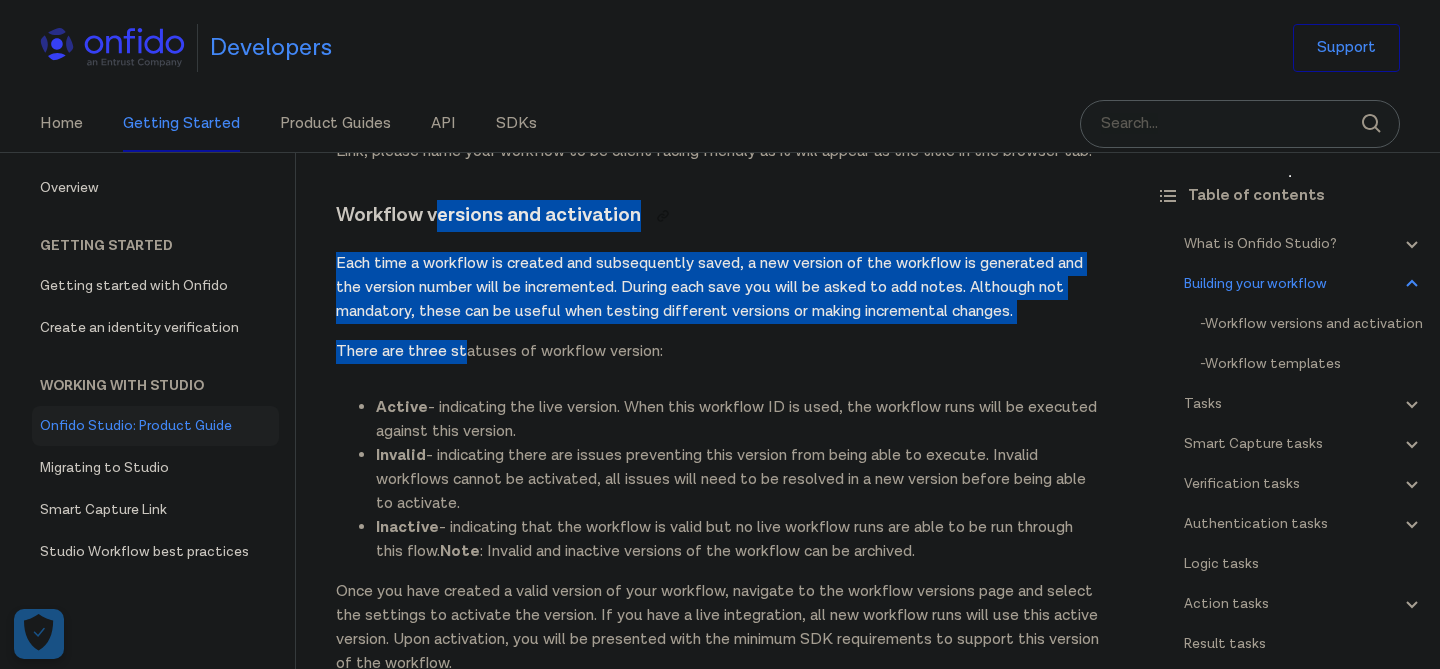 scroll, scrollTop: 3461, scrollLeft: 0, axis: vertical 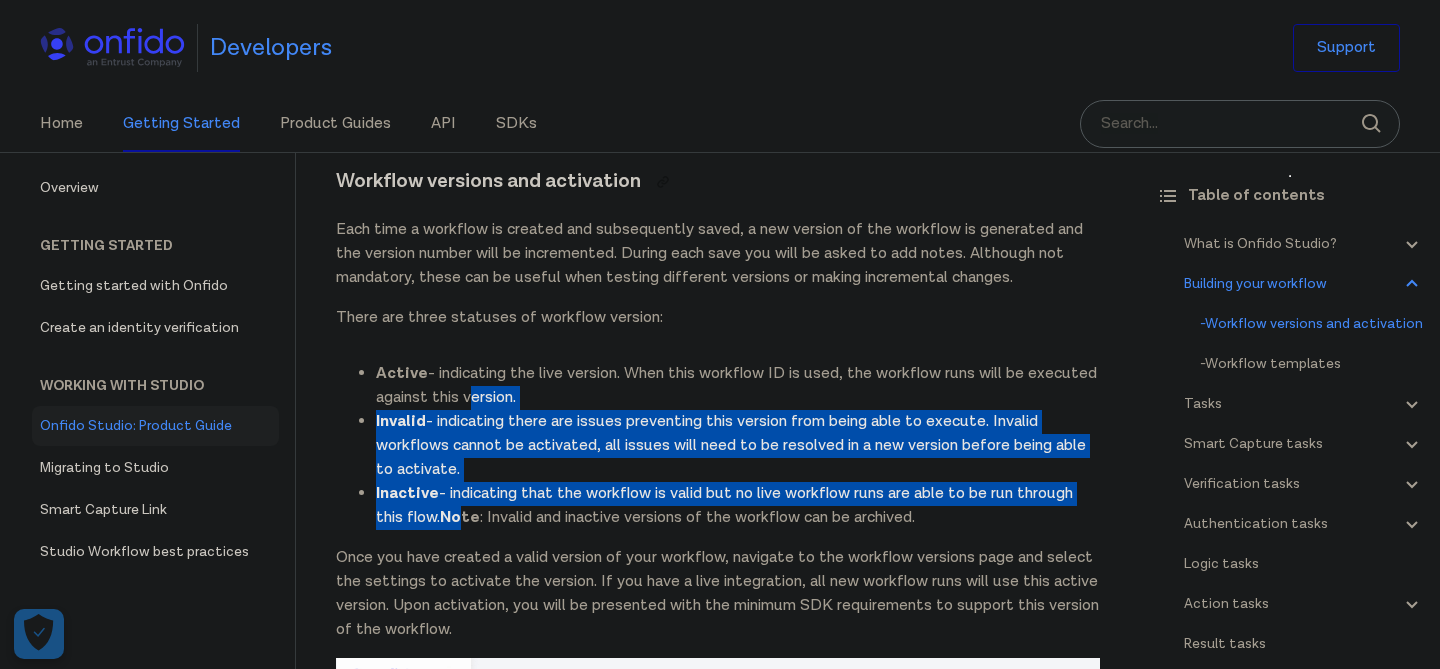 drag, startPoint x: 467, startPoint y: 527, endPoint x: 467, endPoint y: 379, distance: 148 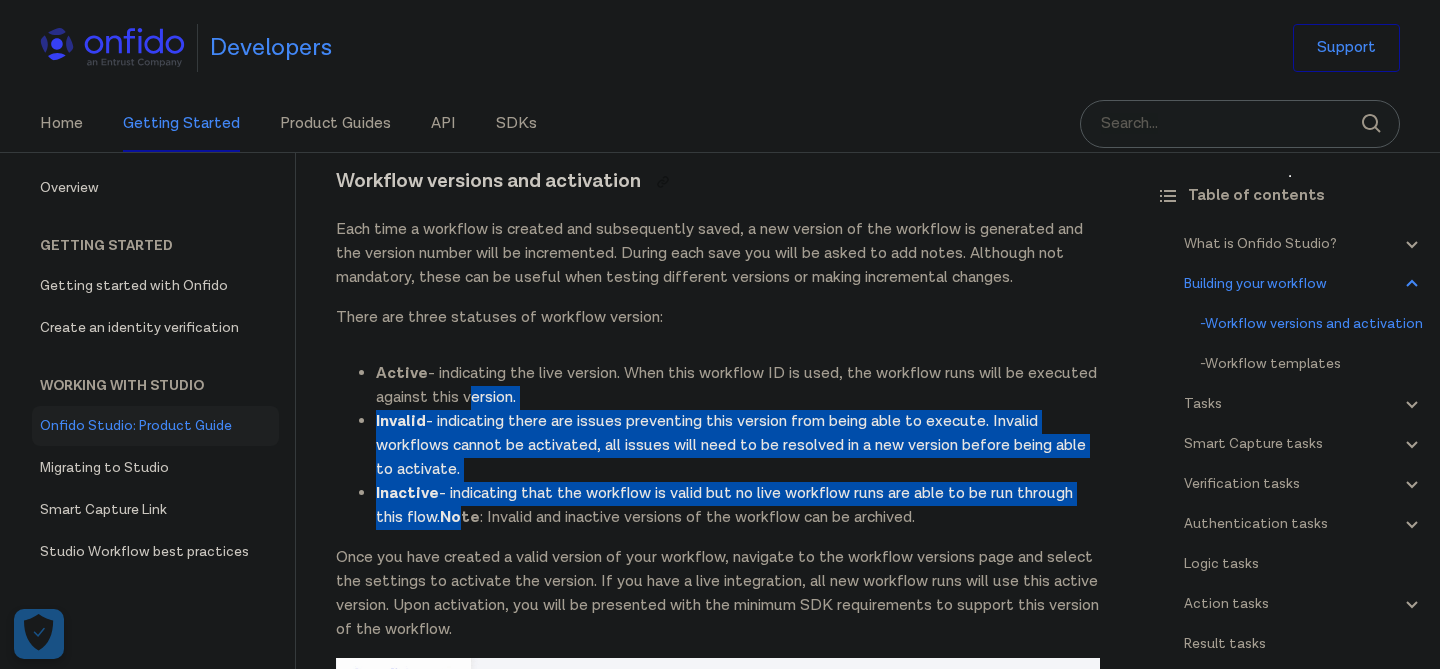 click on "Active  - indicating the live version. When this workflow ID is used, the workflow runs will be executed against this version.
Invalid  - indicating there are issues preventing this version from being able to execute. Invalid workflows cannot be activated, all issues will need to be resolved in a new version before being able to activate.
Inactive  - indicating that the workflow is valid but no live workflow runs are able to be run through this flow.
Note : Invalid and inactive versions of the workflow can be archived." at bounding box center (718, 446) 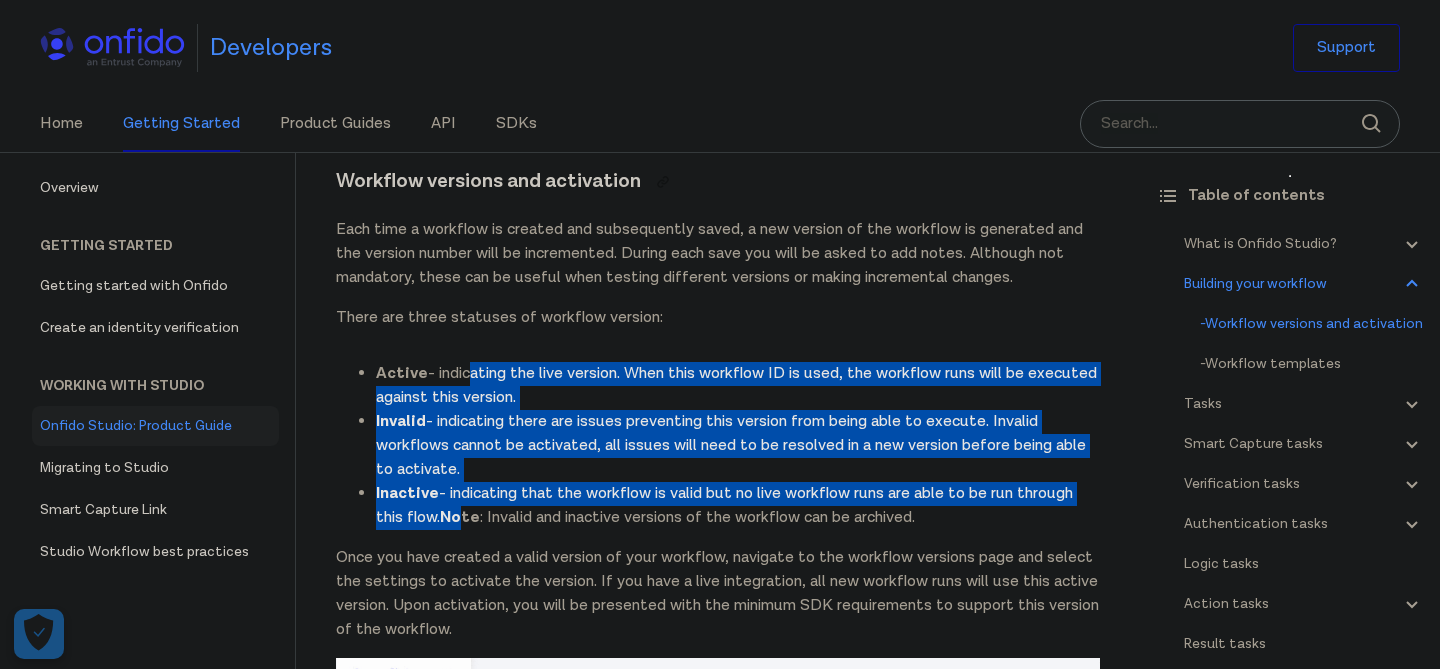click on "Active  - indicating the live version. When this workflow ID is used, the workflow runs will be executed against this version." at bounding box center [738, 386] 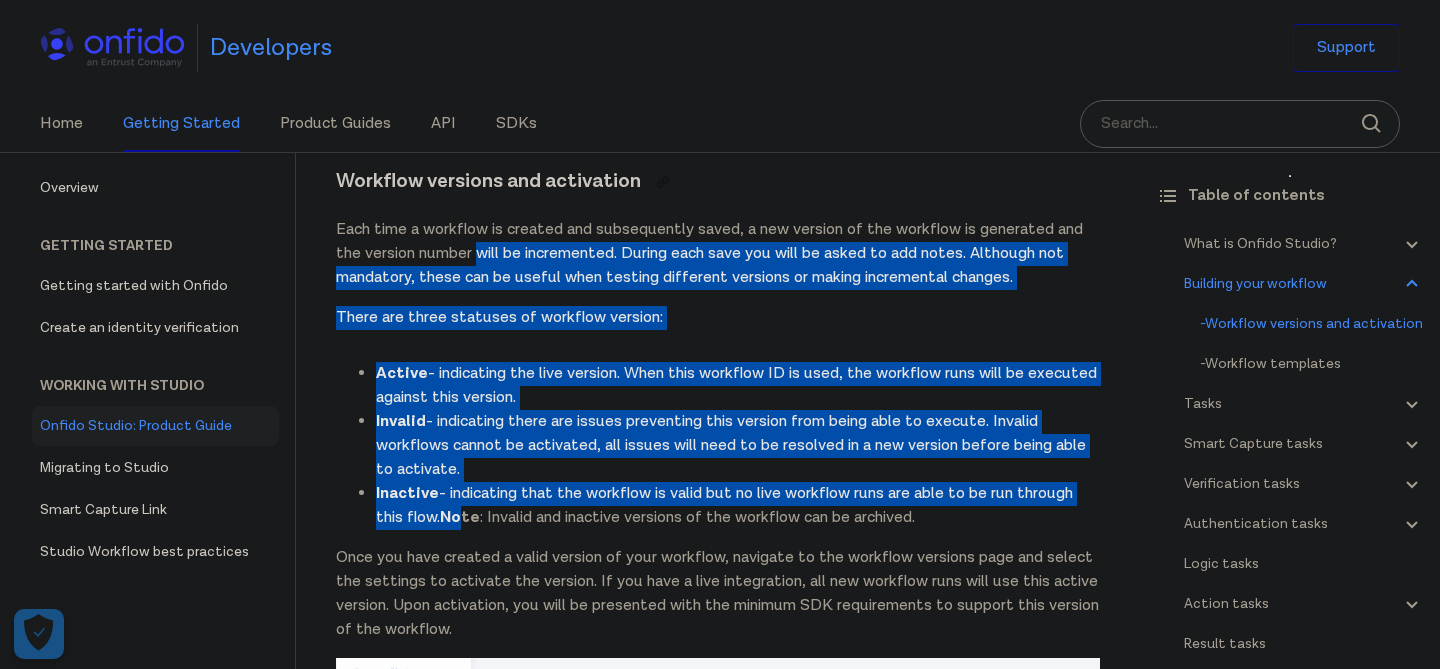 drag, startPoint x: 477, startPoint y: 242, endPoint x: 467, endPoint y: 509, distance: 267.1872 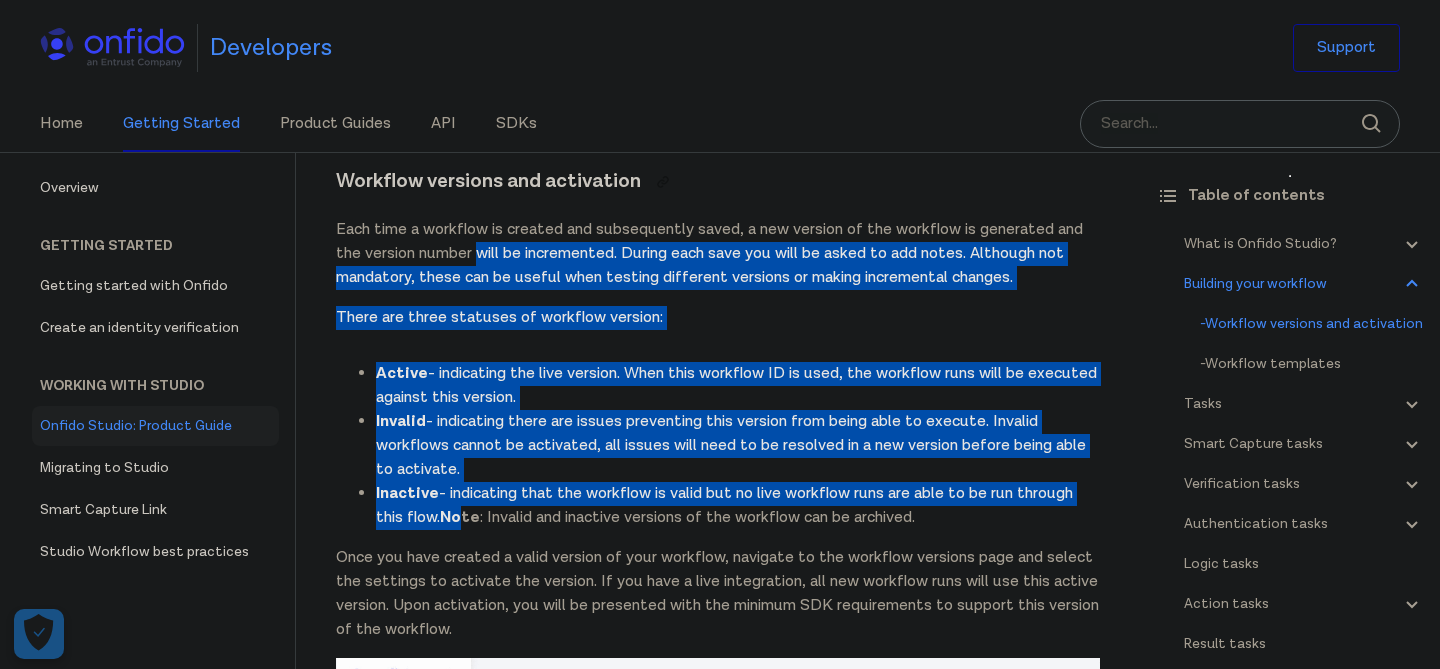 click on "Onfido Studio
What is Onfido Studio?
Onfido Studio is a tool for building, managing, and deploying identity verification journeys. Build workflows visually using our no-code Workflow Builder tool, in a format similar to flow charts or process diagrams.
Onfido Studio offers a number of benefits including:
Automated, smart decision making through no-code workflows
Customized and flexible user verification flows
Scalability to new markets and user requirements
Onfido Studio's main components are: The Workflow Builder, Workflows, Workflow Runs, Smart Capture and our Verification Suite.
The Workflow Builder
The Workflow Builder is the interface for creating and managing workflows, available directly through the Onfido Dashboard. It's a no-code, drag and drop interface that allows you to build, maintain and update workflows seamlessly without the need for developer involvement.
Workflows
An example of a simple workflow
Workflow Runs
input data
below API reference .
." at bounding box center [718, 21617] 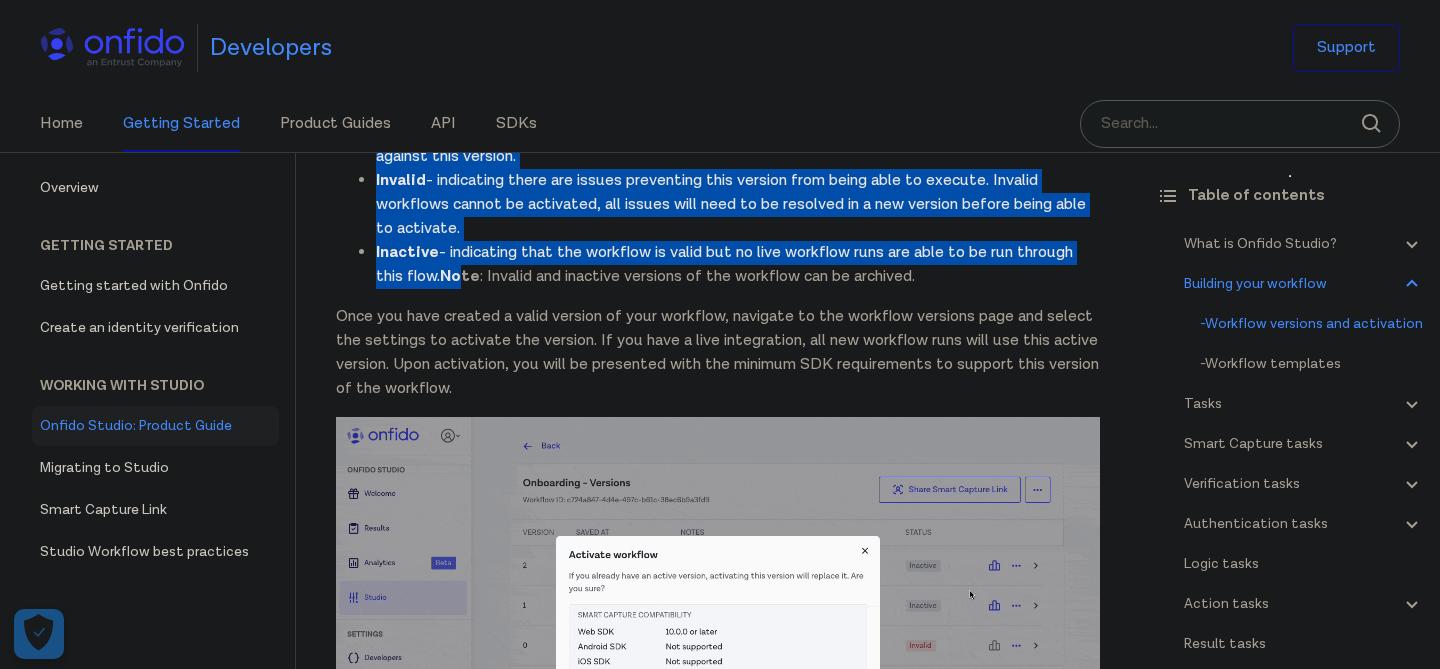 scroll, scrollTop: 3690, scrollLeft: 0, axis: vertical 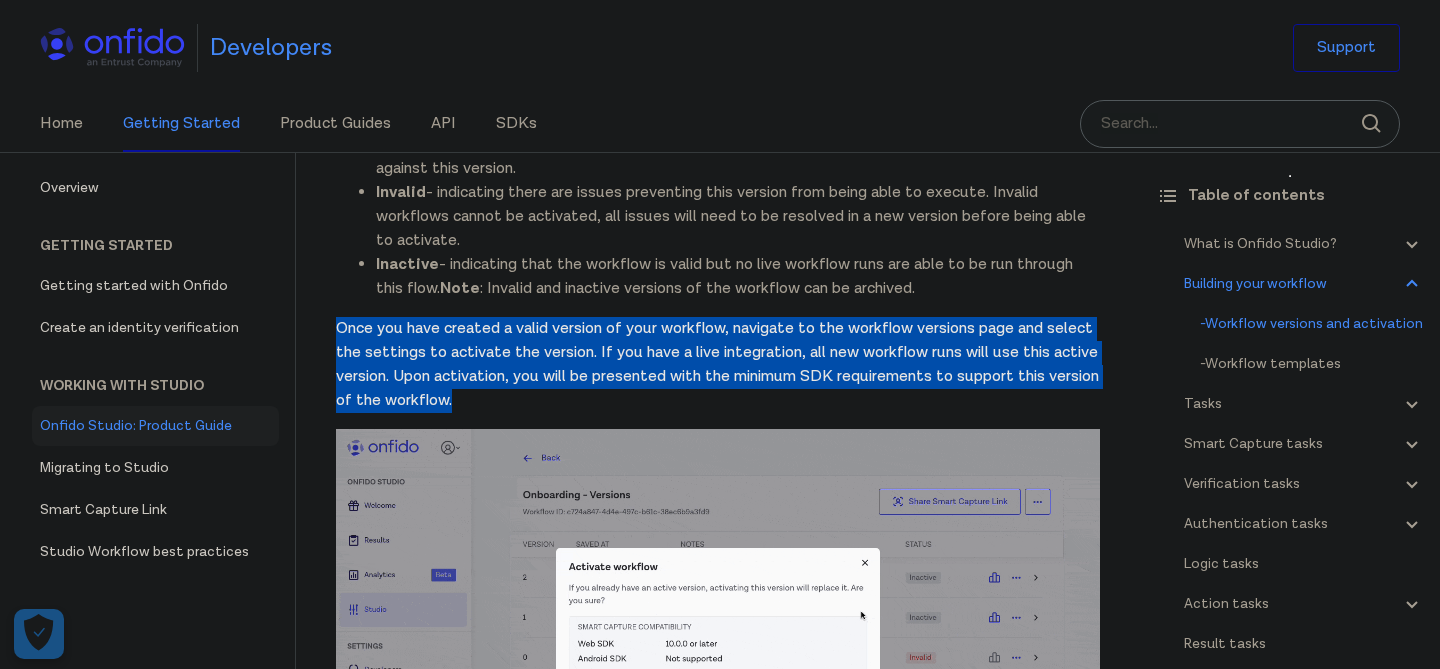 drag, startPoint x: 506, startPoint y: 410, endPoint x: 544, endPoint y: 304, distance: 112.60551 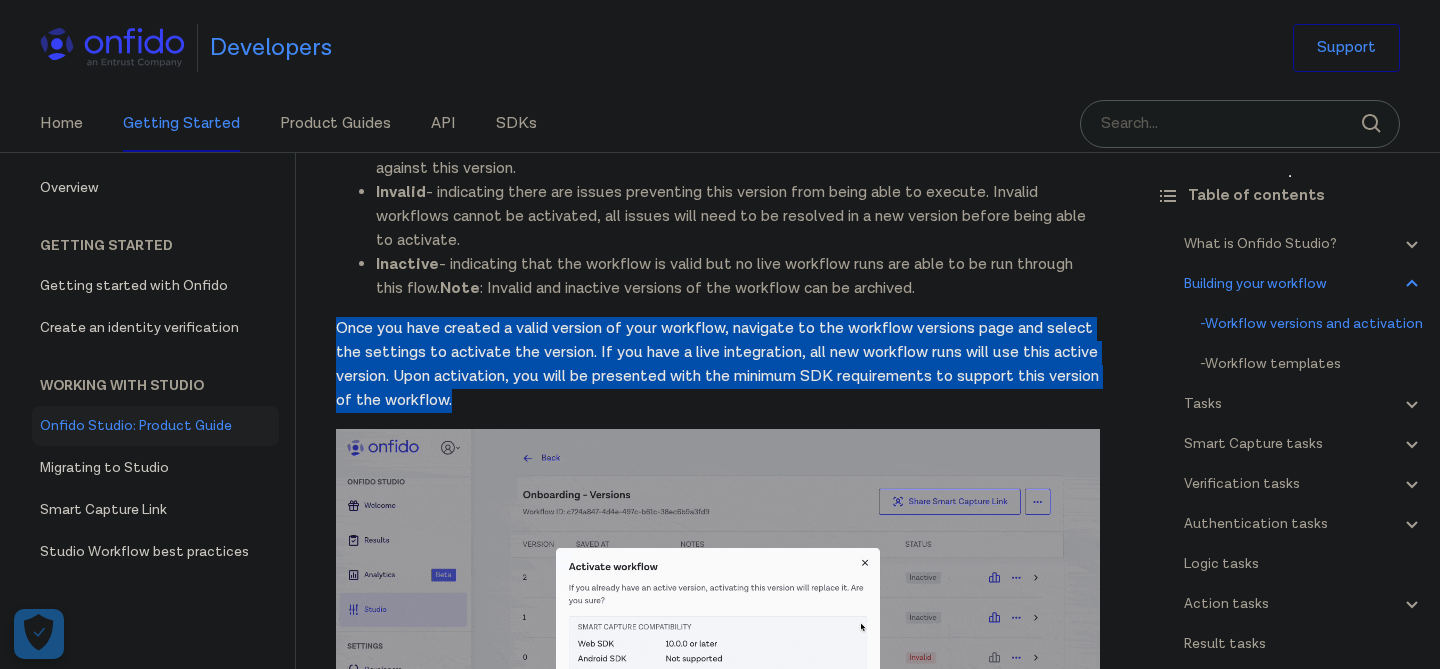 click on "Onfido Studio
What is Onfido Studio?
Onfido Studio is a tool for building, managing, and deploying identity verification journeys. Build workflows visually using our no-code Workflow Builder tool, in a format similar to flow charts or process diagrams.
Onfido Studio offers a number of benefits including:
Automated, smart decision making through no-code workflows
Customized and flexible user verification flows
Scalability to new markets and user requirements
Onfido Studio's main components are: The Workflow Builder, Workflows, Workflow Runs, Smart Capture and our Verification Suite.
The Workflow Builder
The Workflow Builder is the interface for creating and managing workflows, available directly through the Onfido Dashboard. It's a no-code, drag and drop interface that allows you to build, maintain and update workflows seamlessly without the need for developer involvement.
Workflows
An example of a simple workflow
Workflow Runs
input data
below API reference .
." at bounding box center [718, 21388] 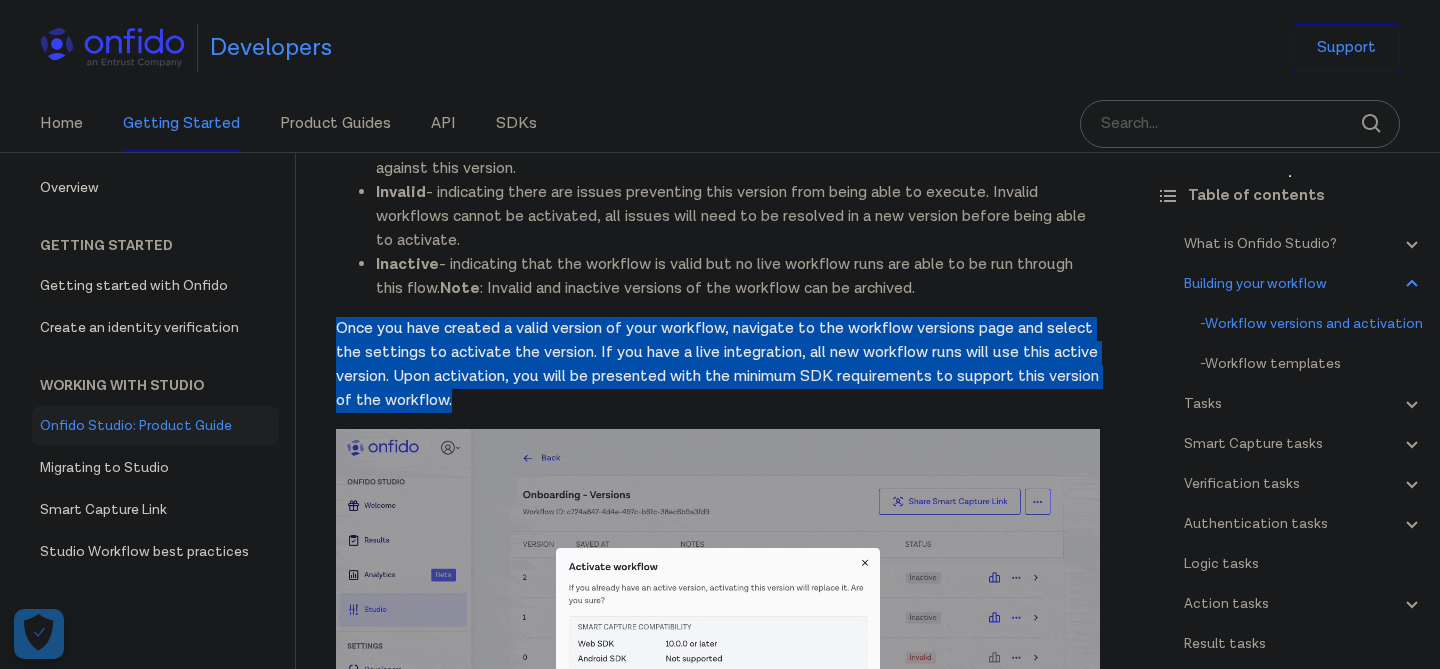 click on "Once you have created a valid version of your workflow, navigate to the workflow versions page and select the settings to activate the version. If you have a live integration, all new workflow runs will use this active version. Upon activation, you will be presented with the minimum SDK requirements to support this version of the workflow." at bounding box center [718, 365] 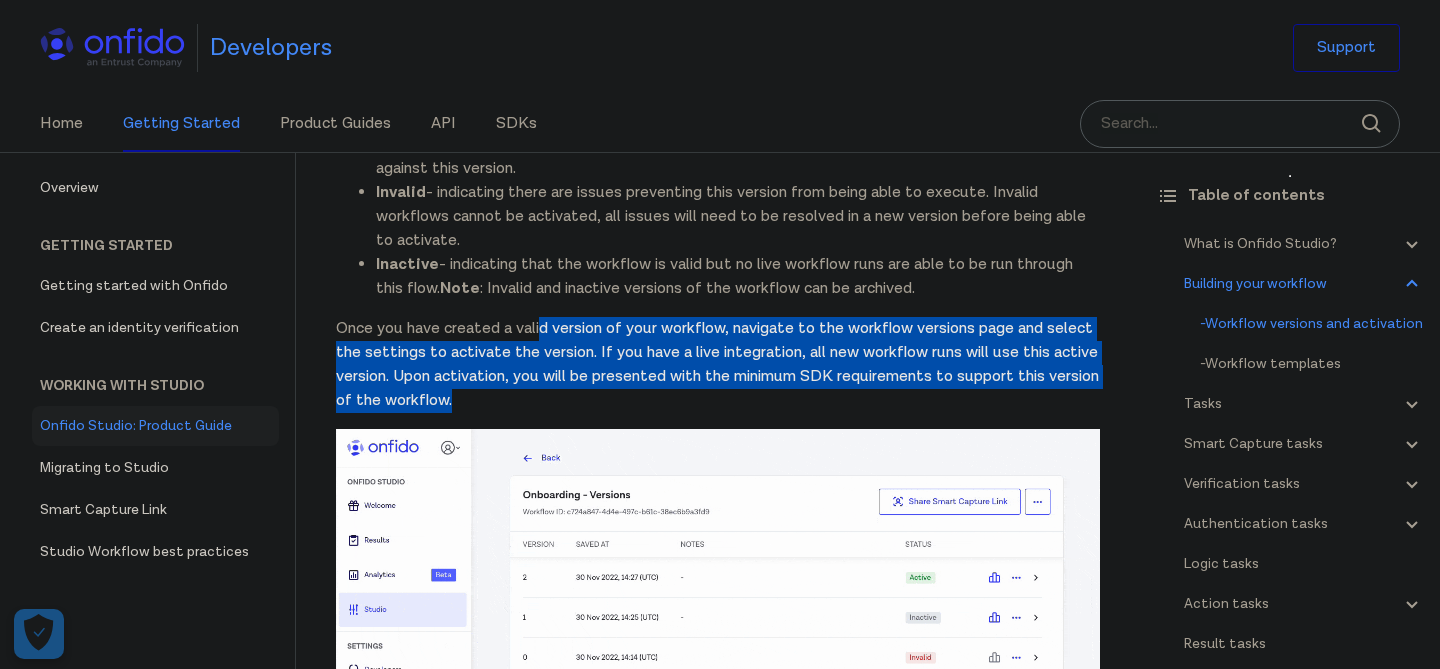 drag, startPoint x: 542, startPoint y: 319, endPoint x: 528, endPoint y: 390, distance: 72.36712 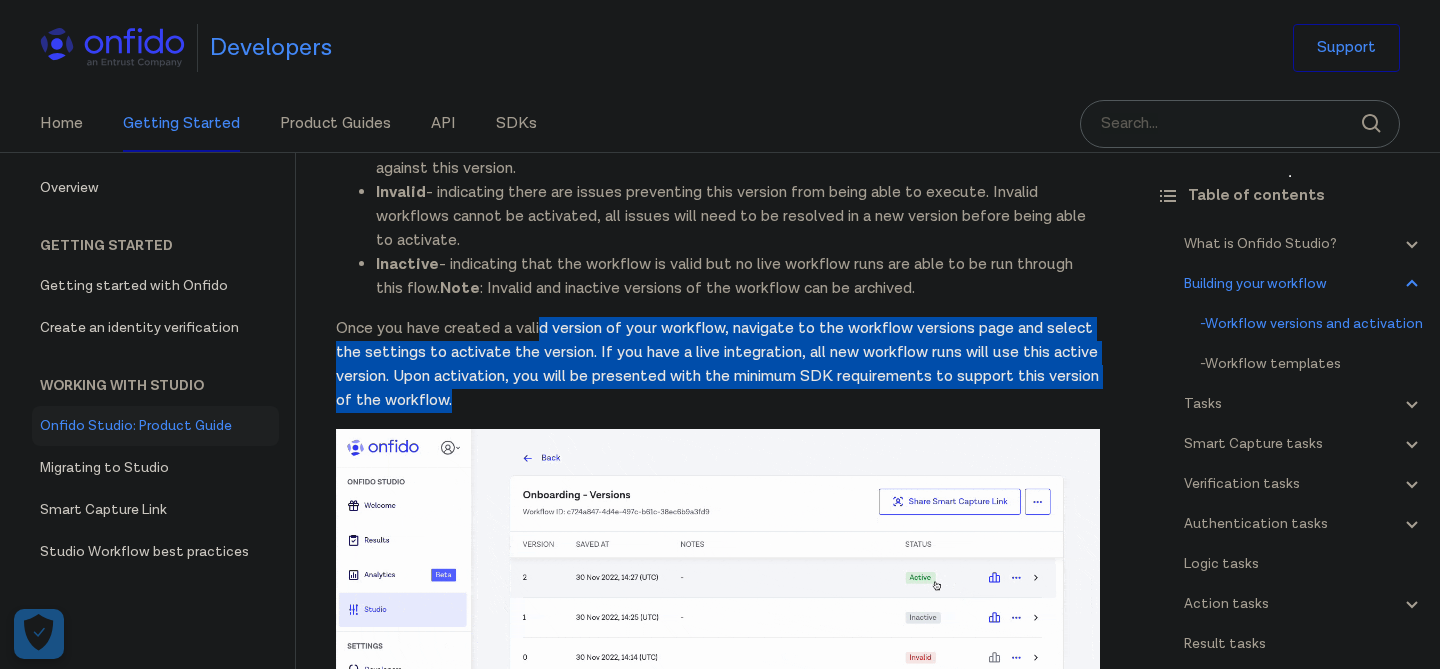 click on "Once you have created a valid version of your workflow, navigate to the workflow versions page and select the settings to activate the version. If you have a live integration, all new workflow runs will use this active version. Upon activation, you will be presented with the minimum SDK requirements to support this version of the workflow." at bounding box center [718, 365] 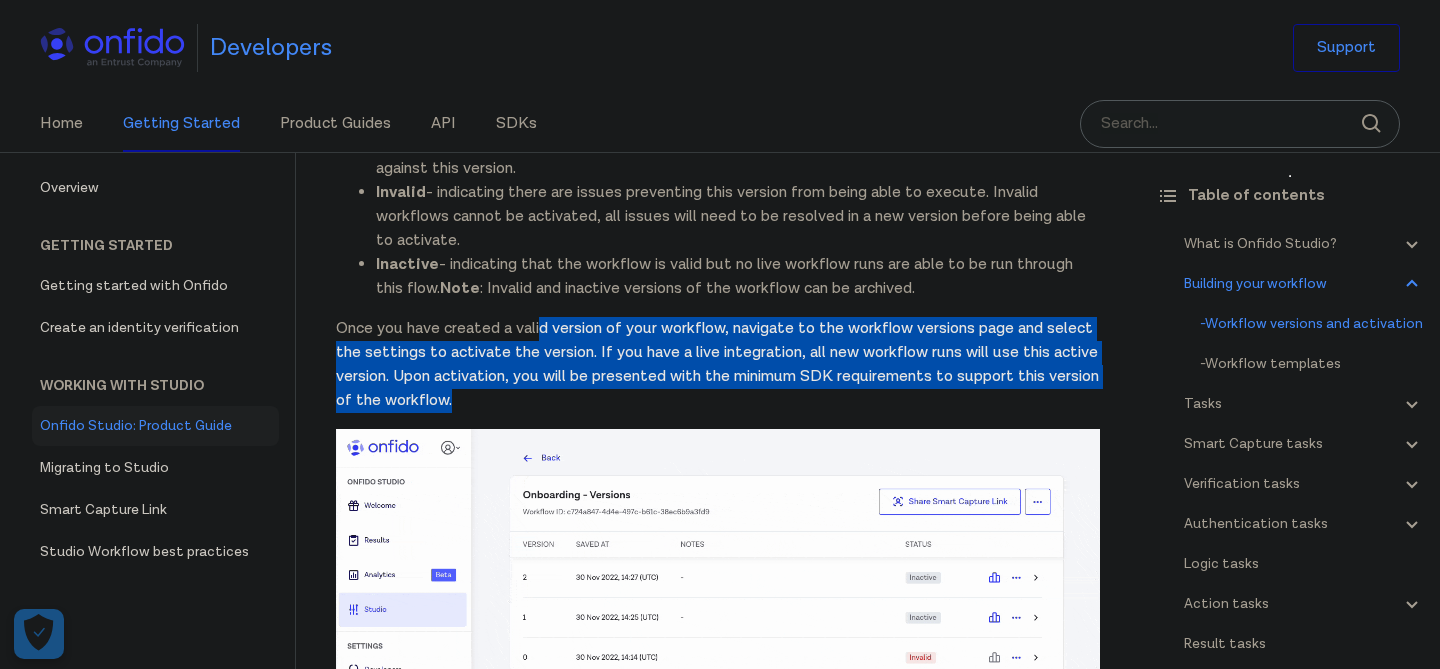 click on "Once you have created a valid version of your workflow, navigate to the workflow versions page and select the settings to activate the version. If you have a live integration, all new workflow runs will use this active version. Upon activation, you will be presented with the minimum SDK requirements to support this version of the workflow." at bounding box center (718, 365) 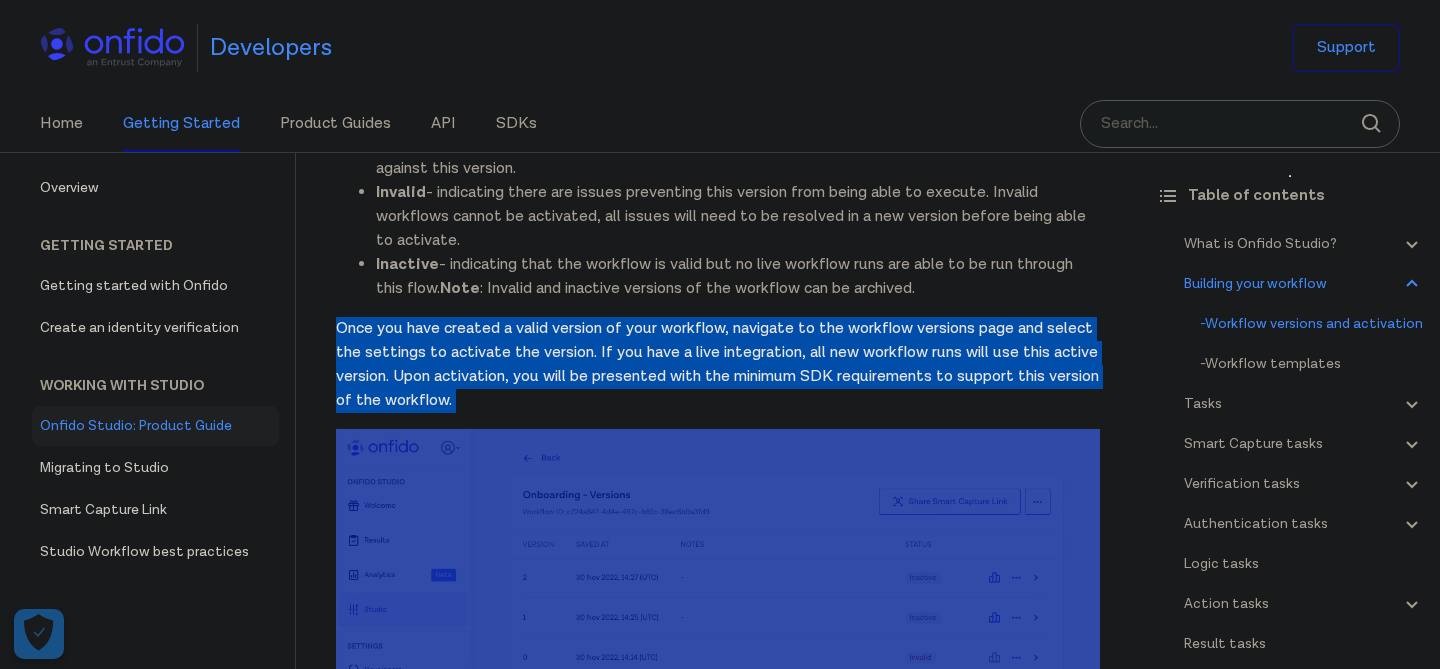 drag, startPoint x: 528, startPoint y: 390, endPoint x: 528, endPoint y: 315, distance: 75 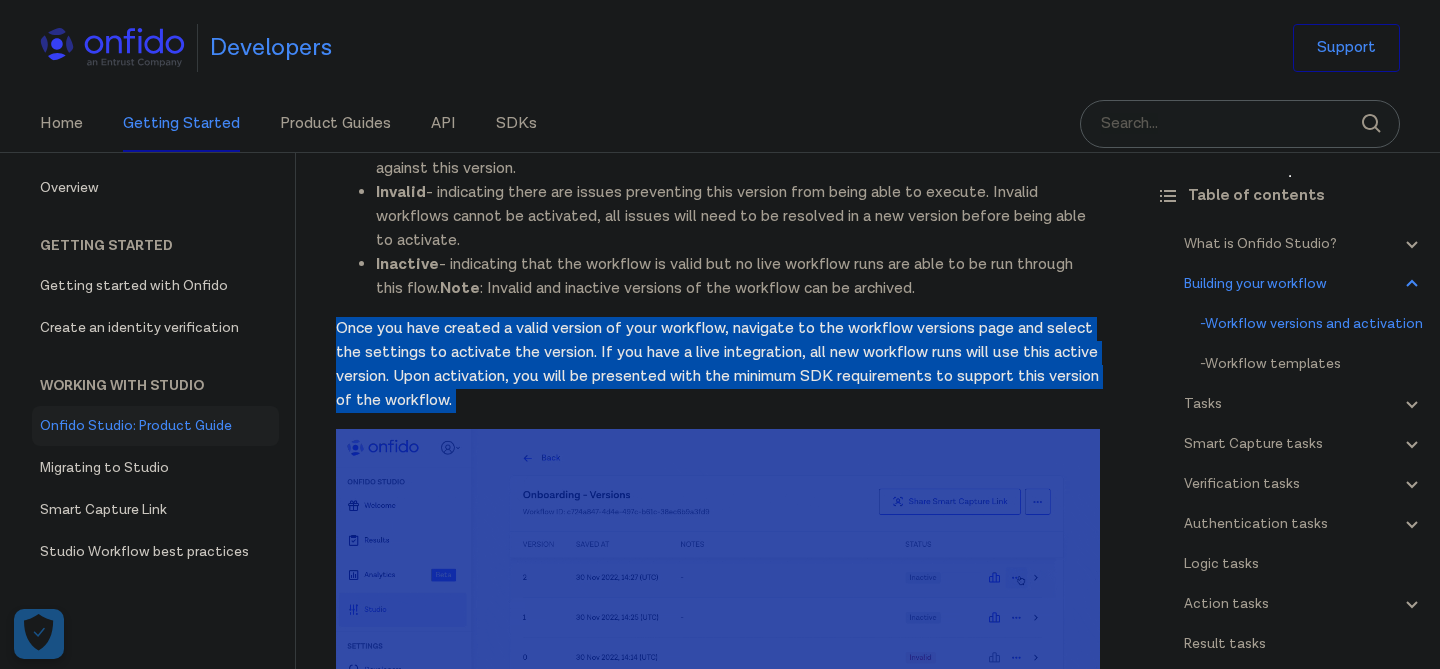 click on "Onfido Studio
What is Onfido Studio?
Onfido Studio is a tool for building, managing, and deploying identity verification journeys. Build workflows visually using our no-code Workflow Builder tool, in a format similar to flow charts or process diagrams.
Onfido Studio offers a number of benefits including:
Automated, smart decision making through no-code workflows
Customized and flexible user verification flows
Scalability to new markets and user requirements
Onfido Studio's main components are: The Workflow Builder, Workflows, Workflow Runs, Smart Capture and our Verification Suite.
The Workflow Builder
The Workflow Builder is the interface for creating and managing workflows, available directly through the Onfido Dashboard. It's a no-code, drag and drop interface that allows you to build, maintain and update workflows seamlessly without the need for developer involvement.
Workflows
An example of a simple workflow
Workflow Runs
input data
below API reference .
." at bounding box center (718, 21388) 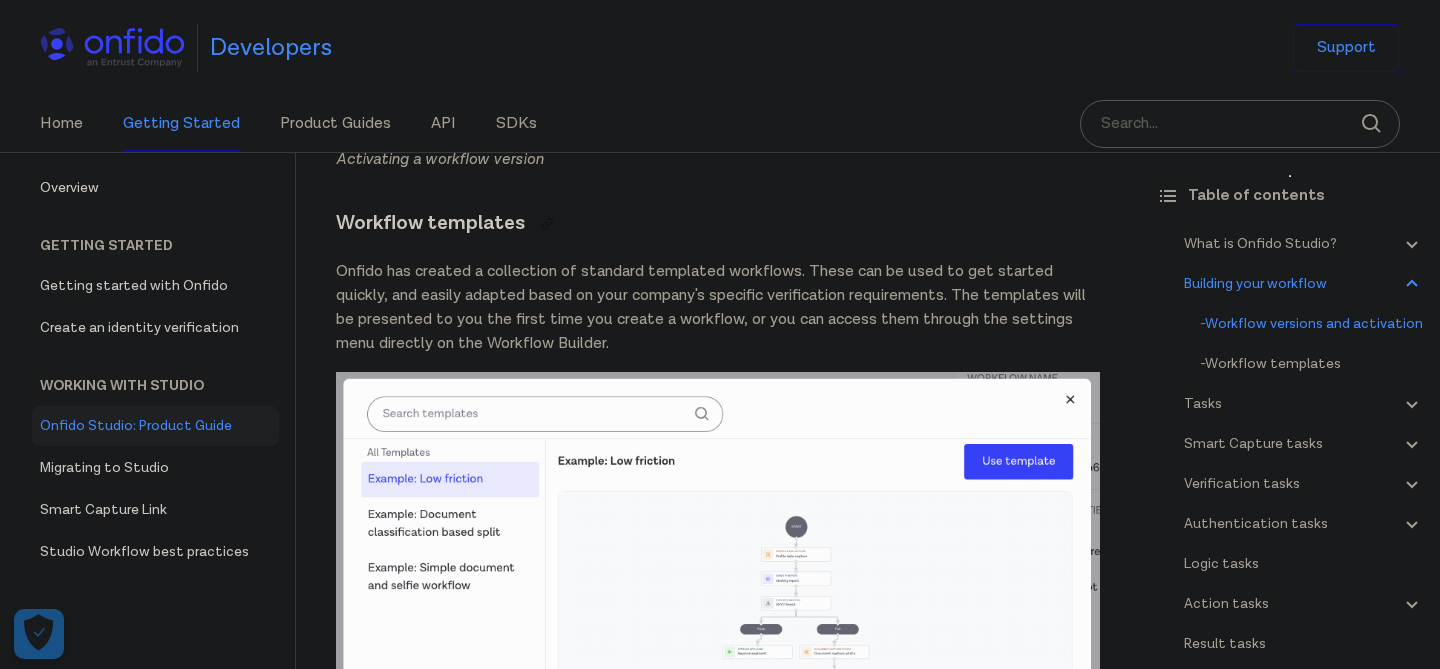 scroll, scrollTop: 4474, scrollLeft: 0, axis: vertical 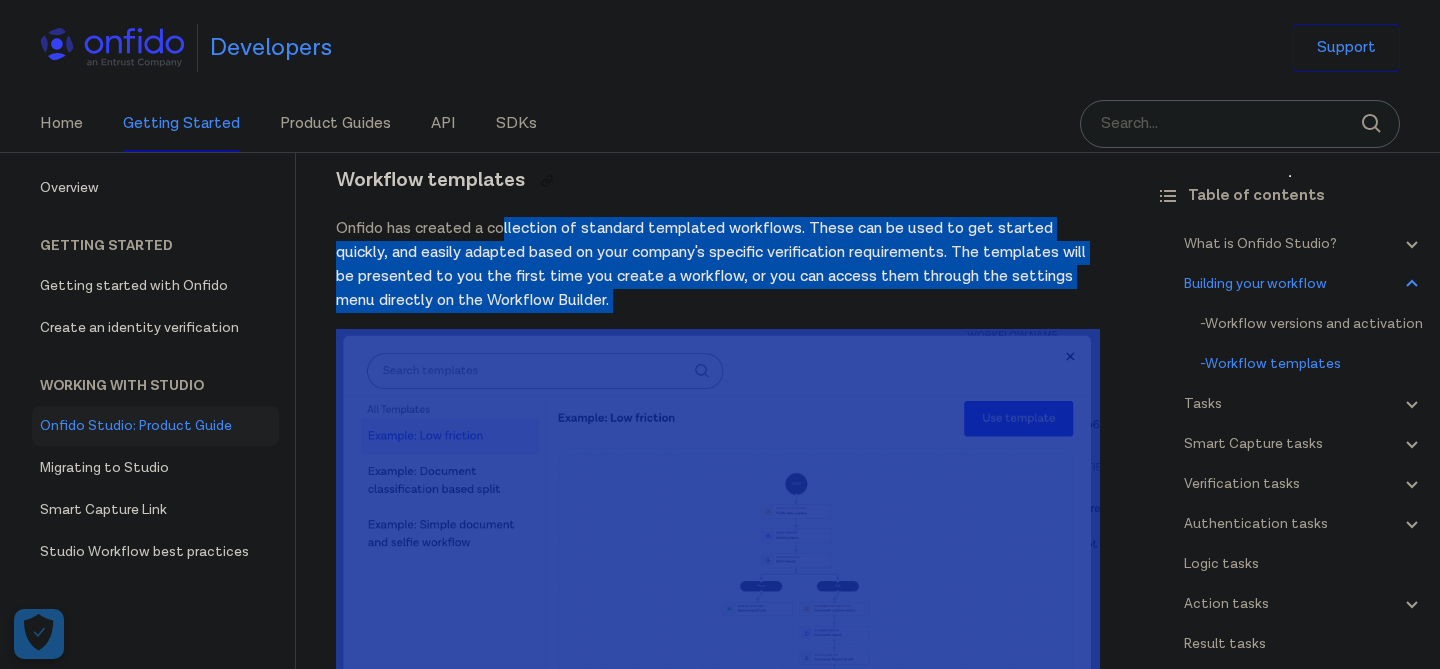 drag, startPoint x: 507, startPoint y: 228, endPoint x: 629, endPoint y: 329, distance: 158.38245 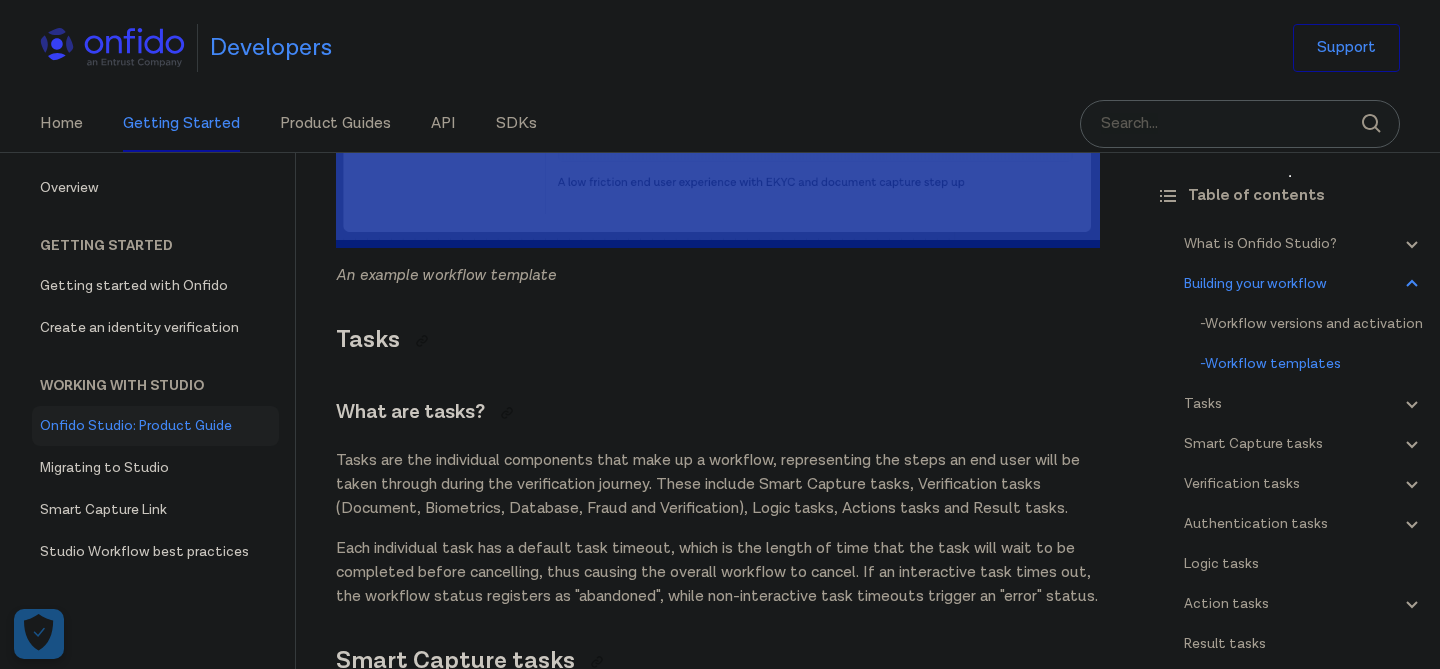 scroll, scrollTop: 5072, scrollLeft: 0, axis: vertical 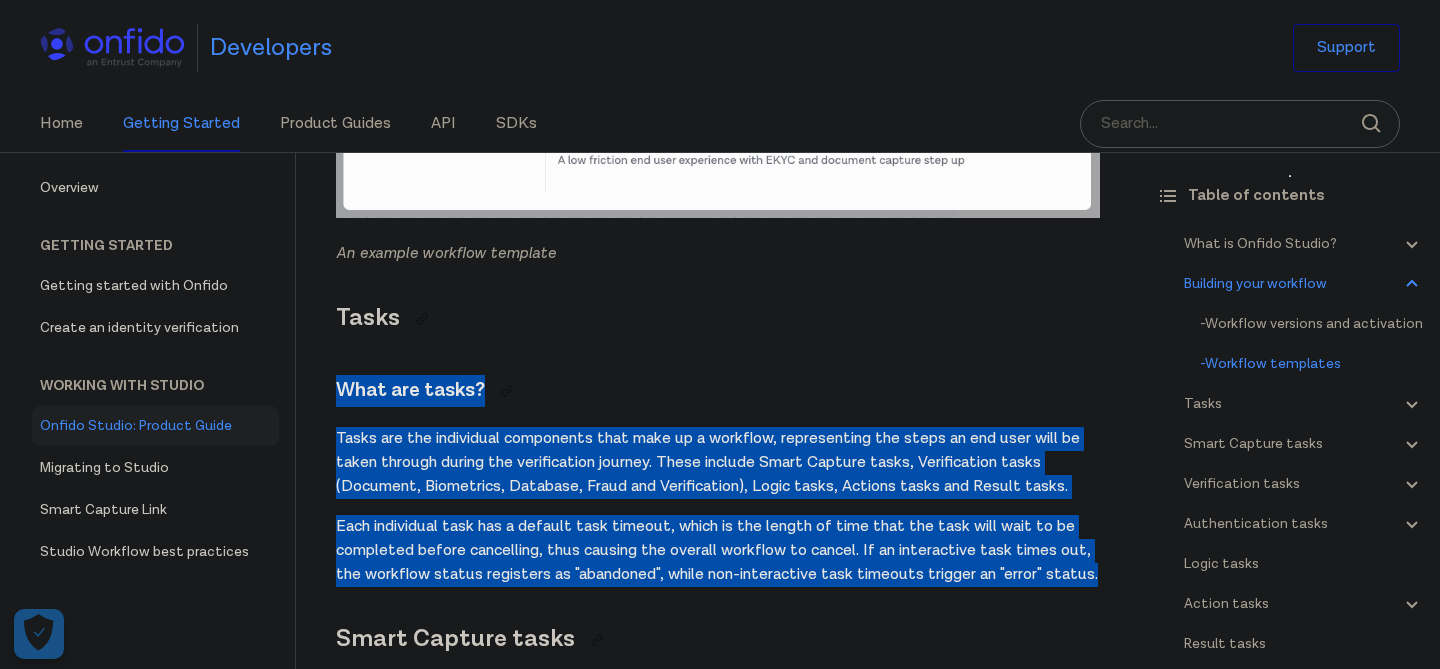 drag, startPoint x: 604, startPoint y: 350, endPoint x: 554, endPoint y: 589, distance: 244.17412 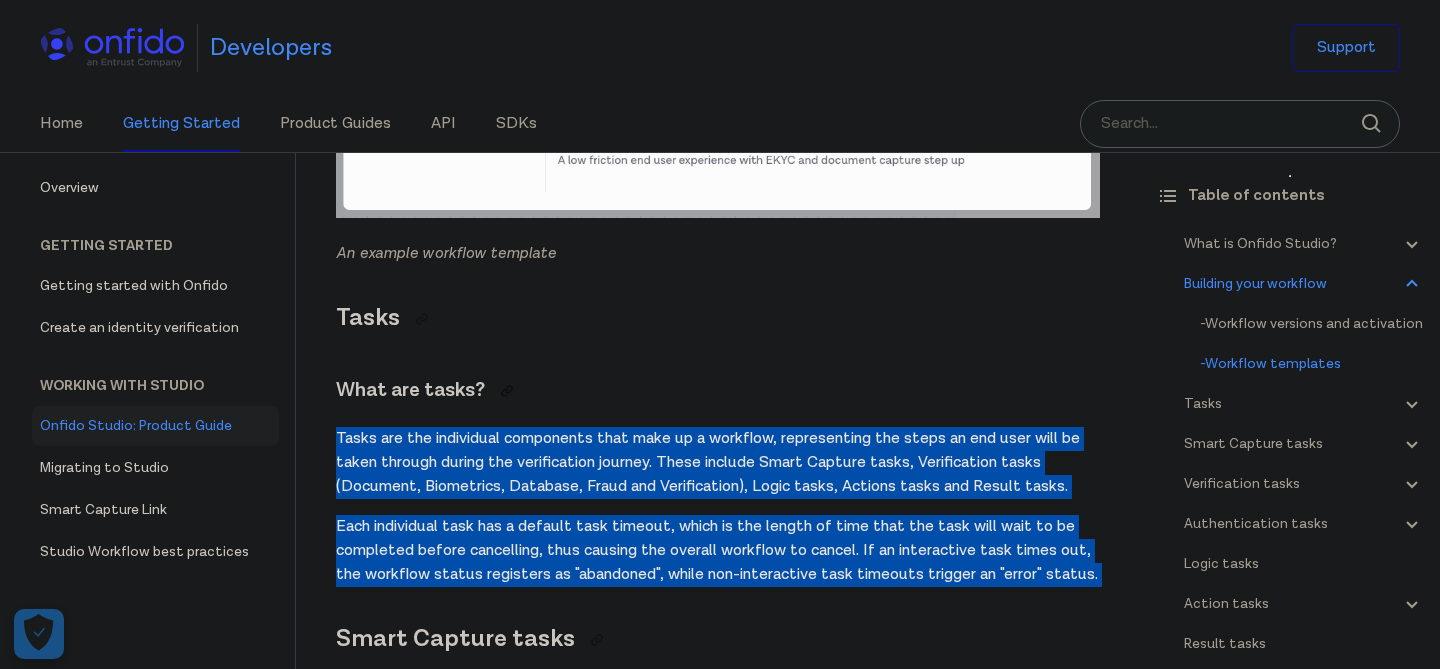 drag, startPoint x: 554, startPoint y: 589, endPoint x: 585, endPoint y: 376, distance: 215.24405 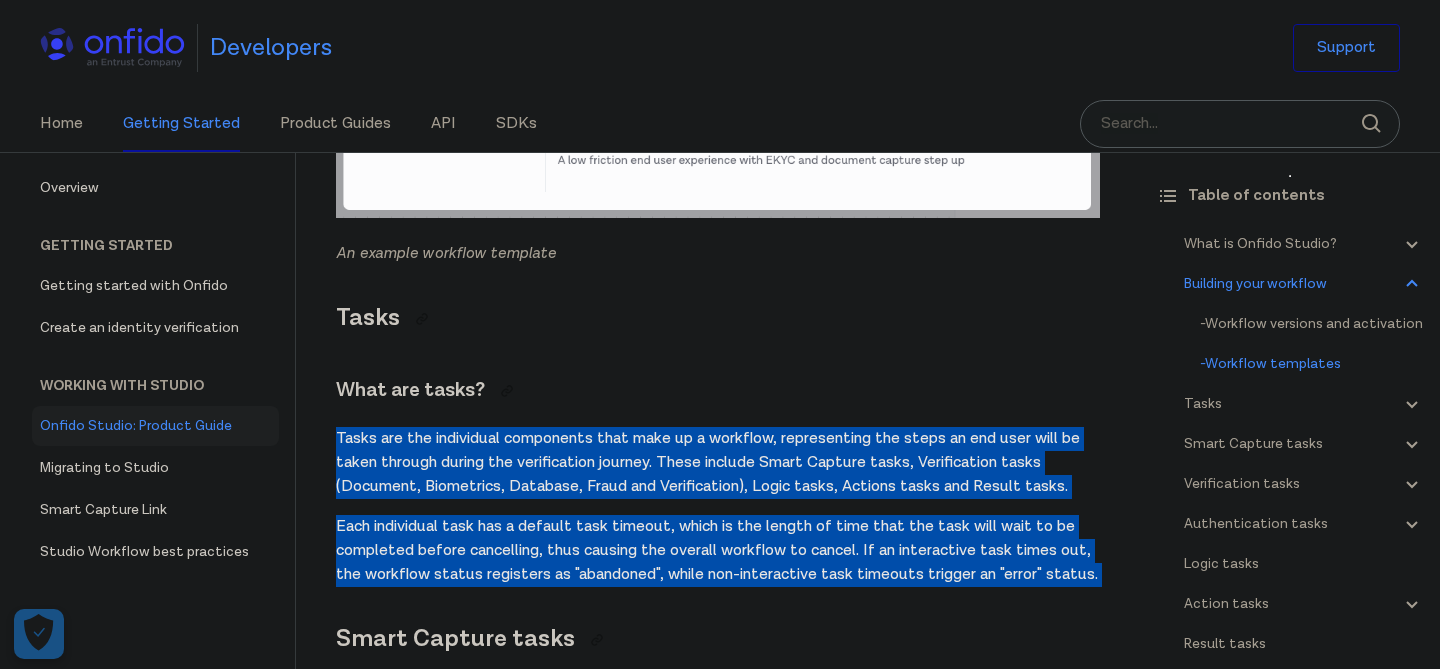 click on "Tasks are the individual components that make up a workflow, representing the steps an end user will be taken through during the verification journey. These include Smart Capture tasks, Verification tasks (Document, Biometrics, Database, Fraud and Verification), Logic tasks, Actions tasks and Result tasks." at bounding box center (718, 463) 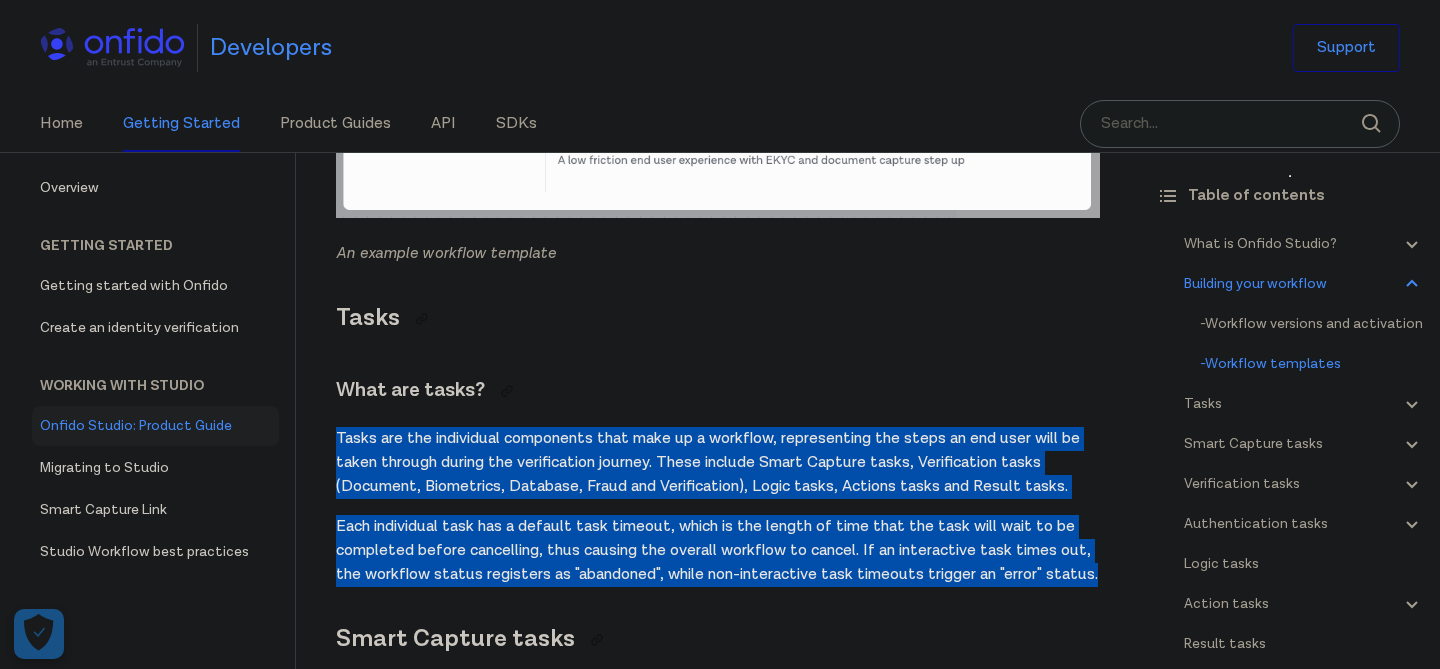 drag, startPoint x: 556, startPoint y: 418, endPoint x: 519, endPoint y: 603, distance: 188.66373 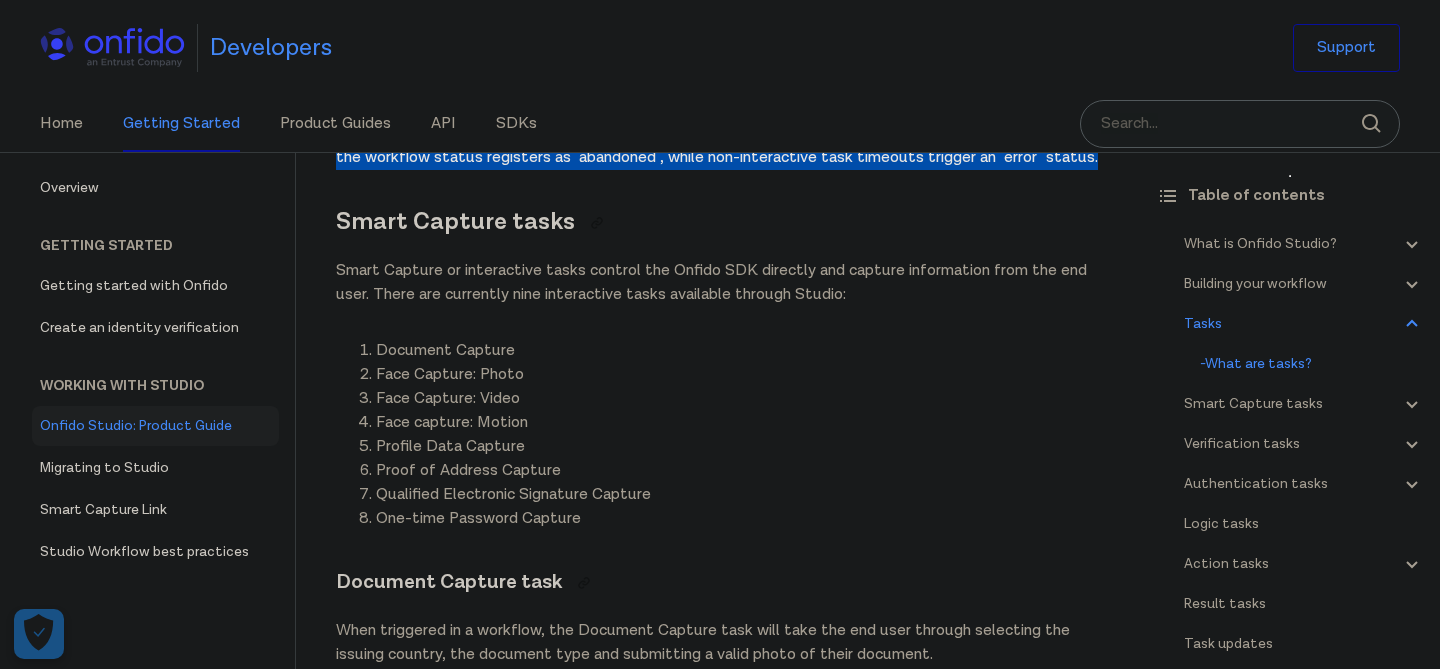 scroll, scrollTop: 5518, scrollLeft: 0, axis: vertical 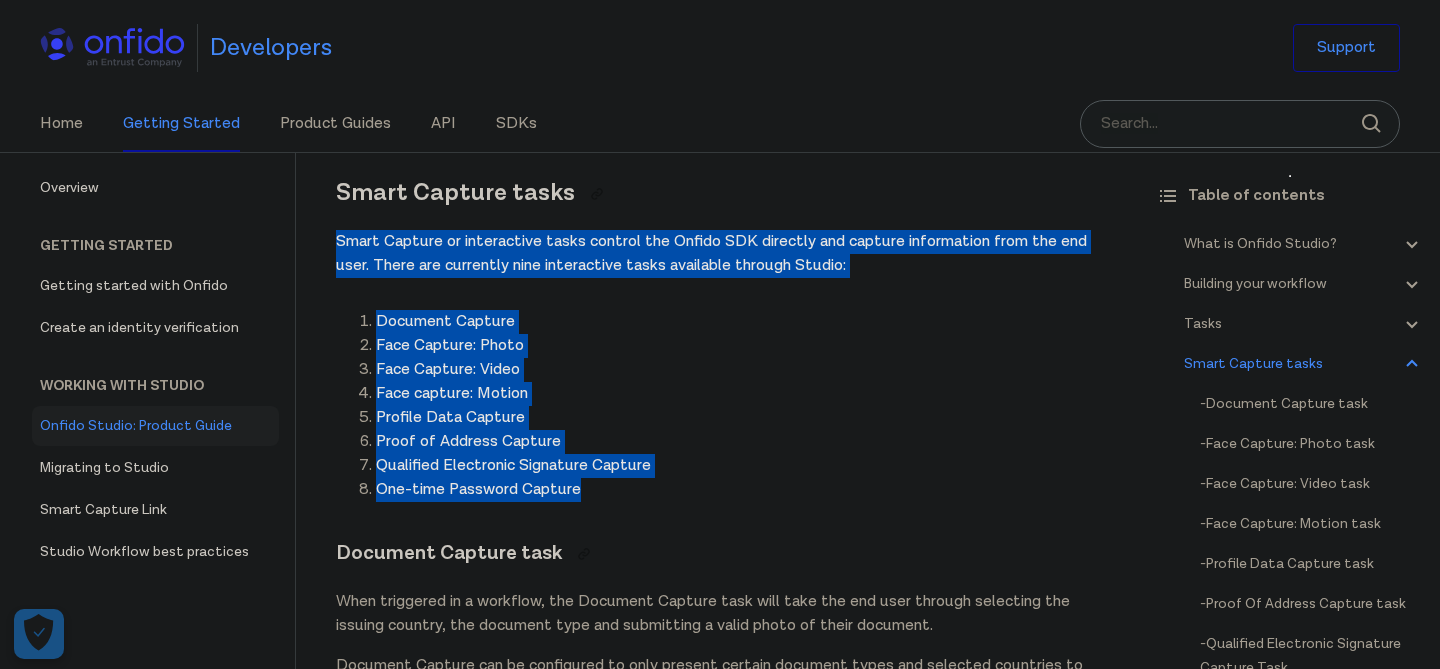 drag, startPoint x: 575, startPoint y: 533, endPoint x: 661, endPoint y: 249, distance: 296.73557 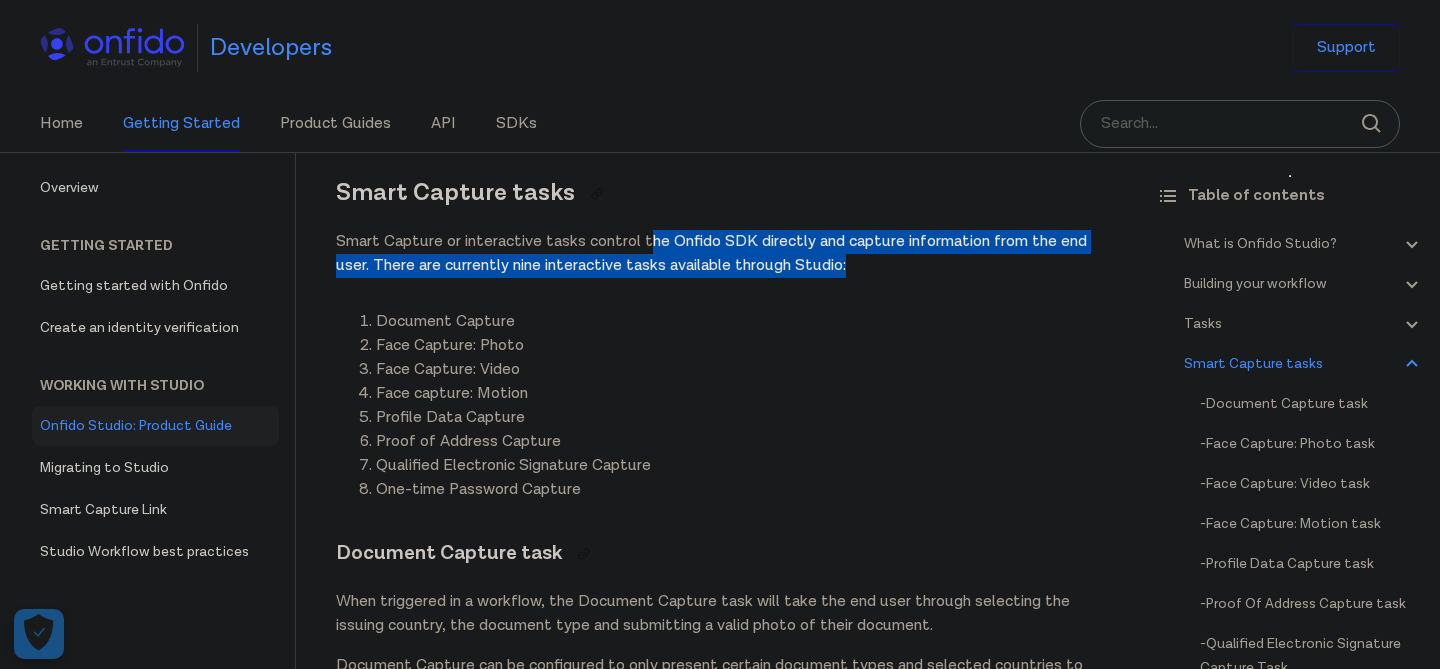 drag, startPoint x: 648, startPoint y: 259, endPoint x: 642, endPoint y: 311, distance: 52.34501 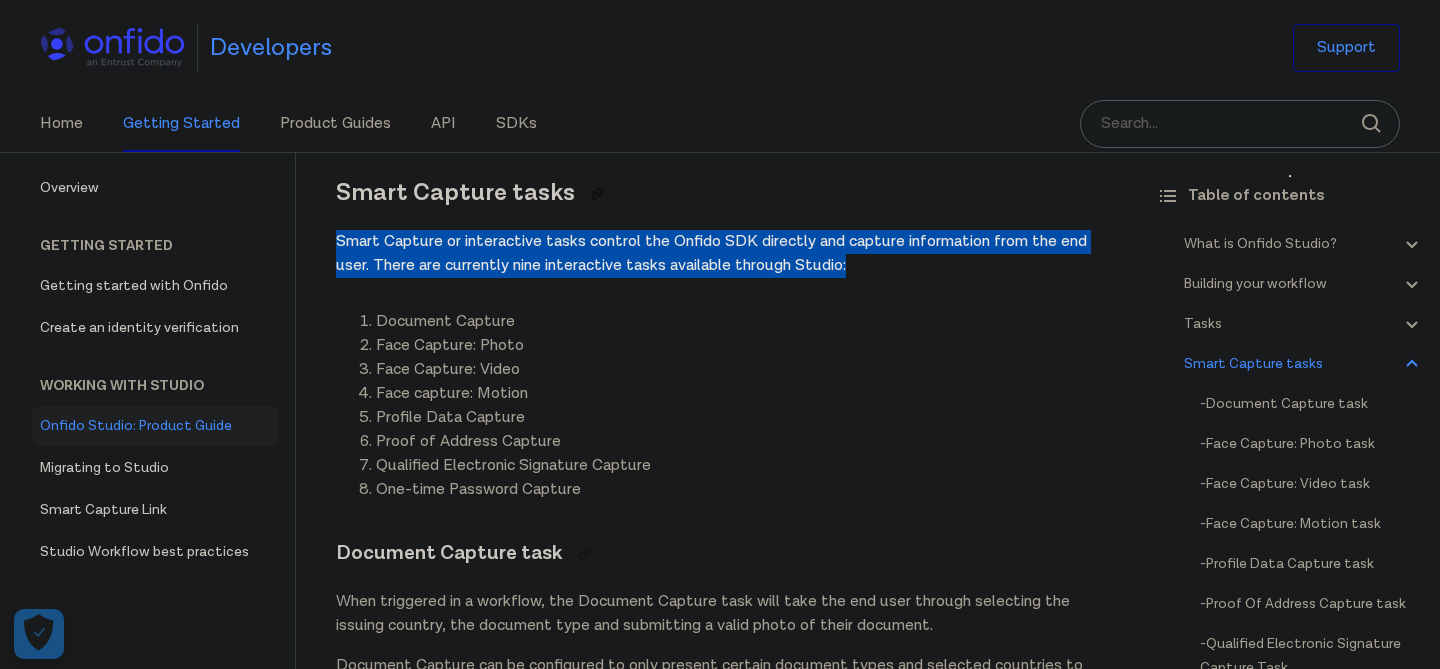 drag, startPoint x: 649, startPoint y: 315, endPoint x: 651, endPoint y: 212, distance: 103.01942 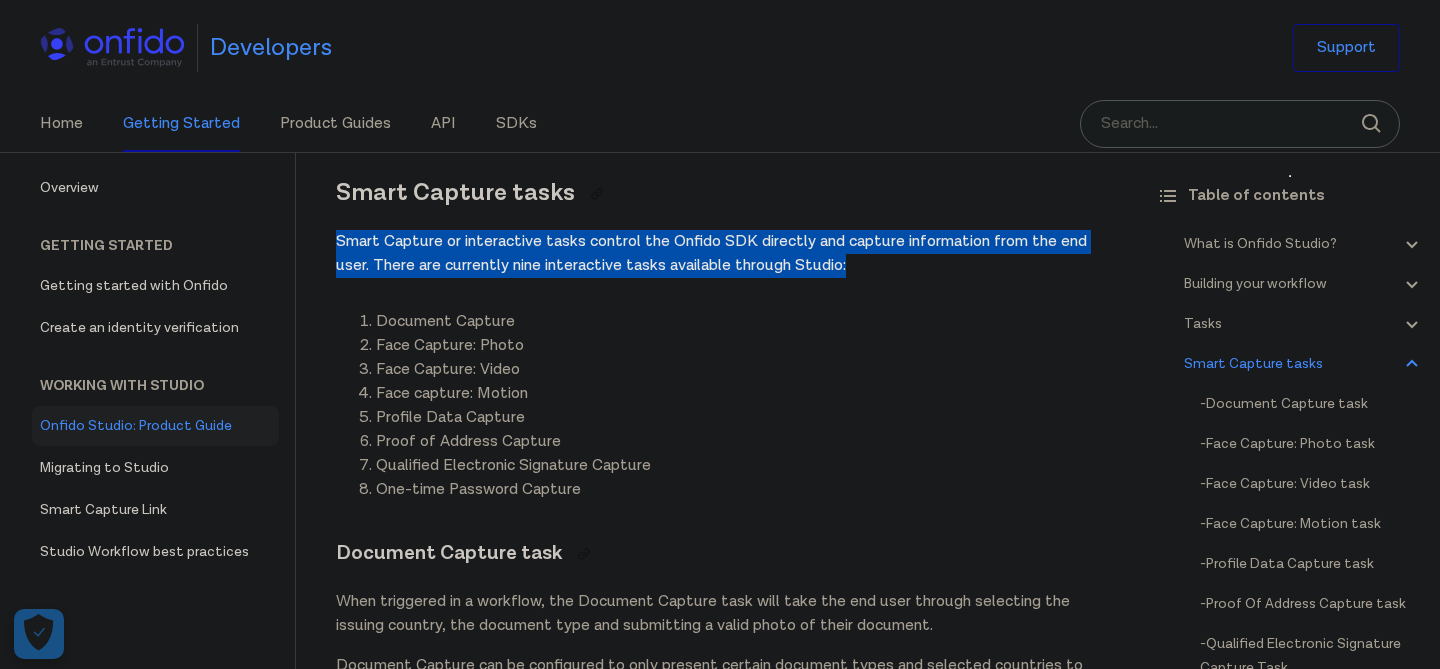 click on "Onfido Studio
What is Onfido Studio?
Onfido Studio is a tool for building, managing, and deploying identity verification journeys. Build workflows visually using our no-code Workflow Builder tool, in a format similar to flow charts or process diagrams.
Onfido Studio offers a number of benefits including:
Automated, smart decision making through no-code workflows
Customized and flexible user verification flows
Scalability to new markets and user requirements
Onfido Studio's main components are: The Workflow Builder, Workflows, Workflow Runs, Smart Capture and our Verification Suite.
The Workflow Builder
The Workflow Builder is the interface for creating and managing workflows, available directly through the Onfido Dashboard. It's a no-code, drag and drop interface that allows you to build, maintain and update workflows seamlessly without the need for developer involvement.
Workflows
An example of a simple workflow
Workflow Runs
input data
below API reference .
." at bounding box center [718, 19560] 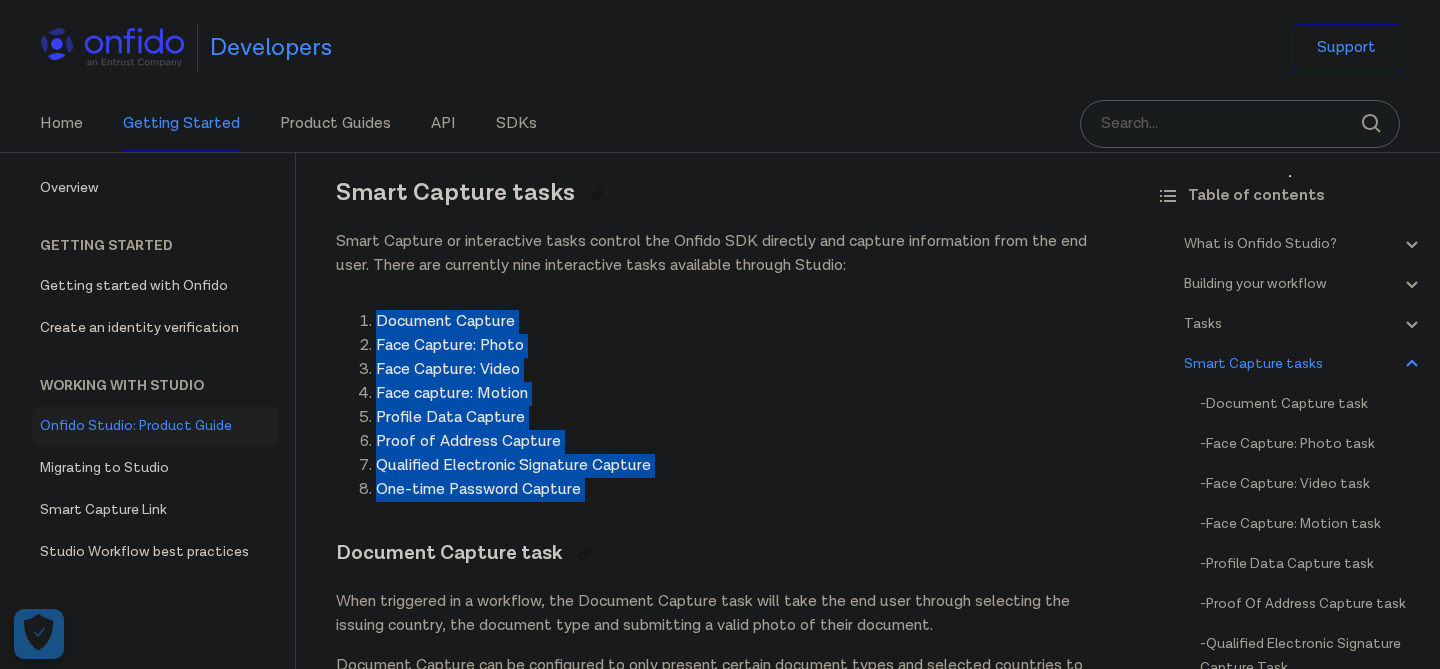 drag, startPoint x: 624, startPoint y: 307, endPoint x: 641, endPoint y: 514, distance: 207.6969 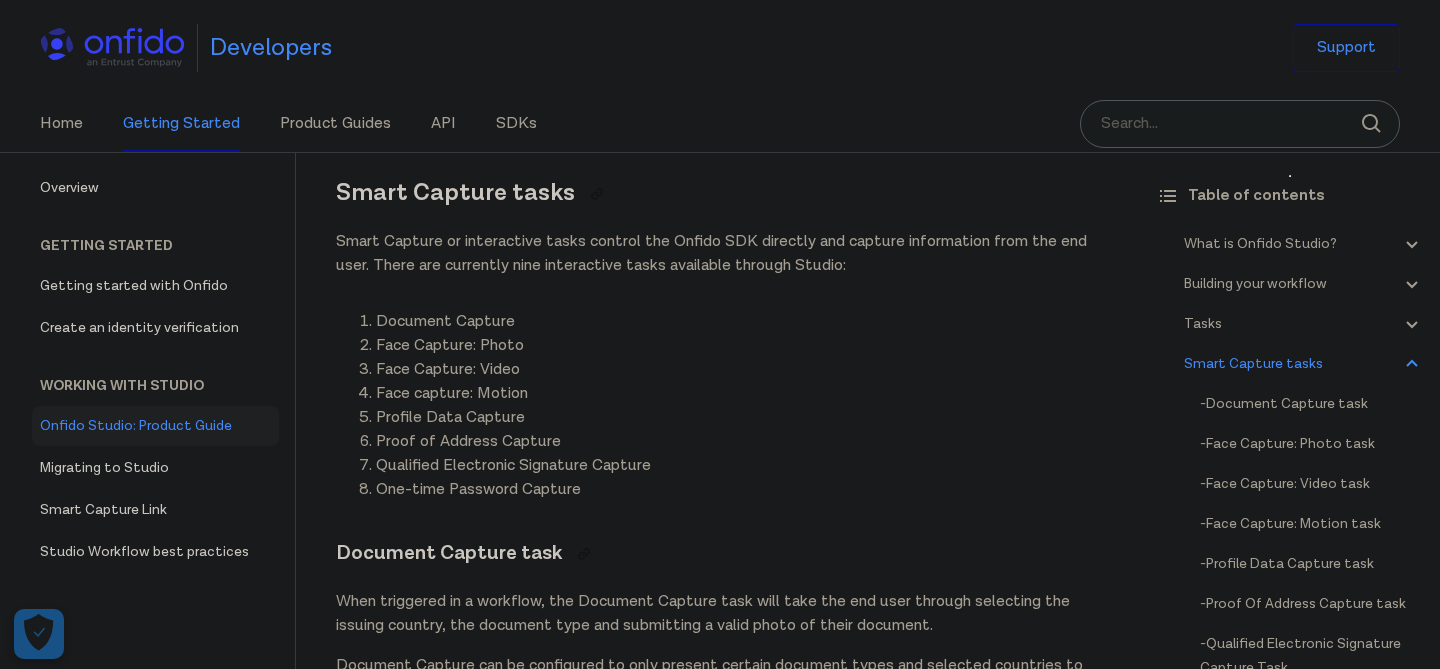 click on "One-time Password Capture" at bounding box center (738, 490) 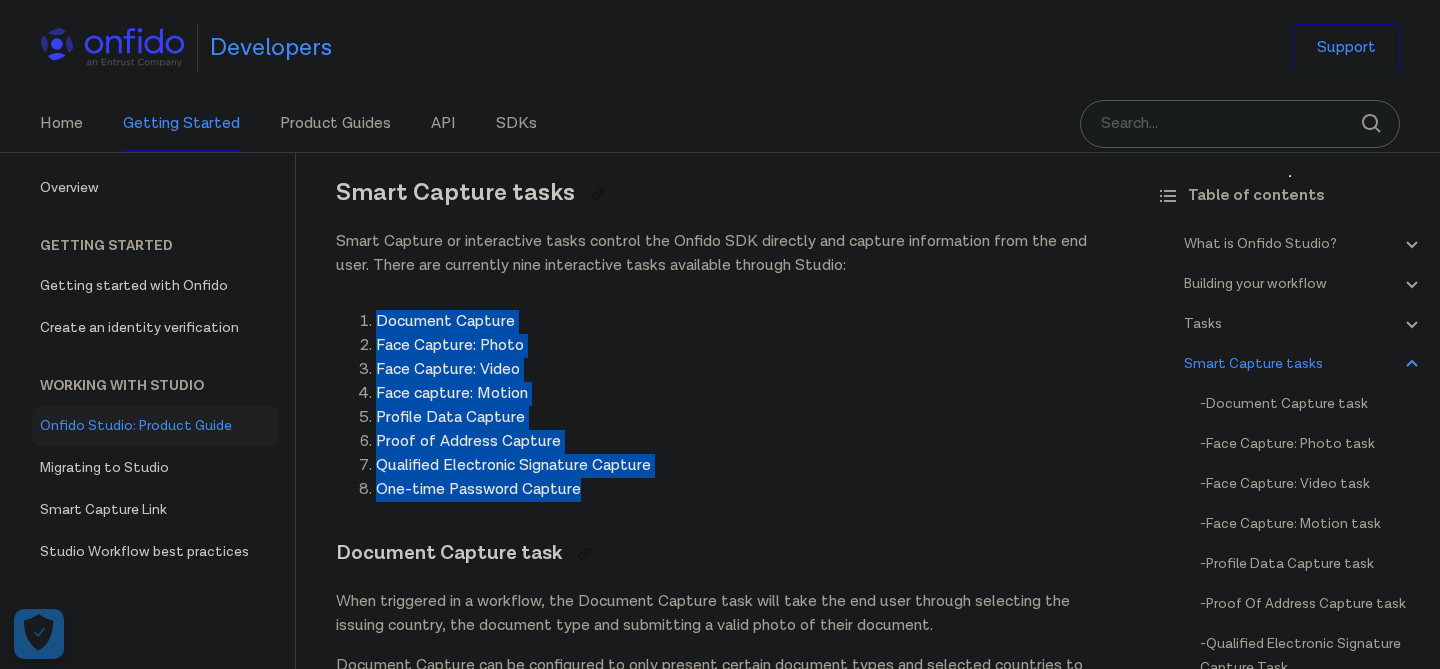 drag, startPoint x: 637, startPoint y: 515, endPoint x: 681, endPoint y: 315, distance: 204.7828 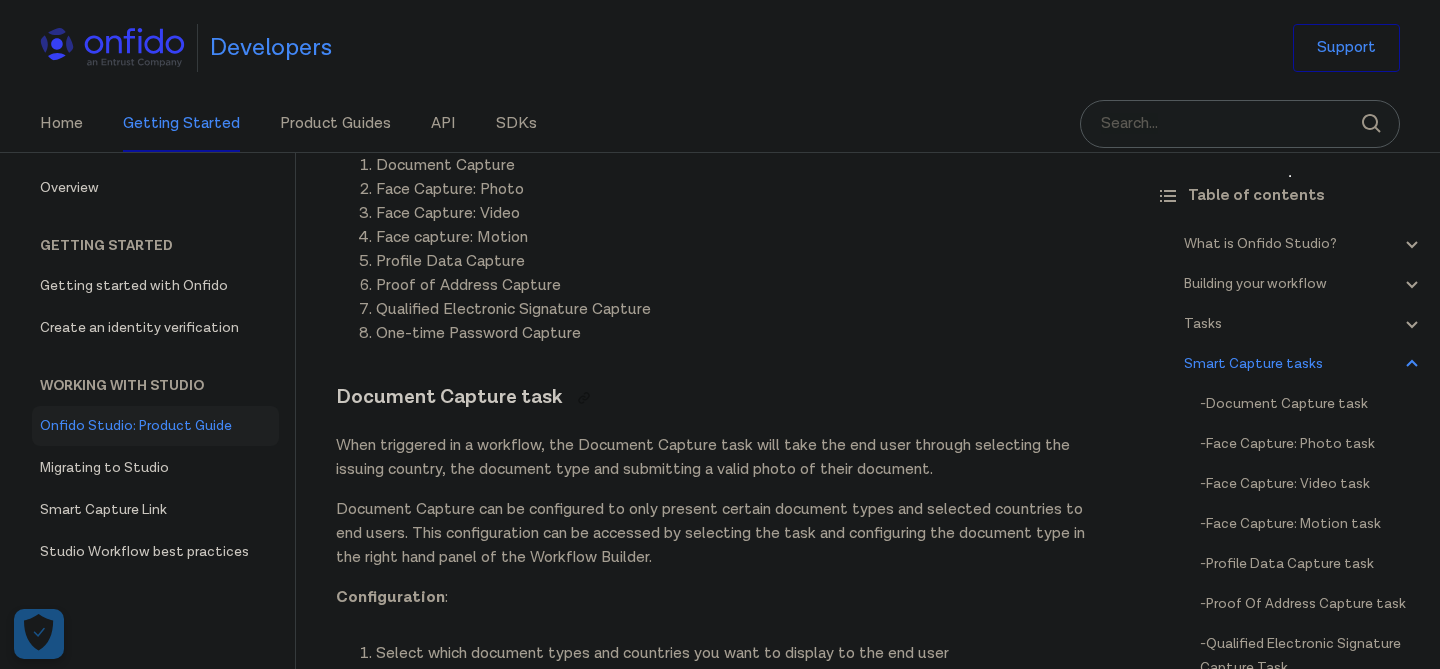 scroll, scrollTop: 5684, scrollLeft: 0, axis: vertical 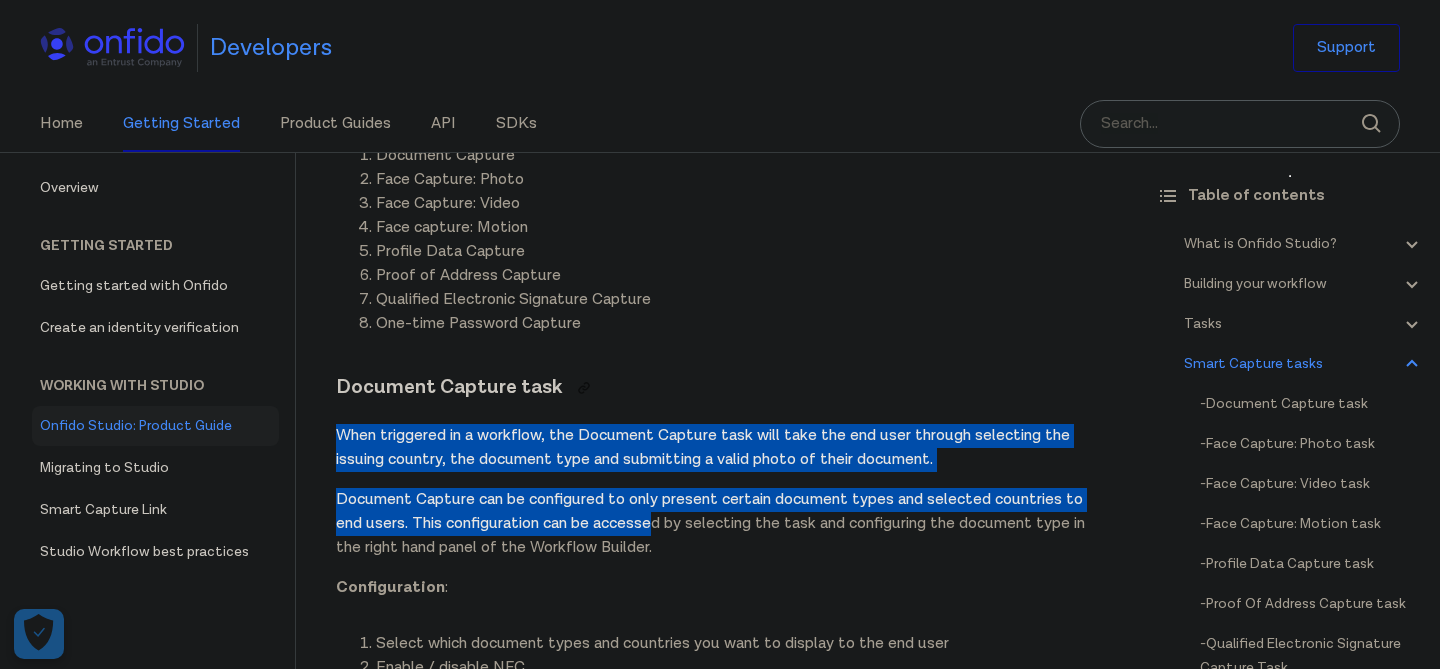 drag, startPoint x: 653, startPoint y: 539, endPoint x: 653, endPoint y: 399, distance: 140 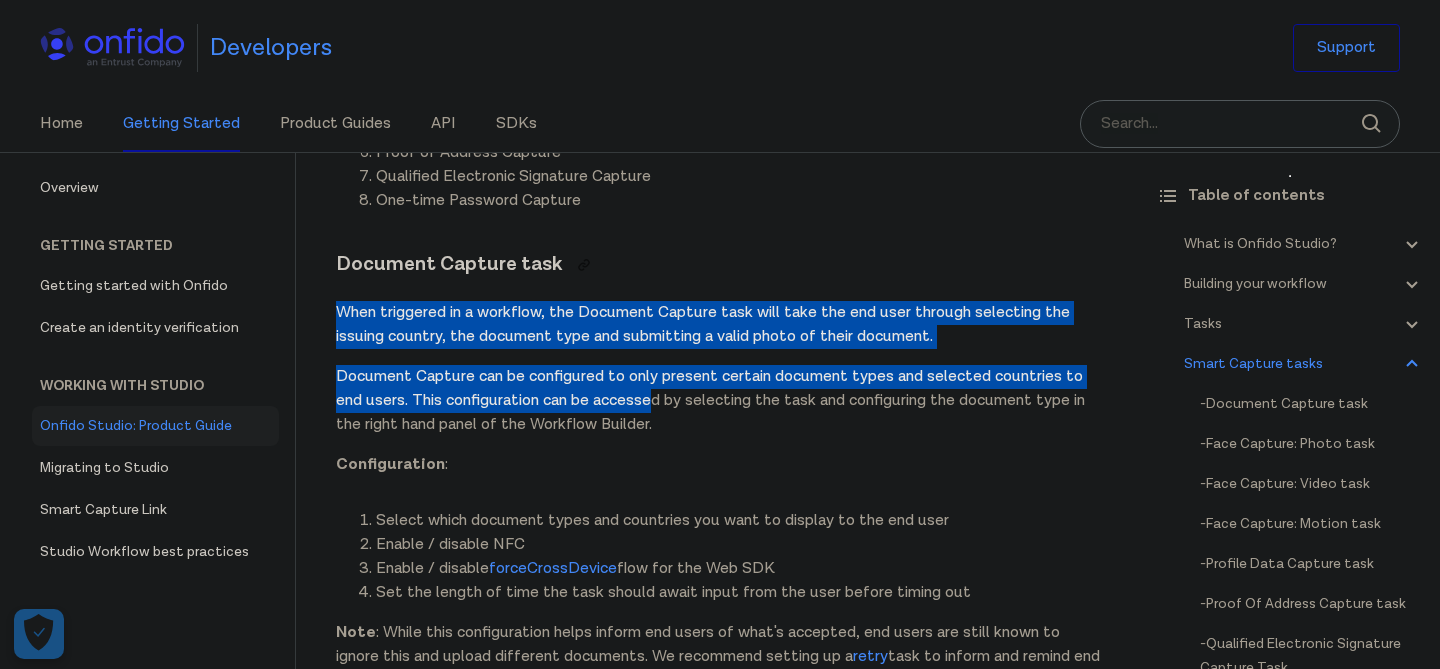 scroll, scrollTop: 5836, scrollLeft: 0, axis: vertical 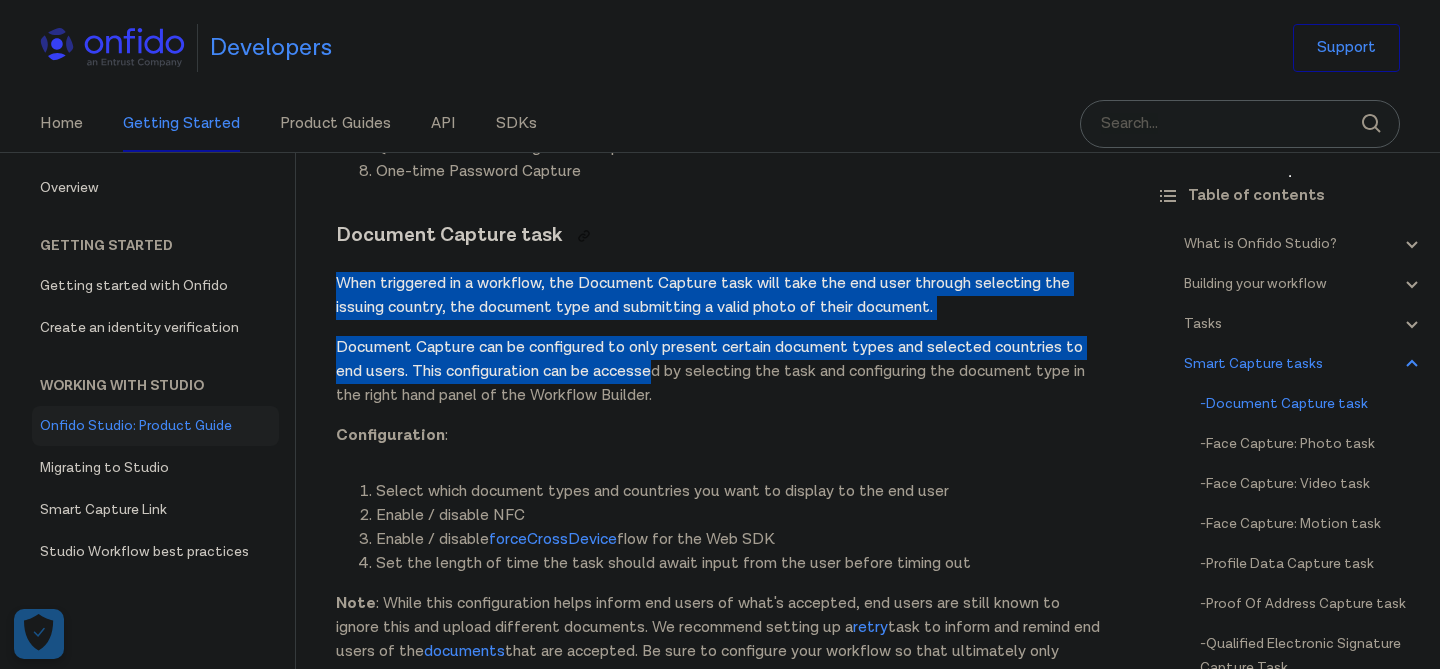 click on "Document Capture can be configured to only present certain document types and selected countries to end users. This configuration can be accessed by selecting the task and configuring the document type in the right hand panel of the Workflow Builder." at bounding box center (718, 372) 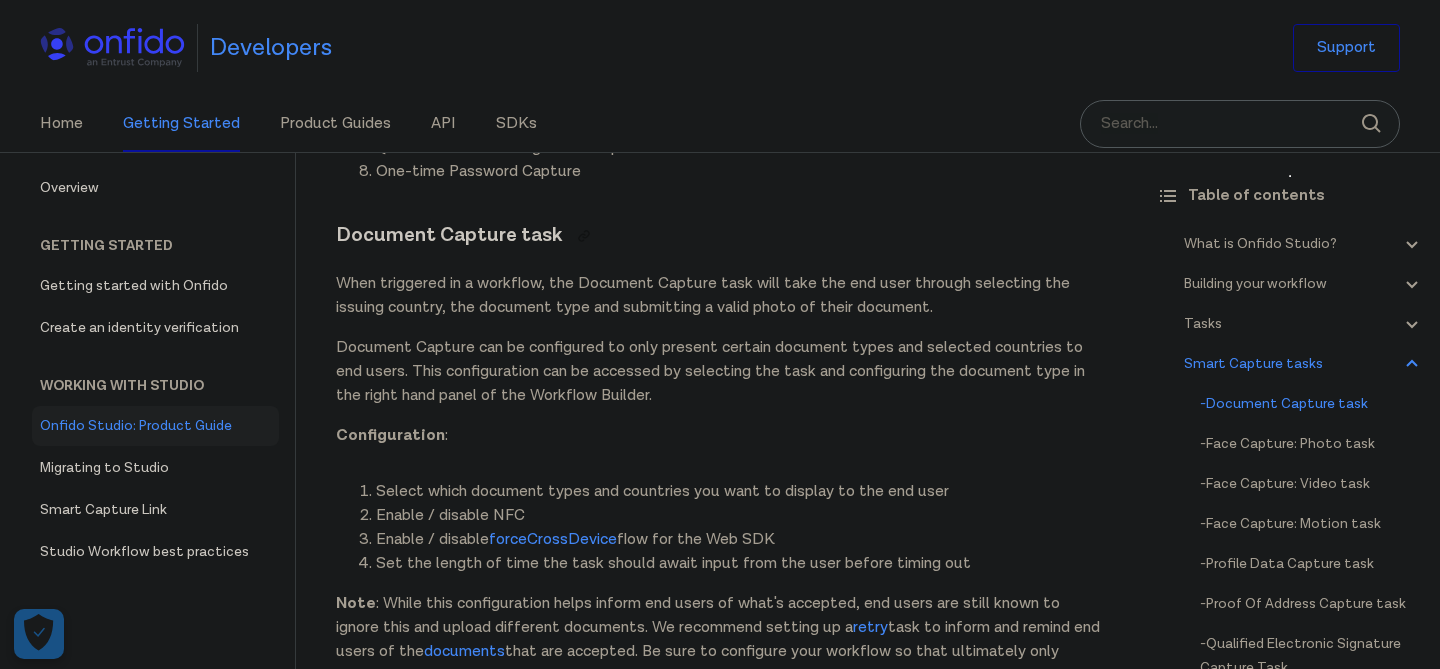 drag, startPoint x: 650, startPoint y: 428, endPoint x: 663, endPoint y: 321, distance: 107.78683 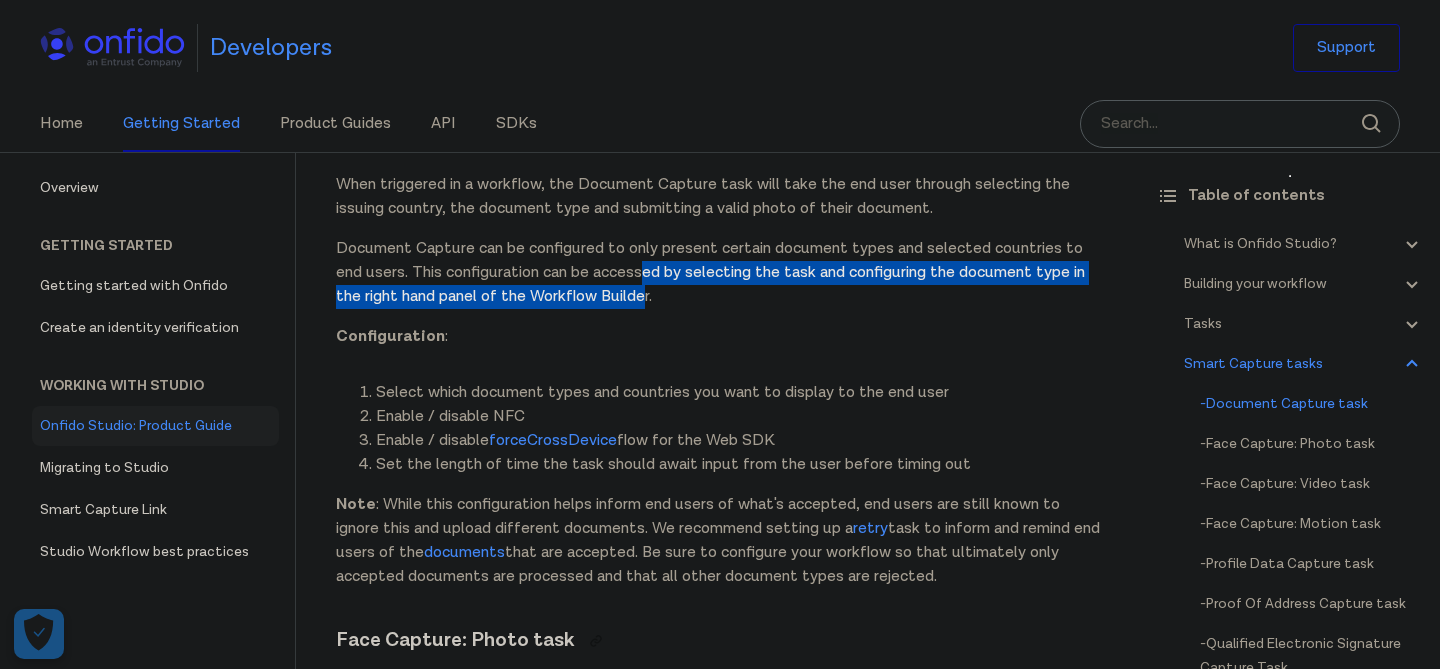 scroll, scrollTop: 5984, scrollLeft: 0, axis: vertical 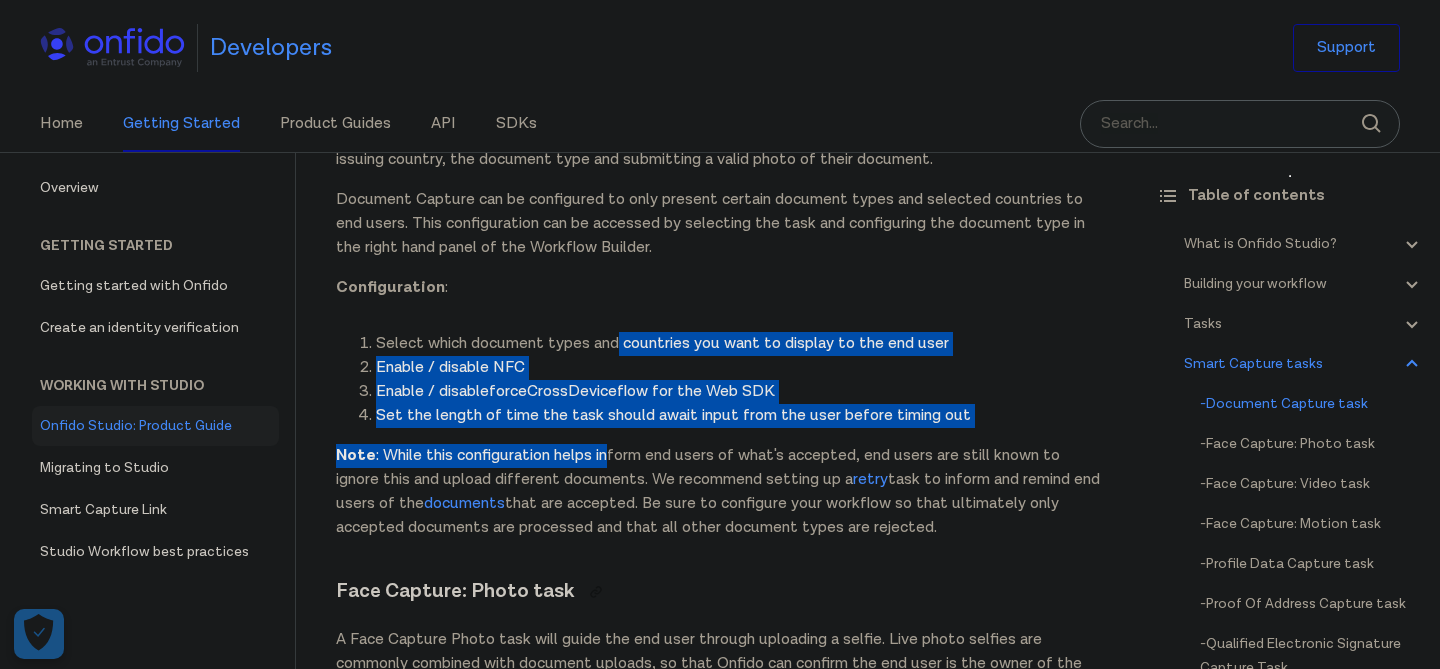 drag, startPoint x: 612, startPoint y: 474, endPoint x: 630, endPoint y: 344, distance: 131.24023 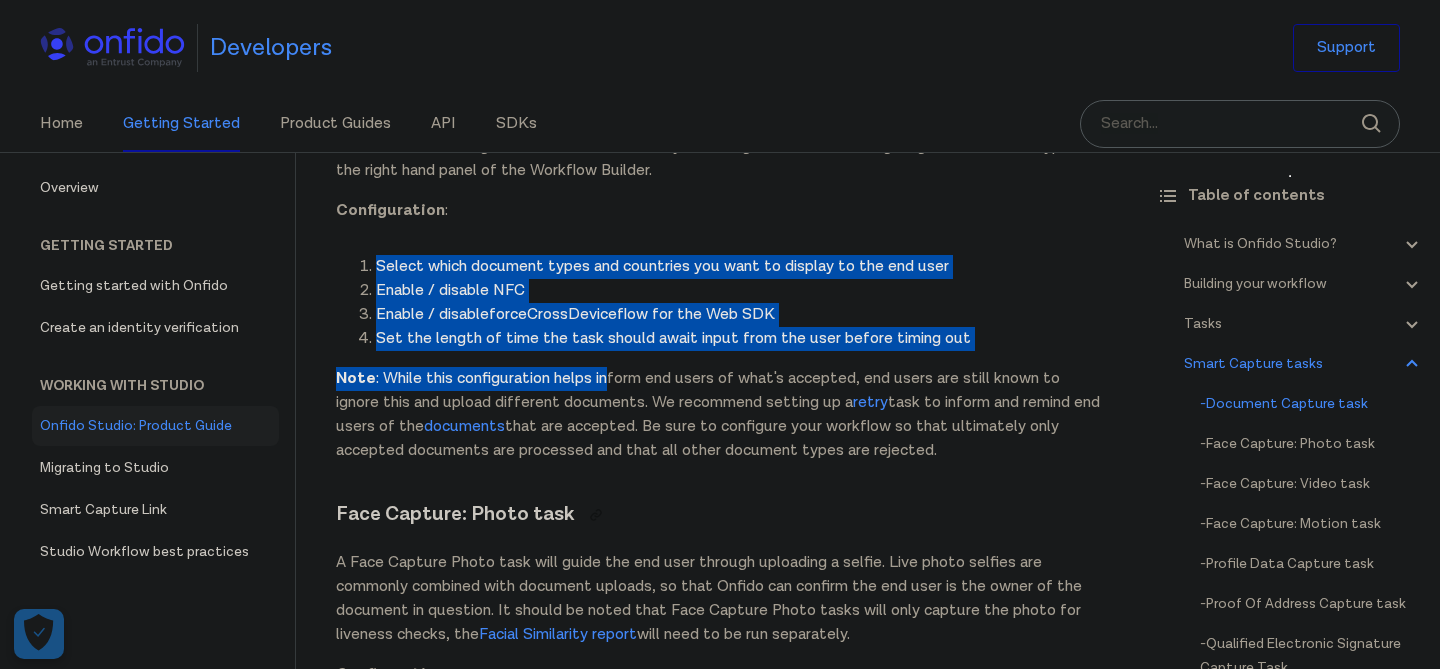 scroll, scrollTop: 6076, scrollLeft: 0, axis: vertical 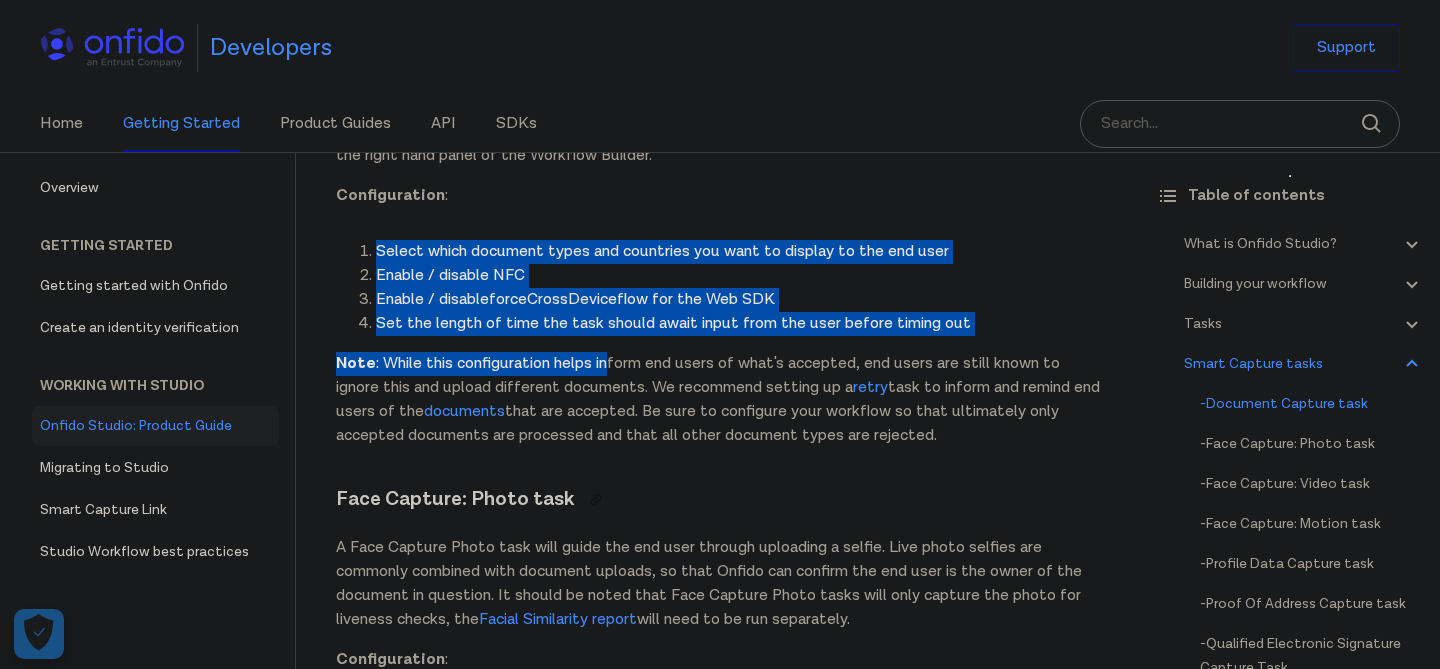 click on "Note : While this configuration helps inform end users of what's accepted, end users are still known to ignore this and upload different documents. We recommend setting up a  retry  task to inform and remind end users of the  documents  that are accepted. Be sure to configure your workflow so that ultimately only accepted documents are processed and that all other document types are rejected." at bounding box center (718, 400) 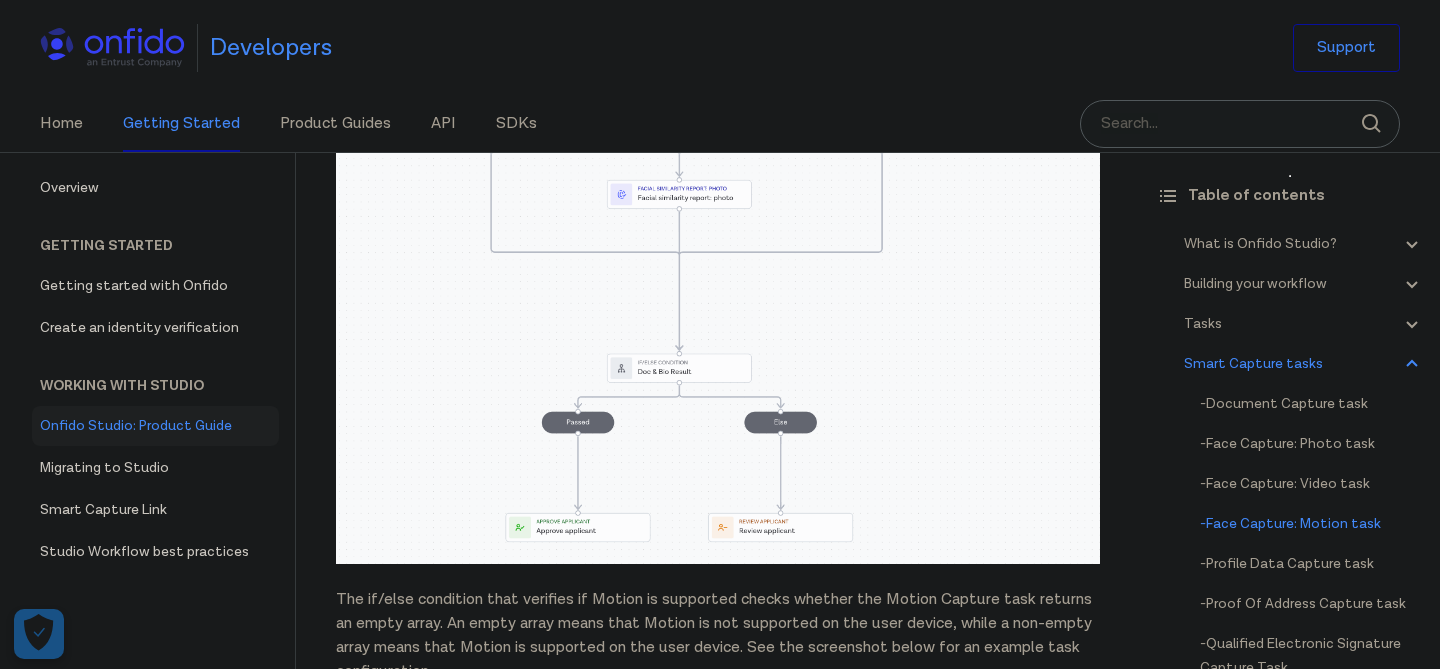 scroll, scrollTop: 8444, scrollLeft: 0, axis: vertical 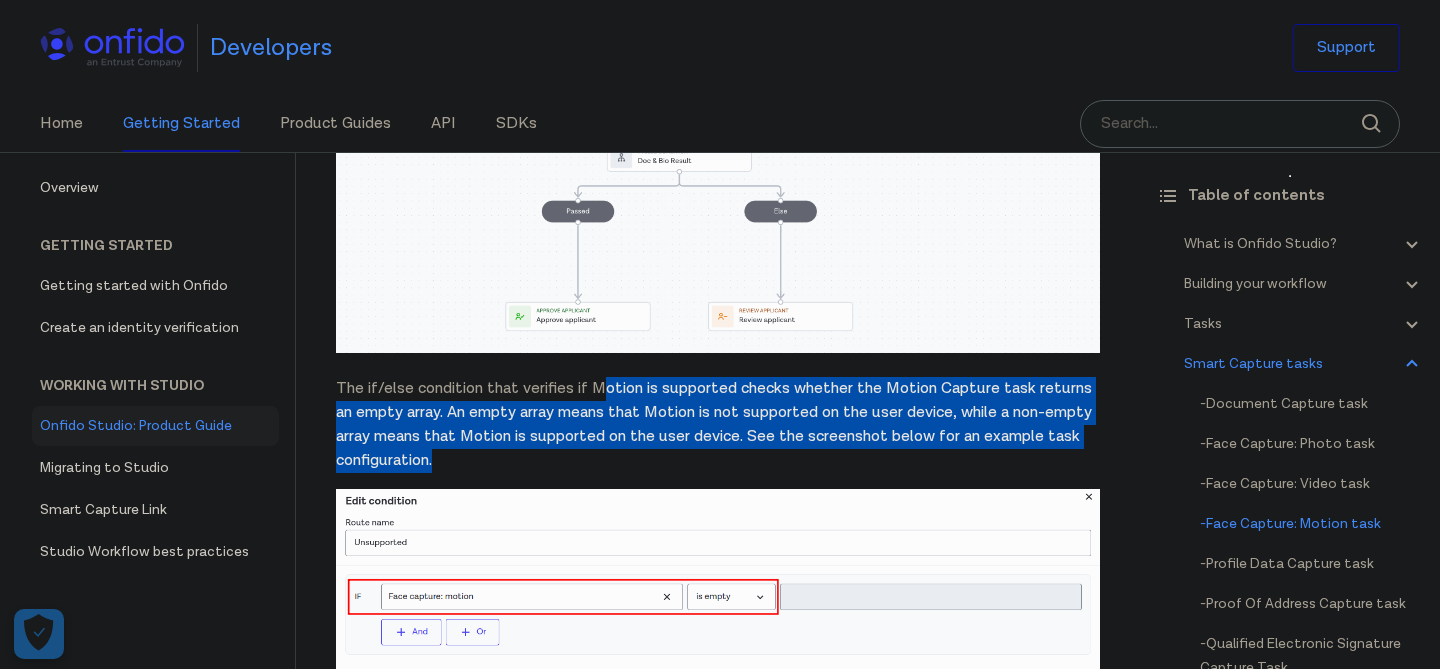 drag, startPoint x: 603, startPoint y: 408, endPoint x: 602, endPoint y: 483, distance: 75.00667 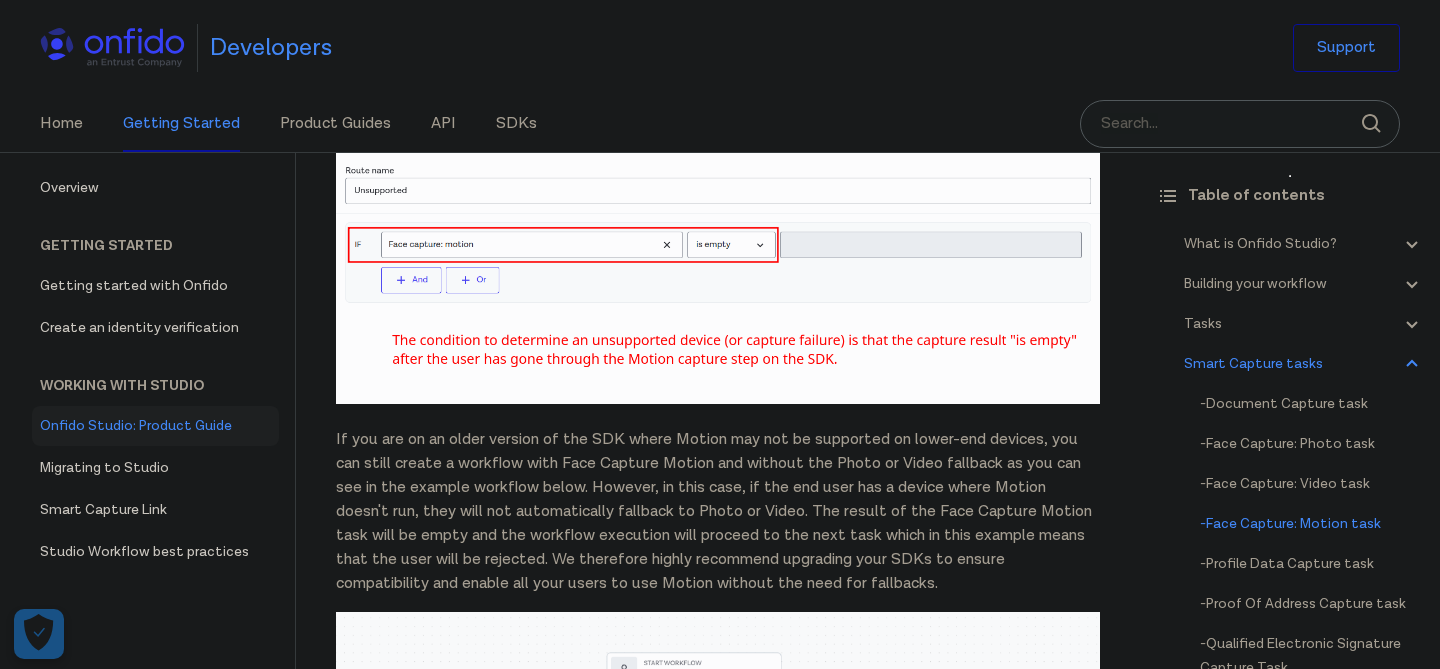 scroll, scrollTop: 8817, scrollLeft: 0, axis: vertical 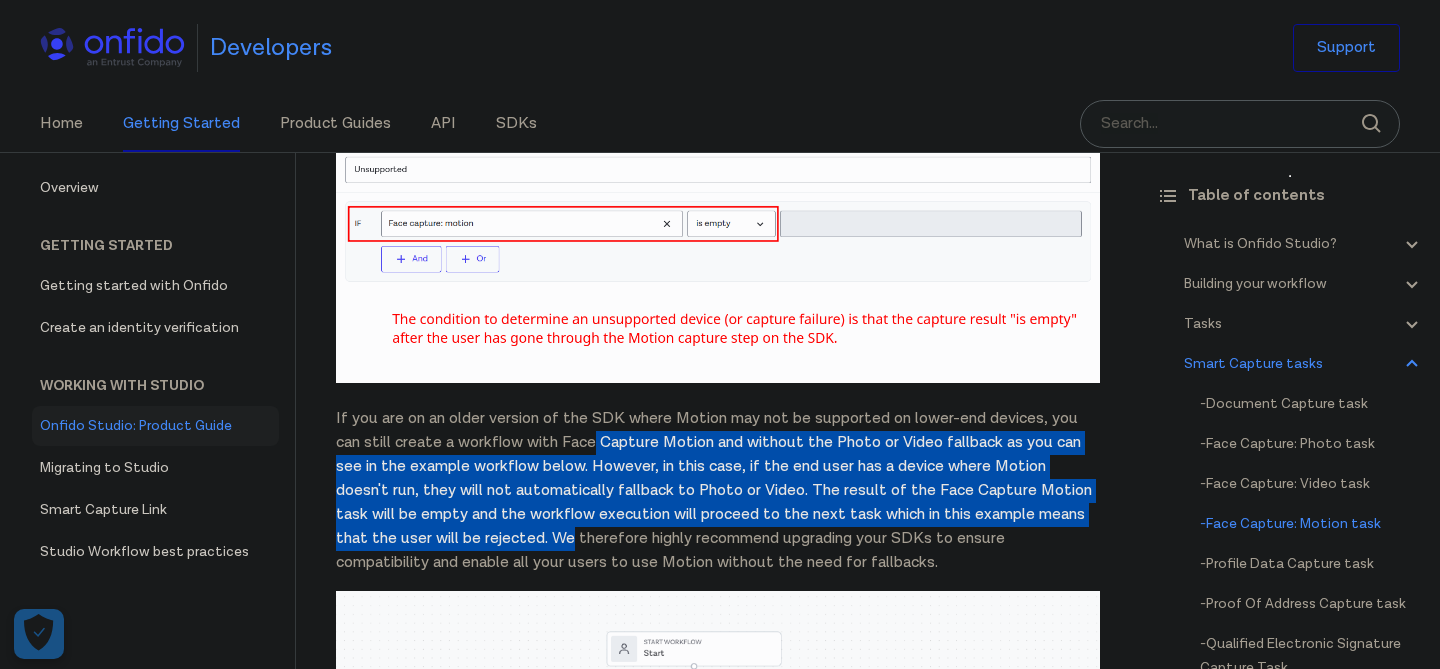 drag, startPoint x: 594, startPoint y: 453, endPoint x: 568, endPoint y: 577, distance: 126.69649 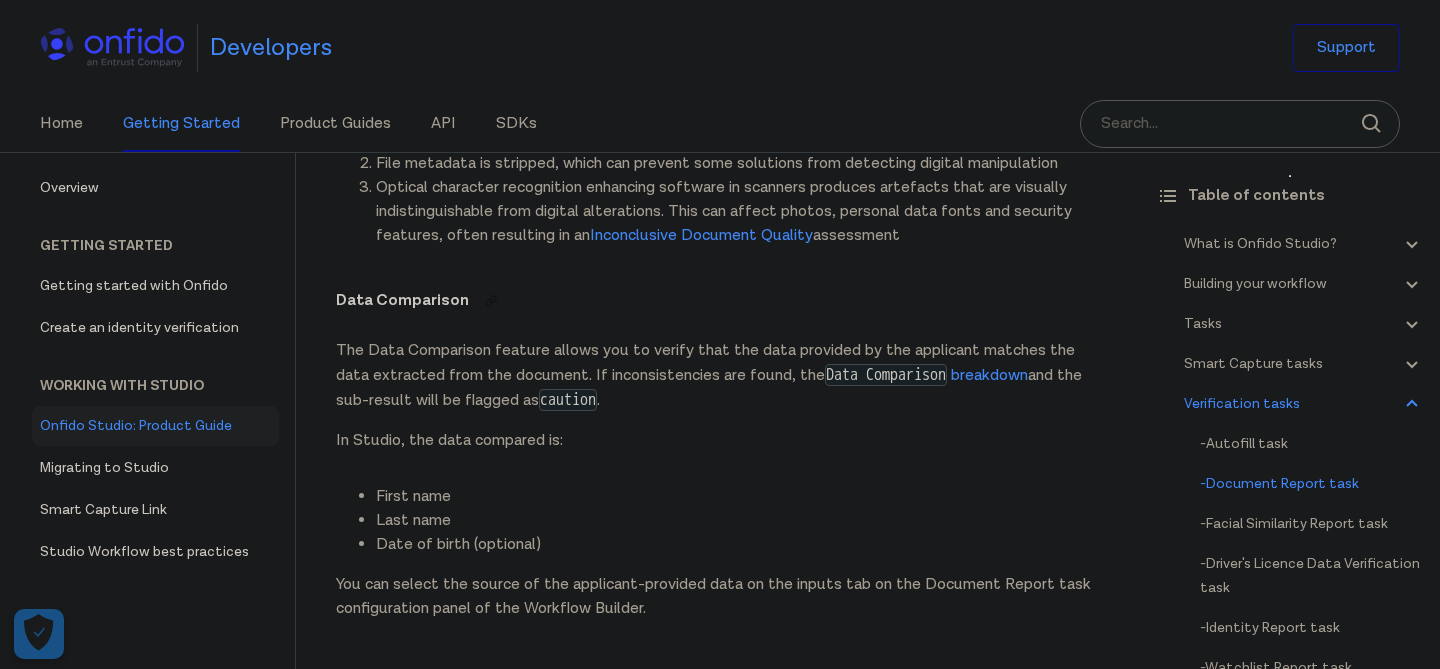 scroll, scrollTop: 15740, scrollLeft: 0, axis: vertical 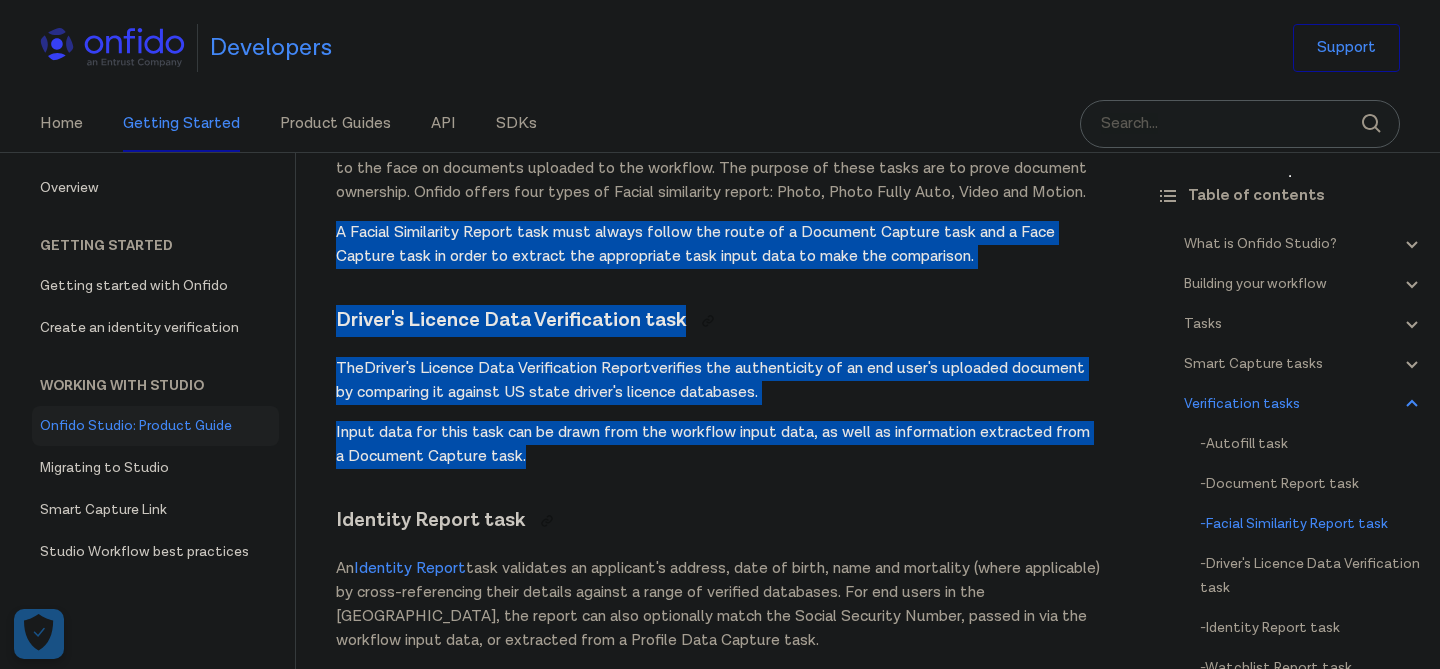 drag, startPoint x: 587, startPoint y: 547, endPoint x: 676, endPoint y: 274, distance: 287.14108 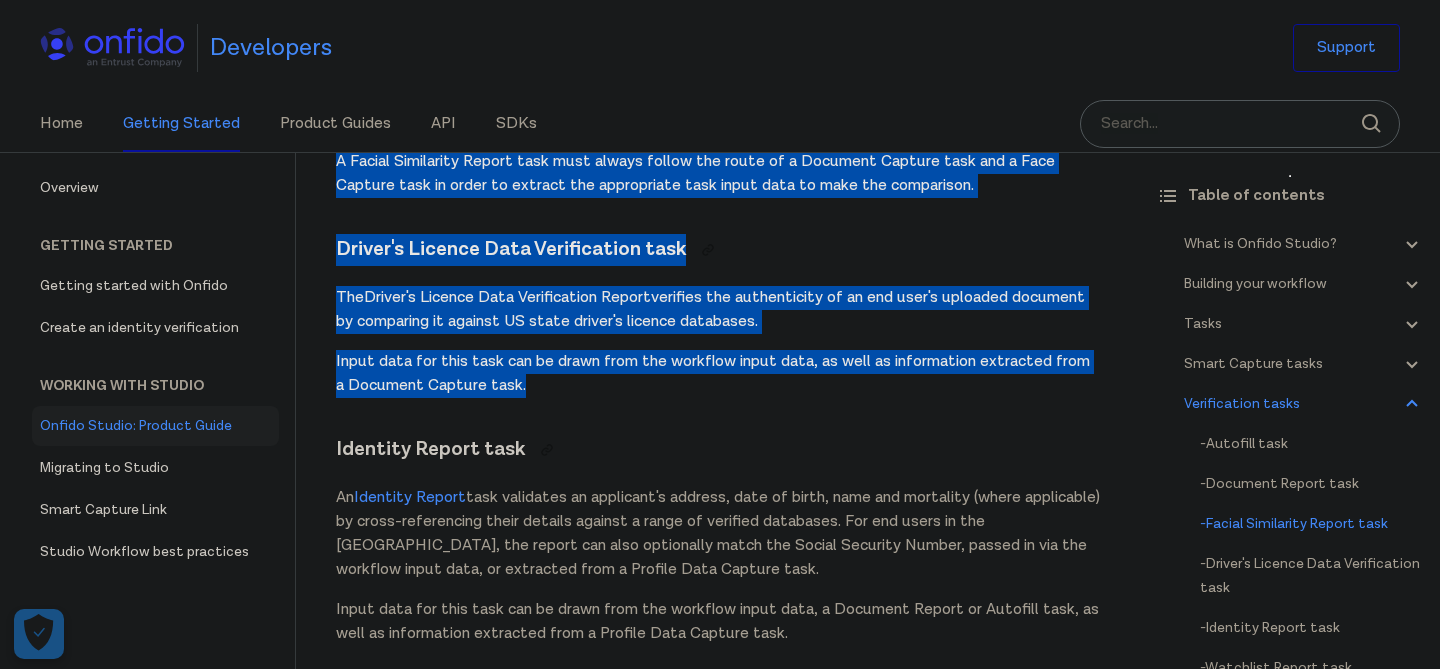 scroll, scrollTop: 16226, scrollLeft: 0, axis: vertical 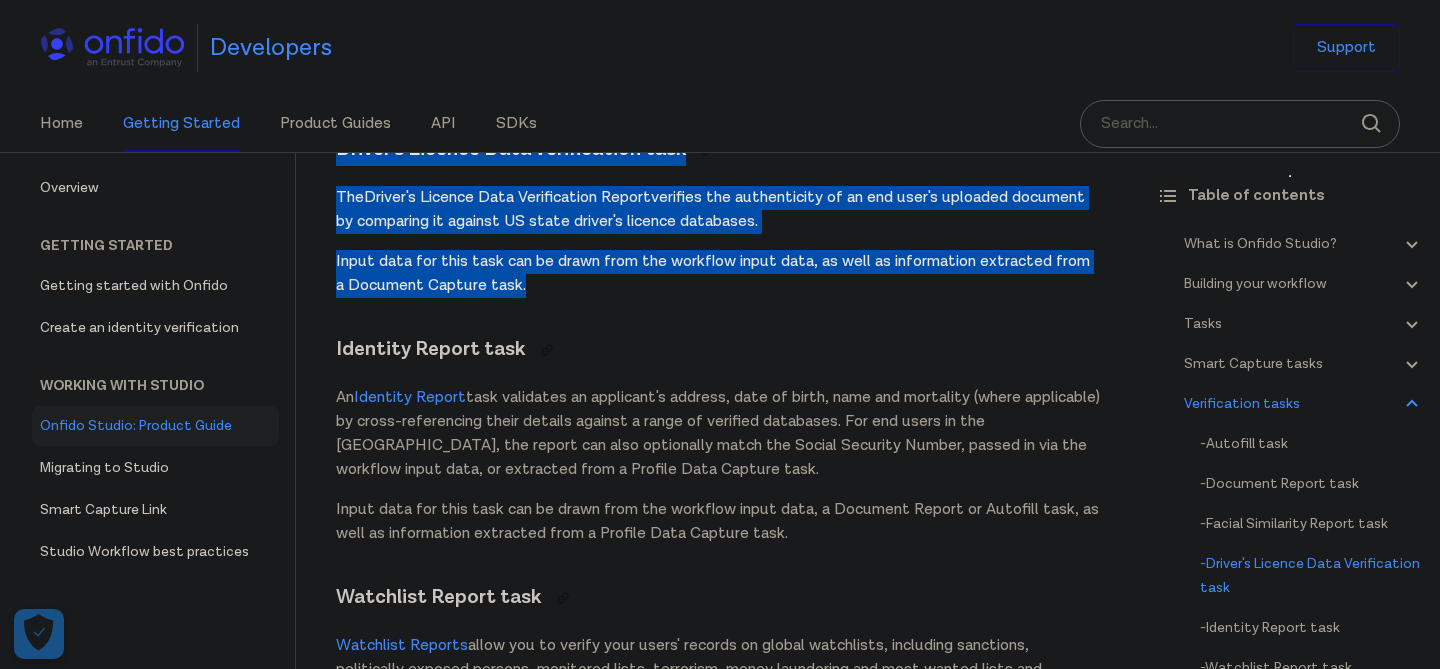click on "Input data for this task can be drawn from the workflow input data, as well as information extracted from a Document Capture task." at bounding box center (718, 274) 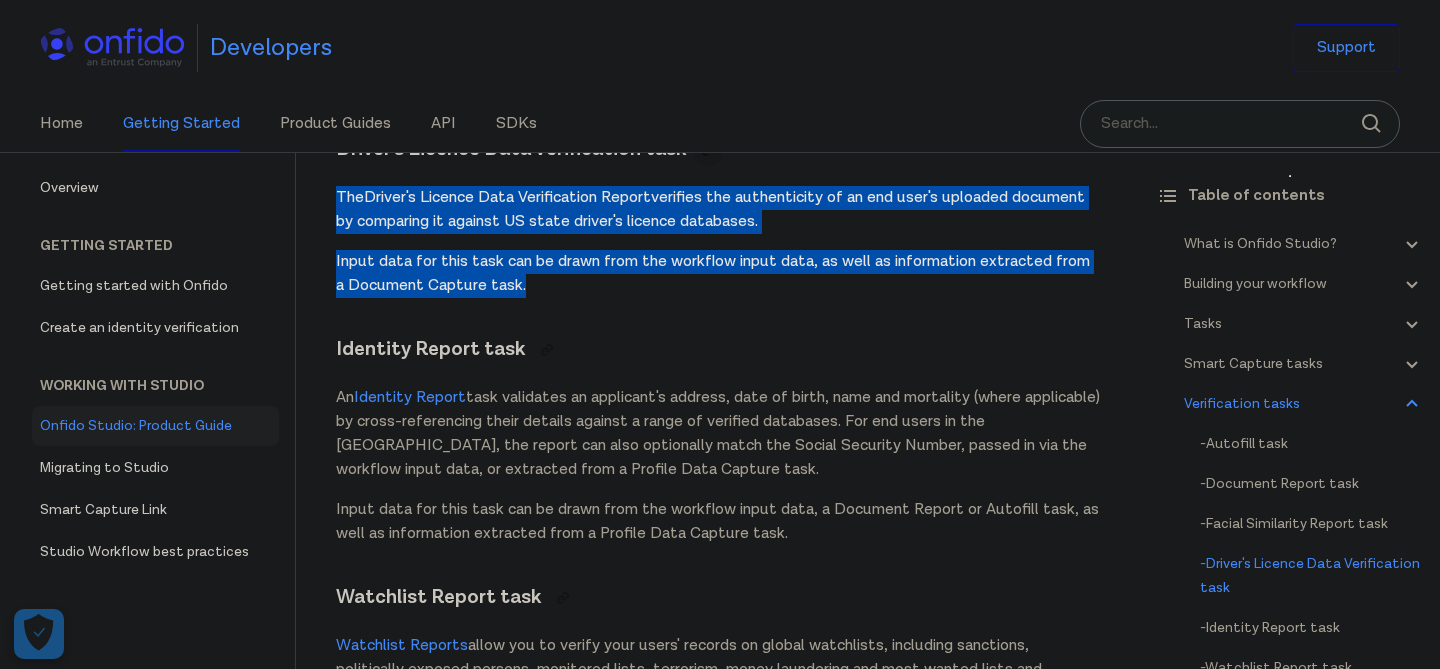 drag, startPoint x: 646, startPoint y: 361, endPoint x: 712, endPoint y: 202, distance: 172.154 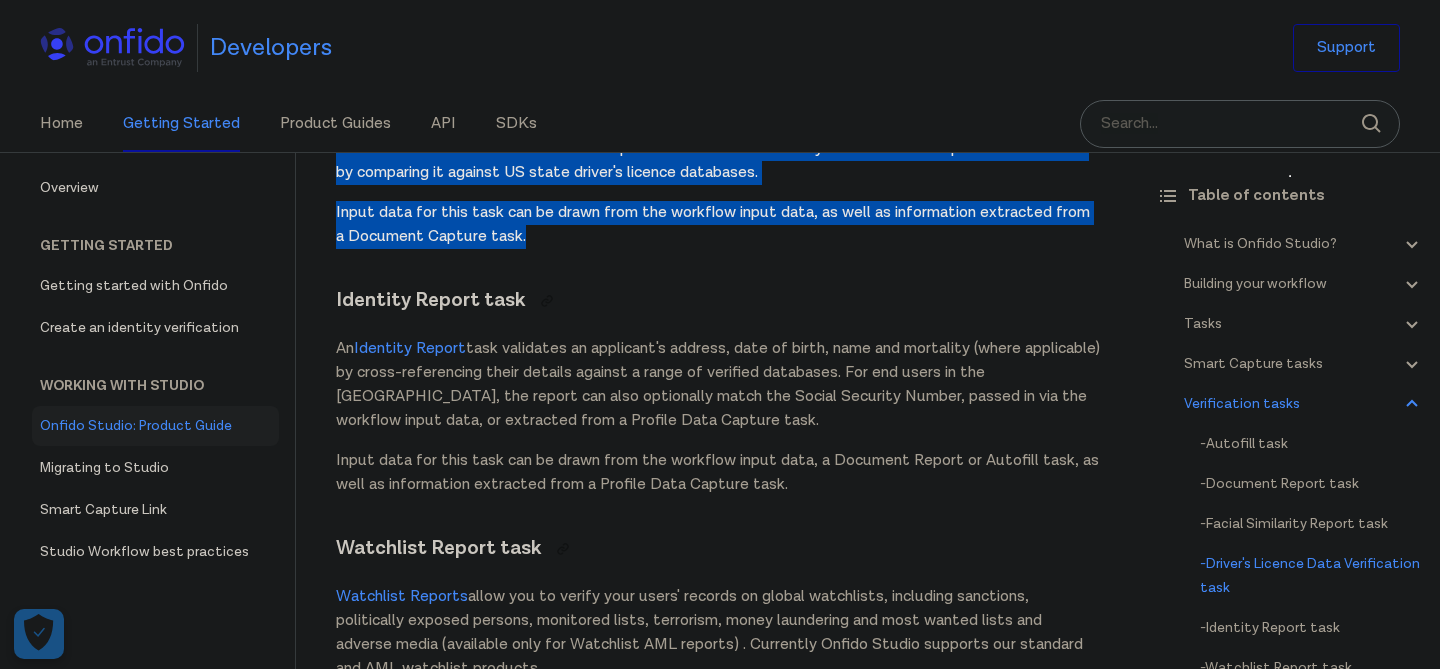 scroll, scrollTop: 16370, scrollLeft: 0, axis: vertical 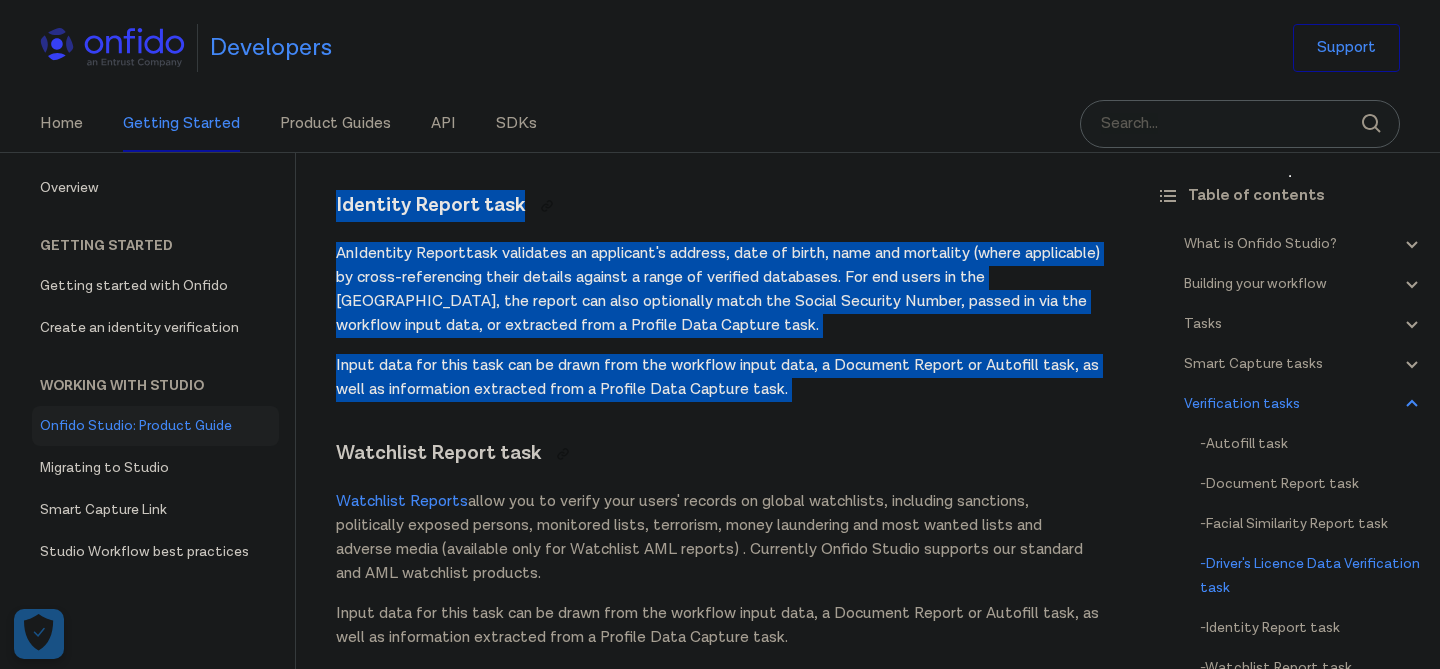 drag, startPoint x: 684, startPoint y: 239, endPoint x: 632, endPoint y: 497, distance: 263.18814 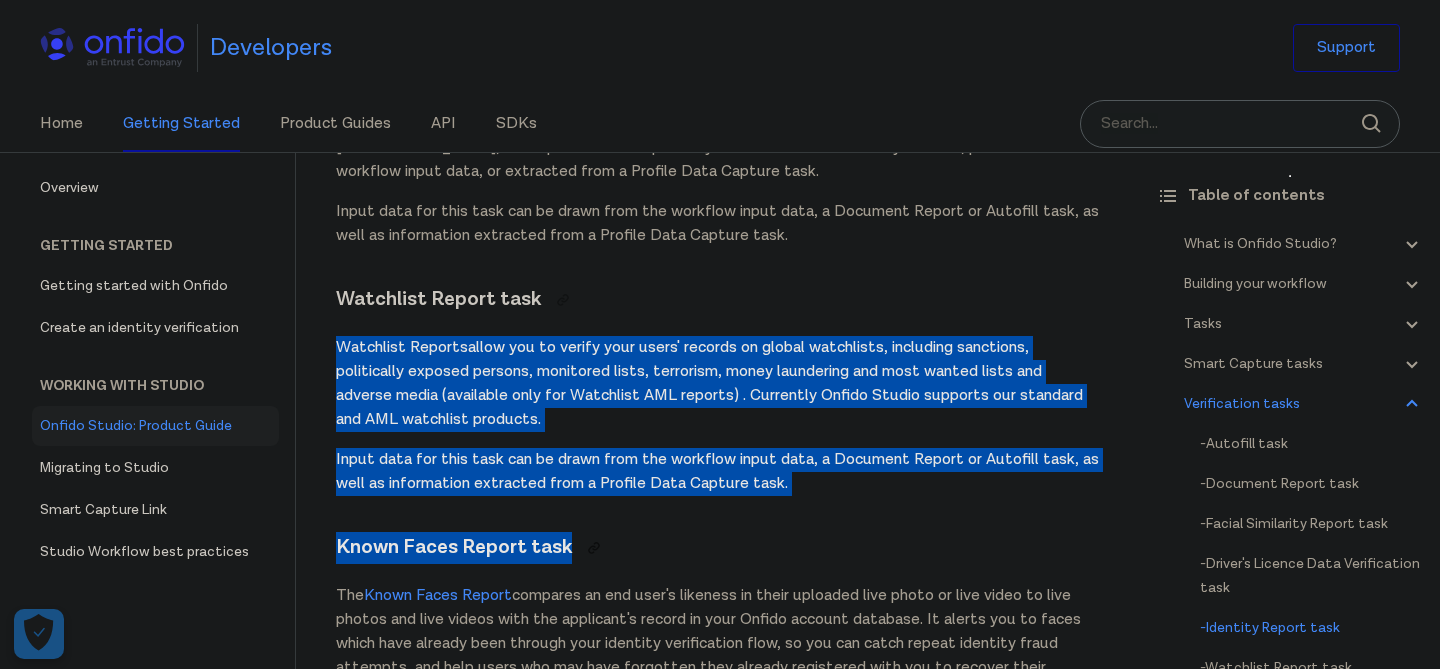 drag, startPoint x: 651, startPoint y: 379, endPoint x: 617, endPoint y: 604, distance: 227.55438 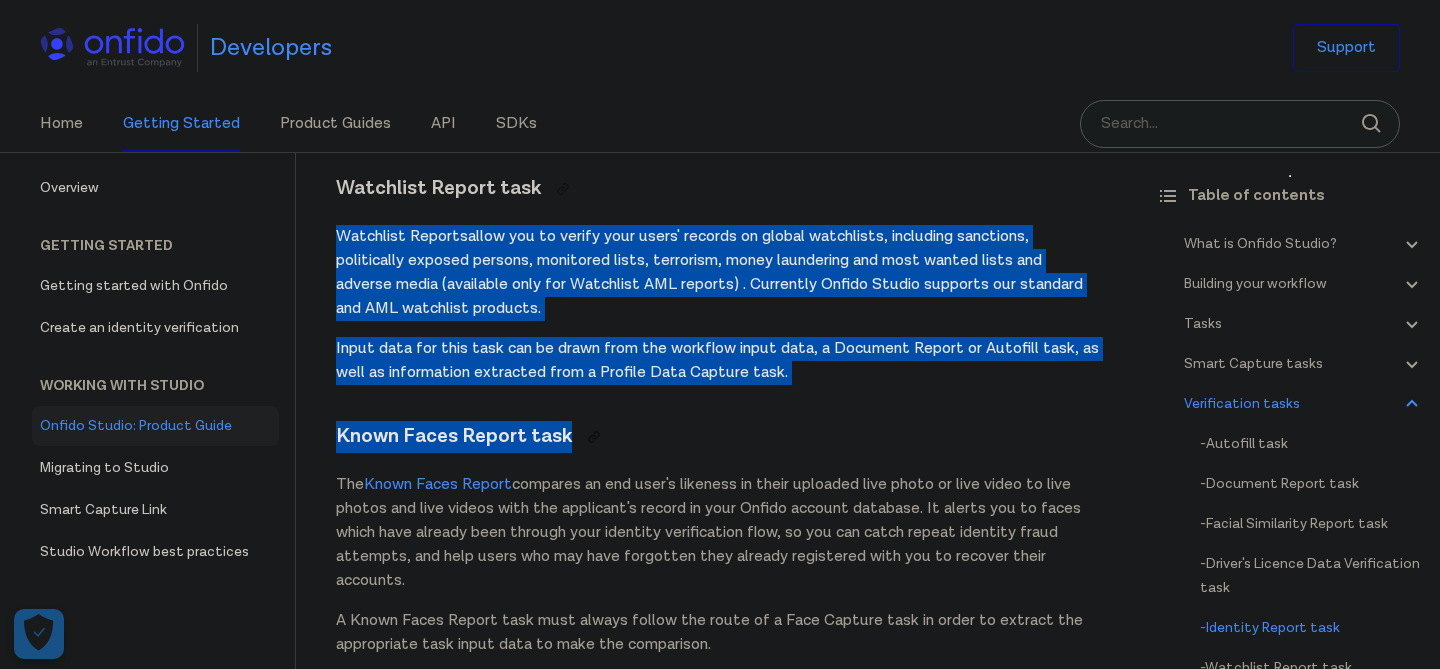 scroll, scrollTop: 16711, scrollLeft: 0, axis: vertical 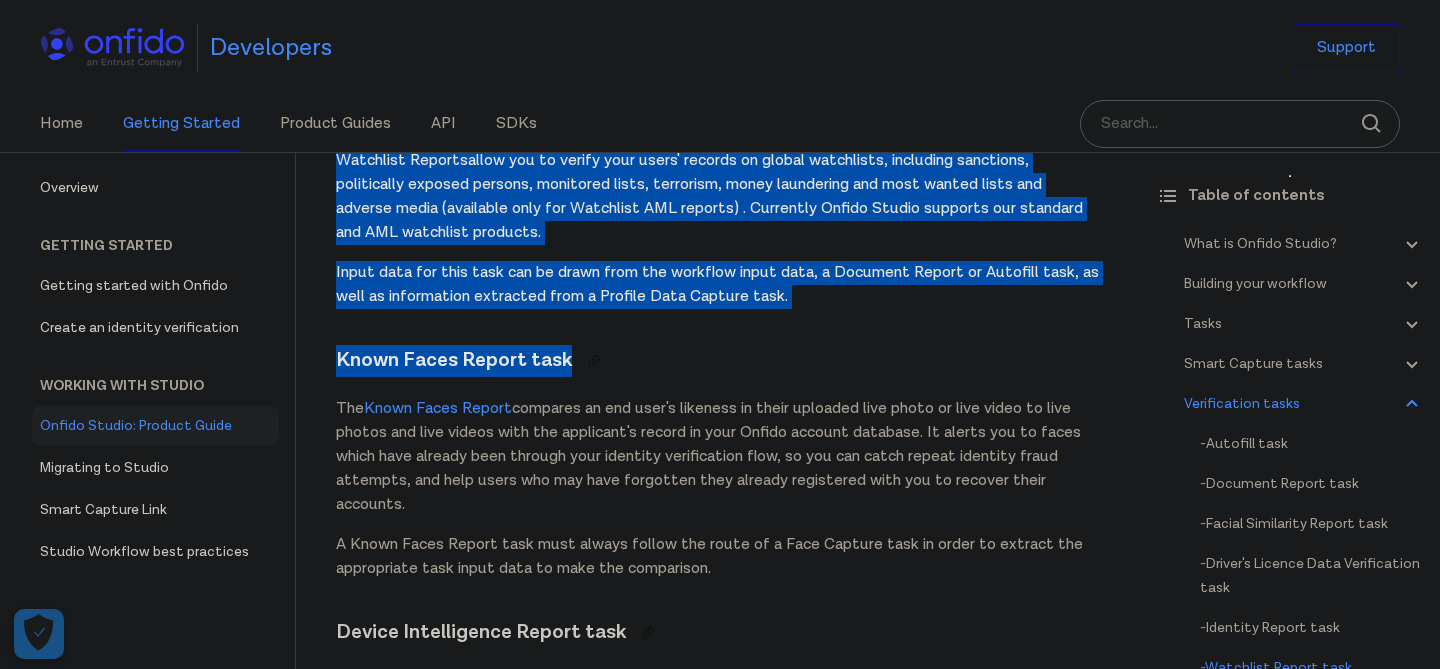 click on "The  Known Faces Report  compares an end user's likeness in their uploaded live photo or live video to live photos and live videos with the applicant's record in your Onfido account database. It alerts you to faces which have already been through your identity verification flow, so you can catch repeat identity fraud attempts, and help users who may have forgotten they already registered with you to recover their accounts." at bounding box center [718, 457] 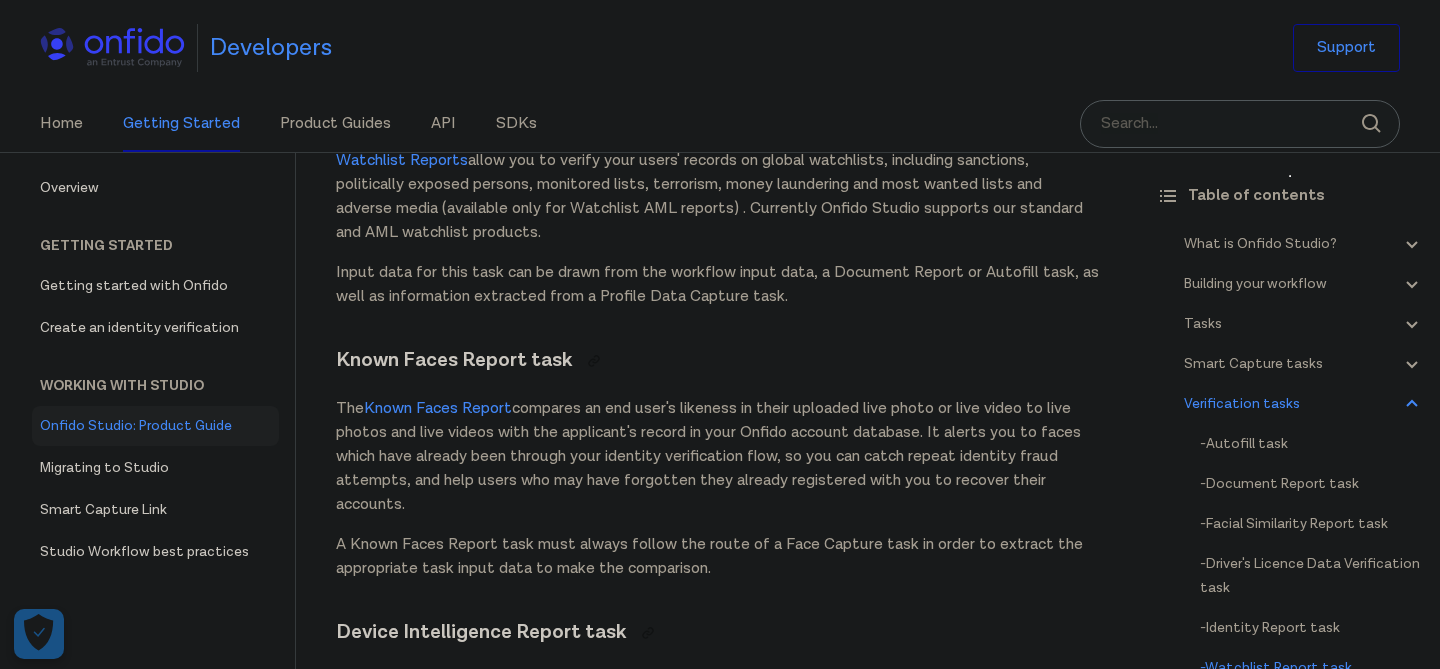 drag, startPoint x: 632, startPoint y: 582, endPoint x: 665, endPoint y: 399, distance: 185.9516 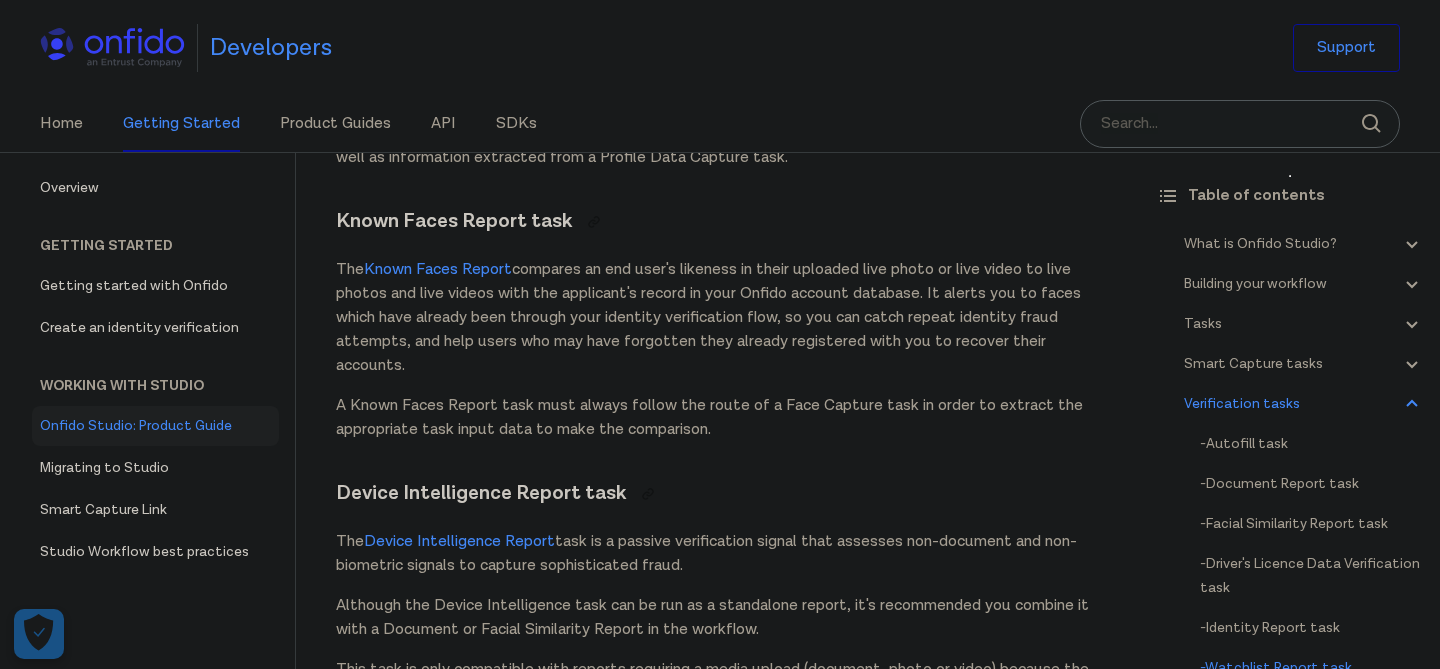 scroll, scrollTop: 16917, scrollLeft: 0, axis: vertical 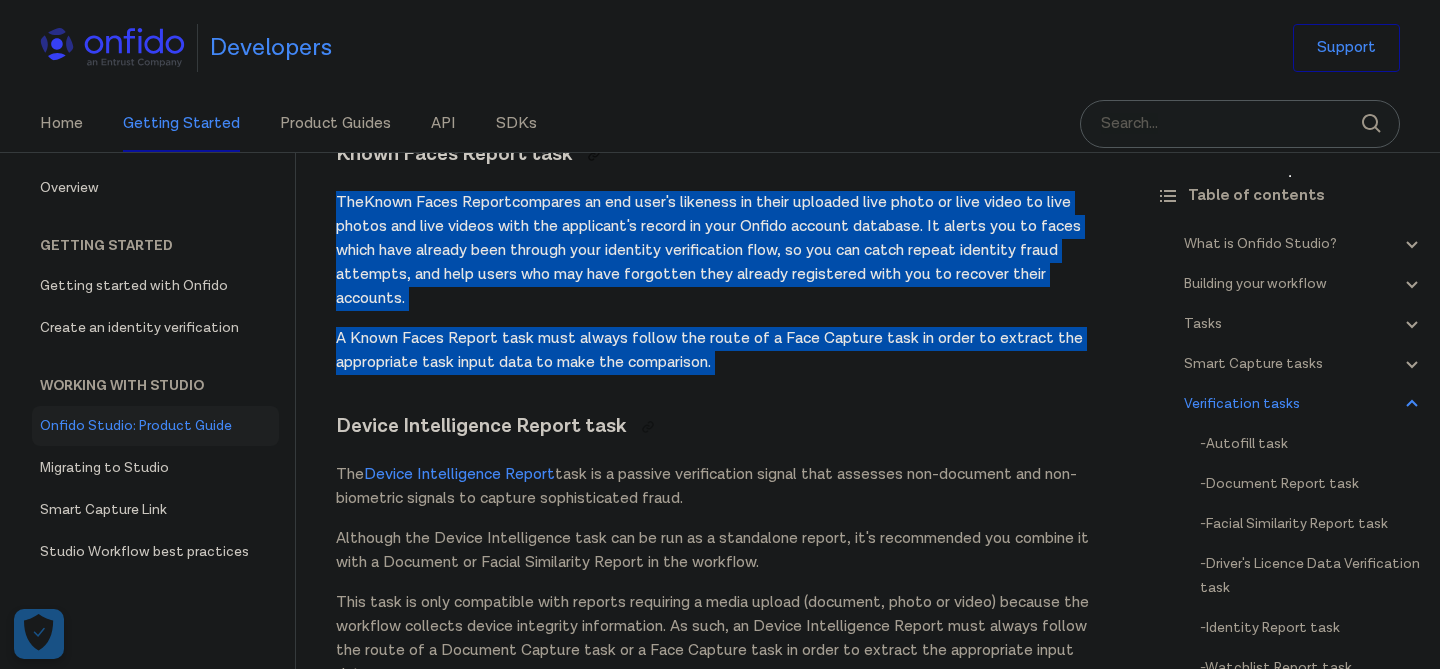 drag, startPoint x: 697, startPoint y: 451, endPoint x: 712, endPoint y: 237, distance: 214.52505 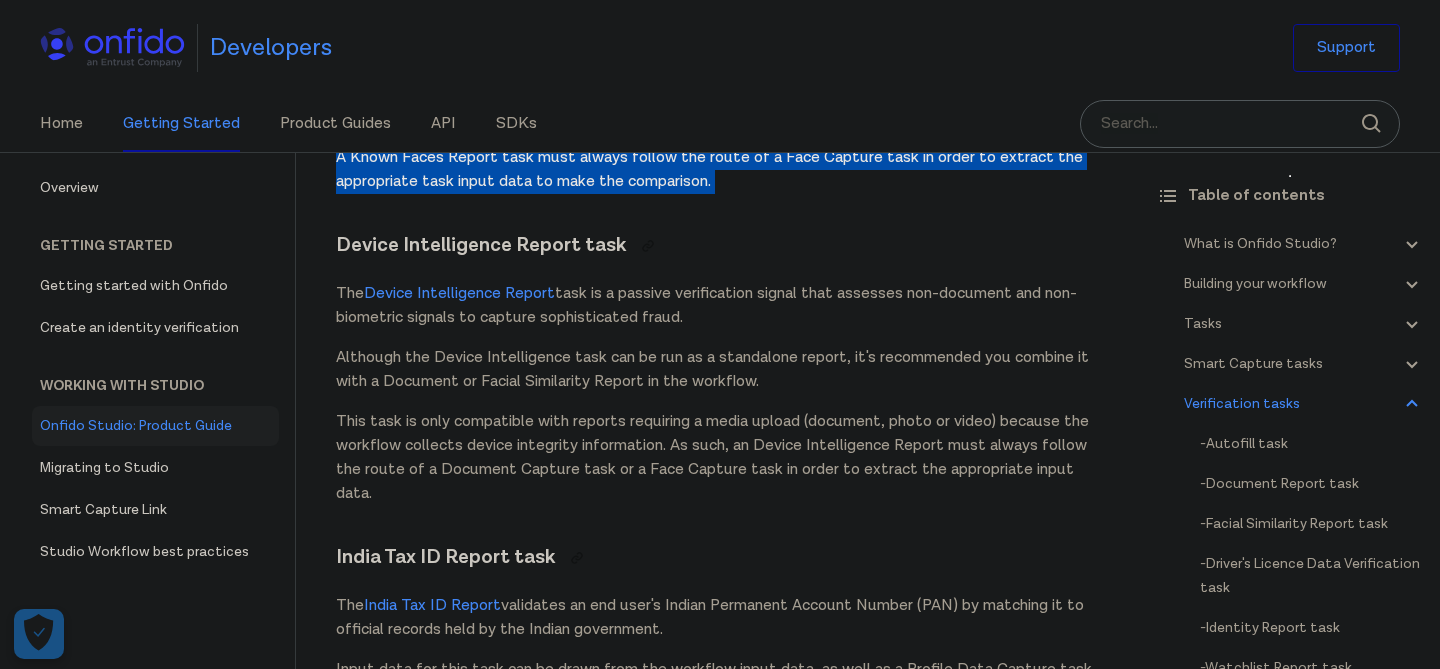 scroll, scrollTop: 17199, scrollLeft: 0, axis: vertical 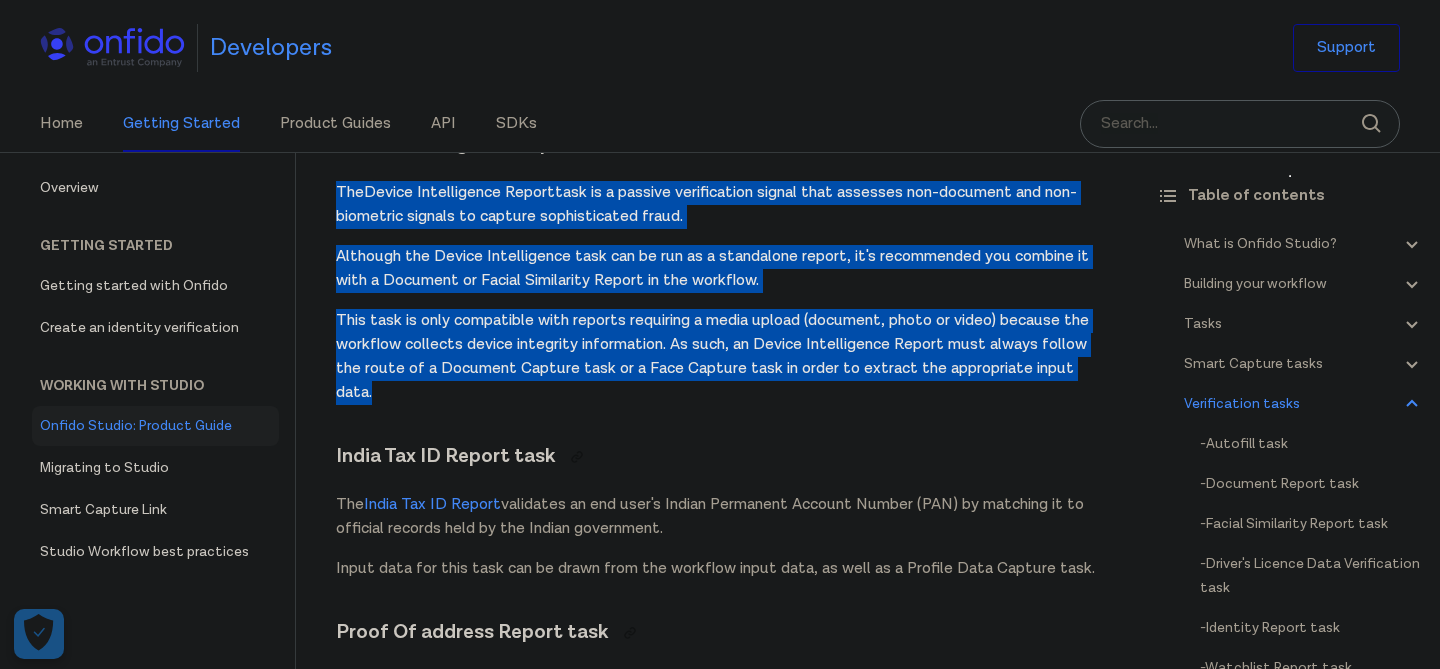 drag, startPoint x: 671, startPoint y: 459, endPoint x: 678, endPoint y: 206, distance: 253.09682 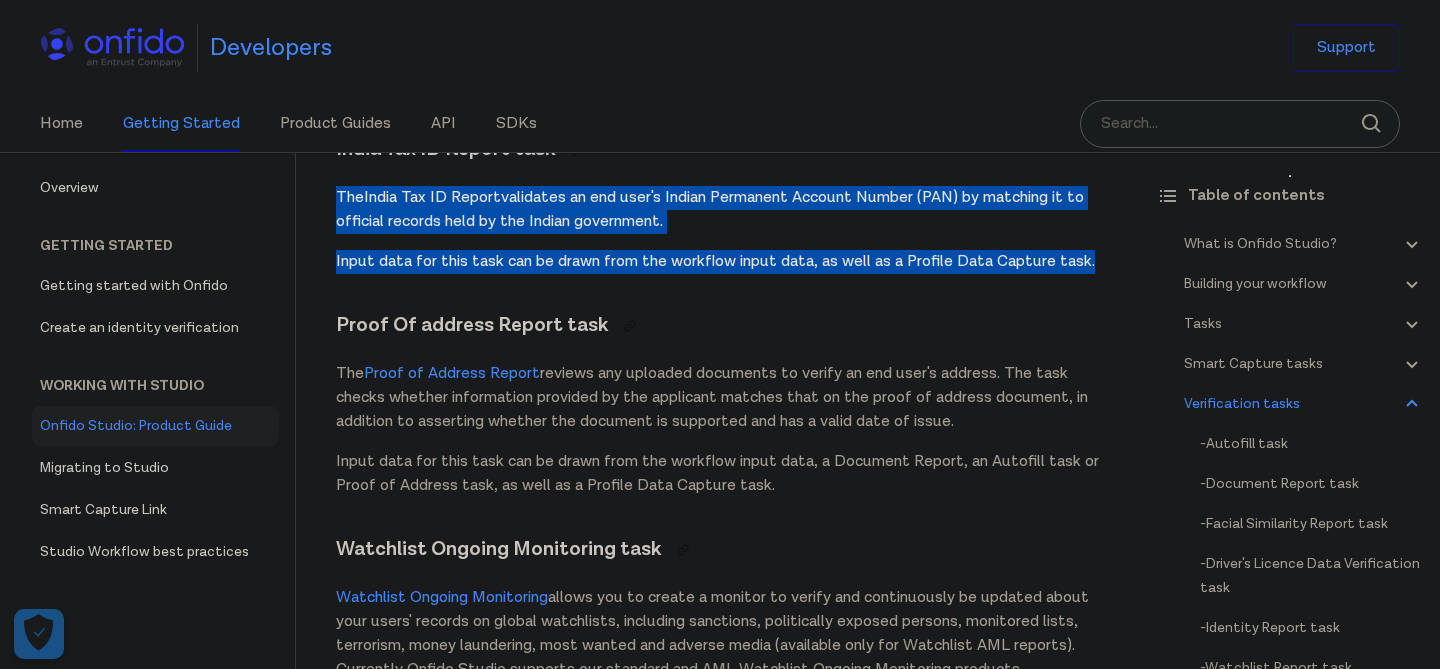 drag, startPoint x: 654, startPoint y: 359, endPoint x: 655, endPoint y: 176, distance: 183.00273 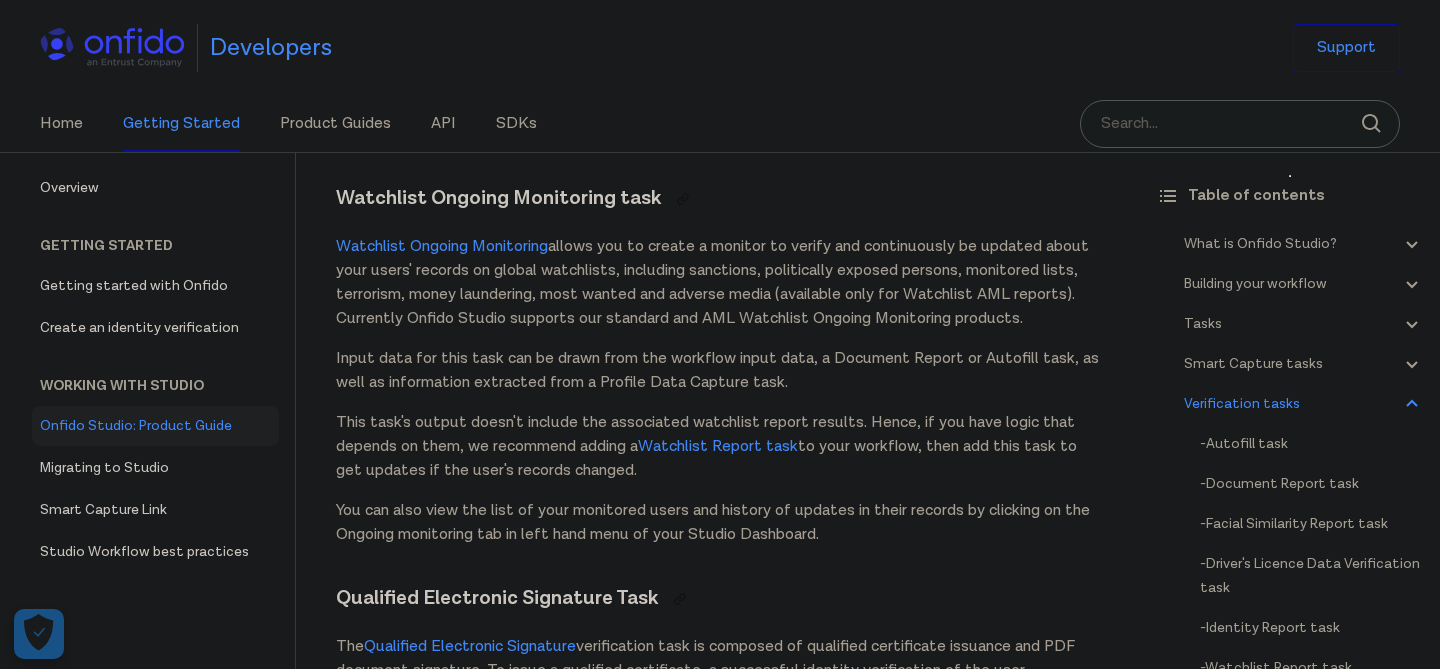 scroll, scrollTop: 17859, scrollLeft: 0, axis: vertical 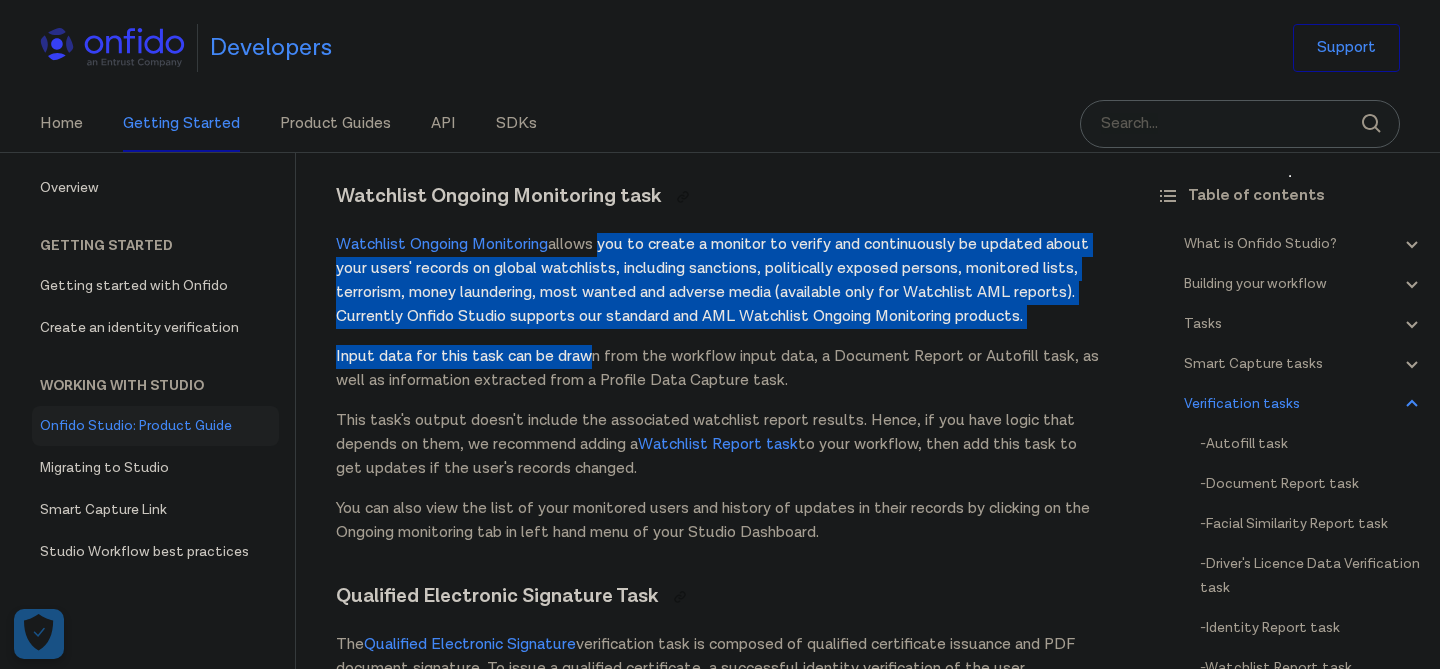 drag, startPoint x: 599, startPoint y: 320, endPoint x: 590, endPoint y: 433, distance: 113.35784 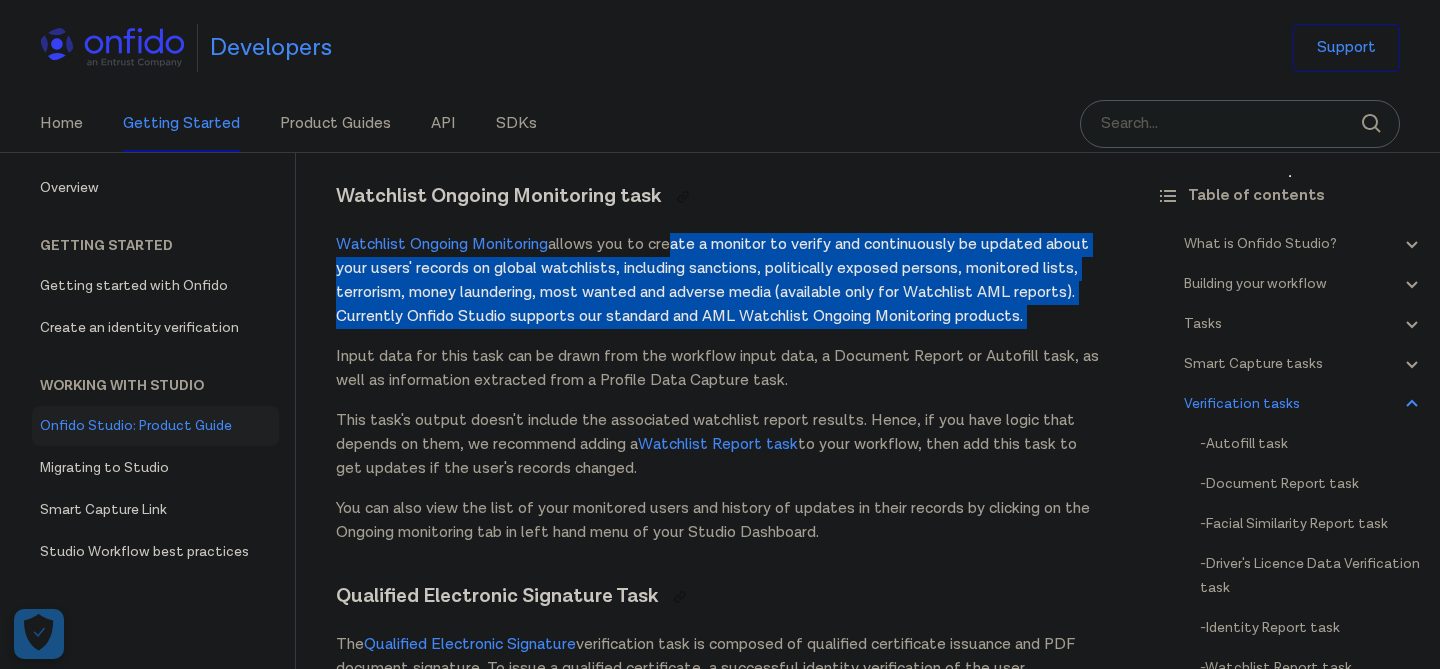 drag, startPoint x: 671, startPoint y: 320, endPoint x: 641, endPoint y: 401, distance: 86.37708 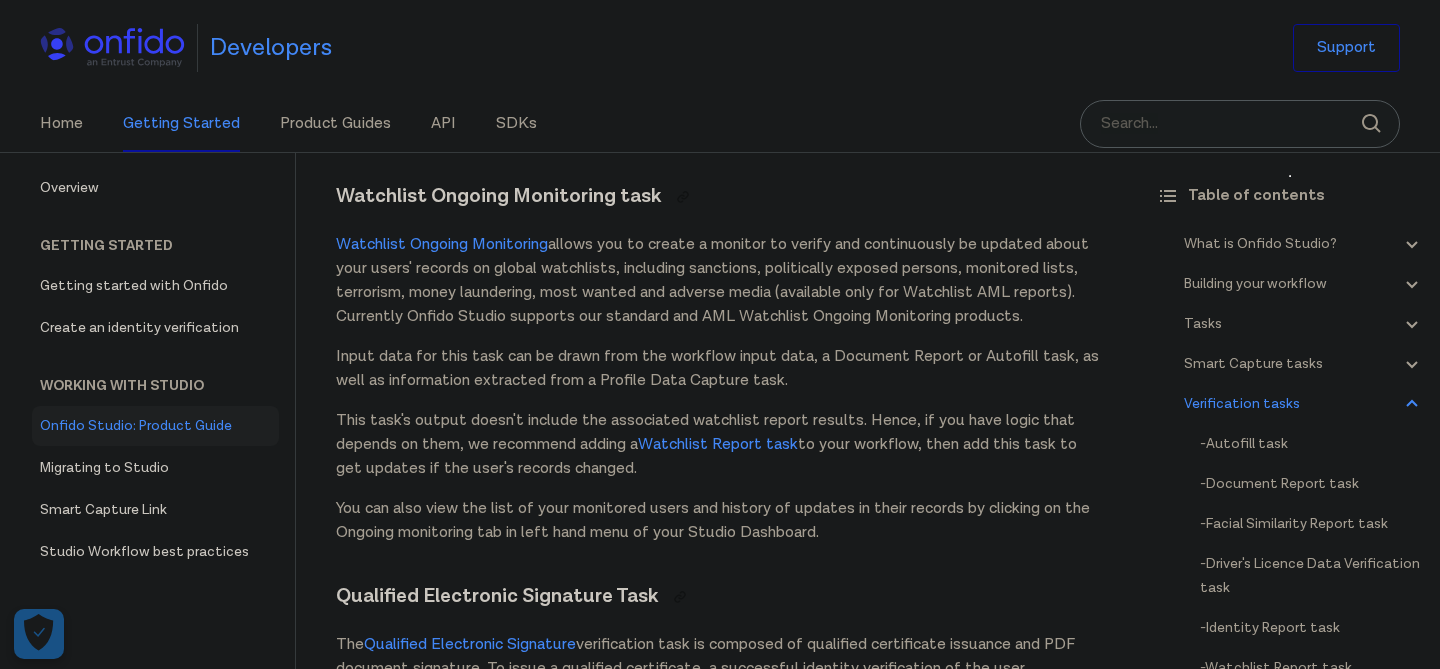 drag, startPoint x: 596, startPoint y: 338, endPoint x: 594, endPoint y: 401, distance: 63.03174 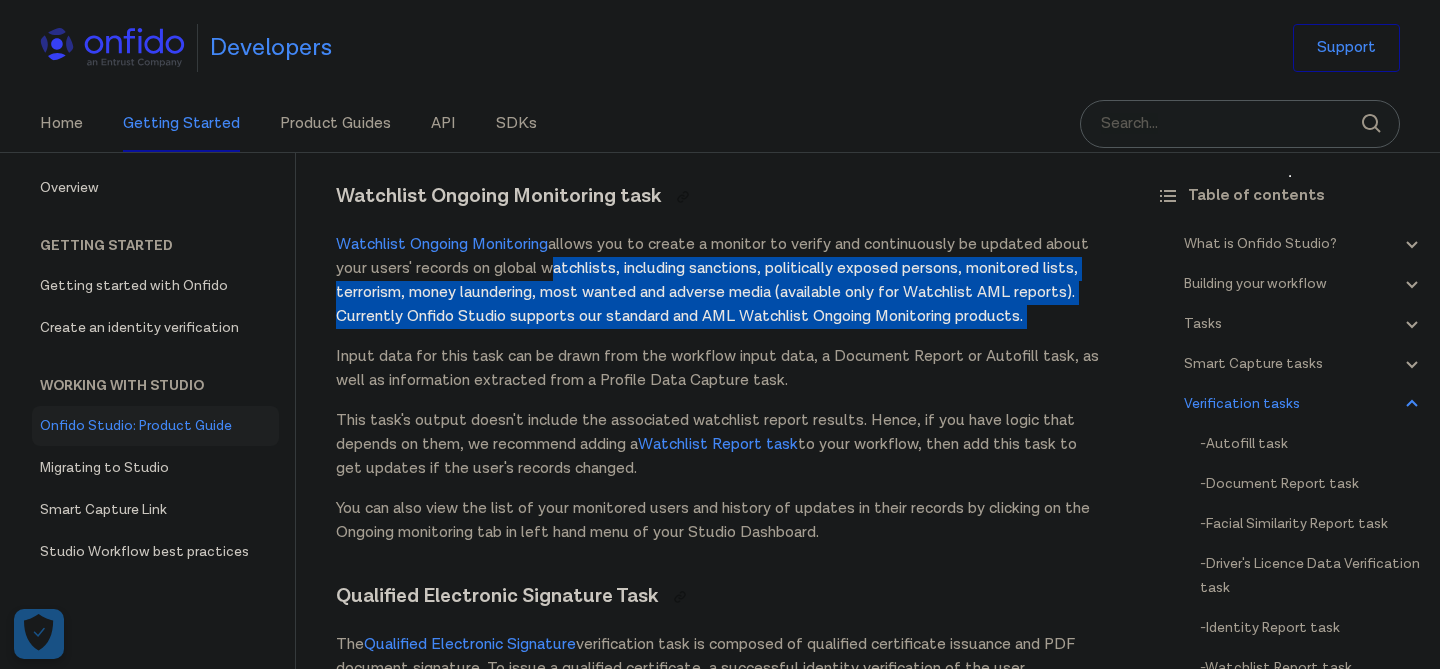 drag, startPoint x: 588, startPoint y: 335, endPoint x: 597, endPoint y: 402, distance: 67.601776 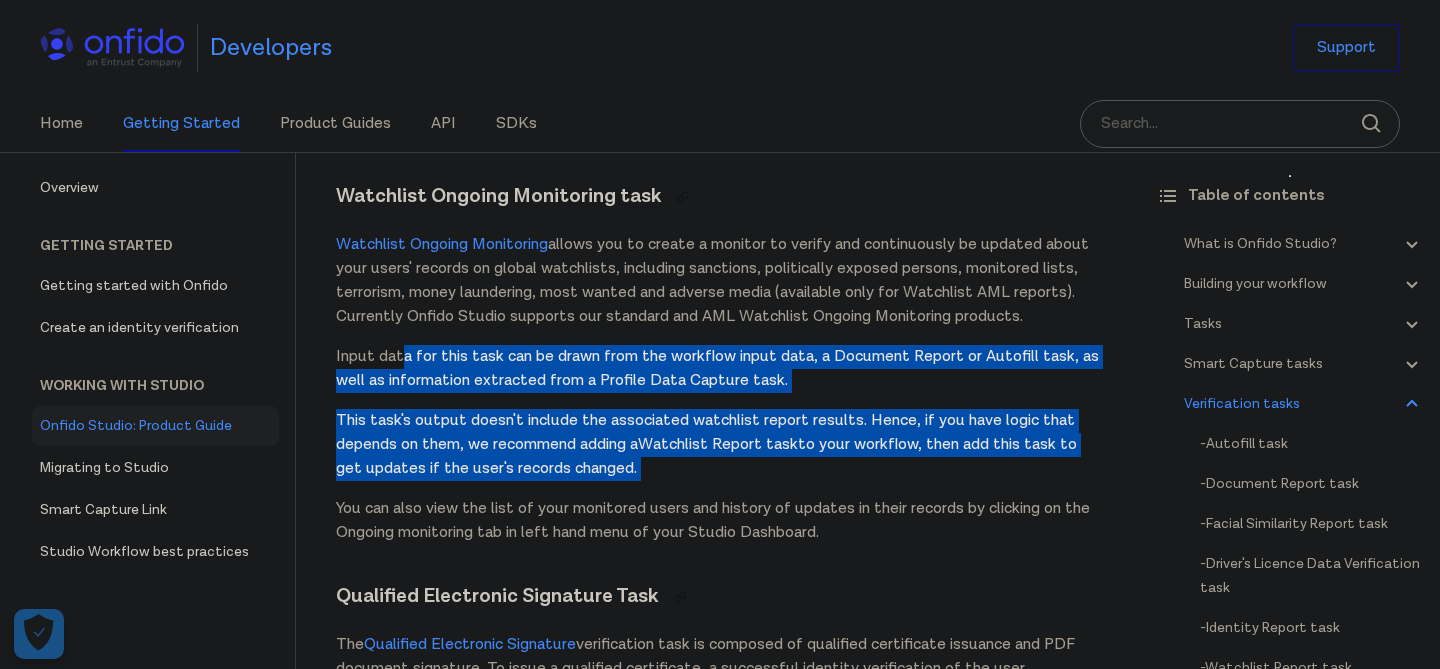 drag, startPoint x: 402, startPoint y: 415, endPoint x: 562, endPoint y: 555, distance: 212.60292 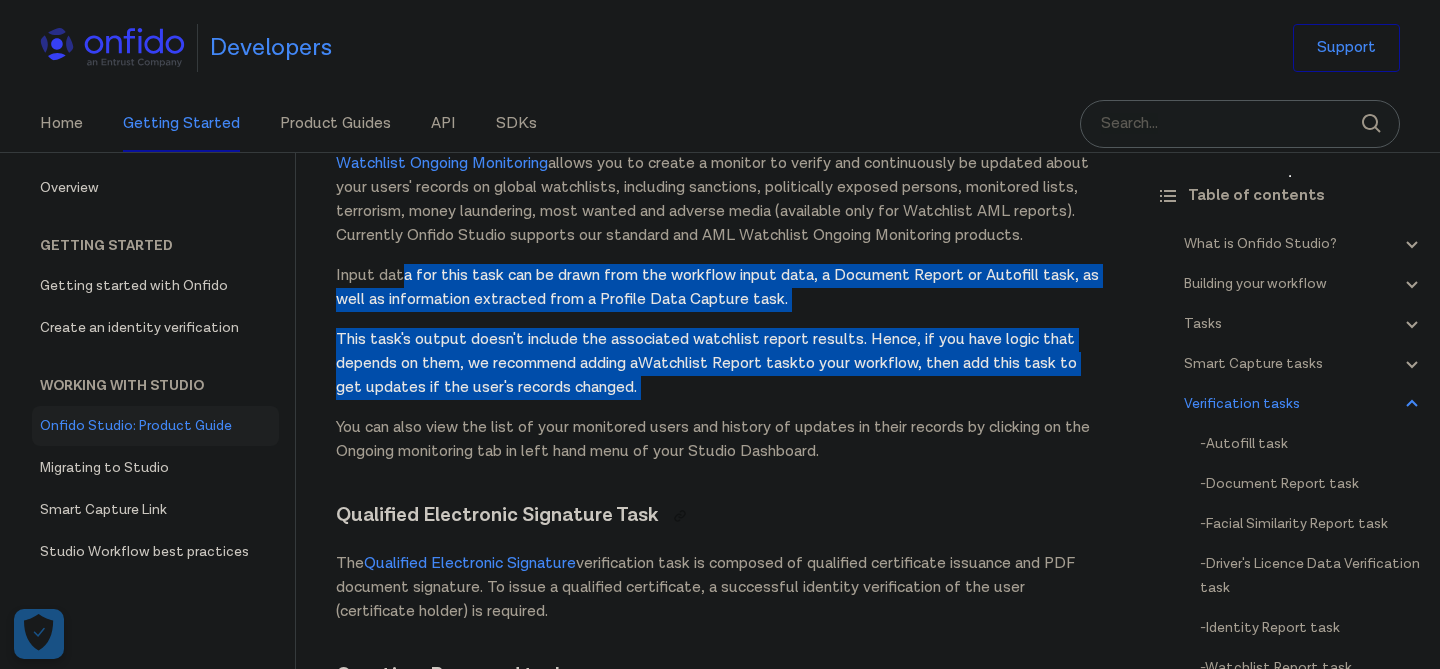 drag, startPoint x: 665, startPoint y: 536, endPoint x: 665, endPoint y: 451, distance: 85 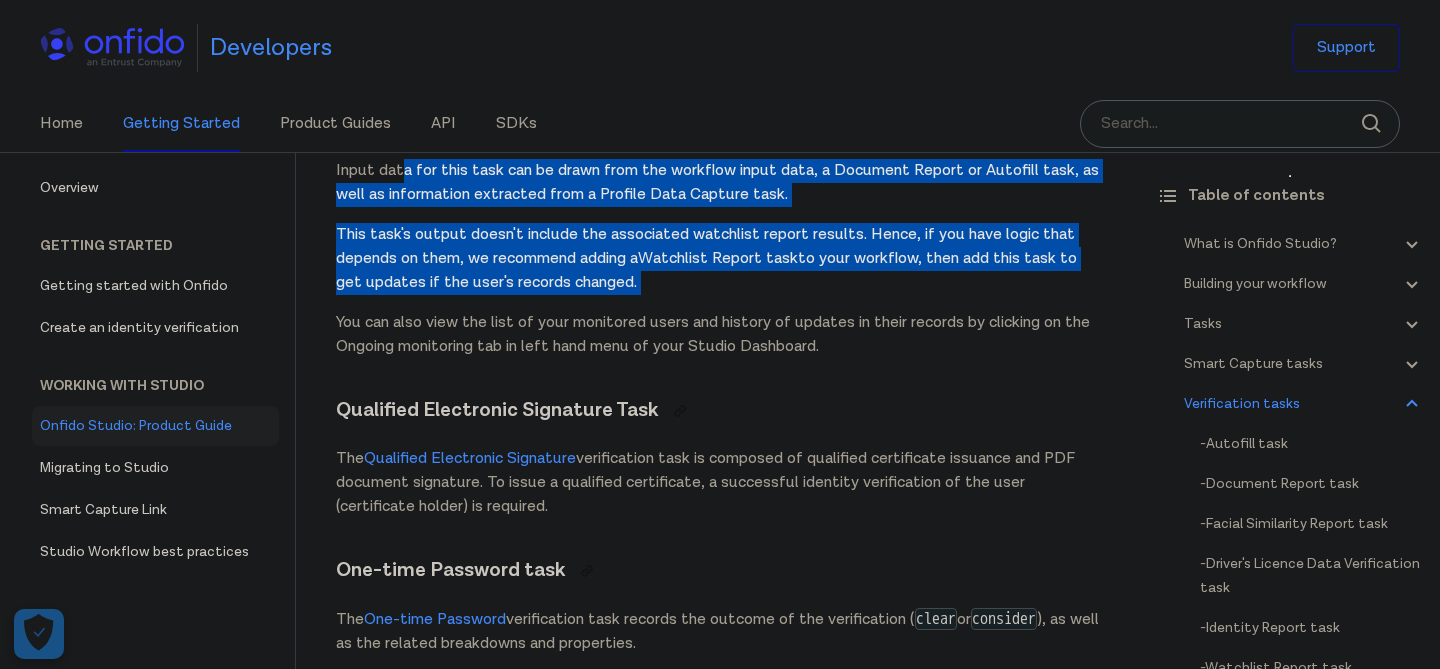 scroll, scrollTop: 18106, scrollLeft: 0, axis: vertical 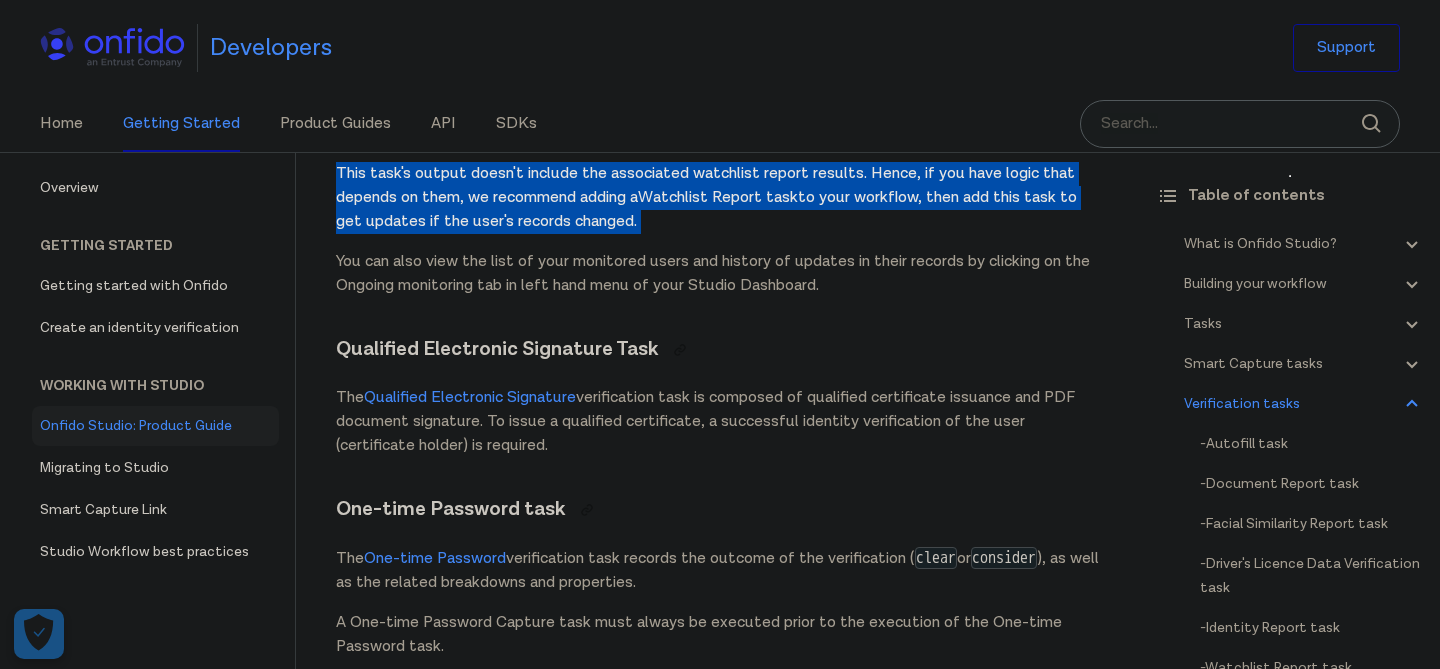 click on "Onfido Studio
What is Onfido Studio?
Onfido Studio is a tool for building, managing, and deploying identity verification journeys. Build workflows visually using our no-code Workflow Builder tool, in a format similar to flow charts or process diagrams.
Onfido Studio offers a number of benefits including:
Automated, smart decision making through no-code workflows
Customized and flexible user verification flows
Scalability to new markets and user requirements
Onfido Studio's main components are: The Workflow Builder, Workflows, Workflow Runs, Smart Capture and our Verification Suite.
The Workflow Builder
The Workflow Builder is the interface for creating and managing workflows, available directly through the Onfido Dashboard. It's a no-code, drag and drop interface that allows you to build, maintain and update workflows seamlessly without the need for developer involvement.
Workflows
An example of a simple workflow
Workflow Runs
input data
below API reference .
." at bounding box center [718, 6972] 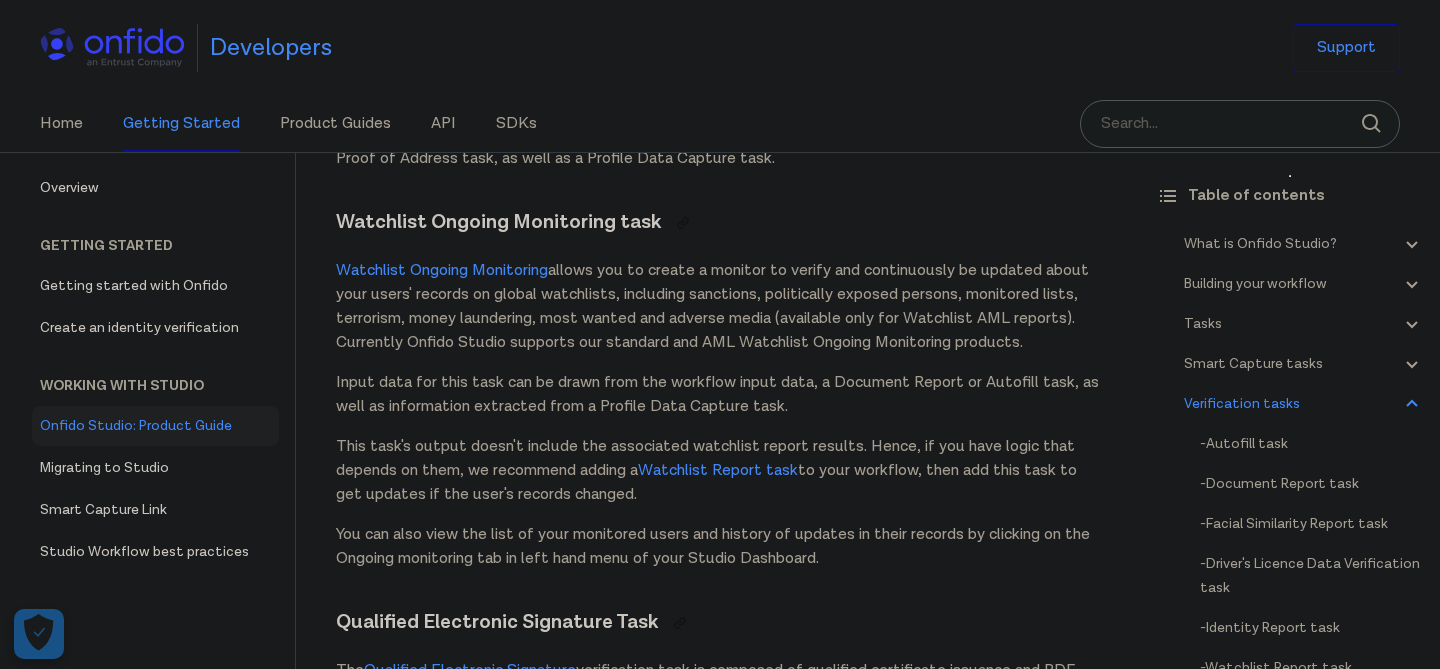 scroll, scrollTop: 17739, scrollLeft: 0, axis: vertical 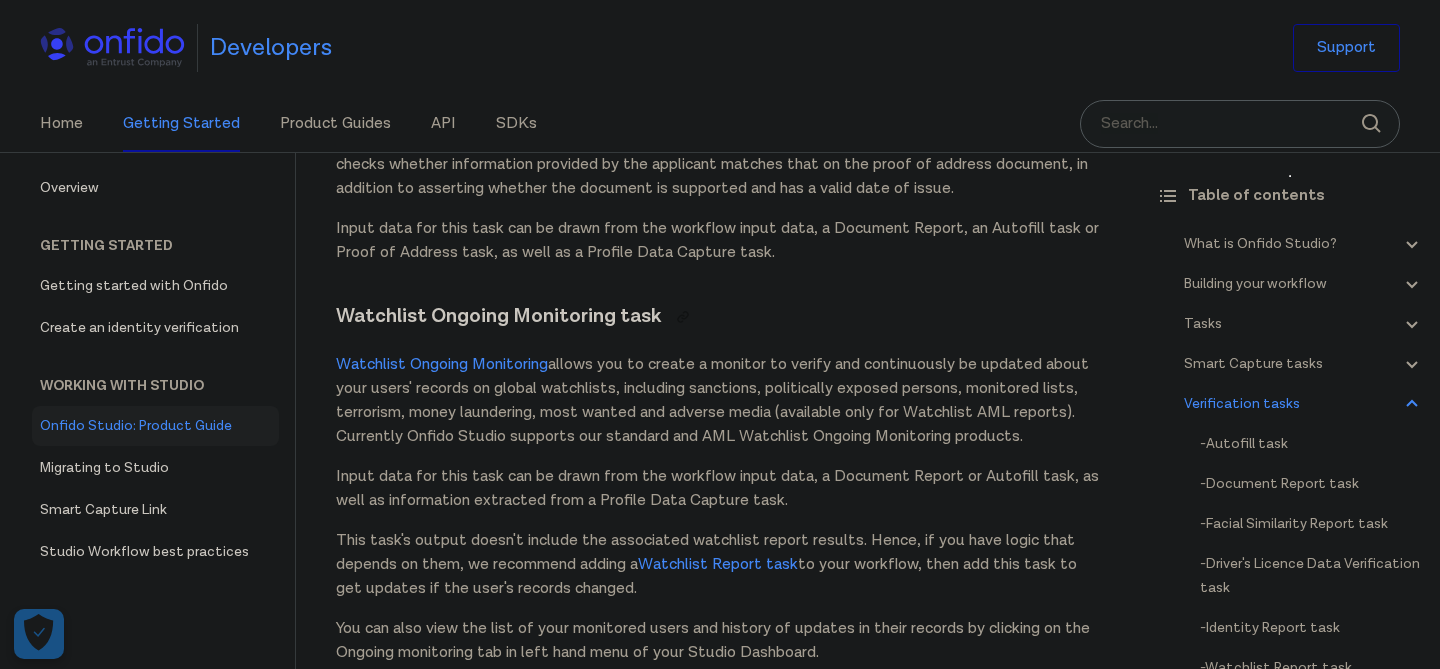 drag, startPoint x: 656, startPoint y: 423, endPoint x: 662, endPoint y: 520, distance: 97.18539 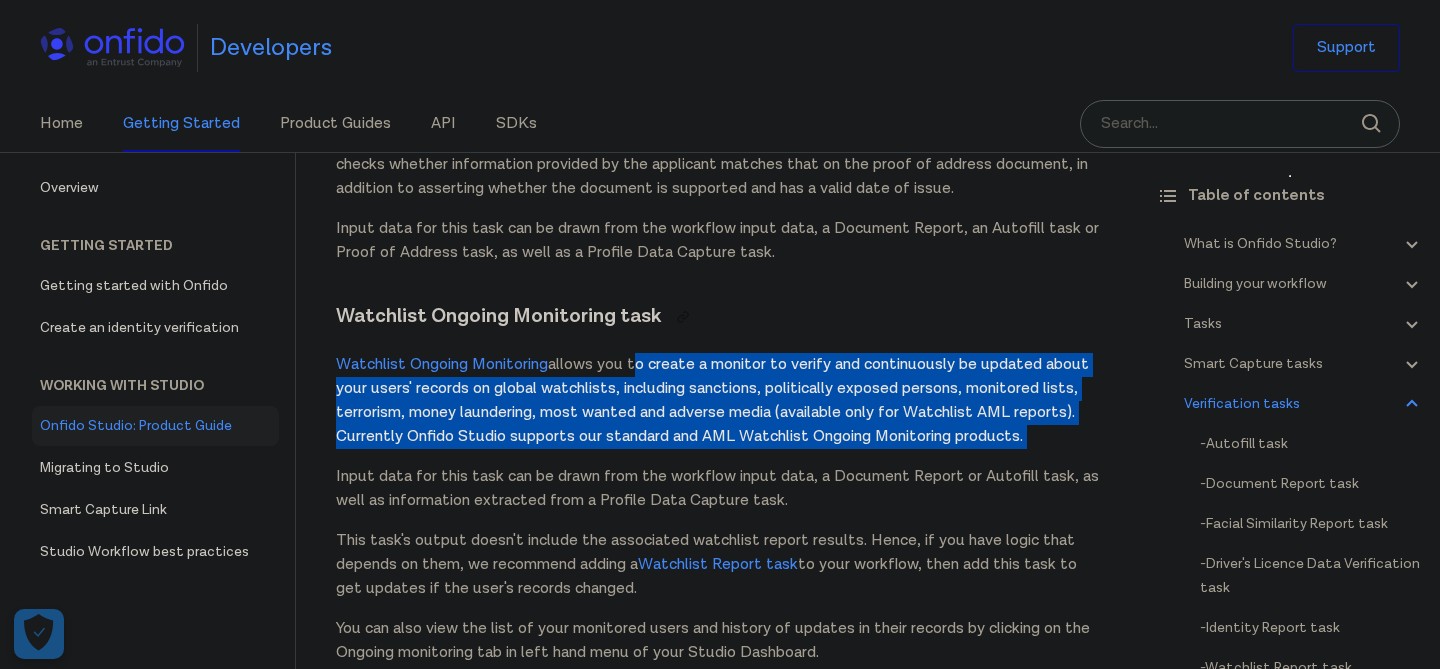 drag, startPoint x: 635, startPoint y: 438, endPoint x: 640, endPoint y: 528, distance: 90.13878 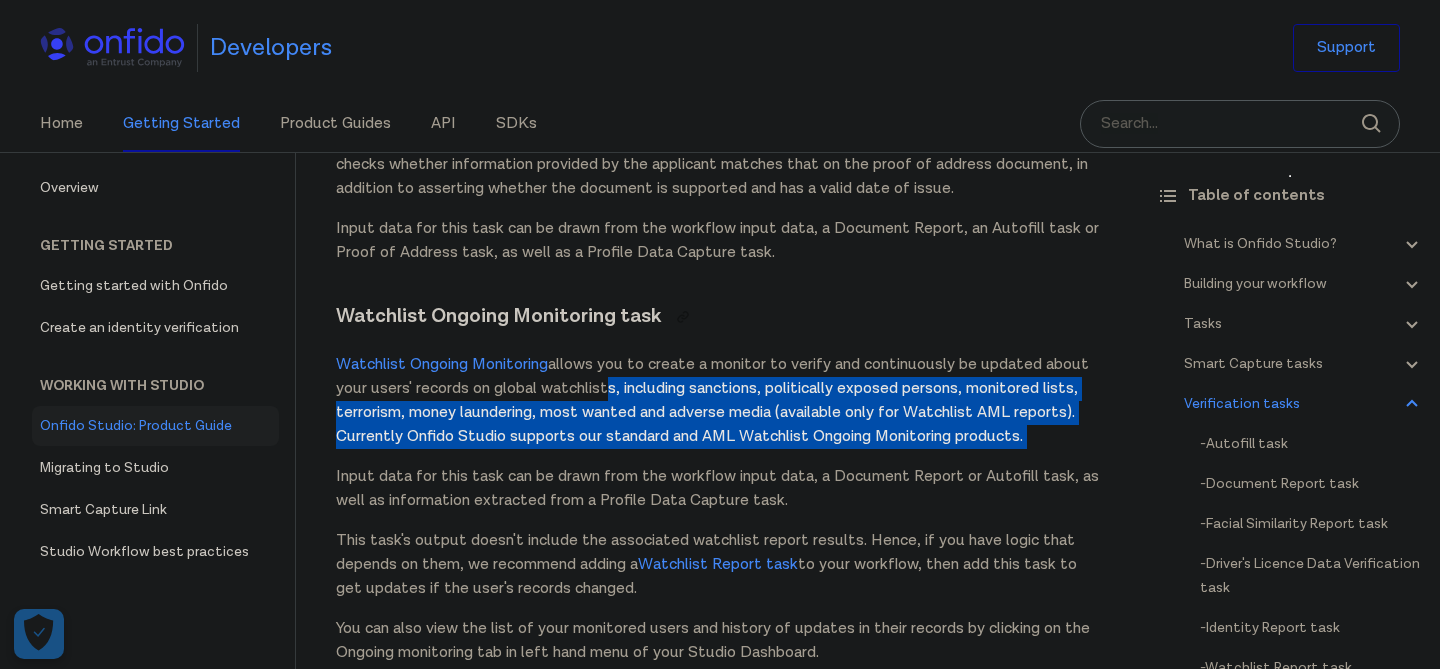 drag, startPoint x: 649, startPoint y: 448, endPoint x: 649, endPoint y: 530, distance: 82 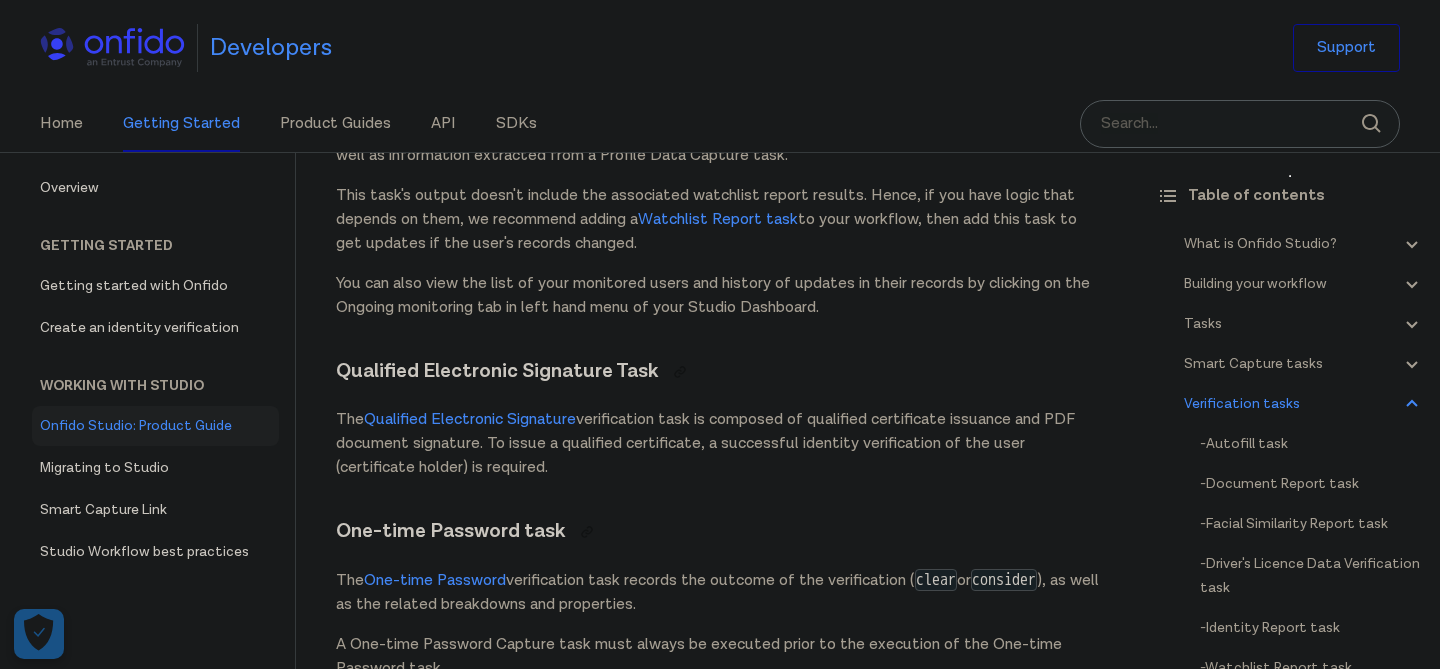 scroll, scrollTop: 18086, scrollLeft: 0, axis: vertical 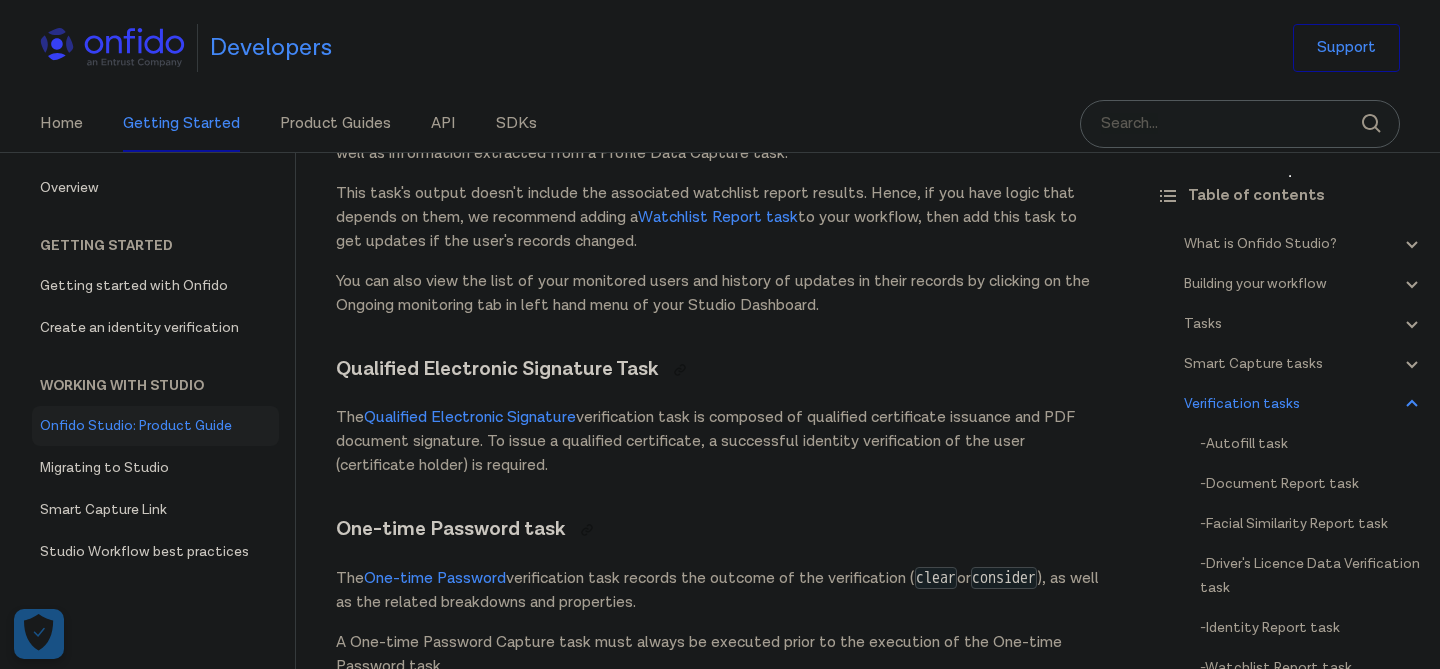 drag, startPoint x: 814, startPoint y: 280, endPoint x: 817, endPoint y: 310, distance: 30.149628 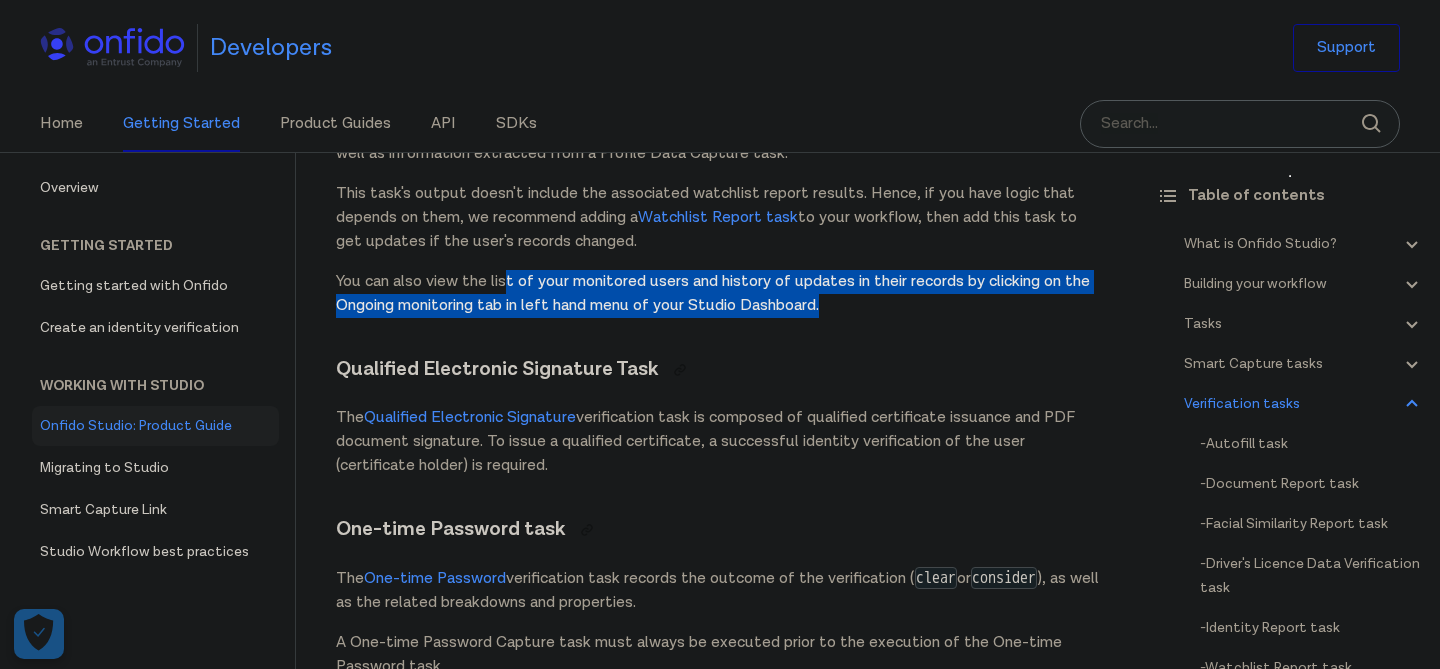 drag, startPoint x: 510, startPoint y: 355, endPoint x: 573, endPoint y: 400, distance: 77.42093 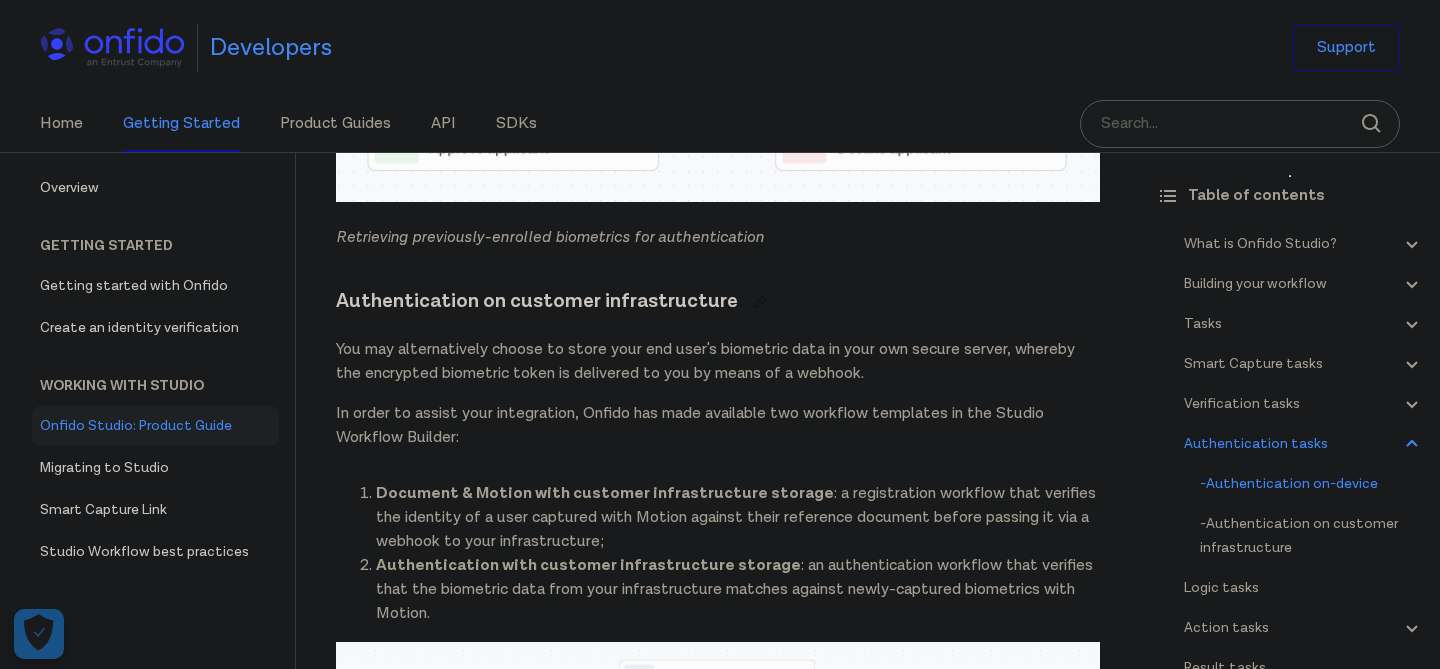scroll, scrollTop: 22079, scrollLeft: 0, axis: vertical 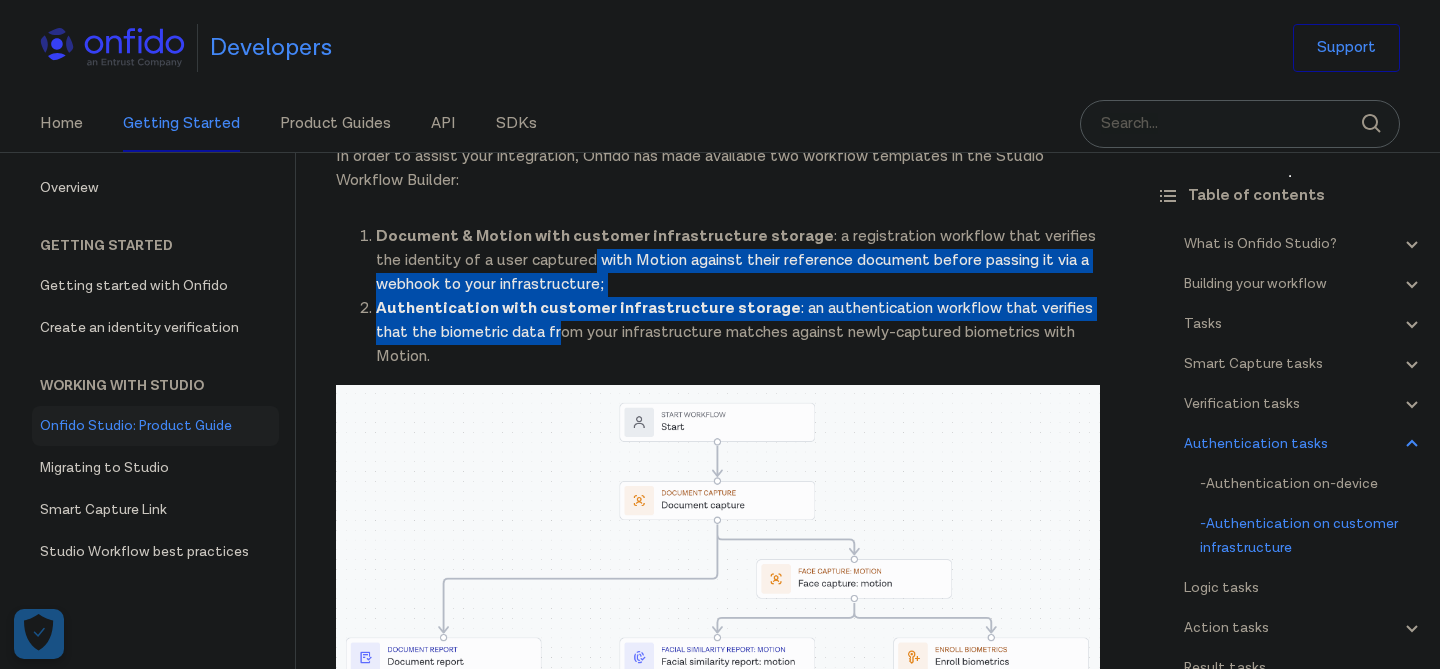drag, startPoint x: 561, startPoint y: 319, endPoint x: 561, endPoint y: 410, distance: 91 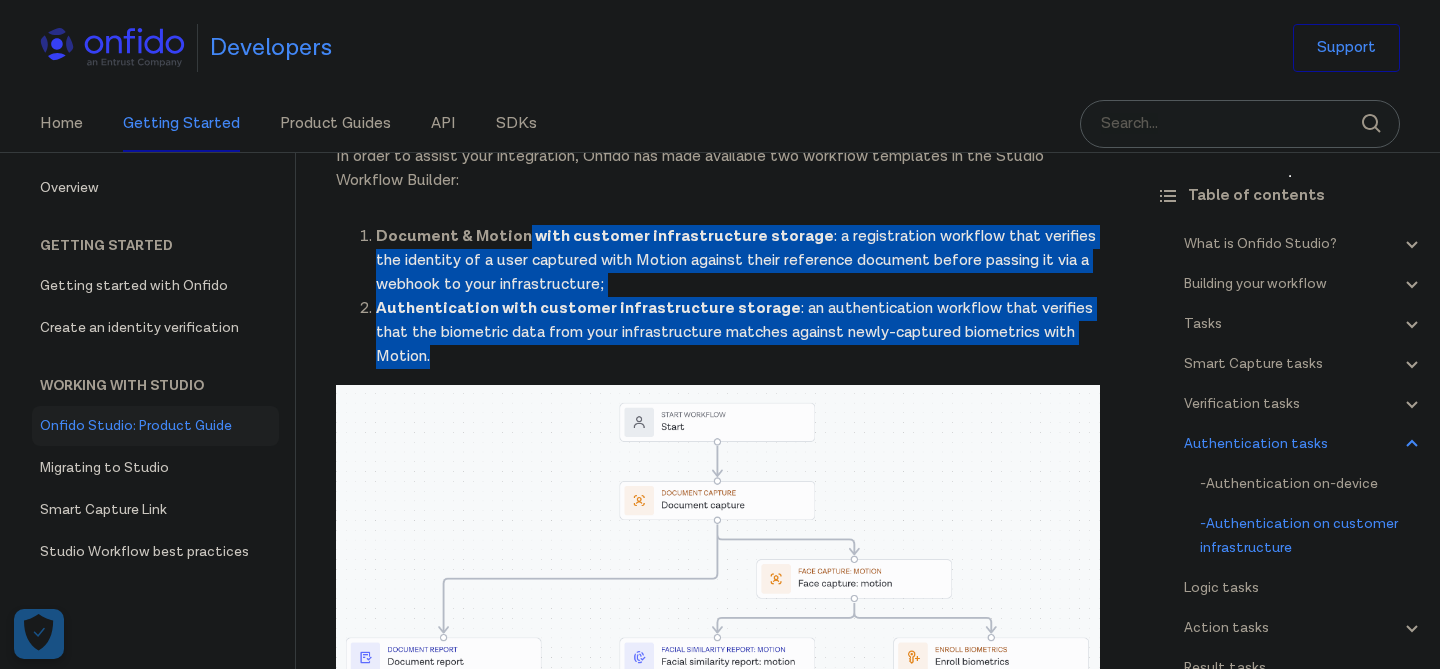 drag, startPoint x: 492, startPoint y: 429, endPoint x: 521, endPoint y: 296, distance: 136.12494 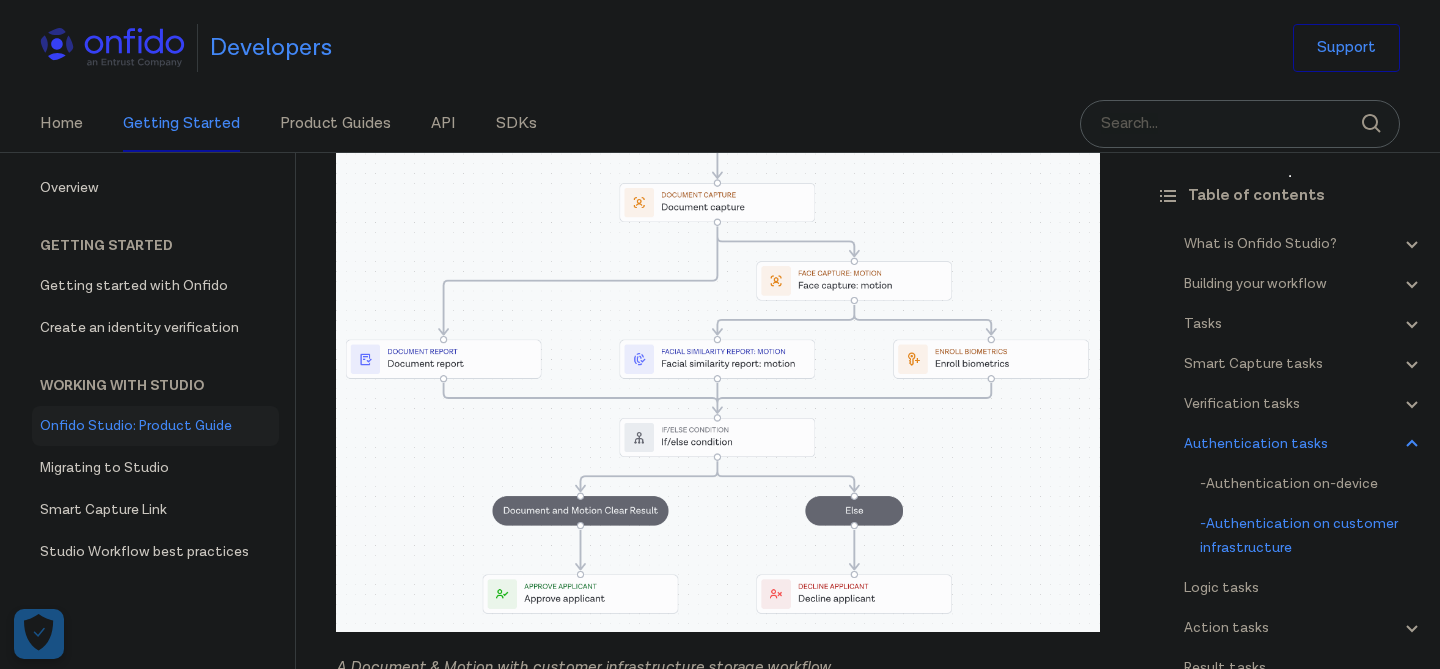 scroll, scrollTop: 22609, scrollLeft: 0, axis: vertical 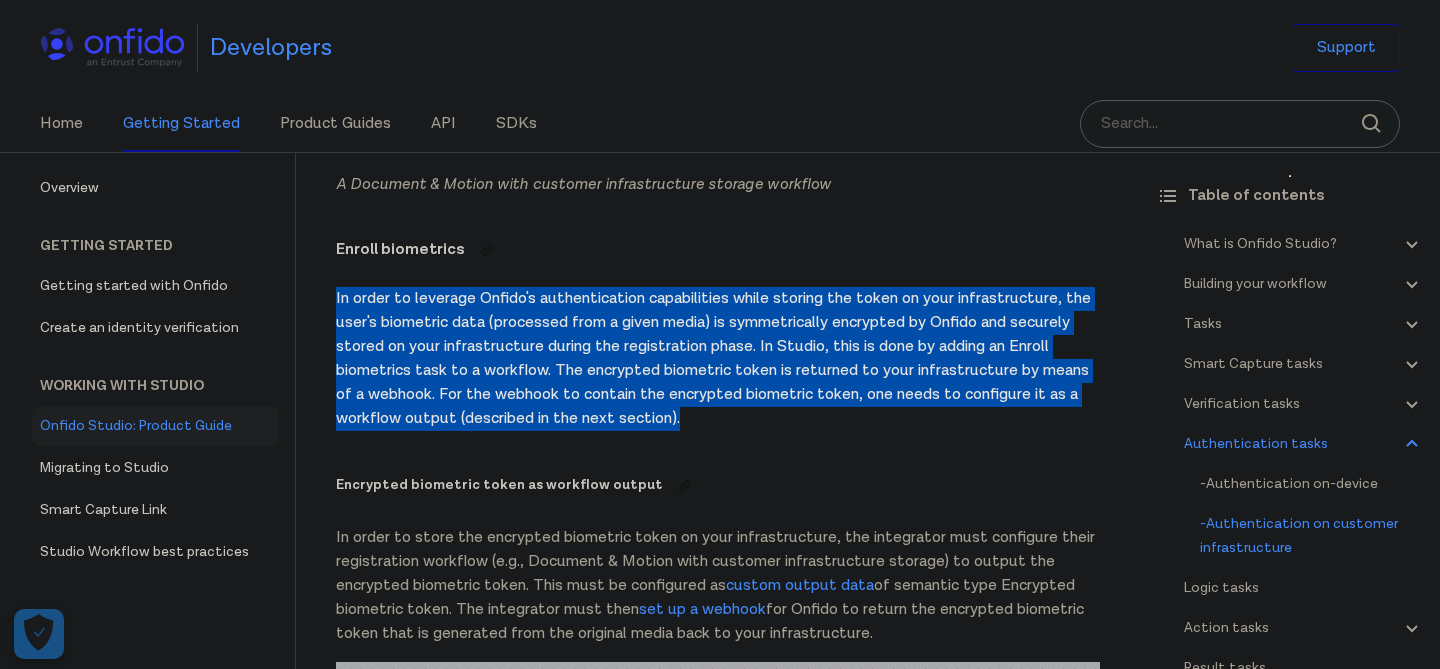 drag, startPoint x: 534, startPoint y: 333, endPoint x: 530, endPoint y: 533, distance: 200.04 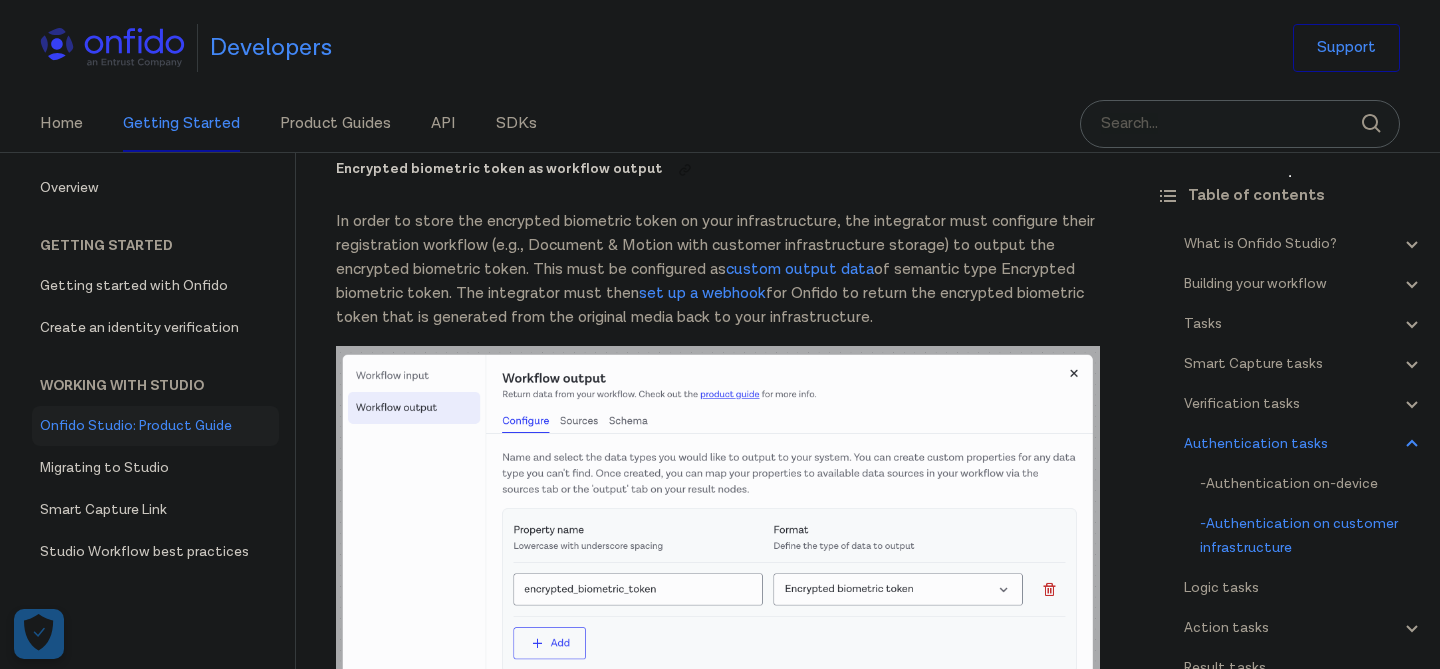 scroll, scrollTop: 23200, scrollLeft: 0, axis: vertical 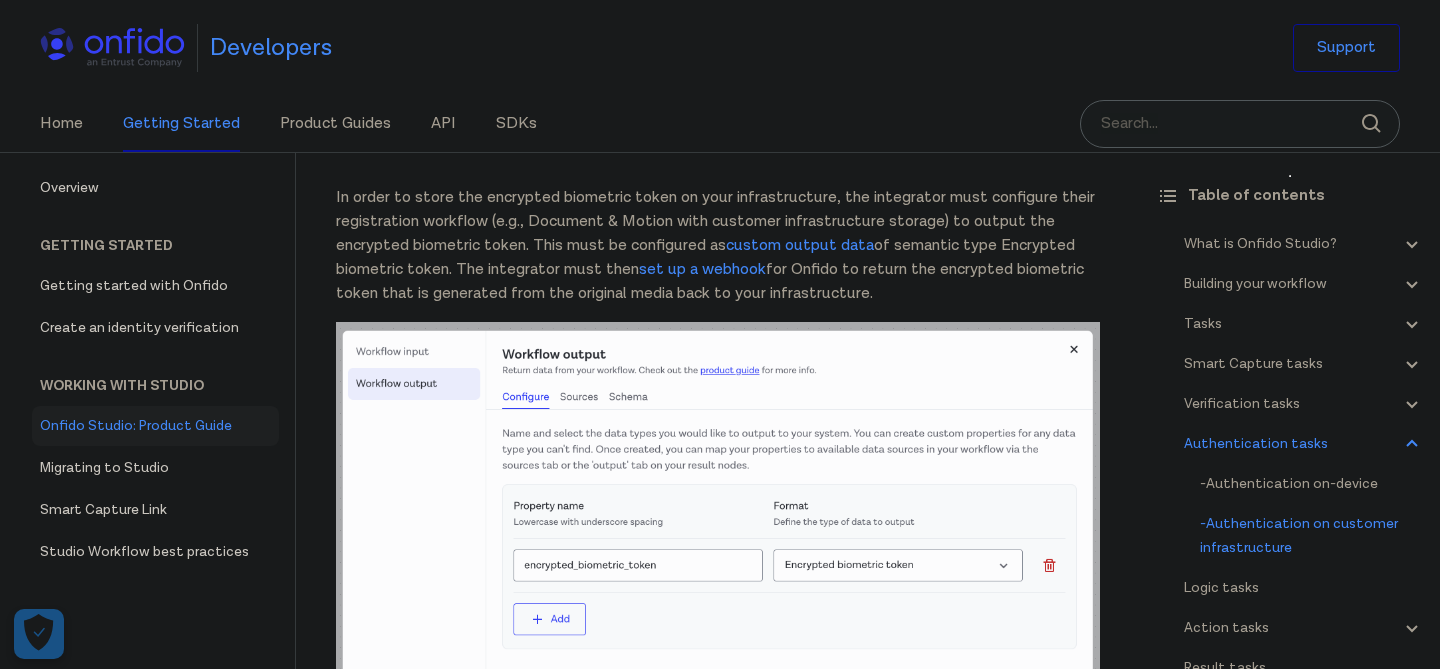 drag, startPoint x: 532, startPoint y: 267, endPoint x: 518, endPoint y: 374, distance: 107.912 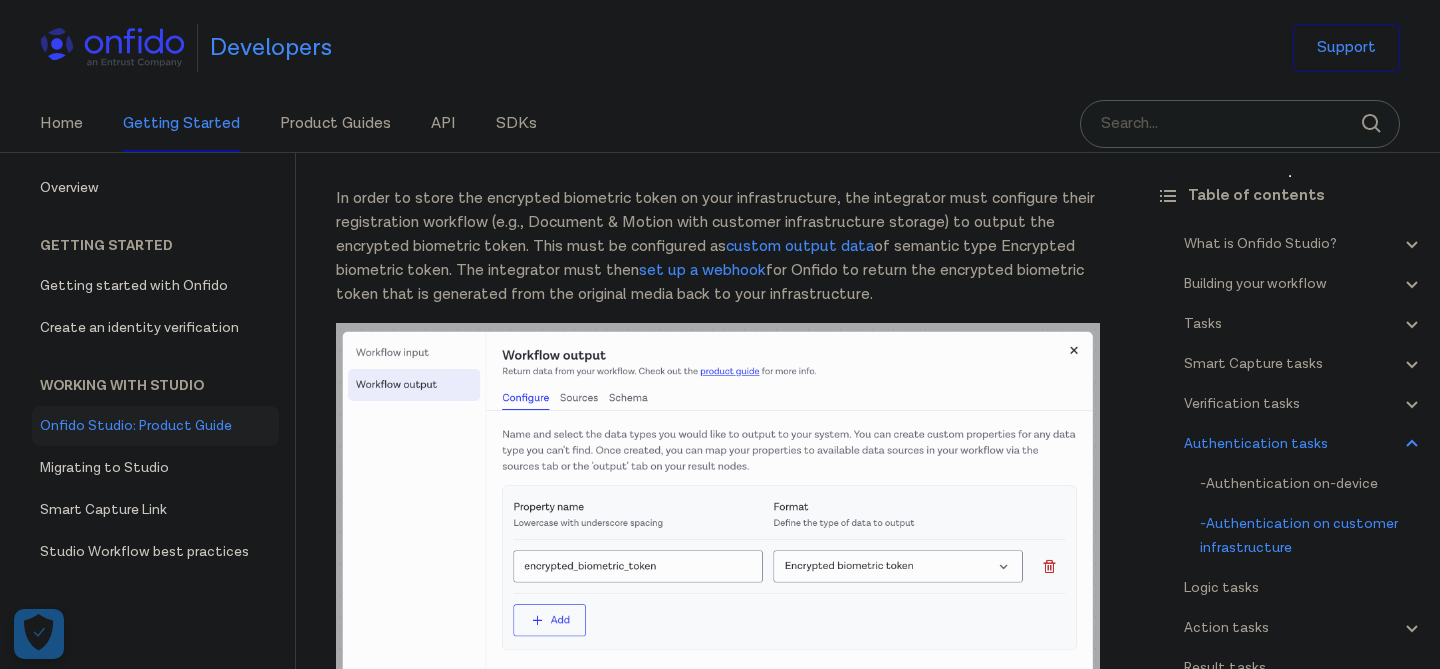 scroll, scrollTop: 23207, scrollLeft: 0, axis: vertical 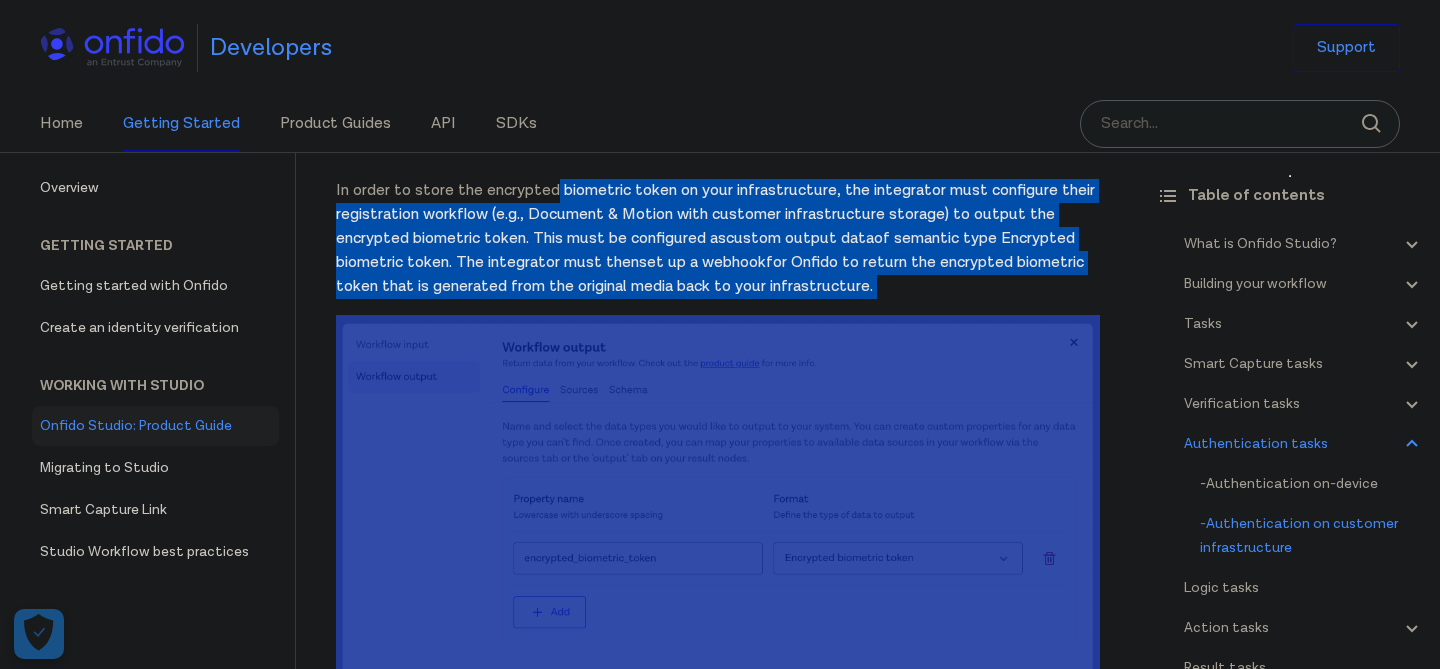 drag, startPoint x: 556, startPoint y: 256, endPoint x: 544, endPoint y: 372, distance: 116.61904 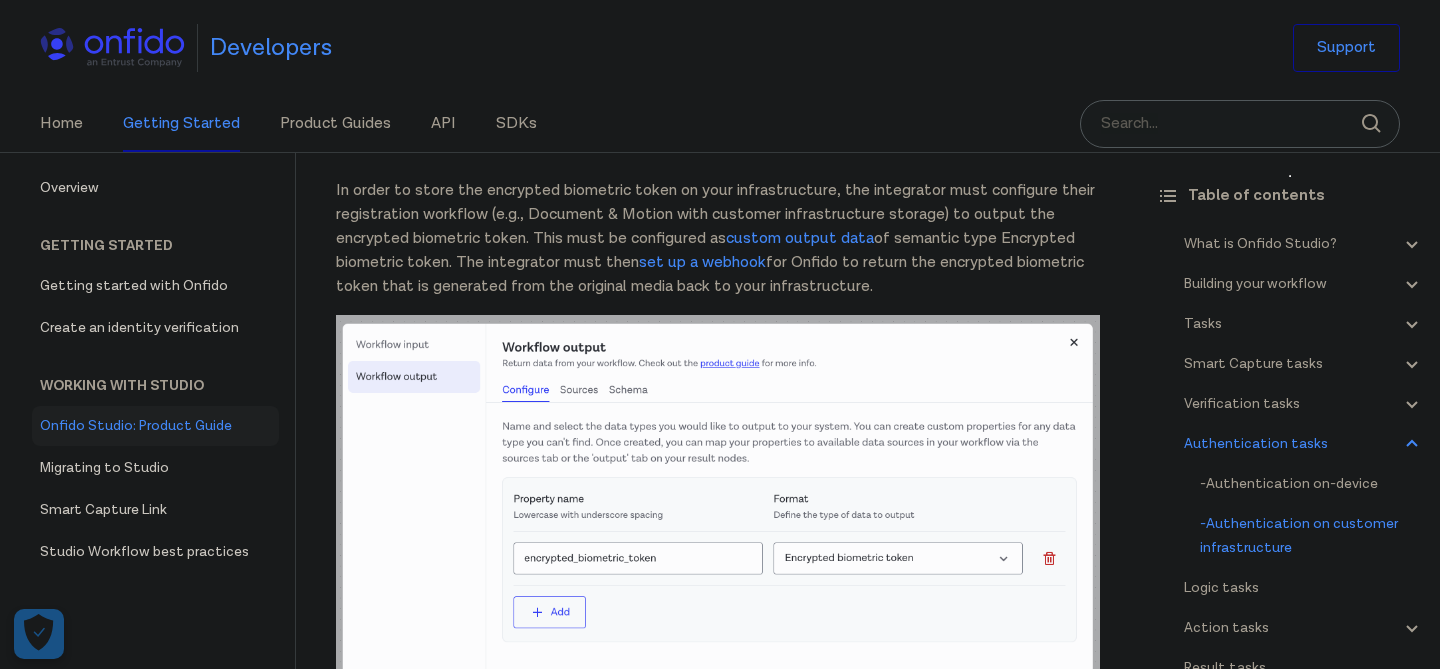 drag, startPoint x: 545, startPoint y: 297, endPoint x: 575, endPoint y: 366, distance: 75.23962 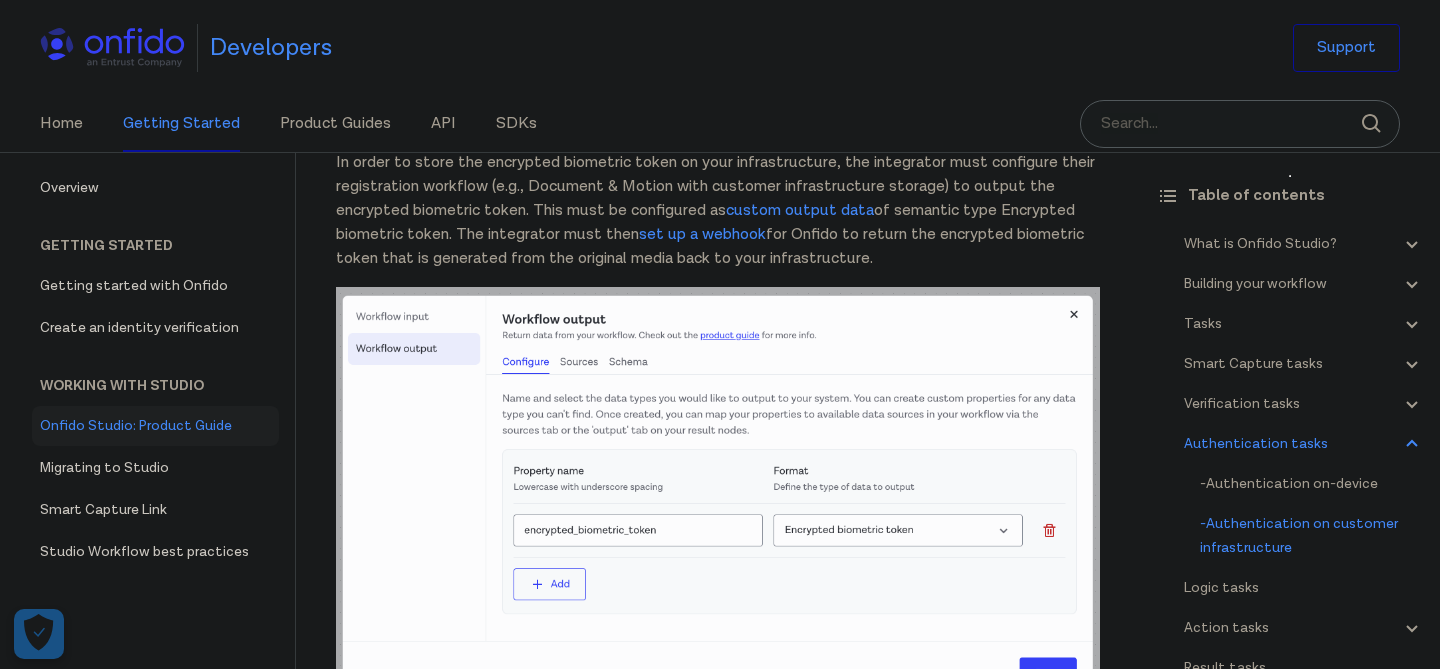 scroll, scrollTop: 23237, scrollLeft: 0, axis: vertical 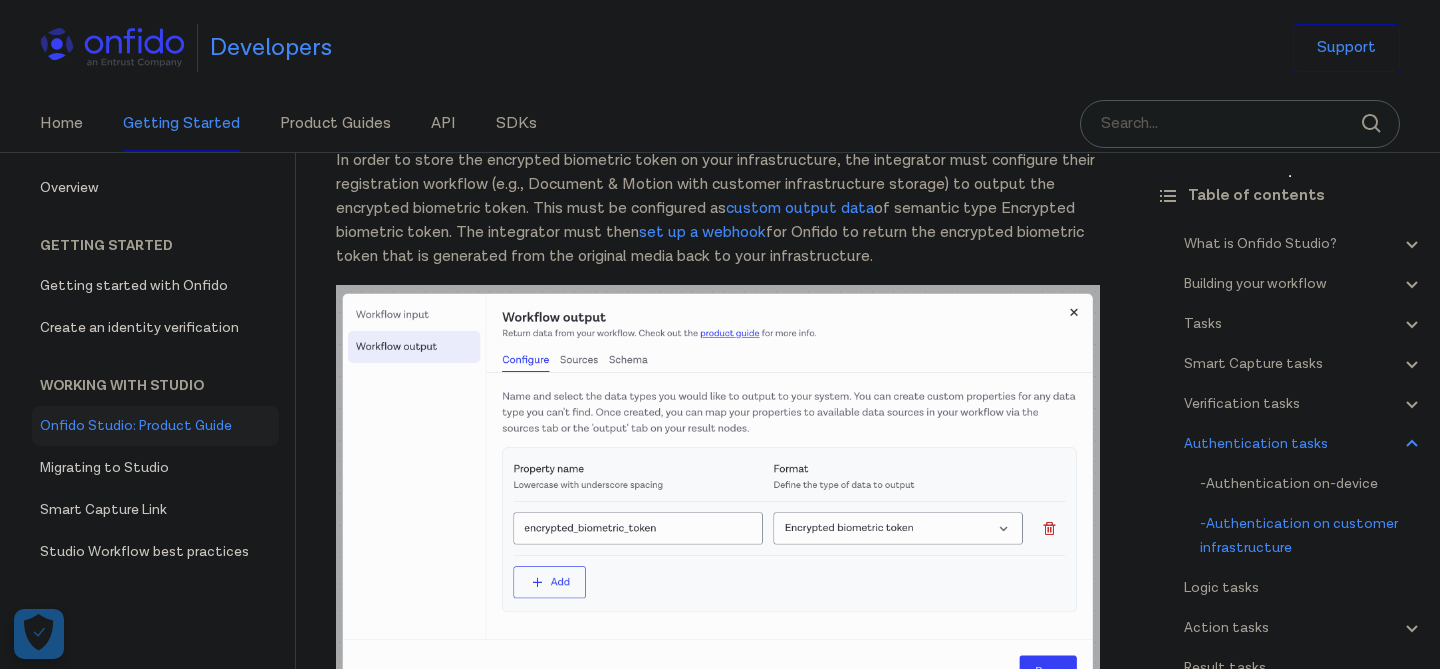 click on "In order to store the encrypted biometric token on your infrastructure, the integrator must configure their registration workflow (e.g., Document & Motion with customer infrastructure storage) to output the encrypted biometric token. This must be configured as  custom output data  of semantic type Encrypted biometric token. The integrator must then  set up a webhook  for Onfido to return the encrypted biometric token that is generated from the original media back to your infrastructure." at bounding box center [718, 209] 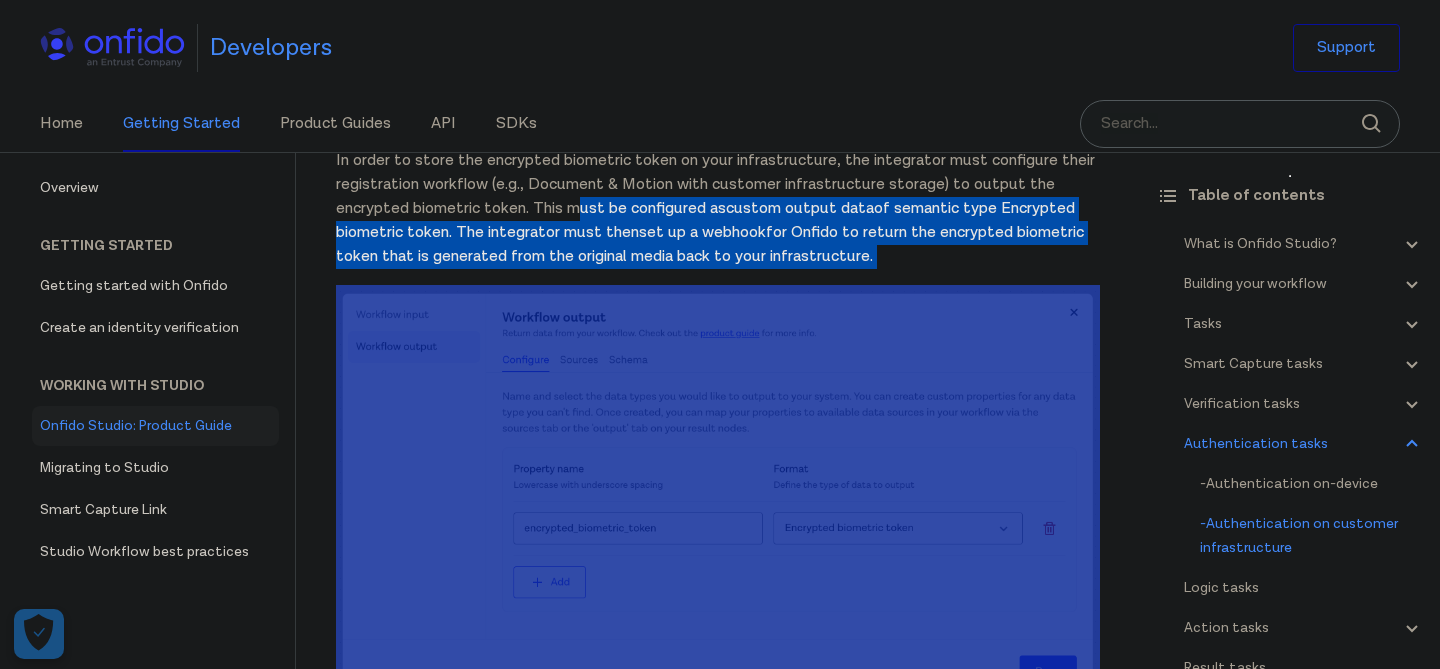 drag, startPoint x: 579, startPoint y: 268, endPoint x: 574, endPoint y: 349, distance: 81.154175 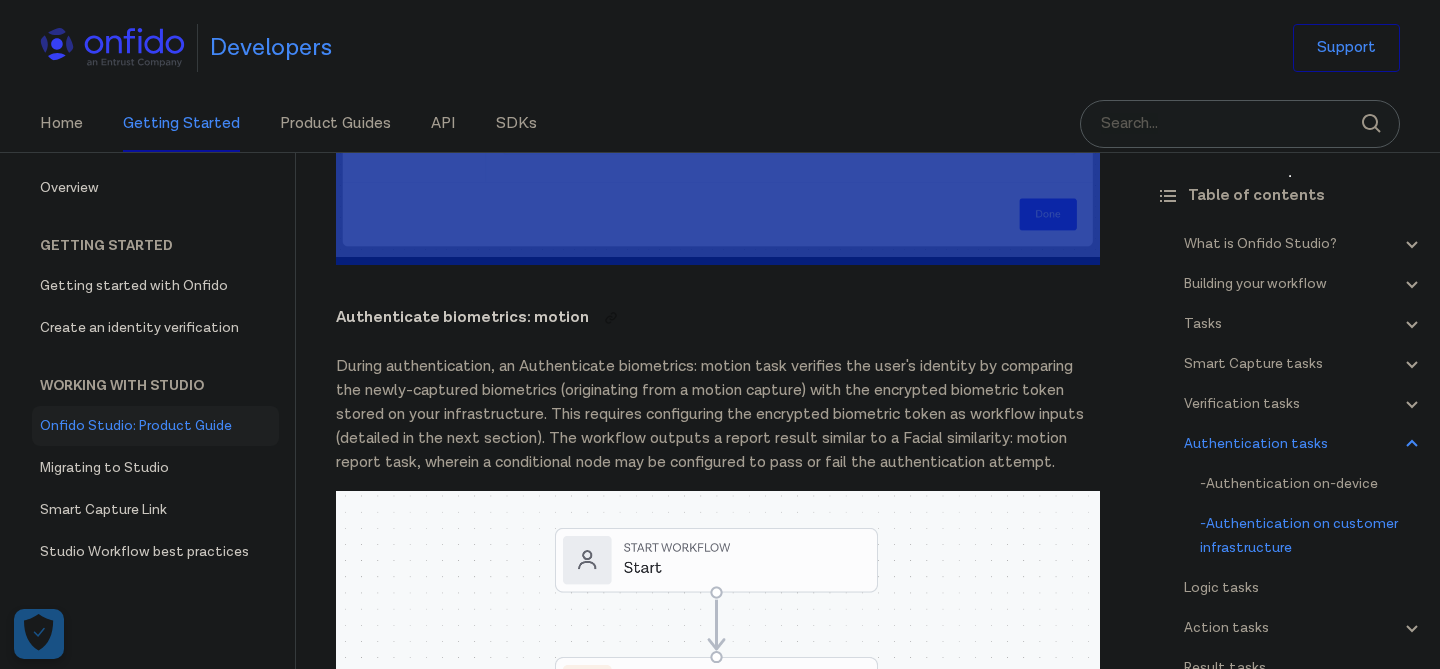 scroll, scrollTop: 23752, scrollLeft: 0, axis: vertical 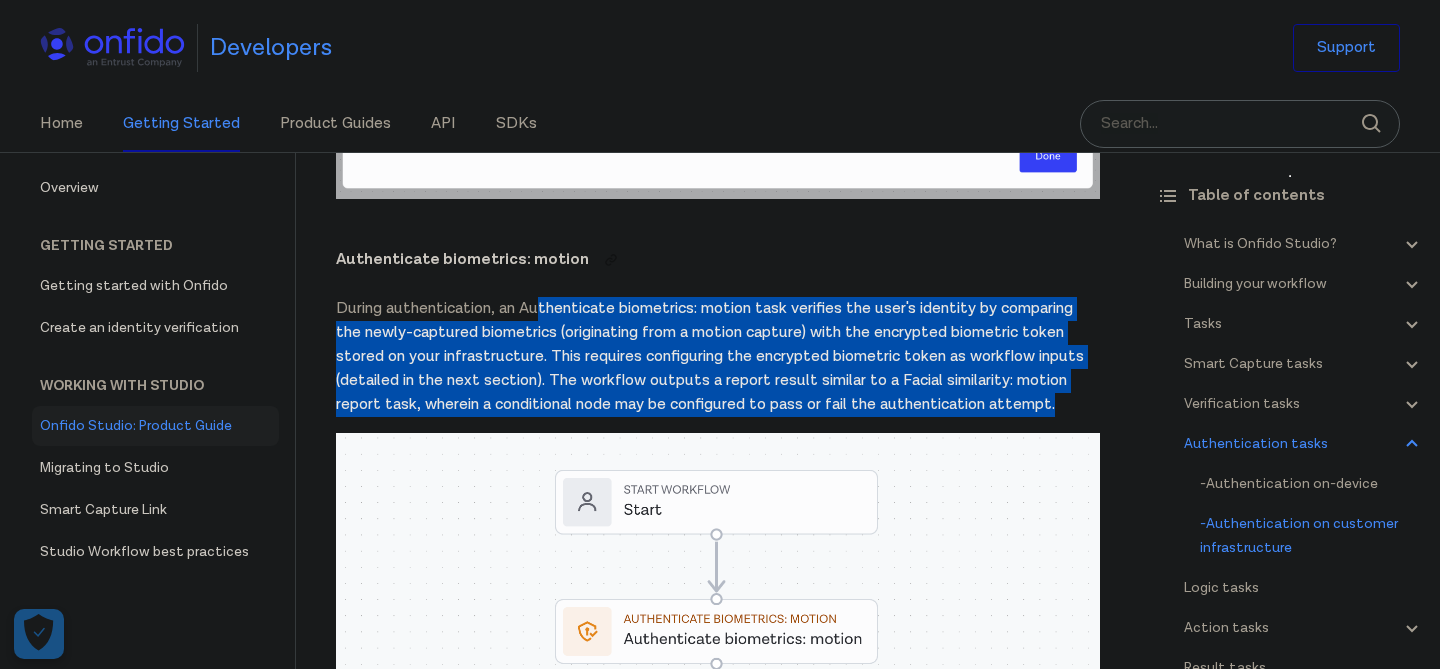 drag, startPoint x: 545, startPoint y: 376, endPoint x: 542, endPoint y: 482, distance: 106.04244 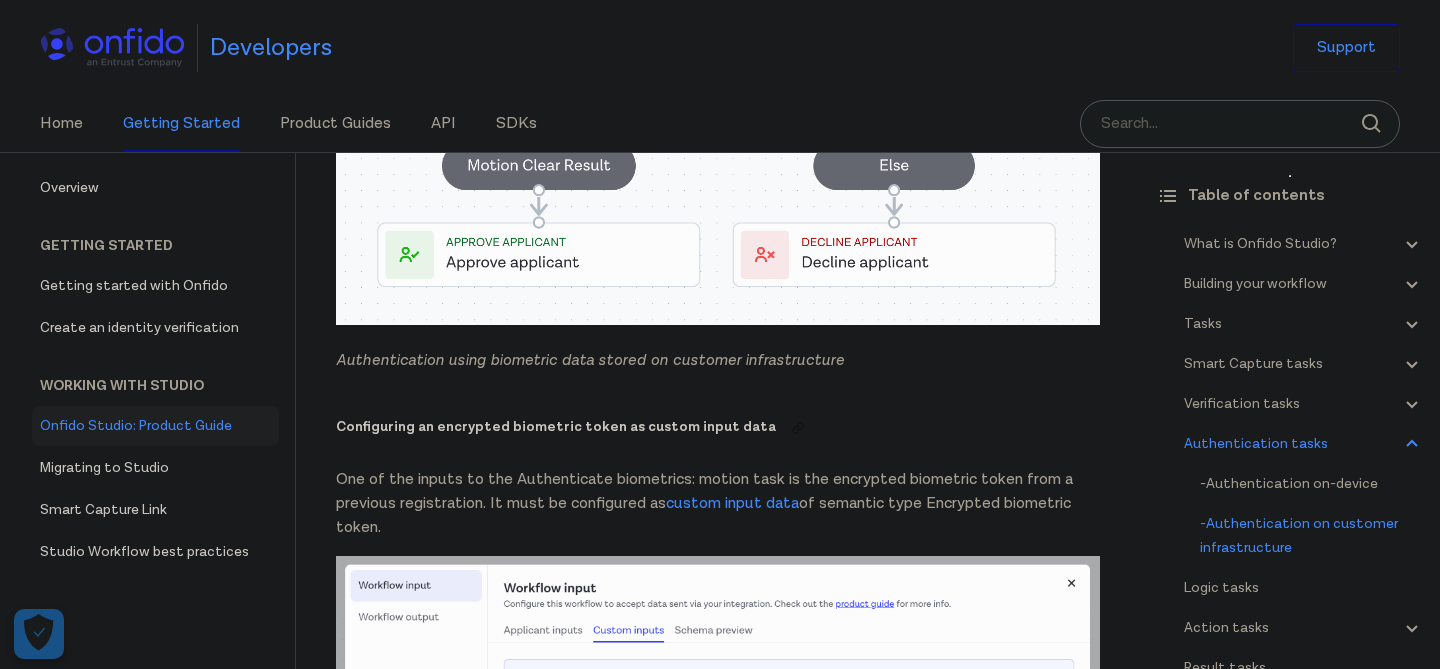 scroll, scrollTop: 24471, scrollLeft: 0, axis: vertical 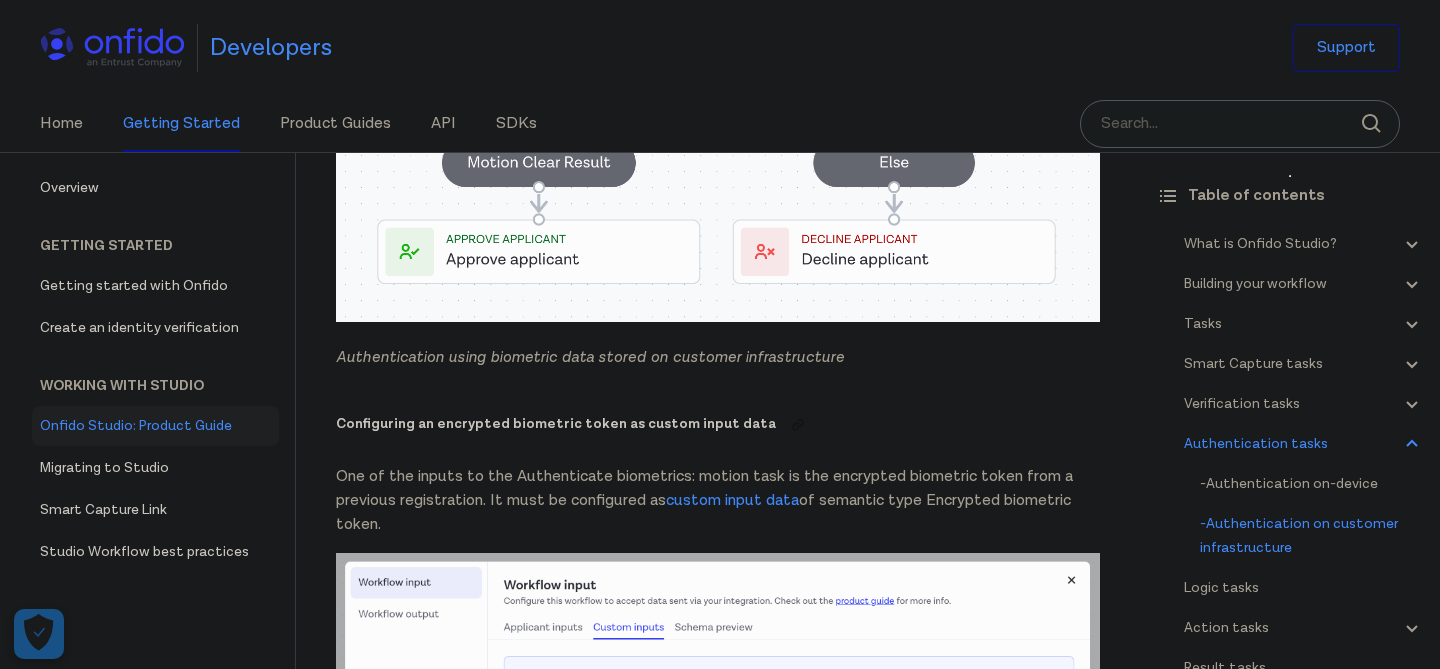 drag, startPoint x: 485, startPoint y: 498, endPoint x: 487, endPoint y: 585, distance: 87.02299 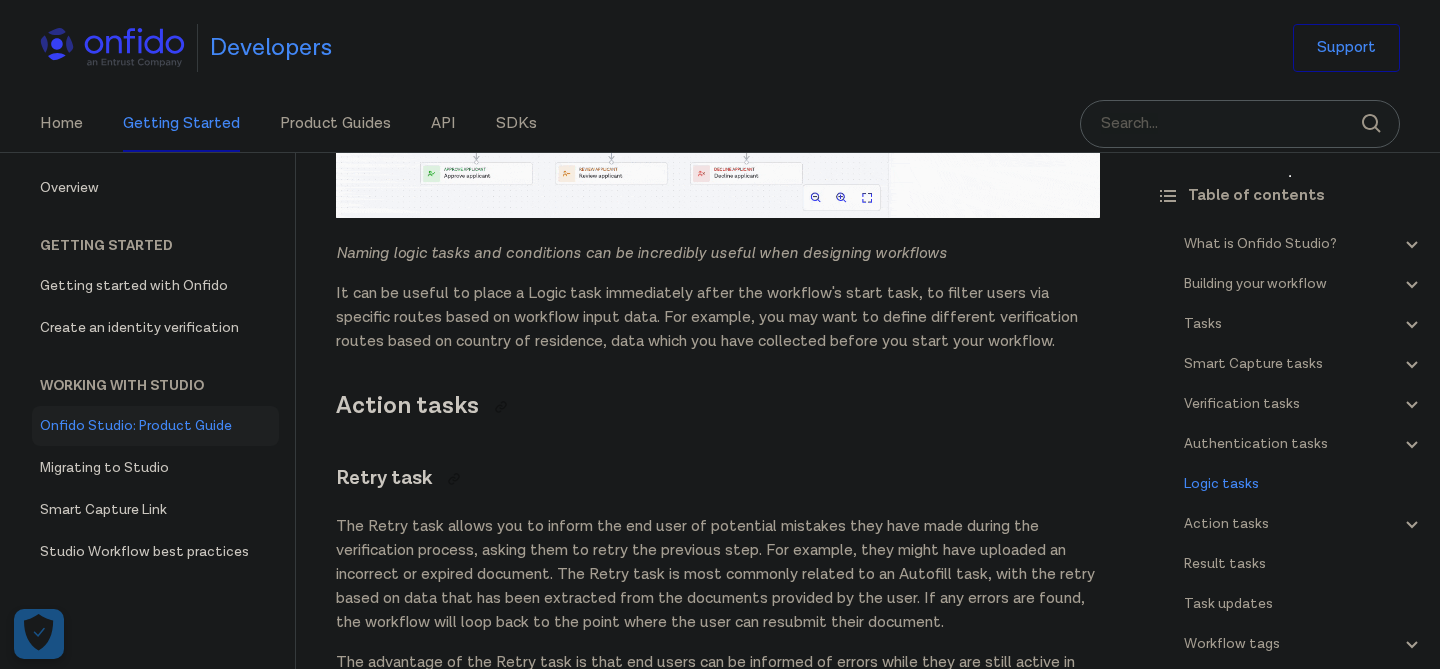 scroll, scrollTop: 28307, scrollLeft: 0, axis: vertical 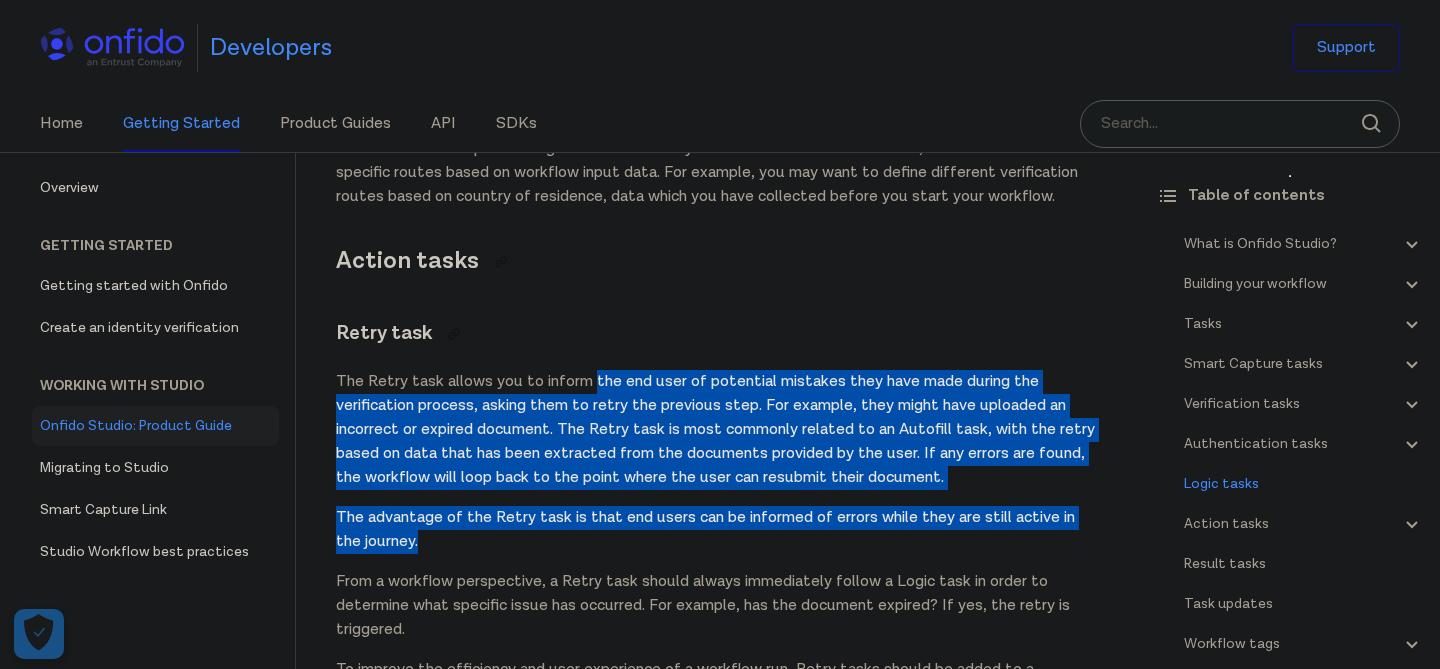 drag, startPoint x: 592, startPoint y: 442, endPoint x: 518, endPoint y: 606, distance: 179.92221 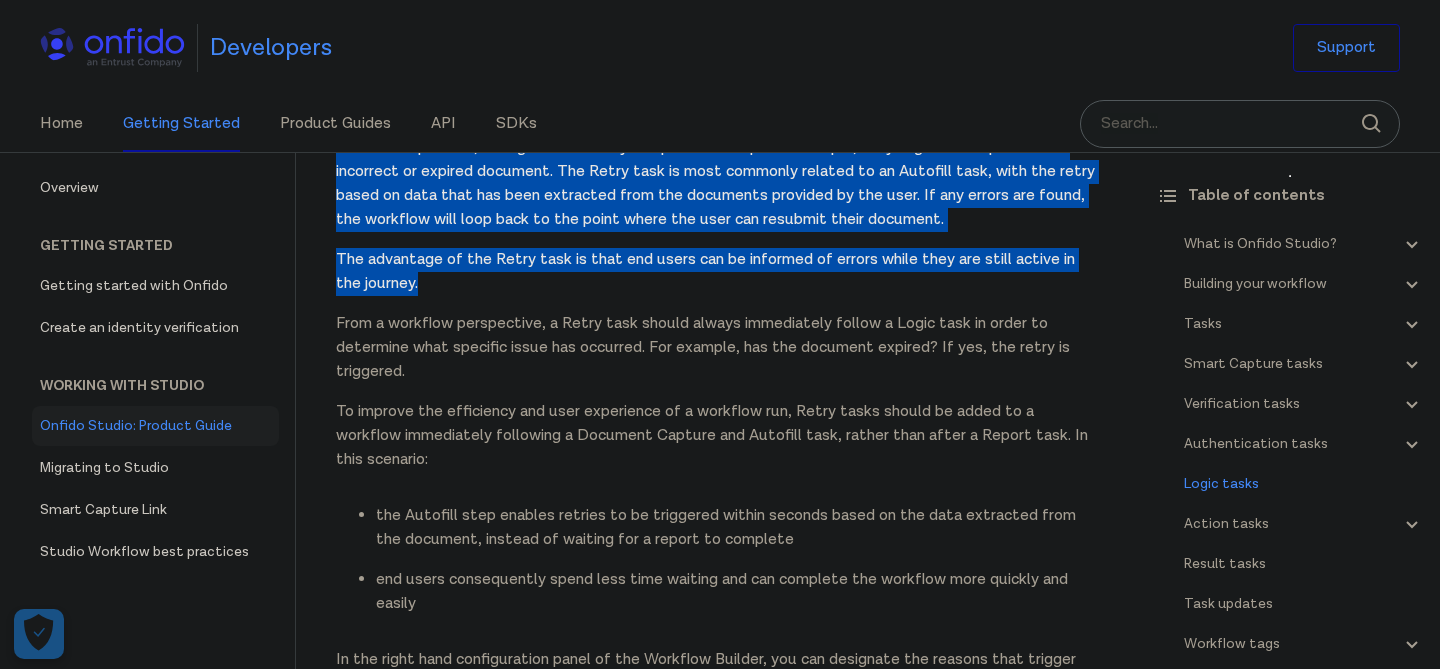 scroll, scrollTop: 28611, scrollLeft: 0, axis: vertical 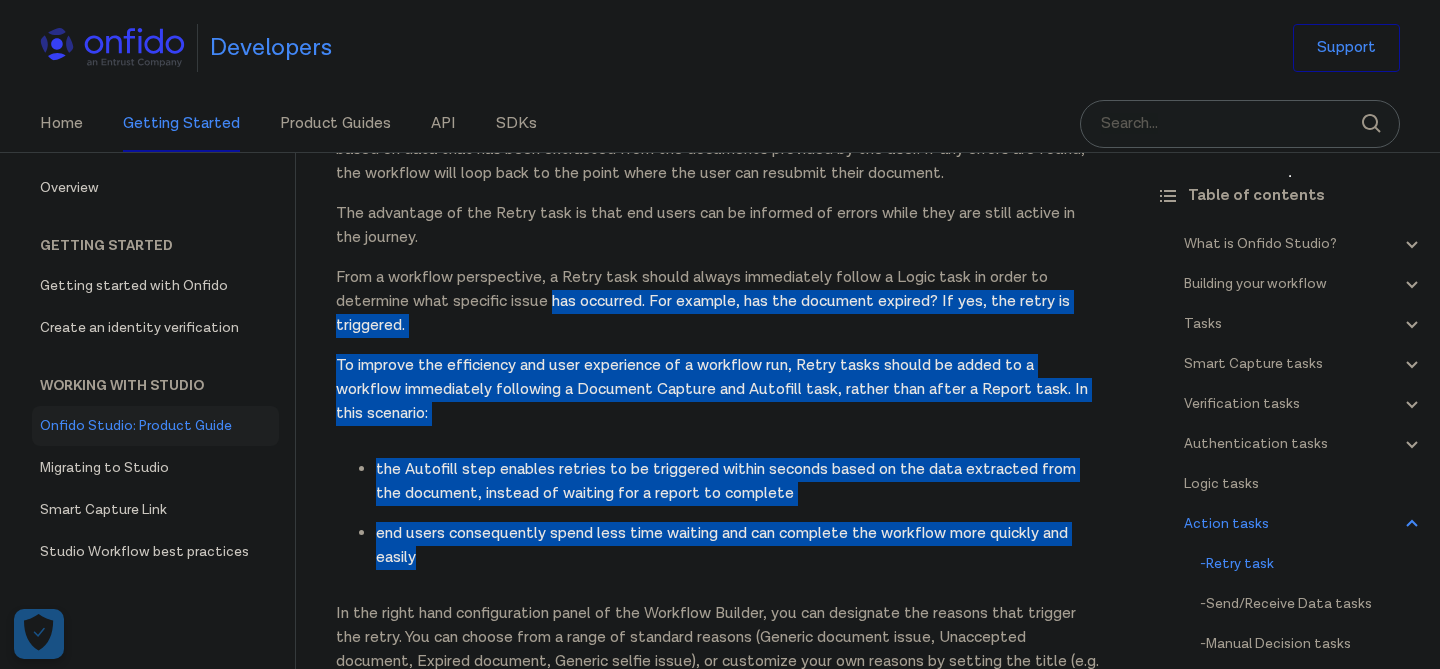 drag, startPoint x: 525, startPoint y: 623, endPoint x: 566, endPoint y: 338, distance: 287.93402 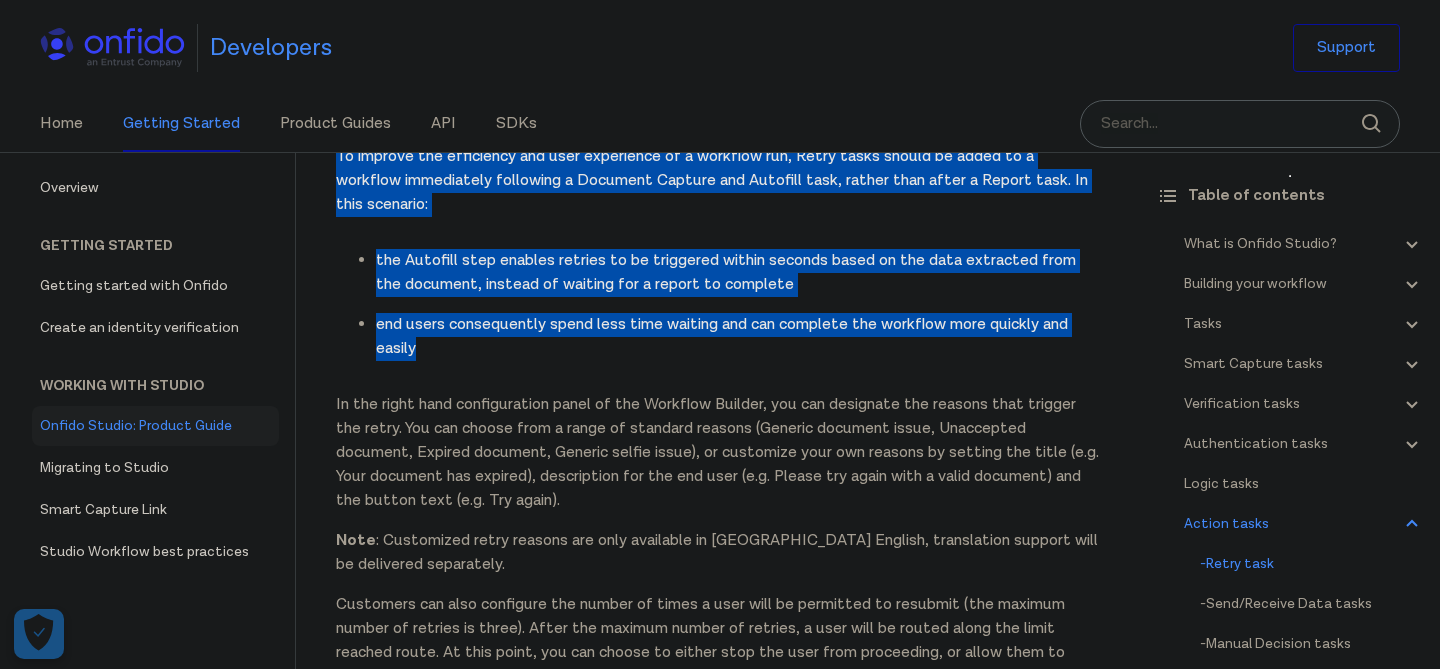 scroll, scrollTop: 28937, scrollLeft: 0, axis: vertical 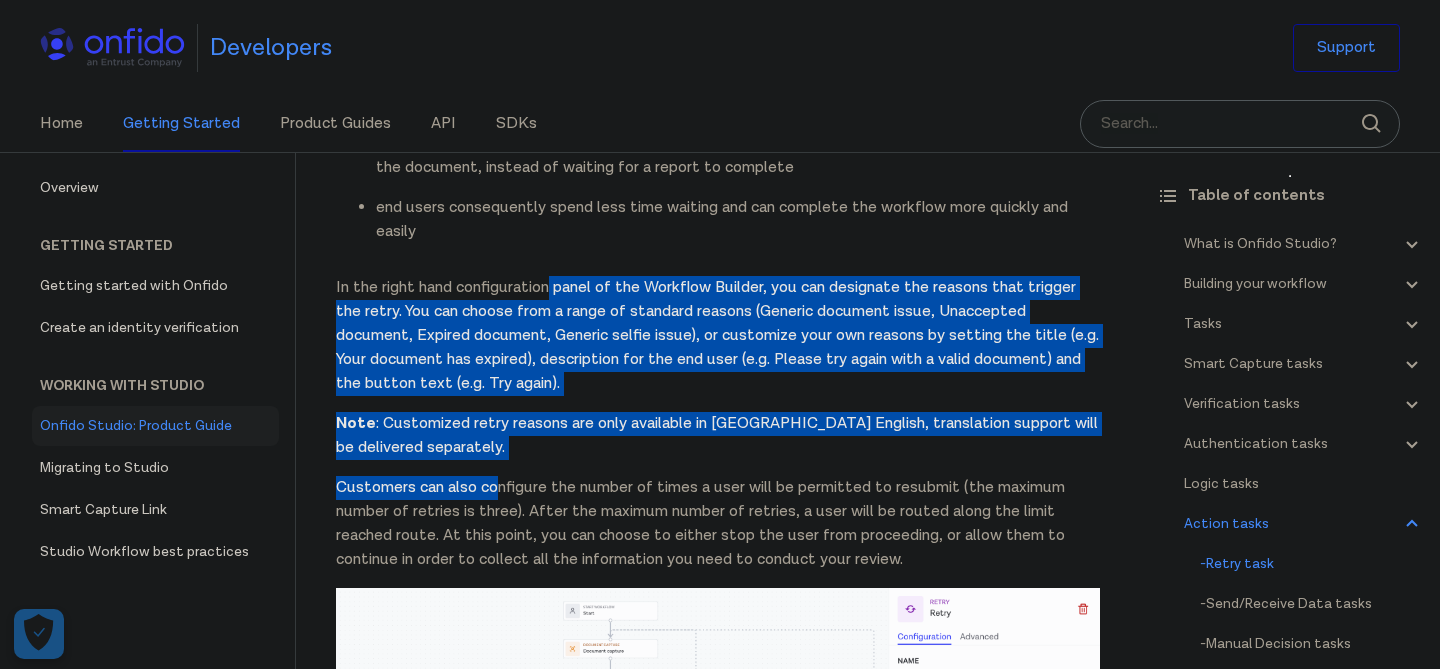 drag, startPoint x: 554, startPoint y: 361, endPoint x: 498, endPoint y: 547, distance: 194.24727 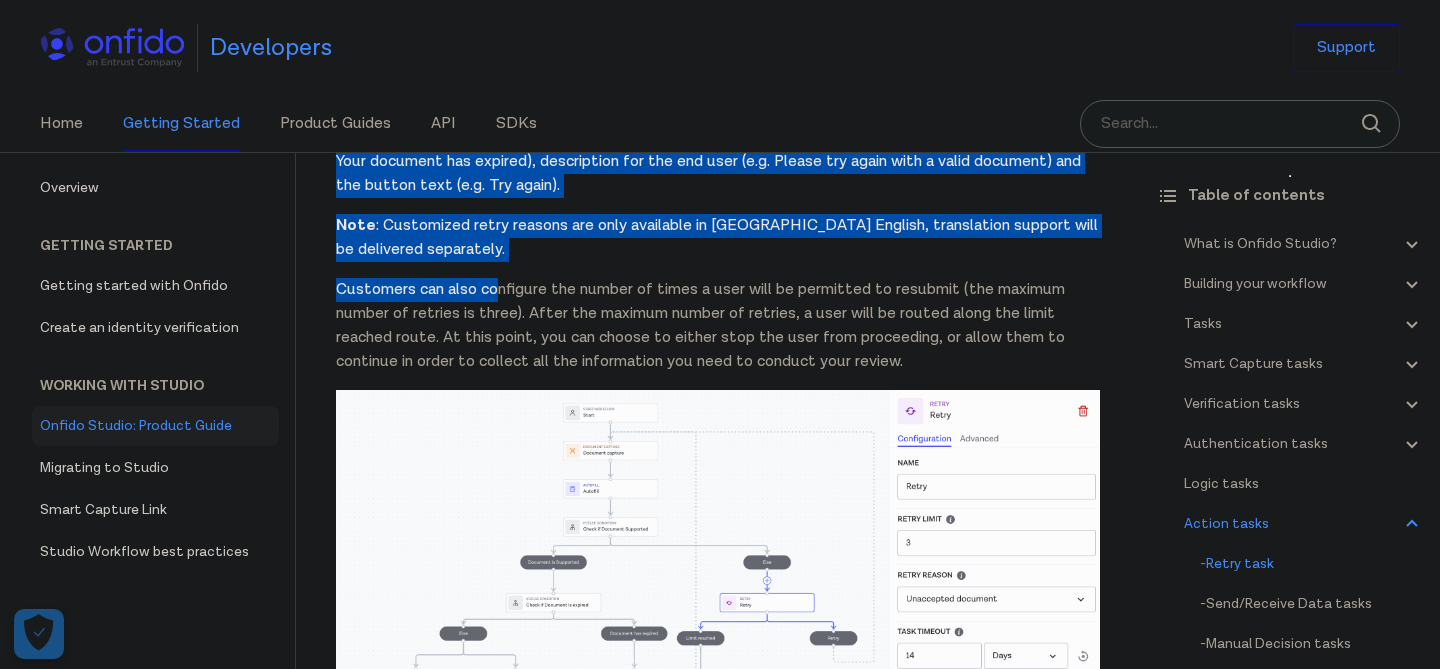 scroll, scrollTop: 29152, scrollLeft: 0, axis: vertical 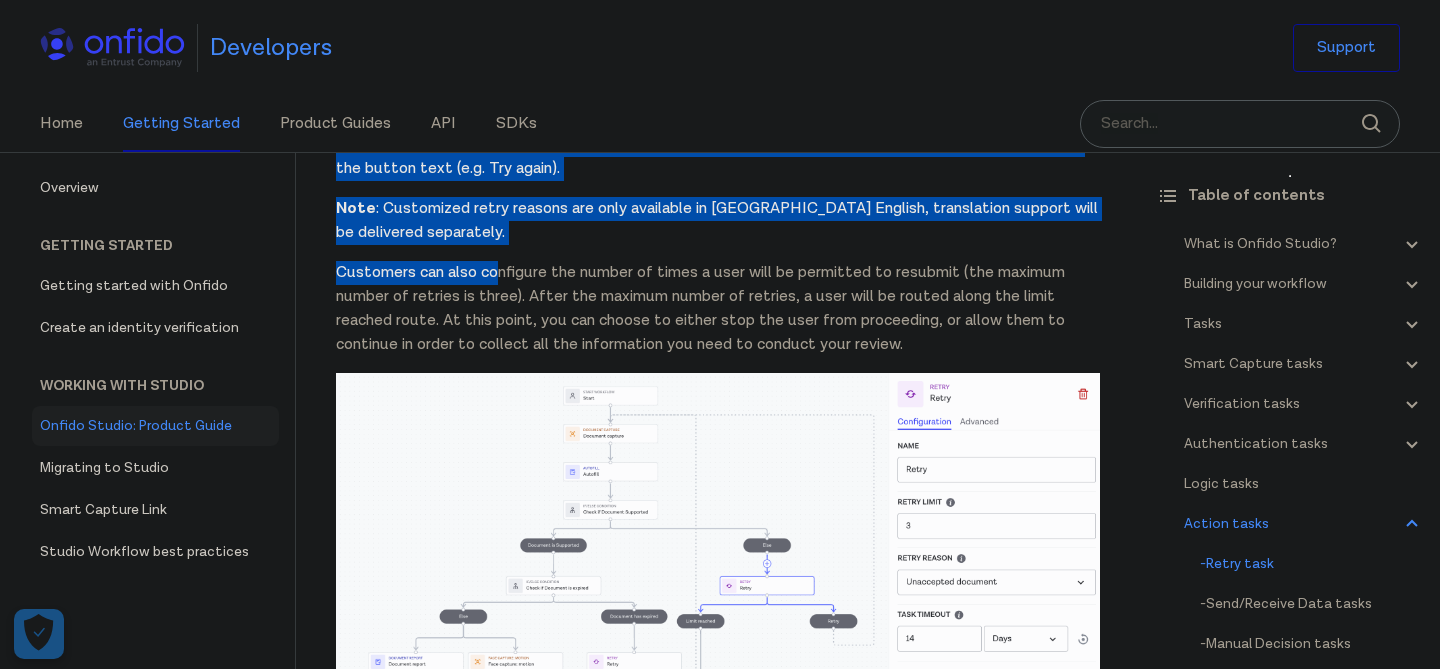 click on "Onfido Studio
What is Onfido Studio?
Onfido Studio is a tool for building, managing, and deploying identity verification journeys. Build workflows visually using our no-code Workflow Builder tool, in a format similar to flow charts or process diagrams.
Onfido Studio offers a number of benefits including:
Automated, smart decision making through no-code workflows
Customized and flexible user verification flows
Scalability to new markets and user requirements
Onfido Studio's main components are: The Workflow Builder, Workflows, Workflow Runs, Smart Capture and our Verification Suite.
The Workflow Builder
The Workflow Builder is the interface for creating and managing workflows, available directly through the Onfido Dashboard. It's a no-code, drag and drop interface that allows you to build, maintain and update workflows seamlessly without the need for developer involvement.
Workflows
An example of a simple workflow
Workflow Runs
input data
below API reference .
." at bounding box center [718, -4074] 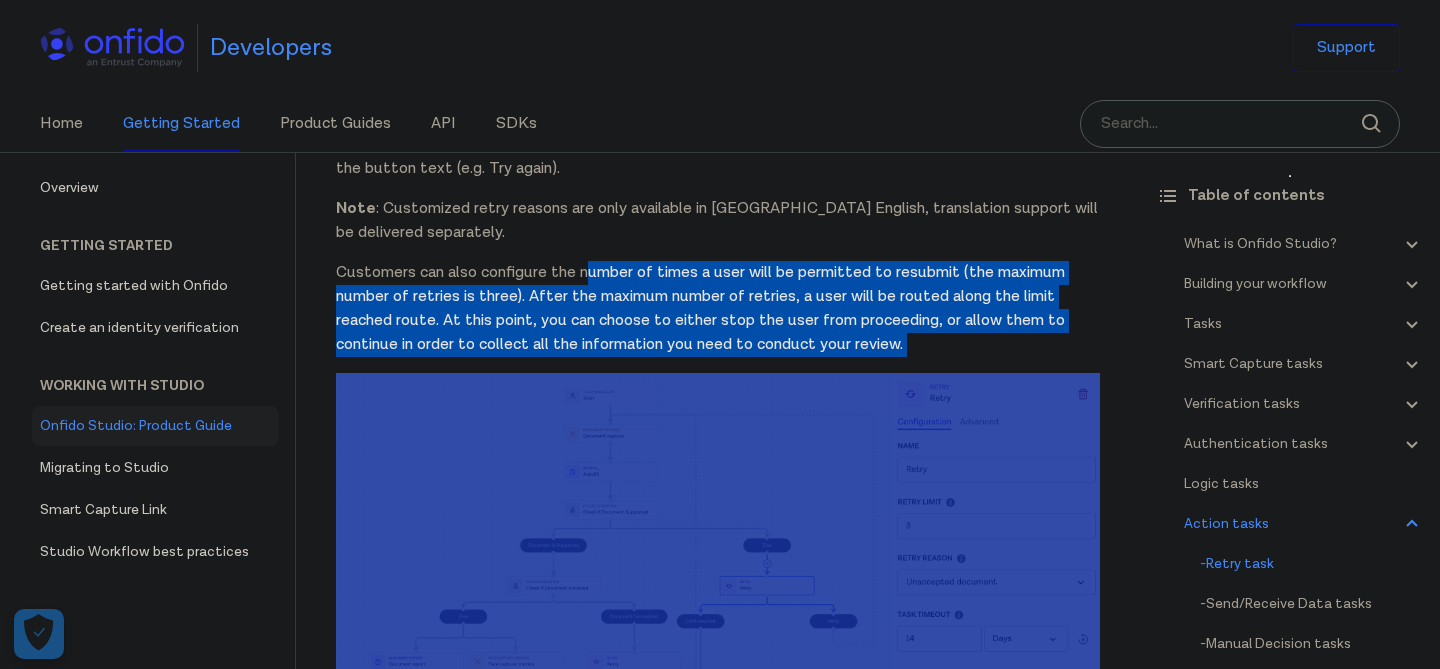 drag, startPoint x: 587, startPoint y: 335, endPoint x: 565, endPoint y: 458, distance: 124.95199 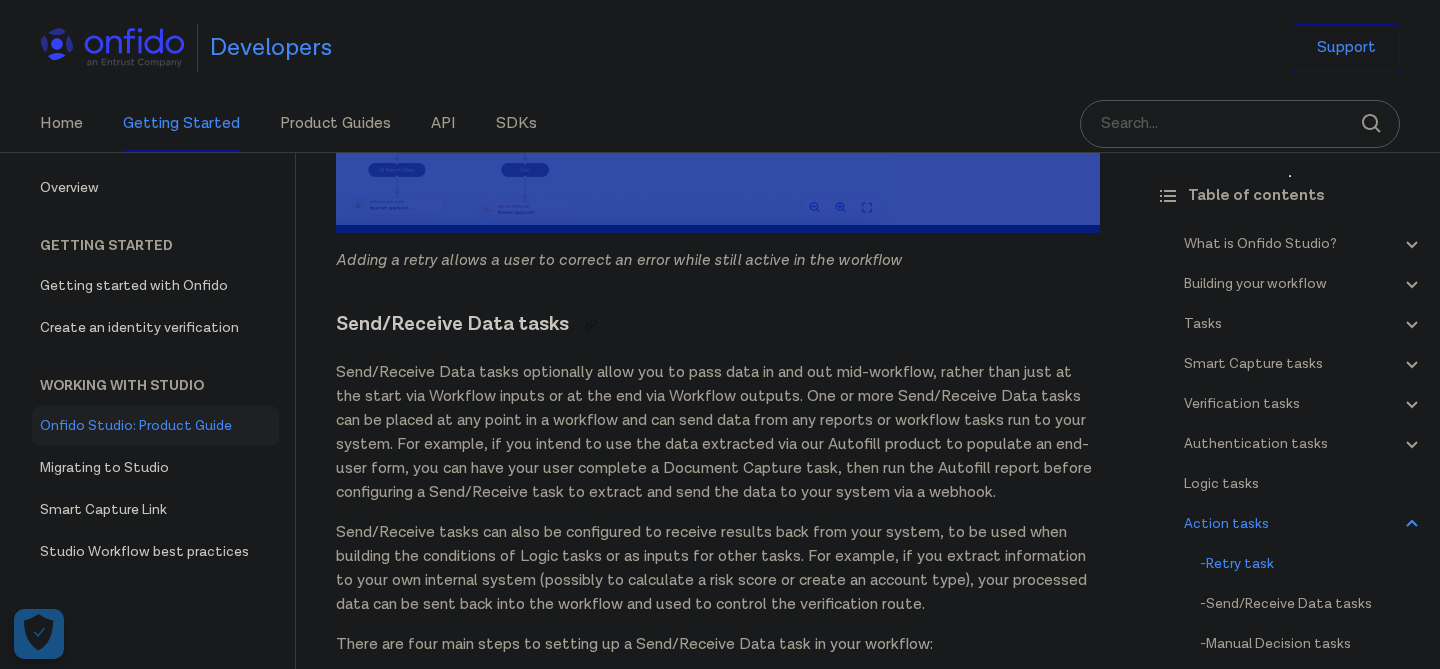 scroll, scrollTop: 29915, scrollLeft: 0, axis: vertical 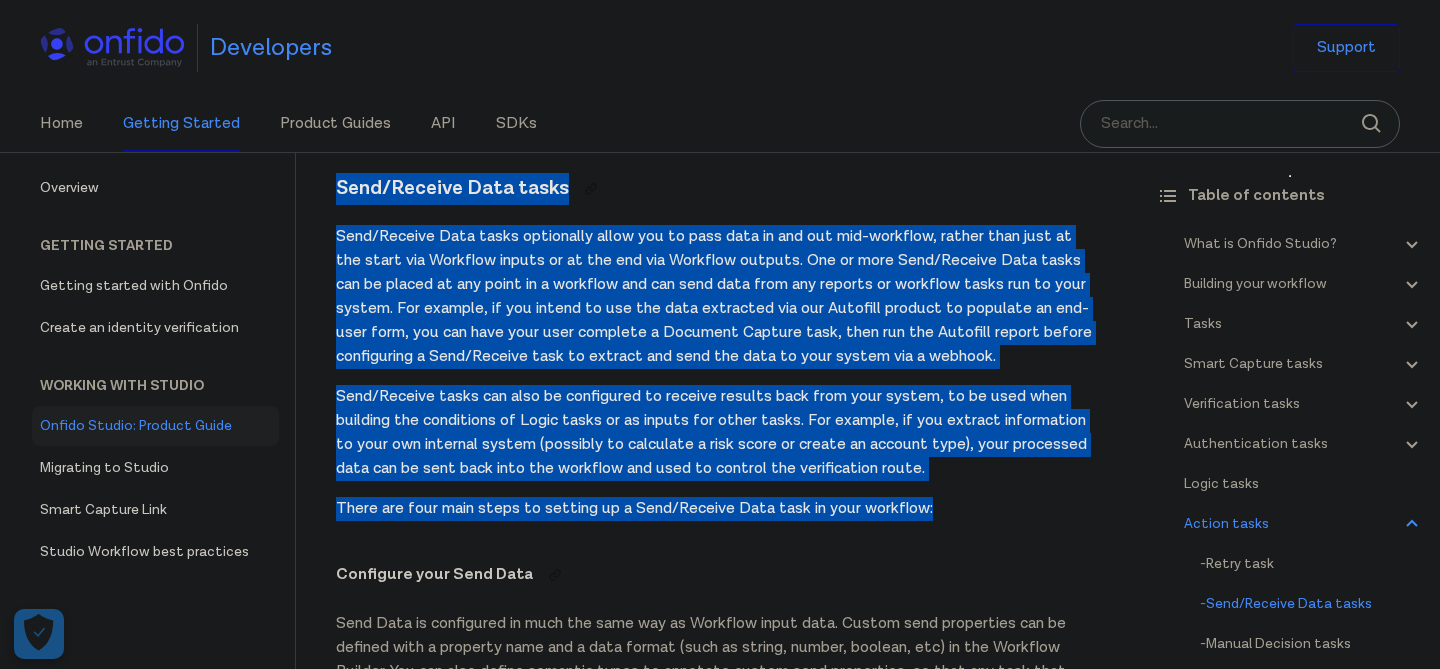 drag, startPoint x: 504, startPoint y: 598, endPoint x: 759, endPoint y: 225, distance: 451.83405 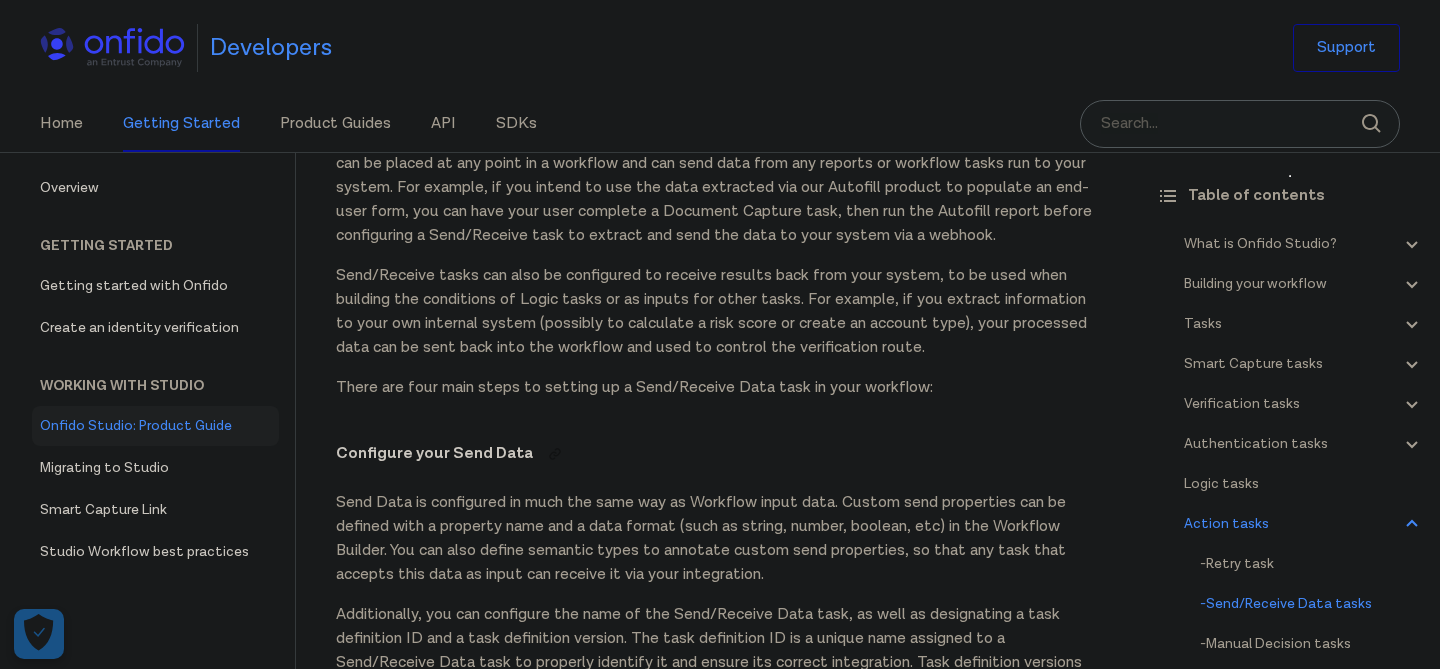 scroll, scrollTop: 30094, scrollLeft: 0, axis: vertical 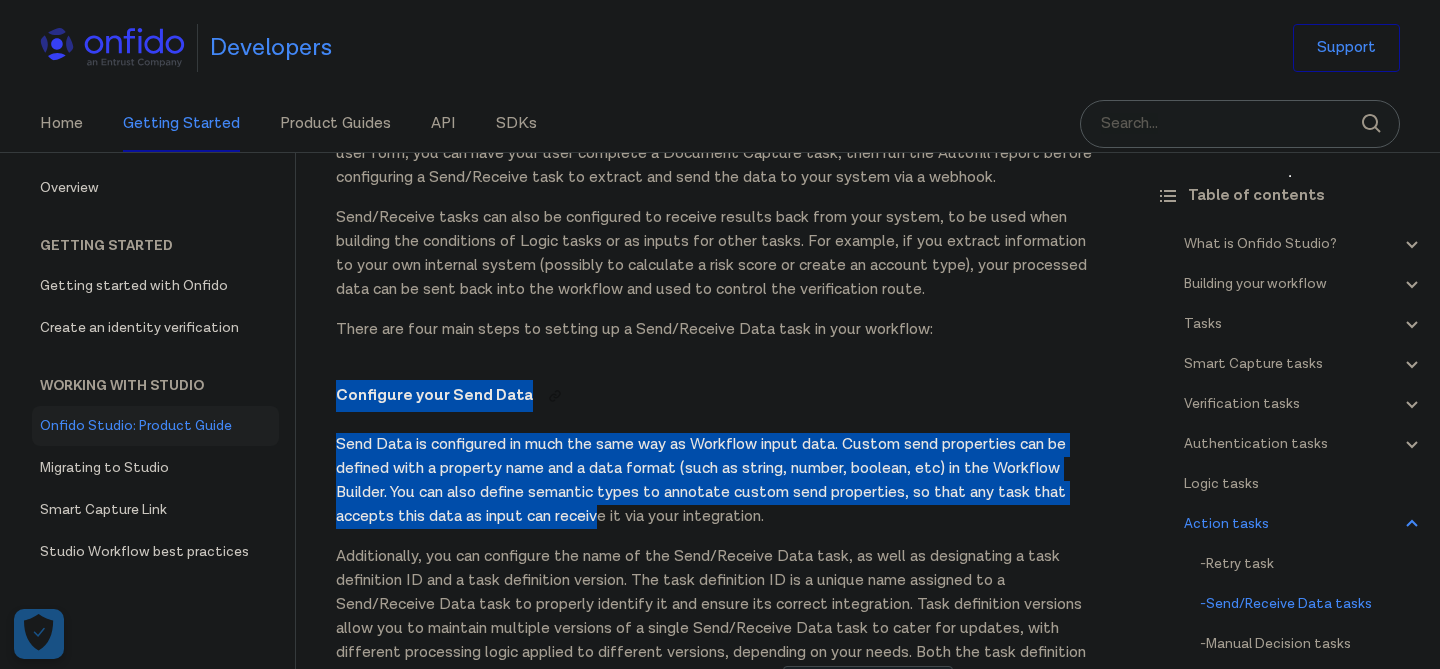 drag, startPoint x: 639, startPoint y: 415, endPoint x: 601, endPoint y: 591, distance: 180.05554 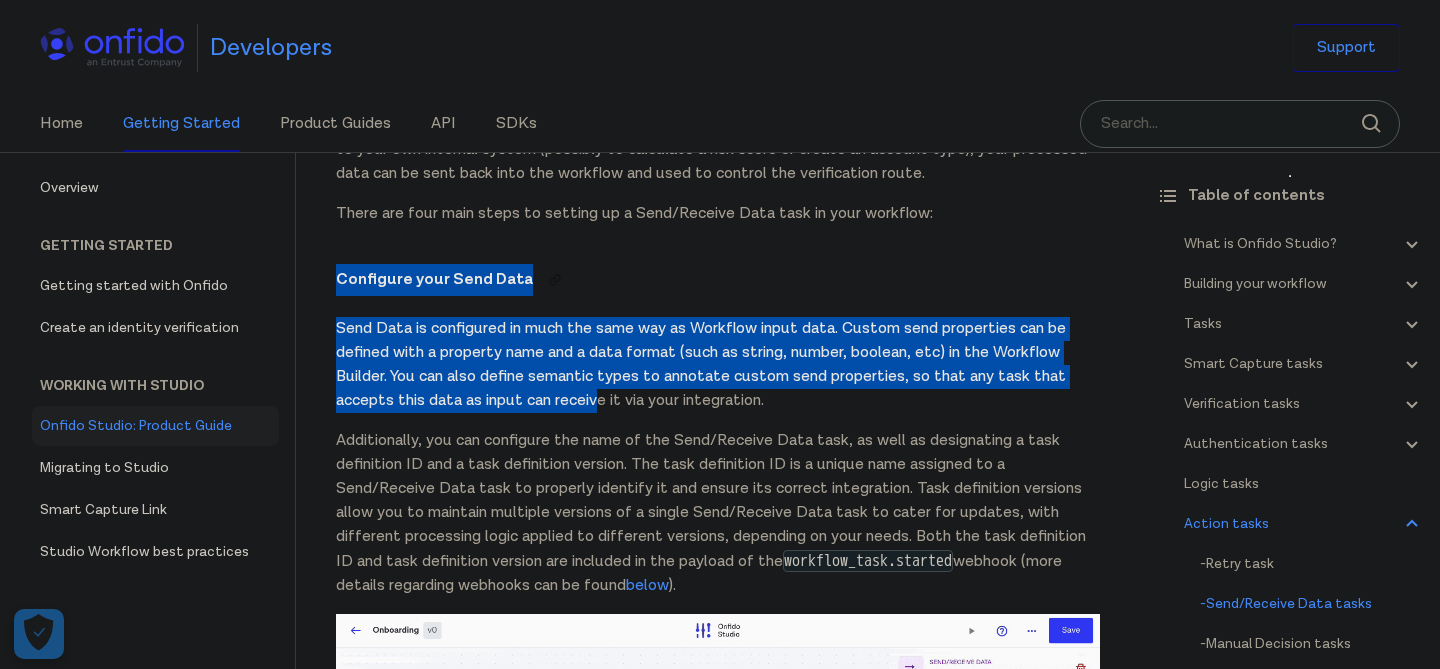 click on "Additionally, you can configure the name of the Send/Receive Data task, as well as designating a task definition ID and a task definition version. The task definition ID is a unique name assigned to a Send/Receive Data task to properly identify it and ensure its correct integration. Task definition versions allow you to maintain multiple versions of a single Send/Receive Data task to cater for updates, with different processing logic applied to different versions, depending on your needs. Both the task definition ID and task definition version are included in the payload of the  workflow_task.started  webhook (more details regarding webhooks can be found  below )." at bounding box center [718, 513] 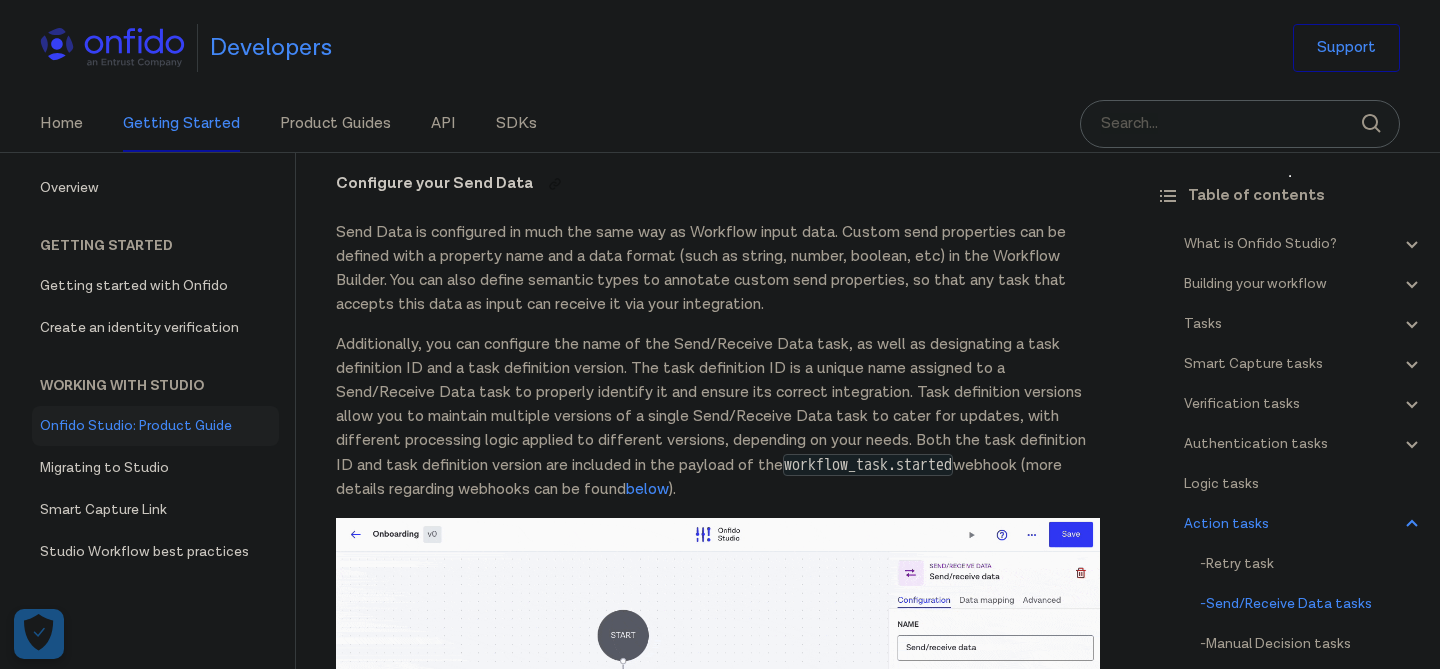 scroll, scrollTop: 30327, scrollLeft: 0, axis: vertical 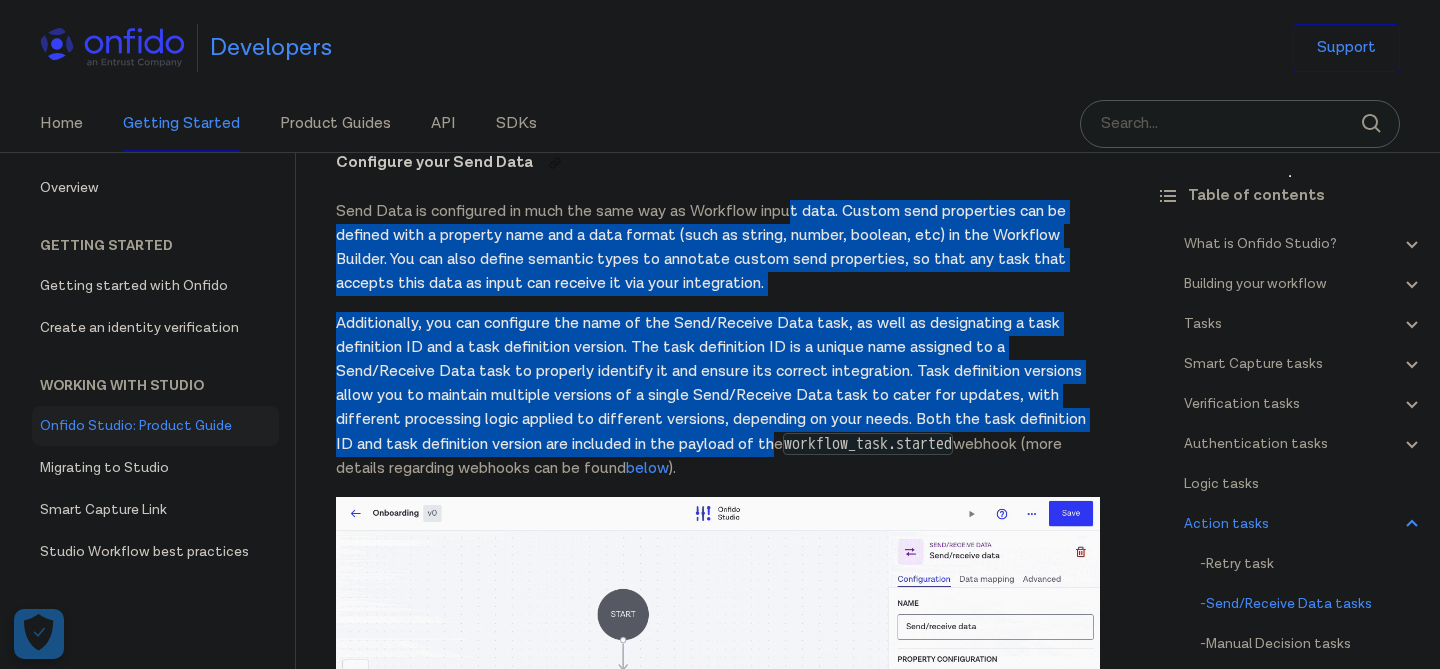 drag, startPoint x: 776, startPoint y: 509, endPoint x: 802, endPoint y: 281, distance: 229.47766 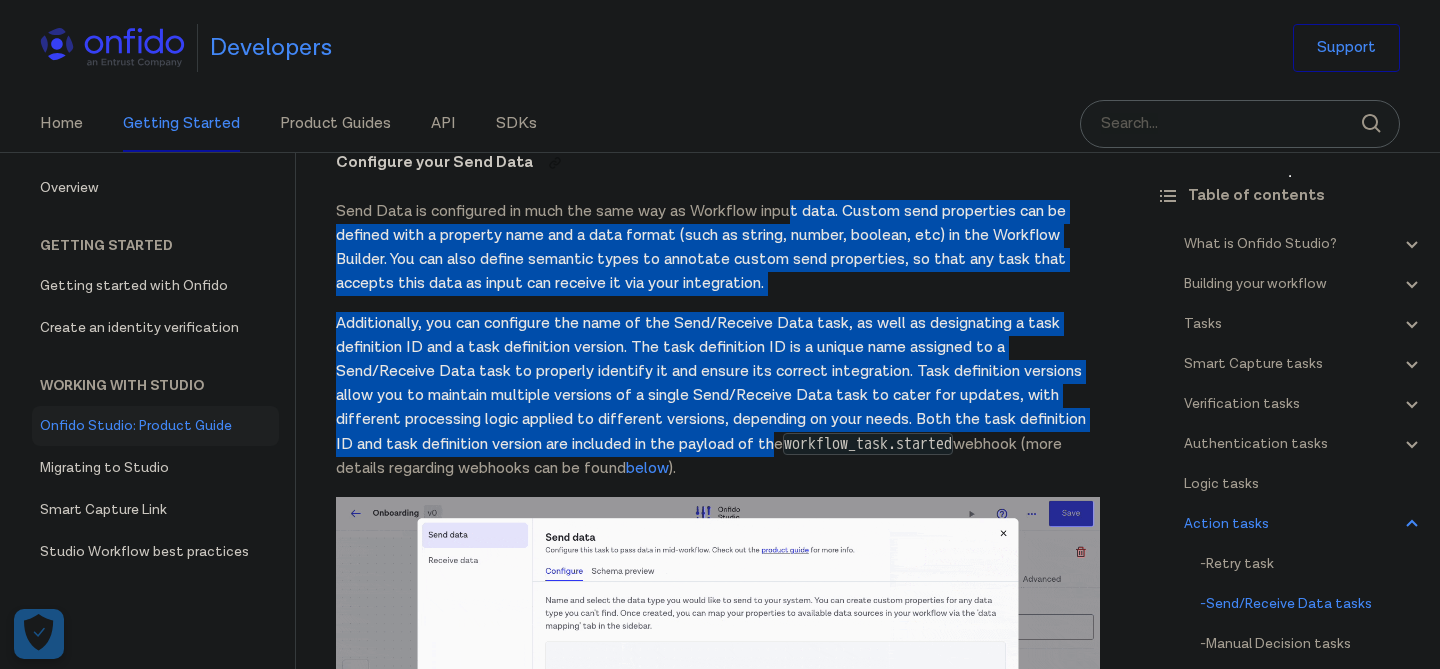 click on "Onfido Studio
What is Onfido Studio?
Onfido Studio is a tool for building, managing, and deploying identity verification journeys. Build workflows visually using our no-code Workflow Builder tool, in a format similar to flow charts or process diagrams.
Onfido Studio offers a number of benefits including:
Automated, smart decision making through no-code workflows
Customized and flexible user verification flows
Scalability to new markets and user requirements
Onfido Studio's main components are: The Workflow Builder, Workflows, Workflow Runs, Smart Capture and our Verification Suite.
The Workflow Builder
The Workflow Builder is the interface for creating and managing workflows, available directly through the Onfido Dashboard. It's a no-code, drag and drop interface that allows you to build, maintain and update workflows seamlessly without the need for developer involvement.
Workflows
An example of a simple workflow
Workflow Runs
input data
below API reference .
." at bounding box center (718, -5249) 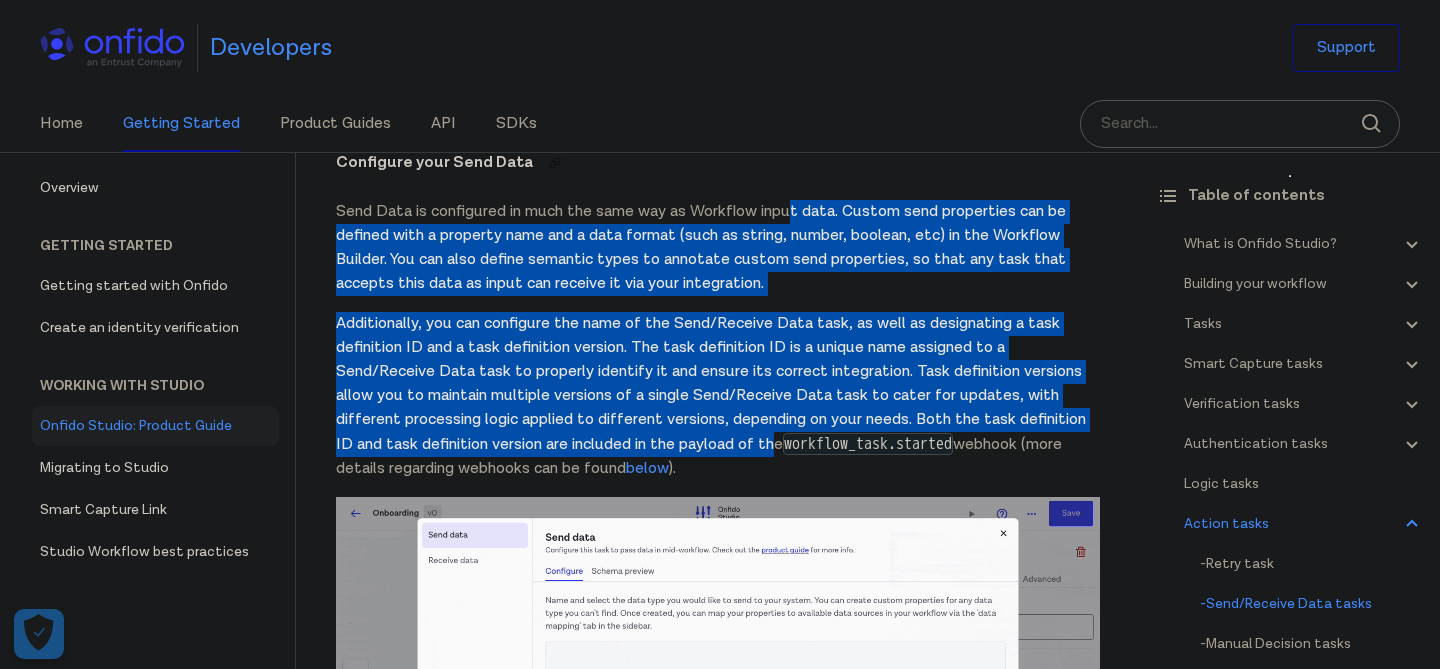 click on "Send Data is configured in much the same way as Workflow input data. Custom send properties can be defined with a property name and a data format (such as string, number, boolean, etc) in the Workflow Builder. You can also define semantic types to annotate custom send properties, so that any task that accepts this data as input can receive it via your integration." at bounding box center [718, 248] 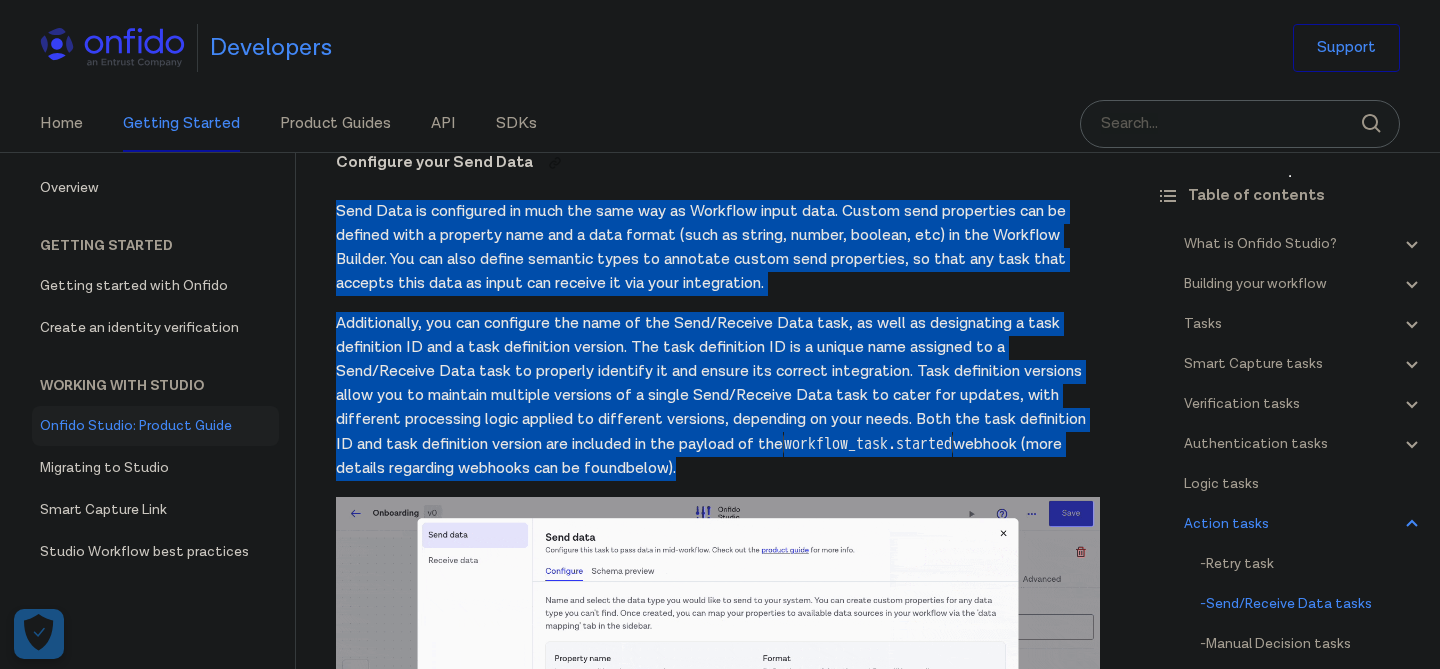 drag, startPoint x: 754, startPoint y: 522, endPoint x: 769, endPoint y: 256, distance: 266.4226 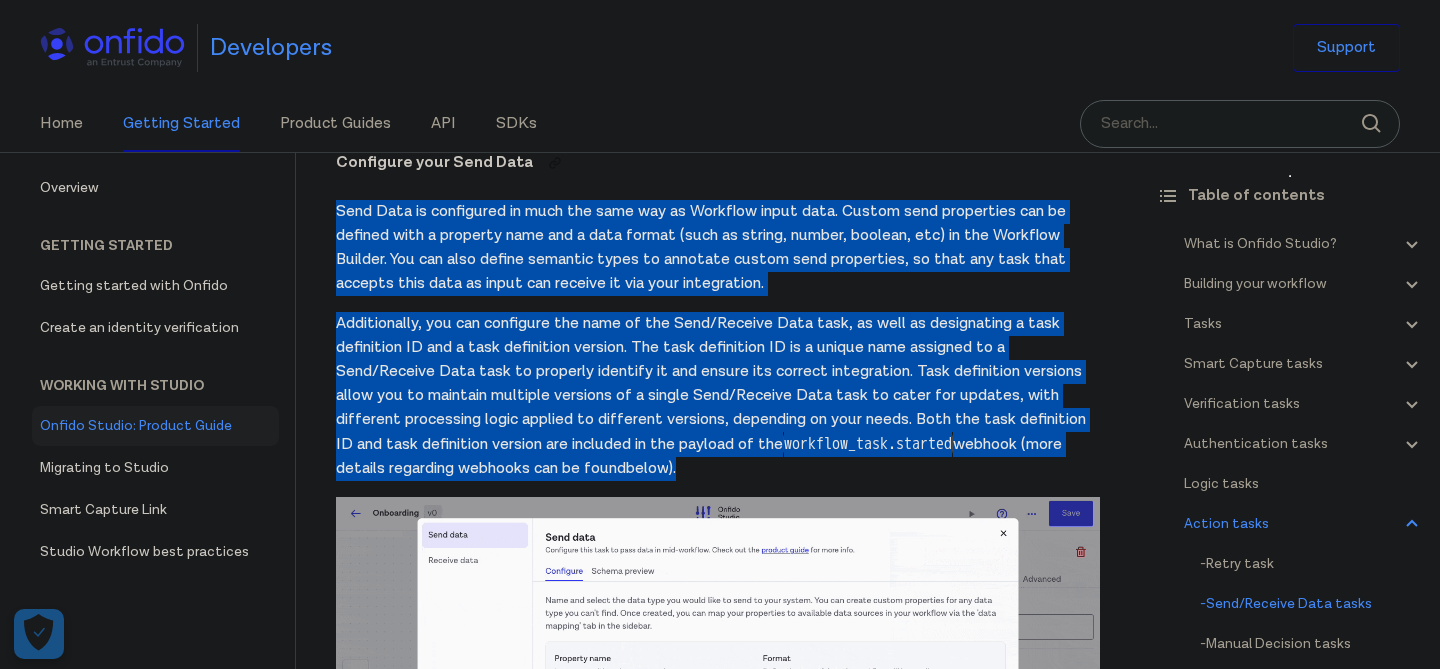 click on "Onfido Studio
What is Onfido Studio?
Onfido Studio is a tool for building, managing, and deploying identity verification journeys. Build workflows visually using our no-code Workflow Builder tool, in a format similar to flow charts or process diagrams.
Onfido Studio offers a number of benefits including:
Automated, smart decision making through no-code workflows
Customized and flexible user verification flows
Scalability to new markets and user requirements
Onfido Studio's main components are: The Workflow Builder, Workflows, Workflow Runs, Smart Capture and our Verification Suite.
The Workflow Builder
The Workflow Builder is the interface for creating and managing workflows, available directly through the Onfido Dashboard. It's a no-code, drag and drop interface that allows you to build, maintain and update workflows seamlessly without the need for developer involvement.
Workflows
An example of a simple workflow
Workflow Runs
input data
below API reference .
." at bounding box center (718, -5249) 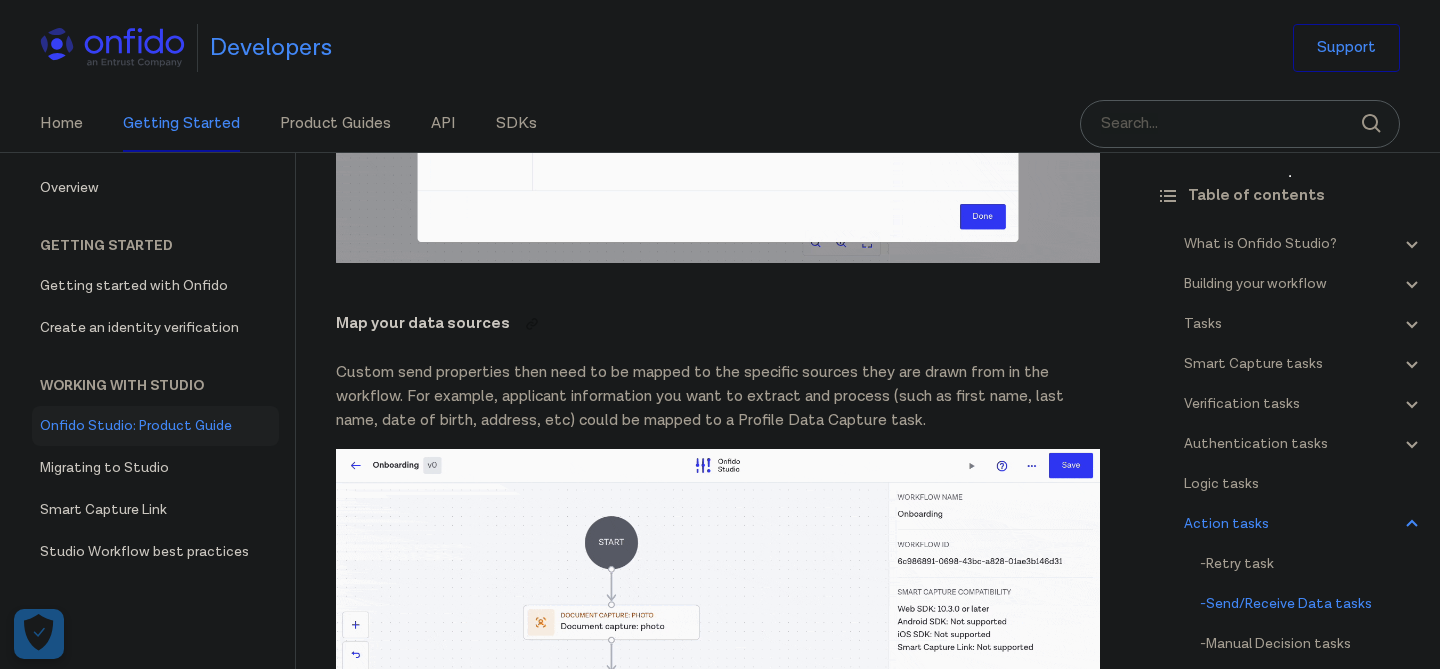 scroll, scrollTop: 31000, scrollLeft: 0, axis: vertical 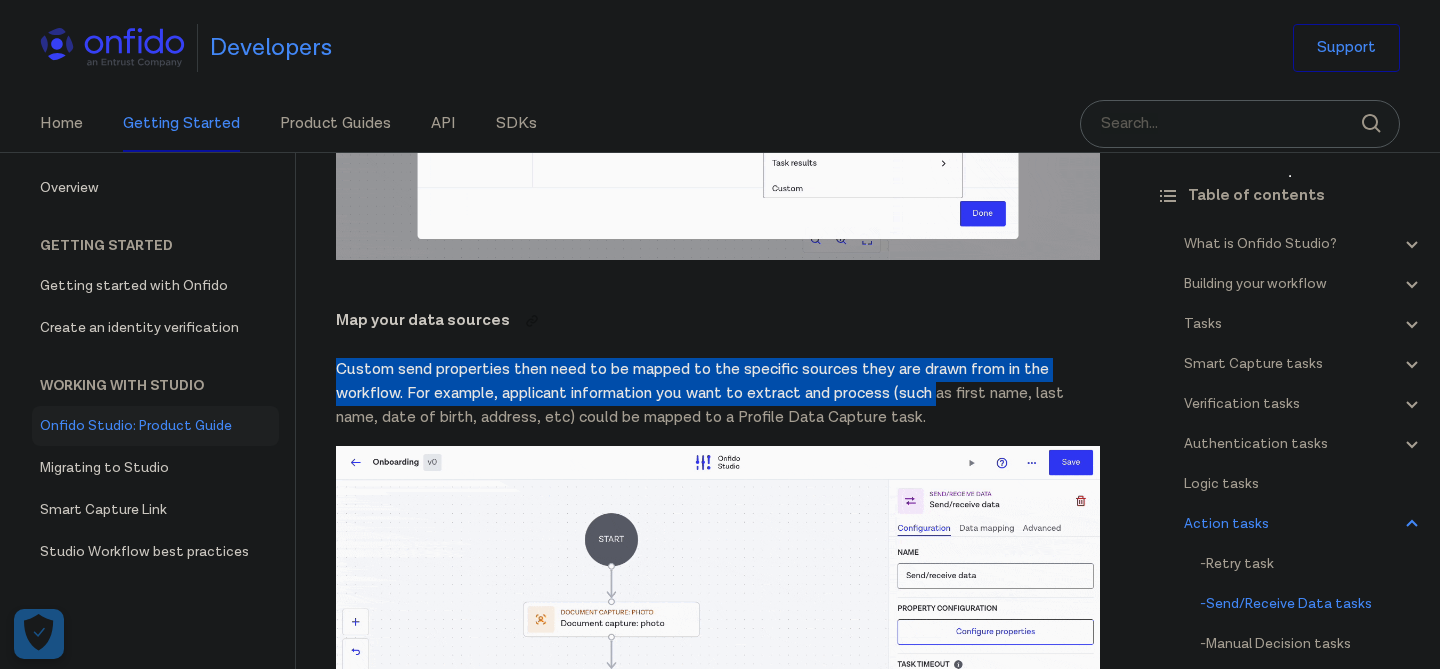 drag, startPoint x: 942, startPoint y: 467, endPoint x: 932, endPoint y: 417, distance: 50.990196 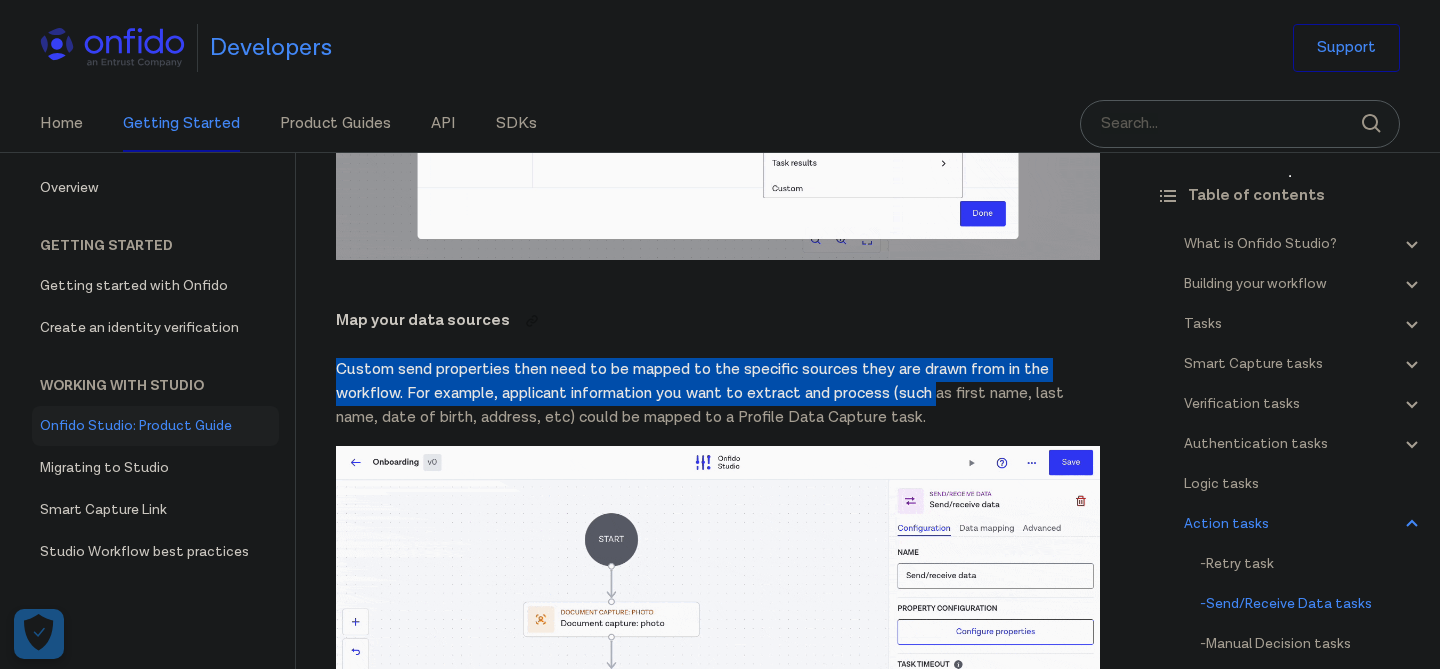click on "Onfido Studio
What is Onfido Studio?
Onfido Studio is a tool for building, managing, and deploying identity verification journeys. Build workflows visually using our no-code Workflow Builder tool, in a format similar to flow charts or process diagrams.
Onfido Studio offers a number of benefits including:
Automated, smart decision making through no-code workflows
Customized and flexible user verification flows
Scalability to new markets and user requirements
Onfido Studio's main components are: The Workflow Builder, Workflows, Workflow Runs, Smart Capture and our Verification Suite.
The Workflow Builder
The Workflow Builder is the interface for creating and managing workflows, available directly through the Onfido Dashboard. It's a no-code, drag and drop interface that allows you to build, maintain and update workflows seamlessly without the need for developer involvement.
Workflows
An example of a simple workflow
Workflow Runs
input data
below API reference .
." at bounding box center (718, -5922) 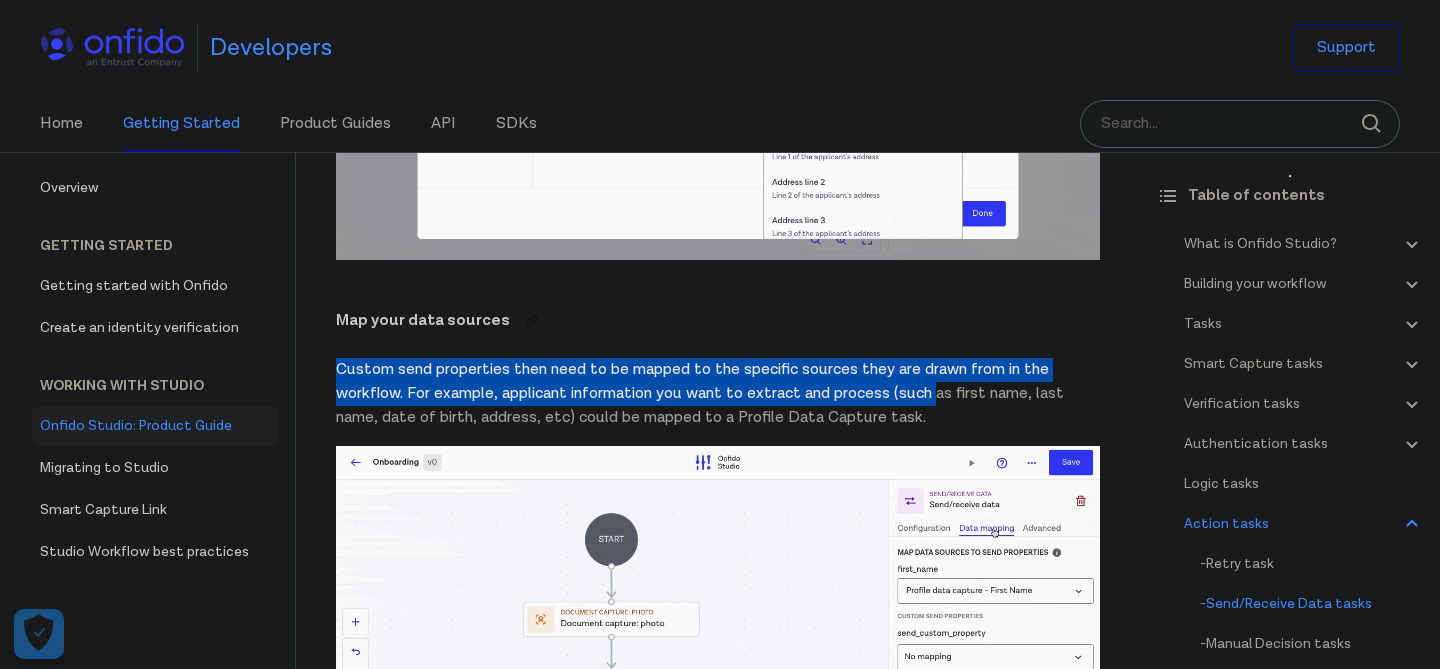 click on "Custom send properties then need to be mapped to the specific sources they are drawn from in the workflow. For example, applicant information you want to extract and process (such as first name, last name, date of birth, address, etc) could be mapped to a Profile Data Capture task." at bounding box center (718, 394) 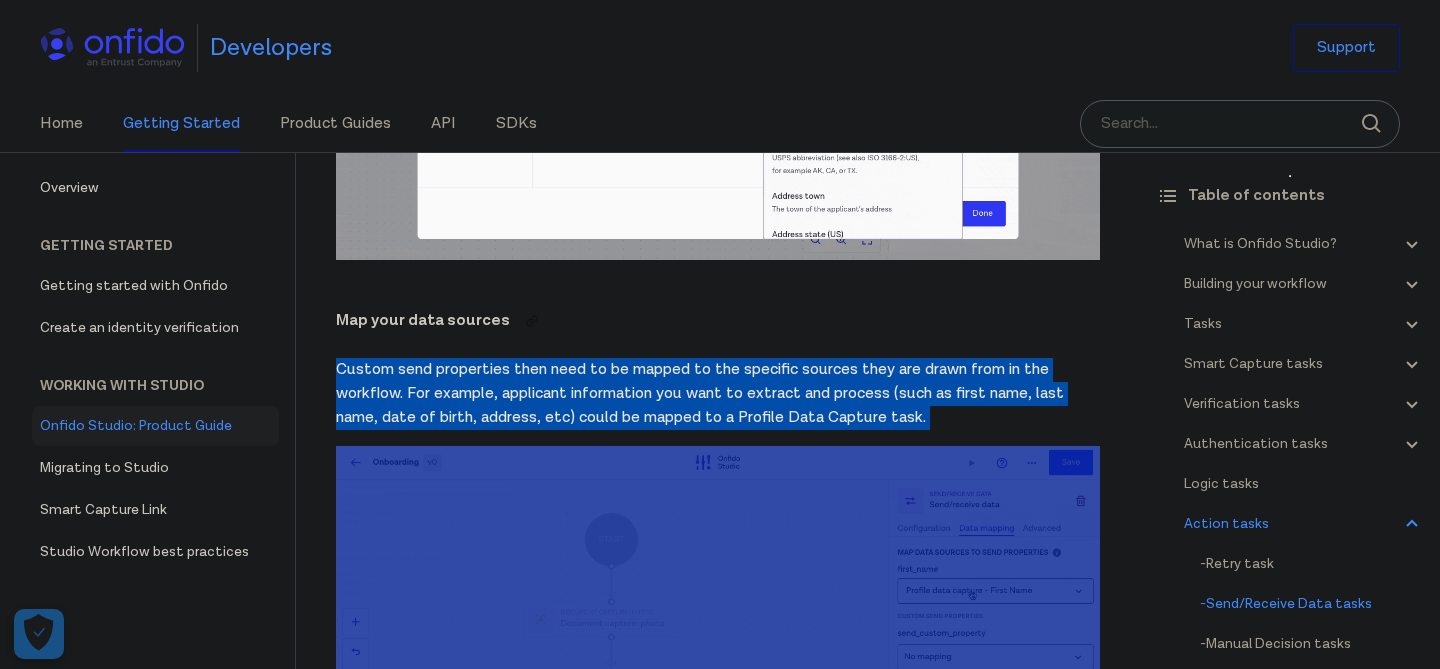 drag, startPoint x: 940, startPoint y: 484, endPoint x: 939, endPoint y: 415, distance: 69.00725 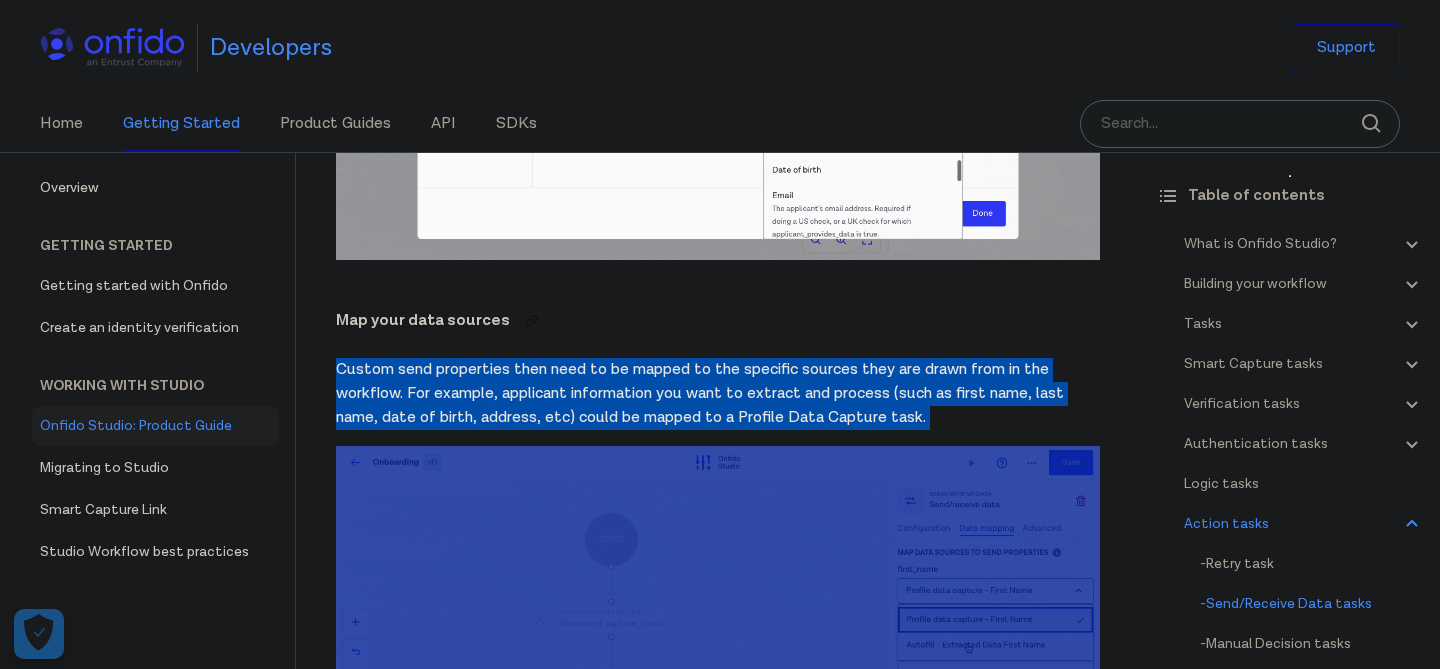 click on "Onfido Studio
What is Onfido Studio?
Onfido Studio is a tool for building, managing, and deploying identity verification journeys. Build workflows visually using our no-code Workflow Builder tool, in a format similar to flow charts or process diagrams.
Onfido Studio offers a number of benefits including:
Automated, smart decision making through no-code workflows
Customized and flexible user verification flows
Scalability to new markets and user requirements
Onfido Studio's main components are: The Workflow Builder, Workflows, Workflow Runs, Smart Capture and our Verification Suite.
The Workflow Builder
The Workflow Builder is the interface for creating and managing workflows, available directly through the Onfido Dashboard. It's a no-code, drag and drop interface that allows you to build, maintain and update workflows seamlessly without the need for developer involvement.
Workflows
An example of a simple workflow
Workflow Runs
input data
below API reference .
." at bounding box center (718, -5922) 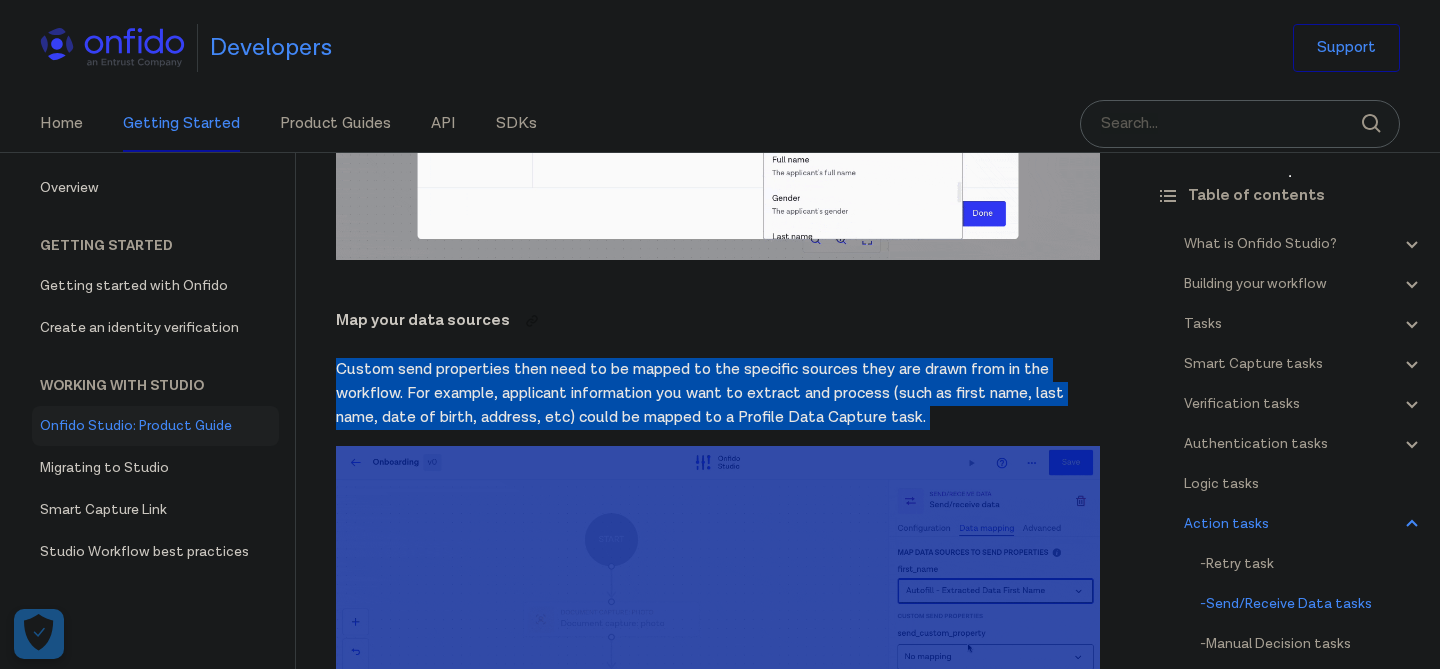 click on "Custom send properties then need to be mapped to the specific sources they are drawn from in the workflow. For example, applicant information you want to extract and process (such as first name, last name, date of birth, address, etc) could be mapped to a Profile Data Capture task." at bounding box center [718, 394] 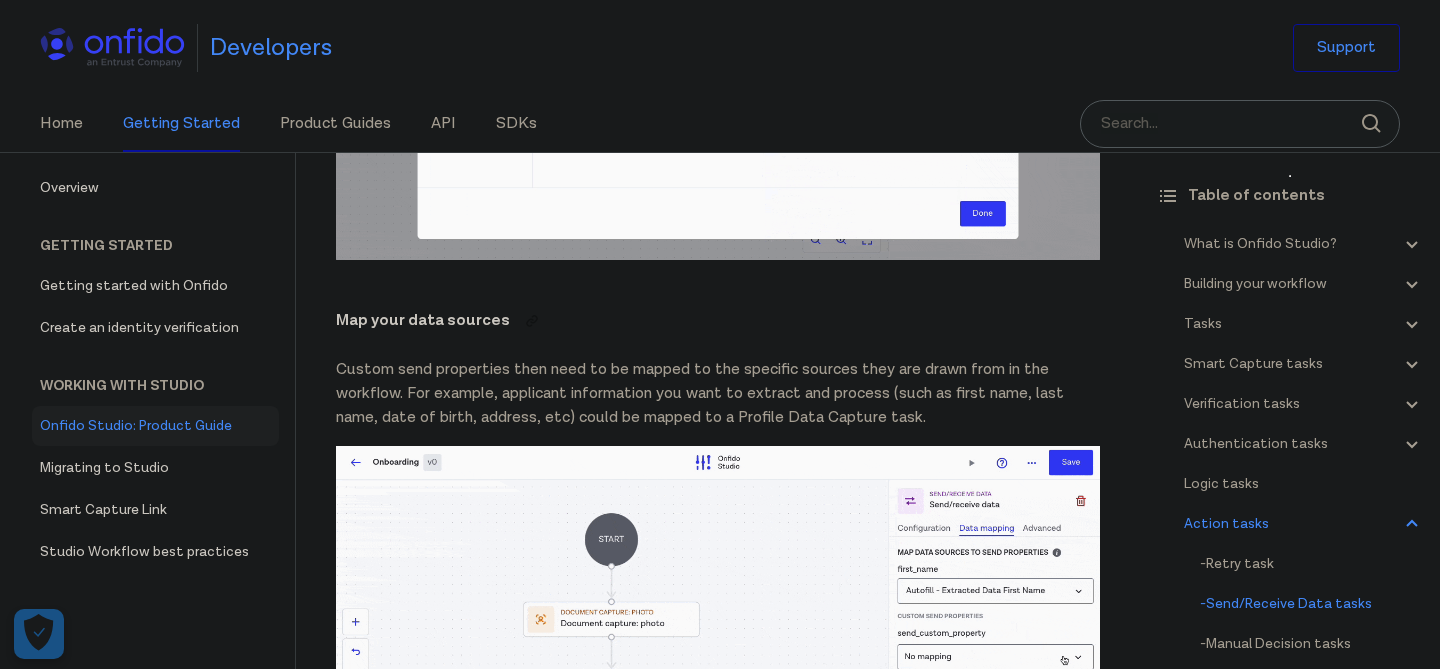 scroll, scrollTop: 31017, scrollLeft: 0, axis: vertical 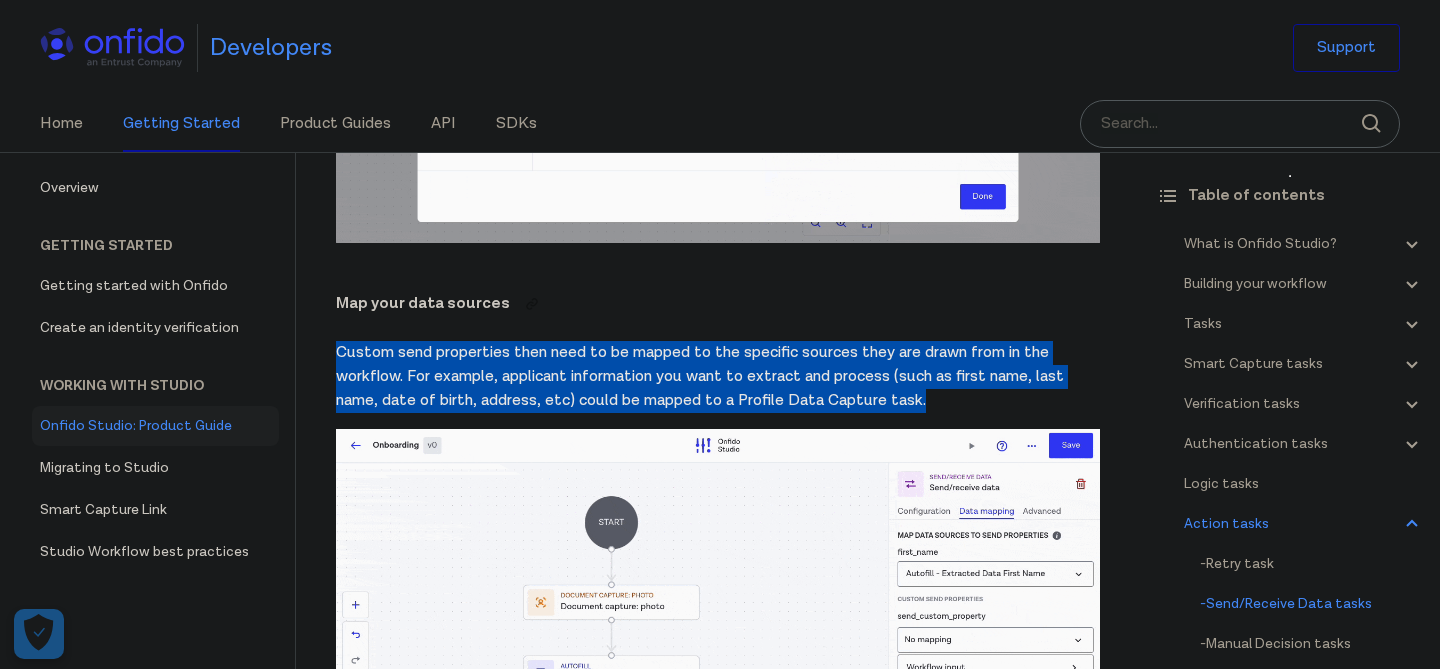 drag, startPoint x: 937, startPoint y: 465, endPoint x: 936, endPoint y: 388, distance: 77.00649 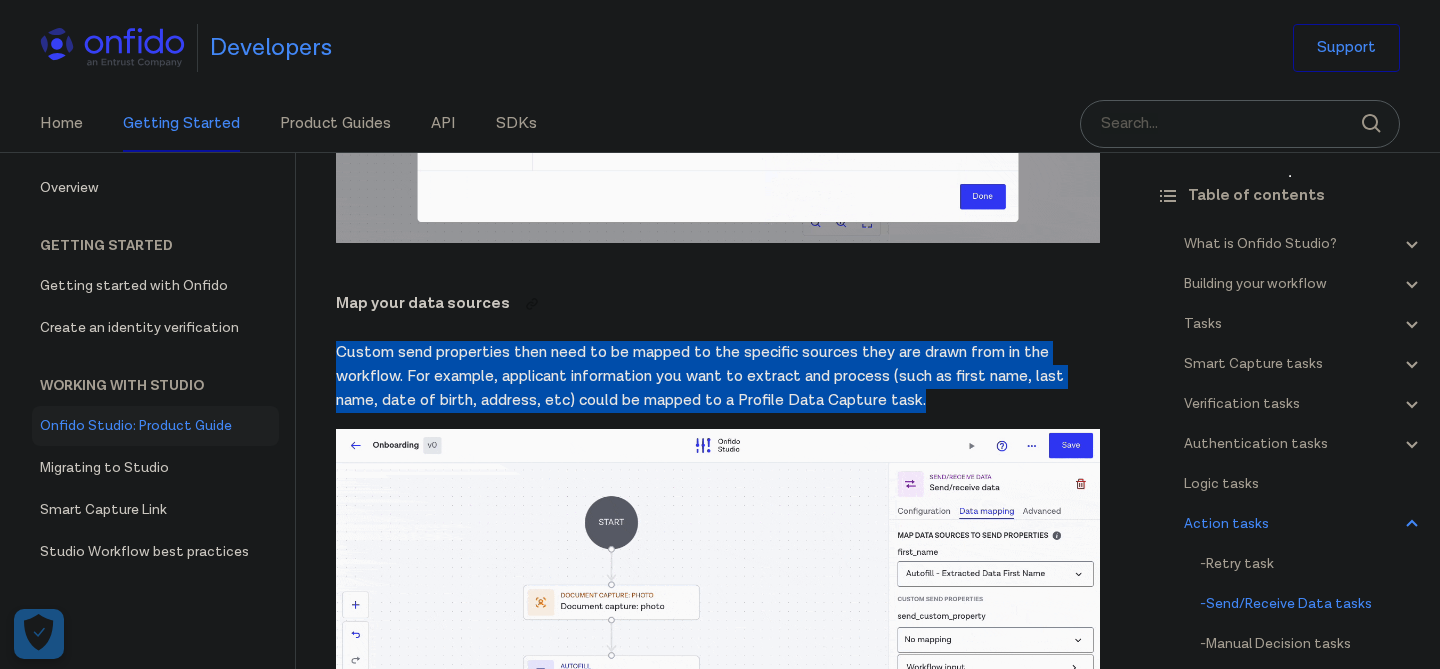 click on "Onfido Studio
What is Onfido Studio?
Onfido Studio is a tool for building, managing, and deploying identity verification journeys. Build workflows visually using our no-code Workflow Builder tool, in a format similar to flow charts or process diagrams.
Onfido Studio offers a number of benefits including:
Automated, smart decision making through no-code workflows
Customized and flexible user verification flows
Scalability to new markets and user requirements
Onfido Studio's main components are: The Workflow Builder, Workflows, Workflow Runs, Smart Capture and our Verification Suite.
The Workflow Builder
The Workflow Builder is the interface for creating and managing workflows, available directly through the Onfido Dashboard. It's a no-code, drag and drop interface that allows you to build, maintain and update workflows seamlessly without the need for developer involvement.
Workflows
An example of a simple workflow
Workflow Runs
input data
below API reference .
." at bounding box center [718, -5939] 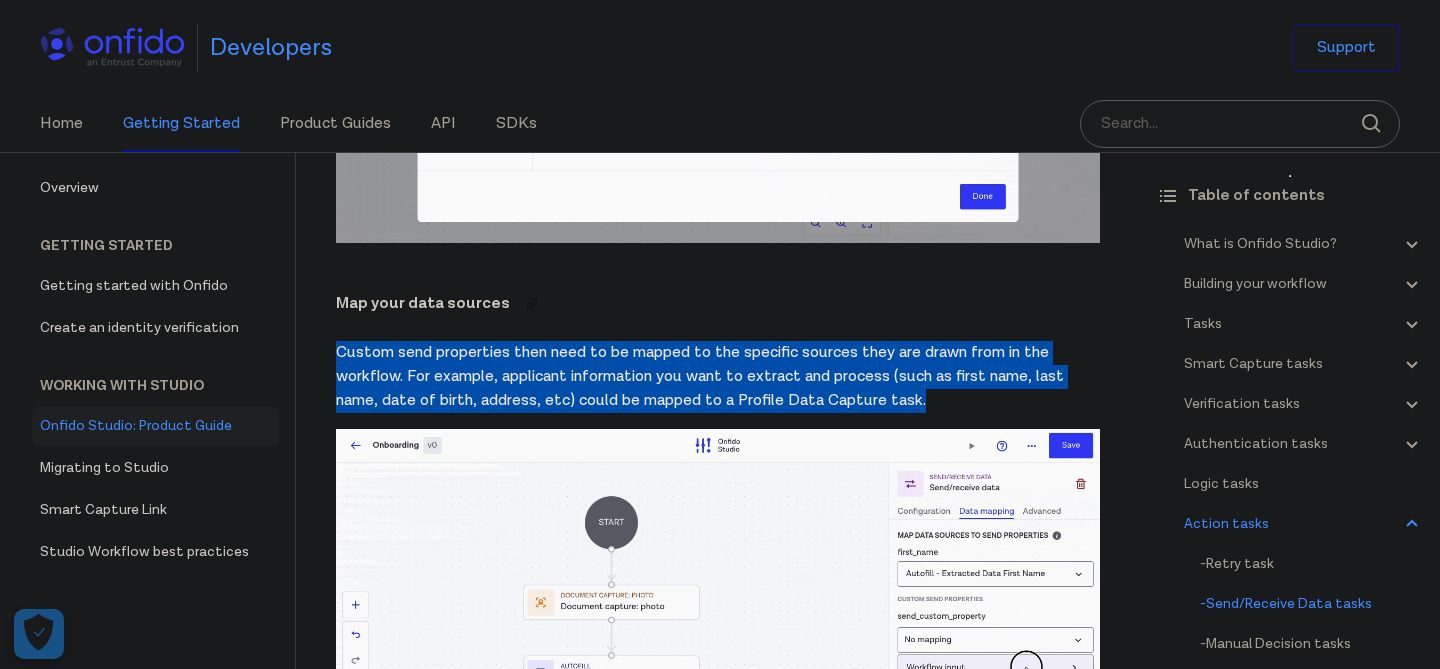 click on "Custom send properties then need to be mapped to the specific sources they are drawn from in the workflow. For example, applicant information you want to extract and process (such as first name, last name, date of birth, address, etc) could be mapped to a Profile Data Capture task." at bounding box center [718, 377] 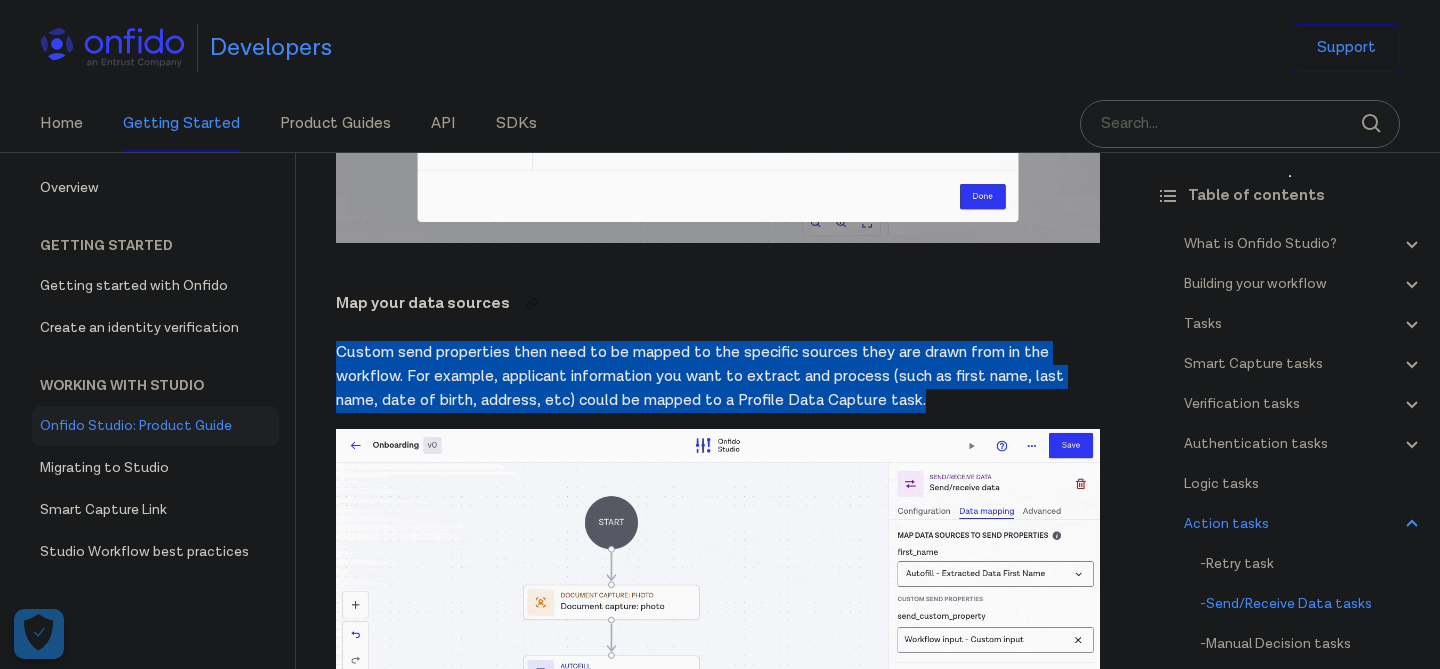 drag, startPoint x: 936, startPoint y: 456, endPoint x: 935, endPoint y: 392, distance: 64.00781 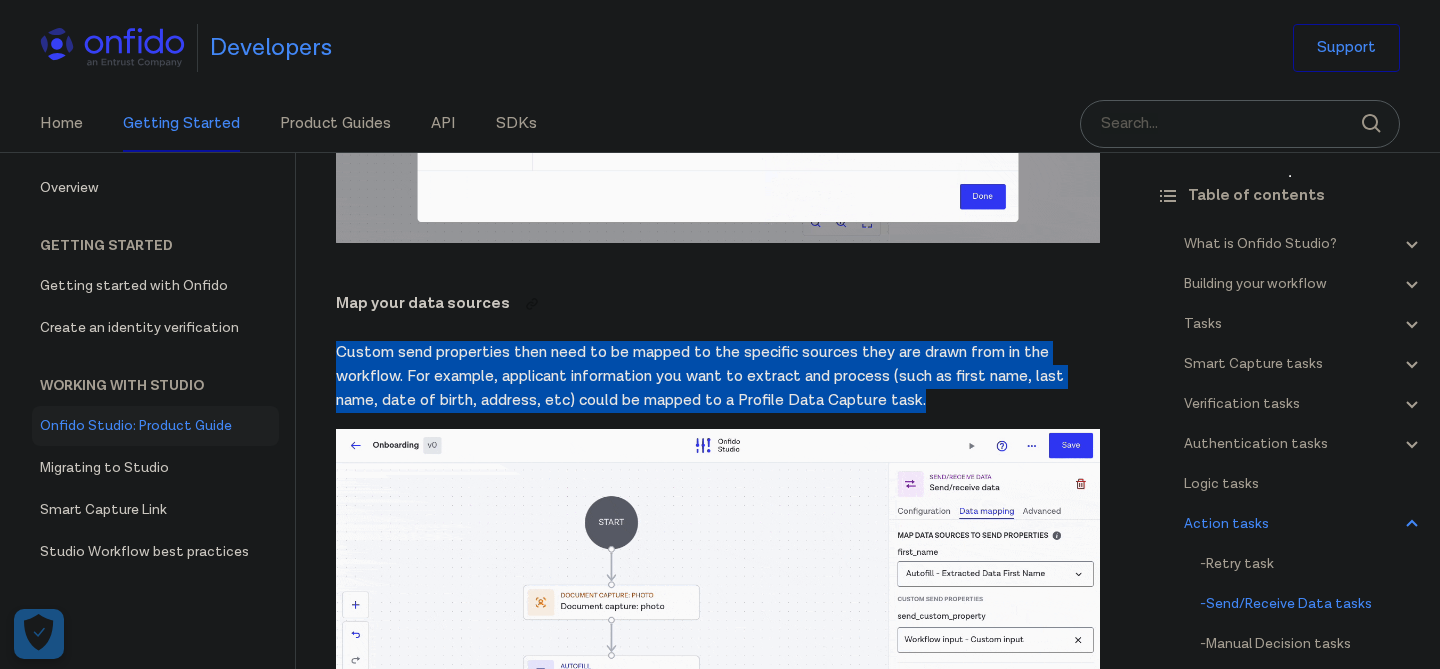 click on "Onfido Studio
What is Onfido Studio?
Onfido Studio is a tool for building, managing, and deploying identity verification journeys. Build workflows visually using our no-code Workflow Builder tool, in a format similar to flow charts or process diagrams.
Onfido Studio offers a number of benefits including:
Automated, smart decision making through no-code workflows
Customized and flexible user verification flows
Scalability to new markets and user requirements
Onfido Studio's main components are: The Workflow Builder, Workflows, Workflow Runs, Smart Capture and our Verification Suite.
The Workflow Builder
The Workflow Builder is the interface for creating and managing workflows, available directly through the Onfido Dashboard. It's a no-code, drag and drop interface that allows you to build, maintain and update workflows seamlessly without the need for developer involvement.
Workflows
An example of a simple workflow
Workflow Runs
input data
below API reference .
." at bounding box center (718, -5939) 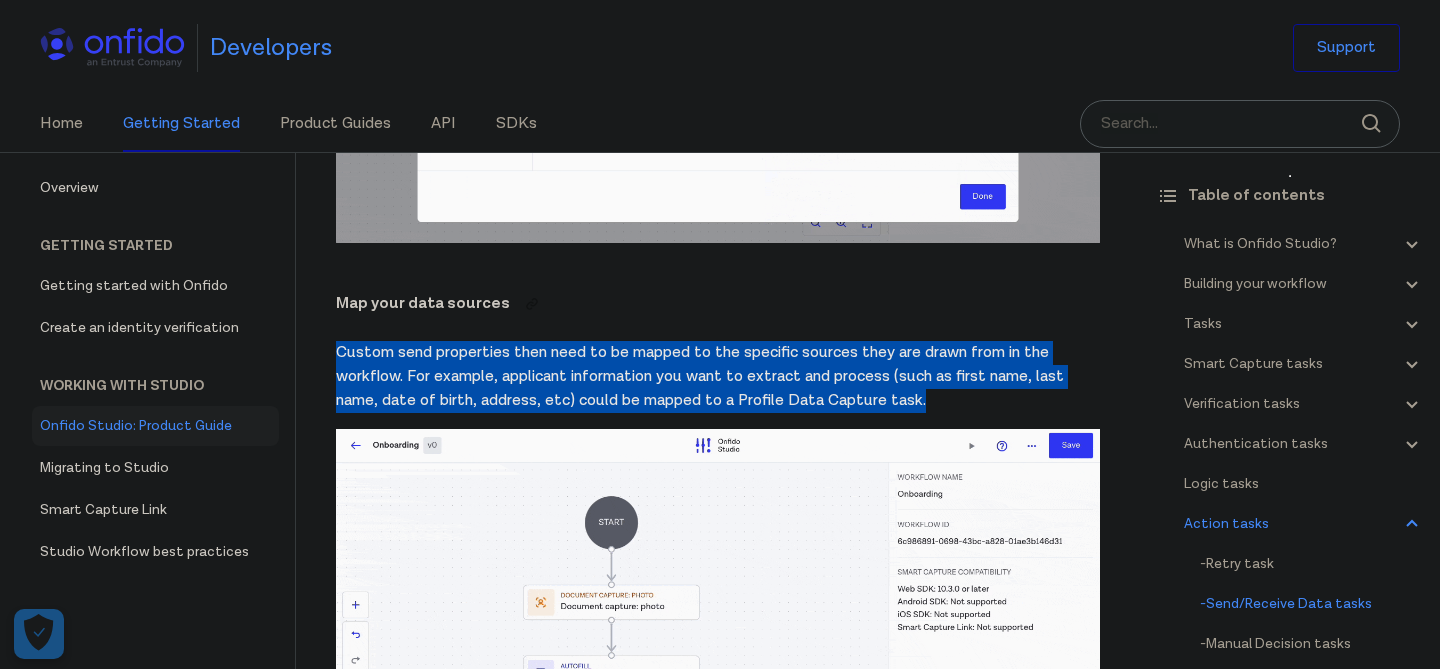 click on "Custom send properties then need to be mapped to the specific sources they are drawn from in the workflow. For example, applicant information you want to extract and process (such as first name, last name, date of birth, address, etc) could be mapped to a Profile Data Capture task." at bounding box center (718, 377) 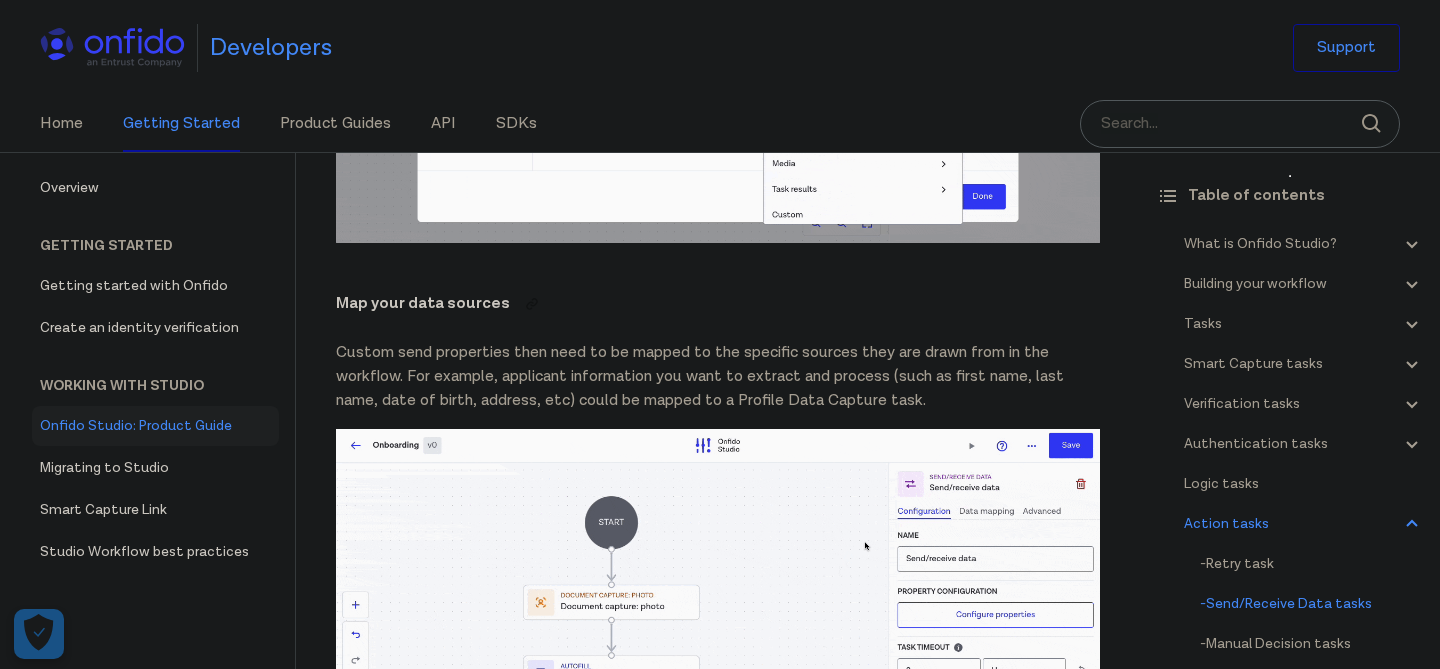 click on "Custom send properties then need to be mapped to the specific sources they are drawn from in the workflow. For example, applicant information you want to extract and process (such as first name, last name, date of birth, address, etc) could be mapped to a Profile Data Capture task." at bounding box center [718, 377] 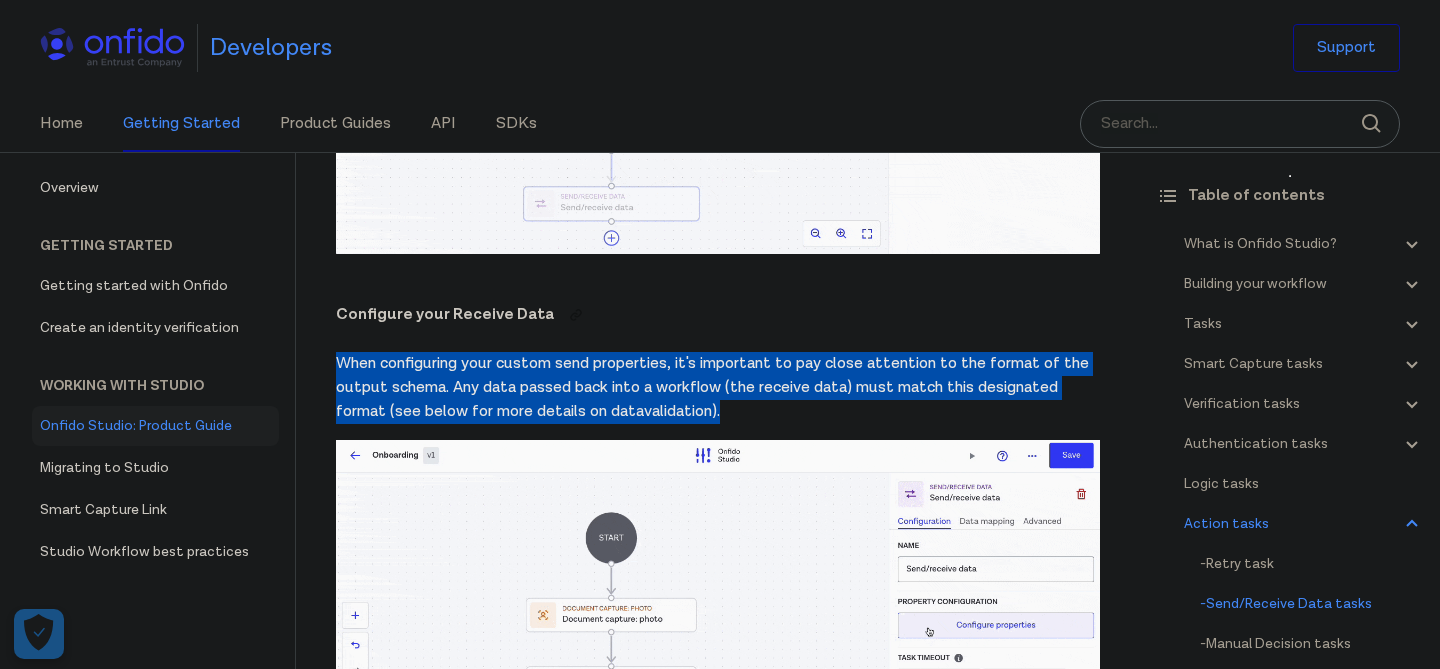 drag, startPoint x: 795, startPoint y: 481, endPoint x: 796, endPoint y: 401, distance: 80.00625 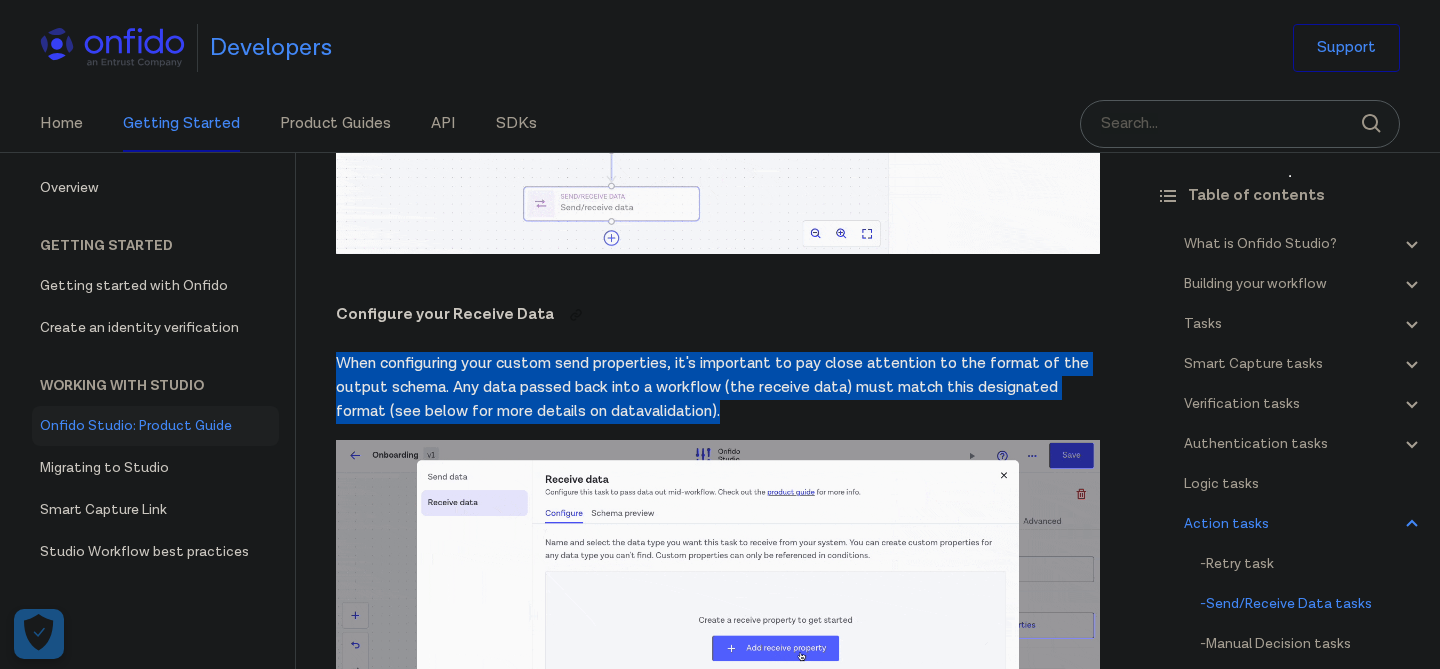 click on "Onfido Studio
What is Onfido Studio?
Onfido Studio is a tool for building, managing, and deploying identity verification journeys. Build workflows visually using our no-code Workflow Builder tool, in a format similar to flow charts or process diagrams.
Onfido Studio offers a number of benefits including:
Automated, smart decision making through no-code workflows
Customized and flexible user verification flows
Scalability to new markets and user requirements
Onfido Studio's main components are: The Workflow Builder, Workflows, Workflow Runs, Smart Capture and our Verification Suite.
The Workflow Builder
The Workflow Builder is the interface for creating and managing workflows, available directly through the Onfido Dashboard. It's a no-code, drag and drop interface that allows you to build, maintain and update workflows seamlessly without the need for developer involvement.
Workflows
An example of a simple workflow
Workflow Runs
input data
below API reference .
." at bounding box center [718, -6550] 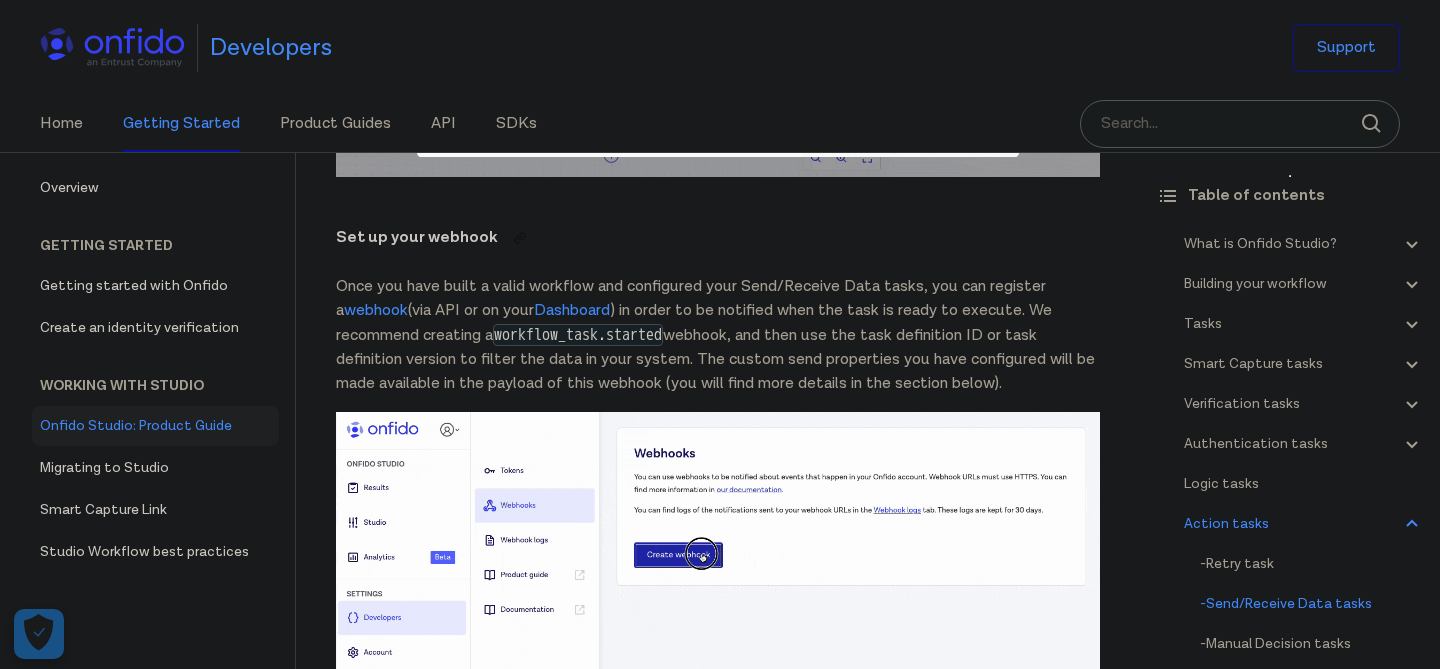scroll, scrollTop: 32352, scrollLeft: 0, axis: vertical 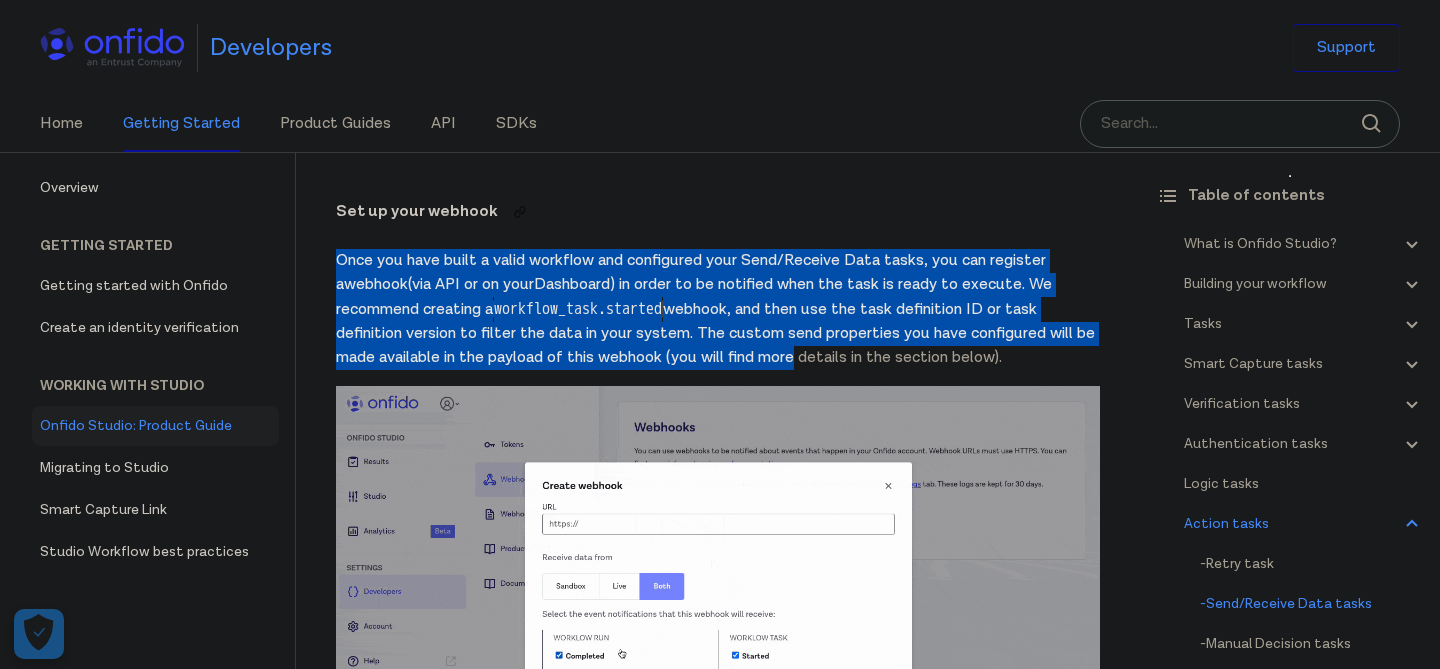drag, startPoint x: 793, startPoint y: 423, endPoint x: 800, endPoint y: 283, distance: 140.1749 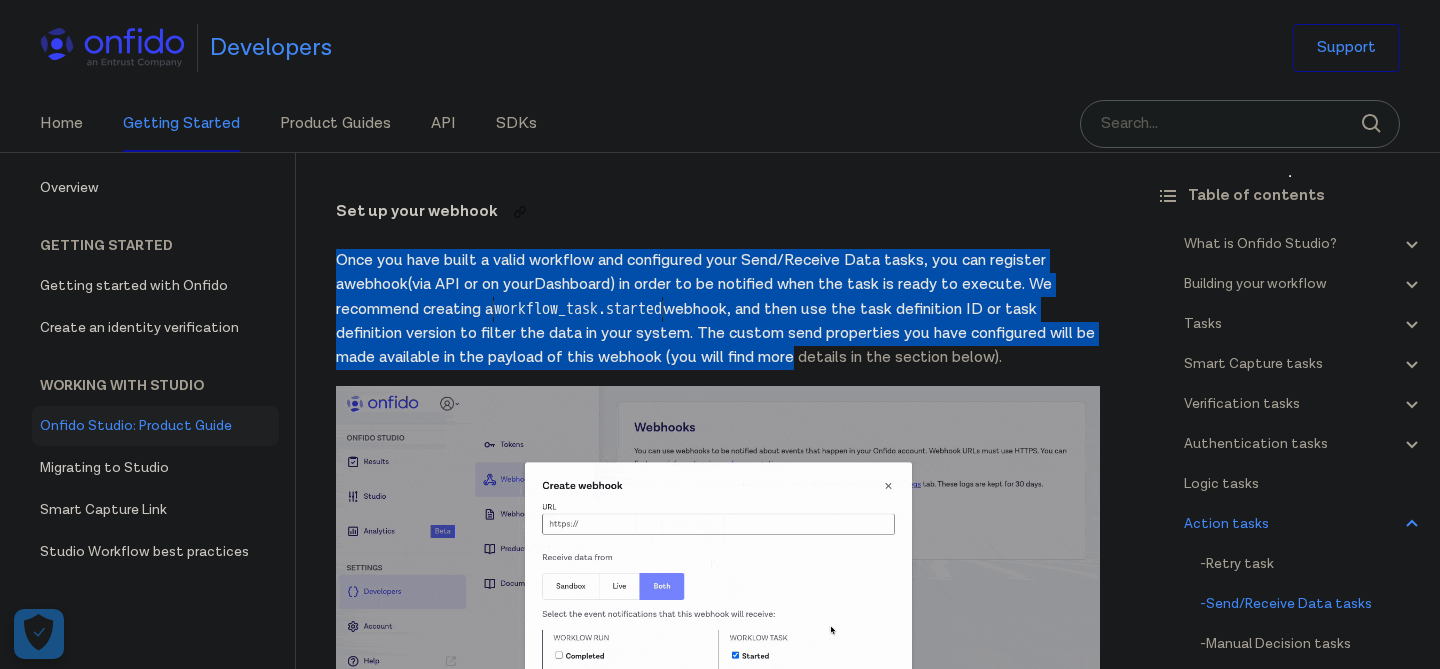 click on "Onfido Studio
What is Onfido Studio?
Onfido Studio is a tool for building, managing, and deploying identity verification journeys. Build workflows visually using our no-code Workflow Builder tool, in a format similar to flow charts or process diagrams.
Onfido Studio offers a number of benefits including:
Automated, smart decision making through no-code workflows
Customized and flexible user verification flows
Scalability to new markets and user requirements
Onfido Studio's main components are: The Workflow Builder, Workflows, Workflow Runs, Smart Capture and our Verification Suite.
The Workflow Builder
The Workflow Builder is the interface for creating and managing workflows, available directly through the Onfido Dashboard. It's a no-code, drag and drop interface that allows you to build, maintain and update workflows seamlessly without the need for developer involvement.
Workflows
An example of a simple workflow
Workflow Runs
input data
below API reference .
." at bounding box center [718, -7274] 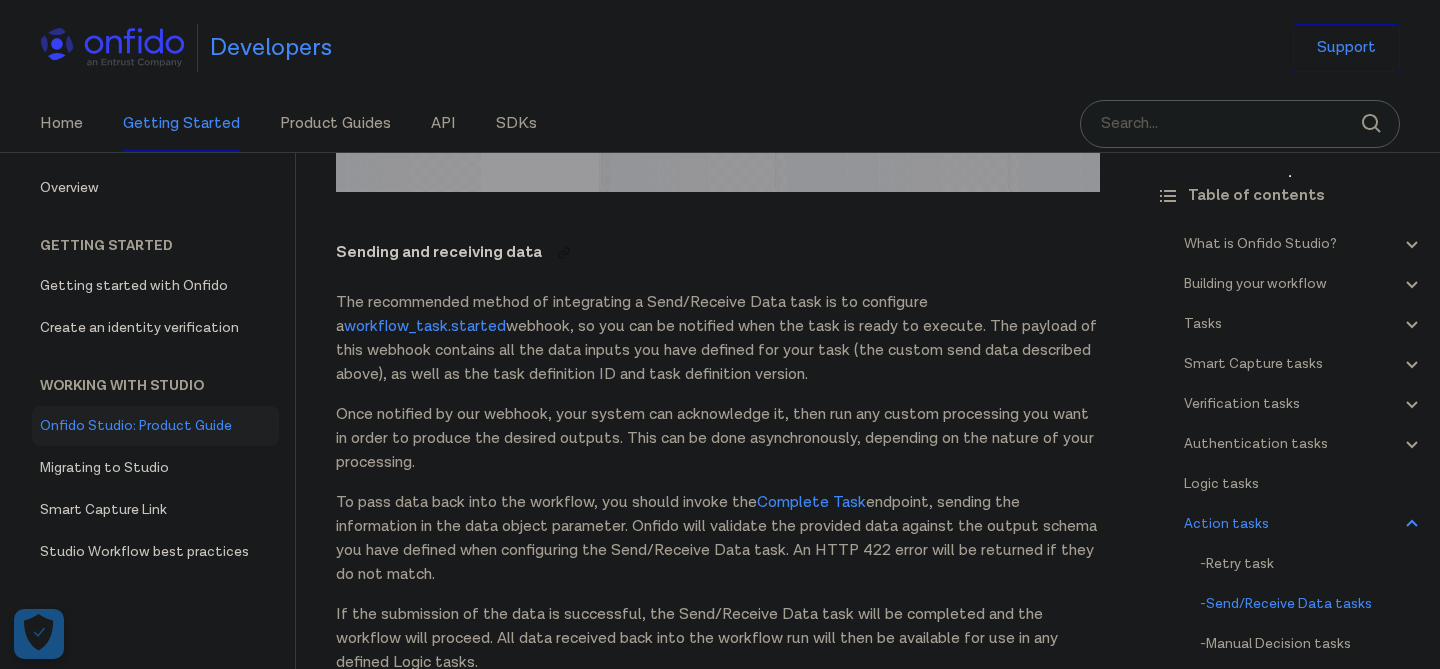 scroll, scrollTop: 33013, scrollLeft: 0, axis: vertical 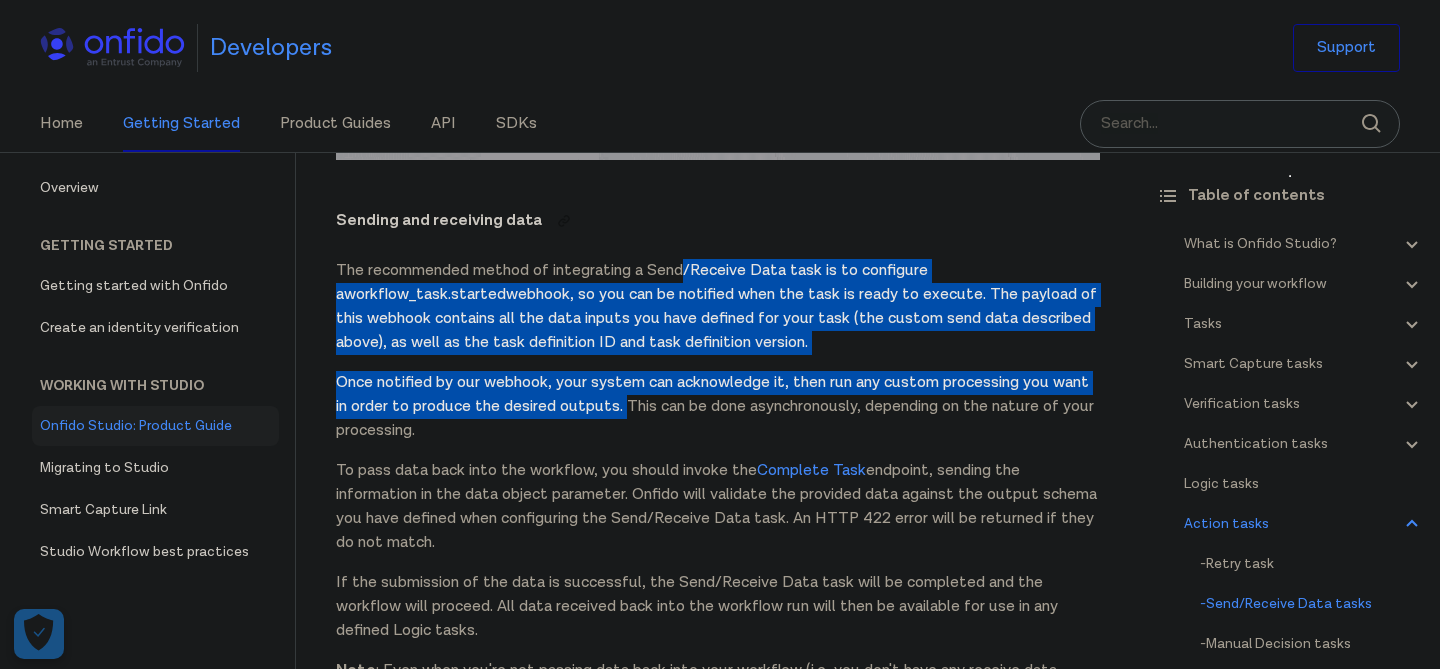 drag, startPoint x: 689, startPoint y: 331, endPoint x: 625, endPoint y: 478, distance: 160.32779 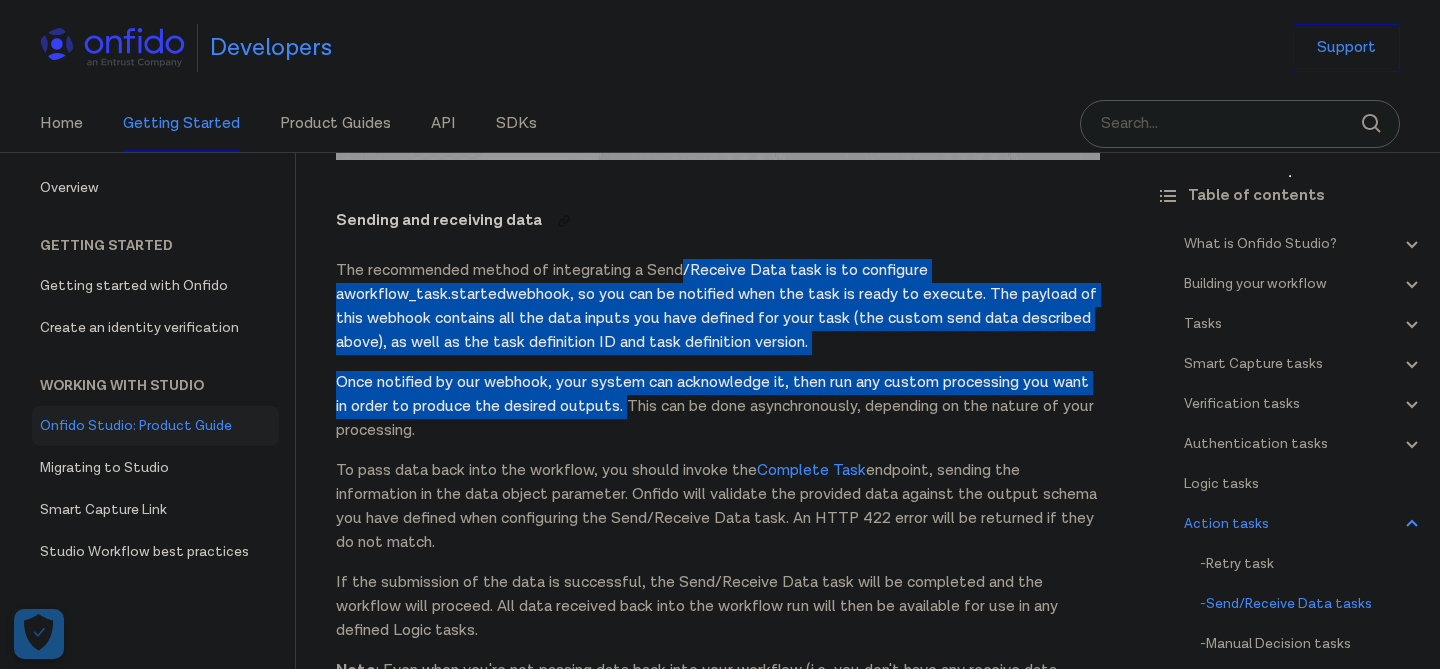 click on "Onfido Studio
What is Onfido Studio?
Onfido Studio is a tool for building, managing, and deploying identity verification journeys. Build workflows visually using our no-code Workflow Builder tool, in a format similar to flow charts or process diagrams.
Onfido Studio offers a number of benefits including:
Automated, smart decision making through no-code workflows
Customized and flexible user verification flows
Scalability to new markets and user requirements
Onfido Studio's main components are: The Workflow Builder, Workflows, Workflow Runs, Smart Capture and our Verification Suite.
The Workflow Builder
The Workflow Builder is the interface for creating and managing workflows, available directly through the Onfido Dashboard. It's a no-code, drag and drop interface that allows you to build, maintain and update workflows seamlessly without the need for developer involvement.
Workflows
An example of a simple workflow
Workflow Runs
input data
below API reference .
." at bounding box center (718, -7935) 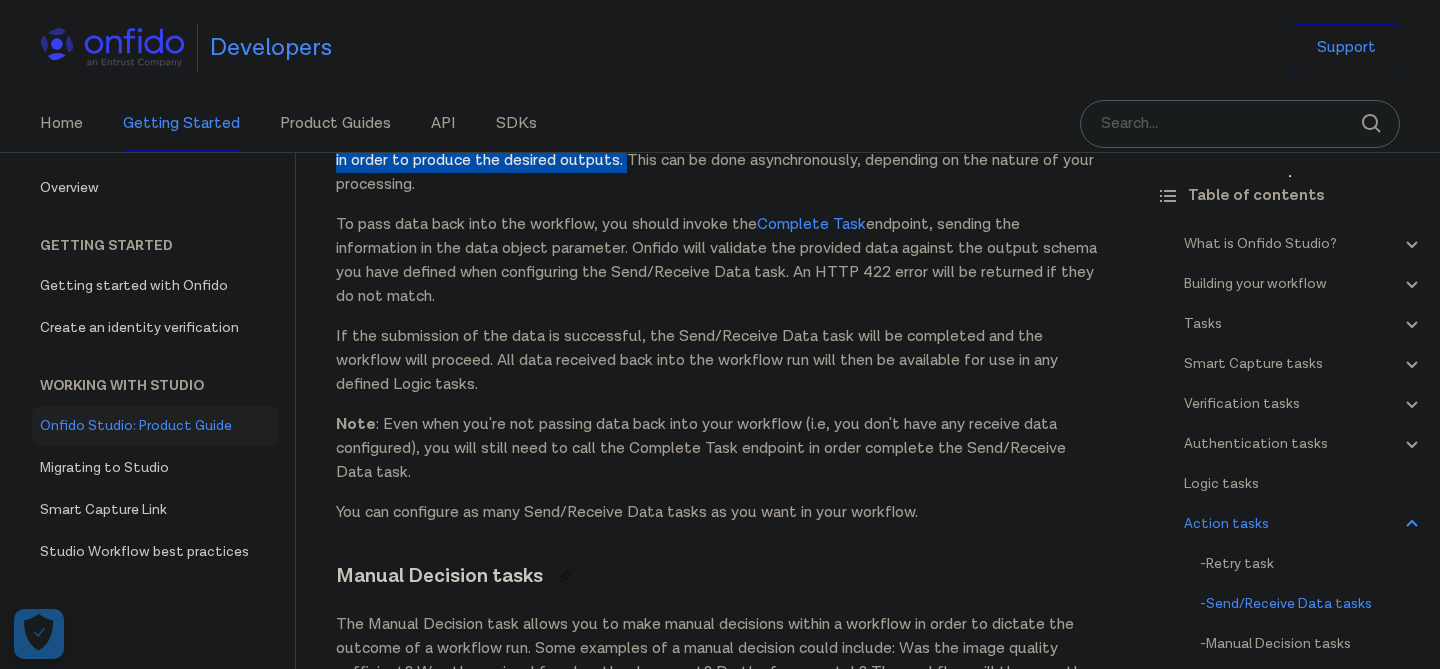 scroll, scrollTop: 33277, scrollLeft: 0, axis: vertical 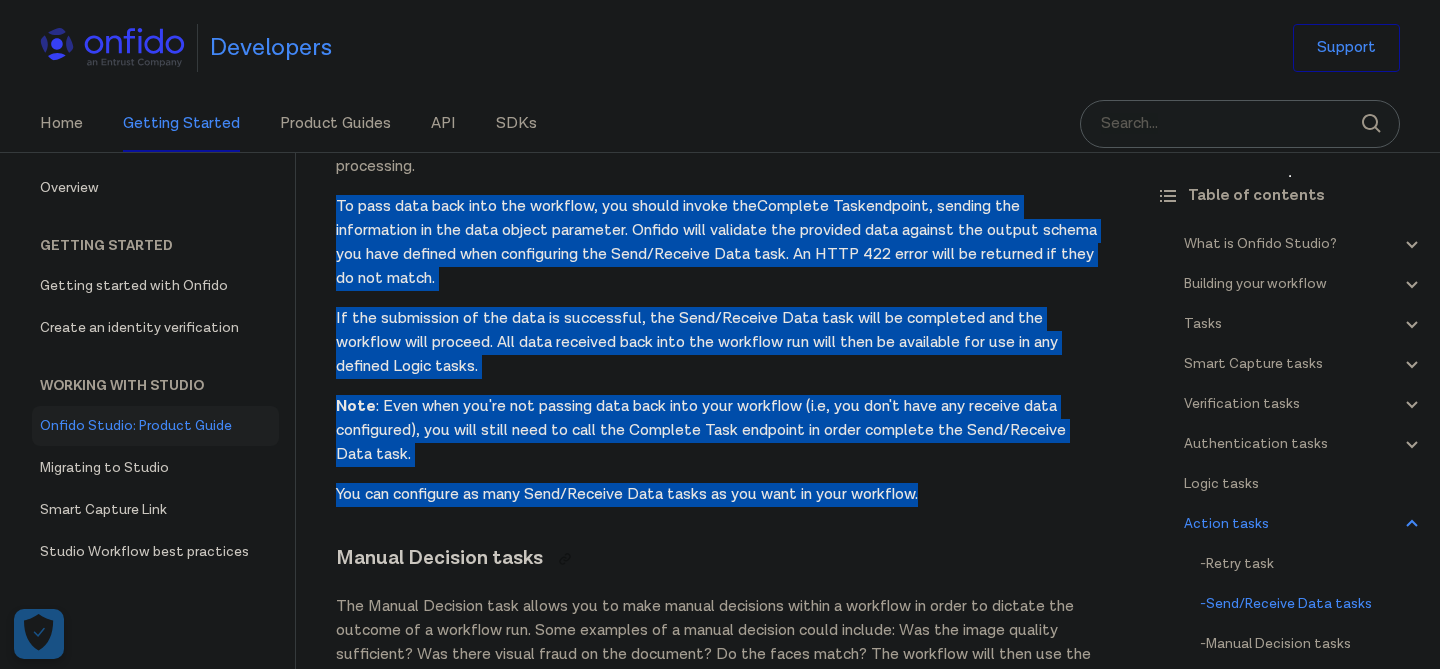 drag, startPoint x: 681, startPoint y: 246, endPoint x: 570, endPoint y: 575, distance: 347.2204 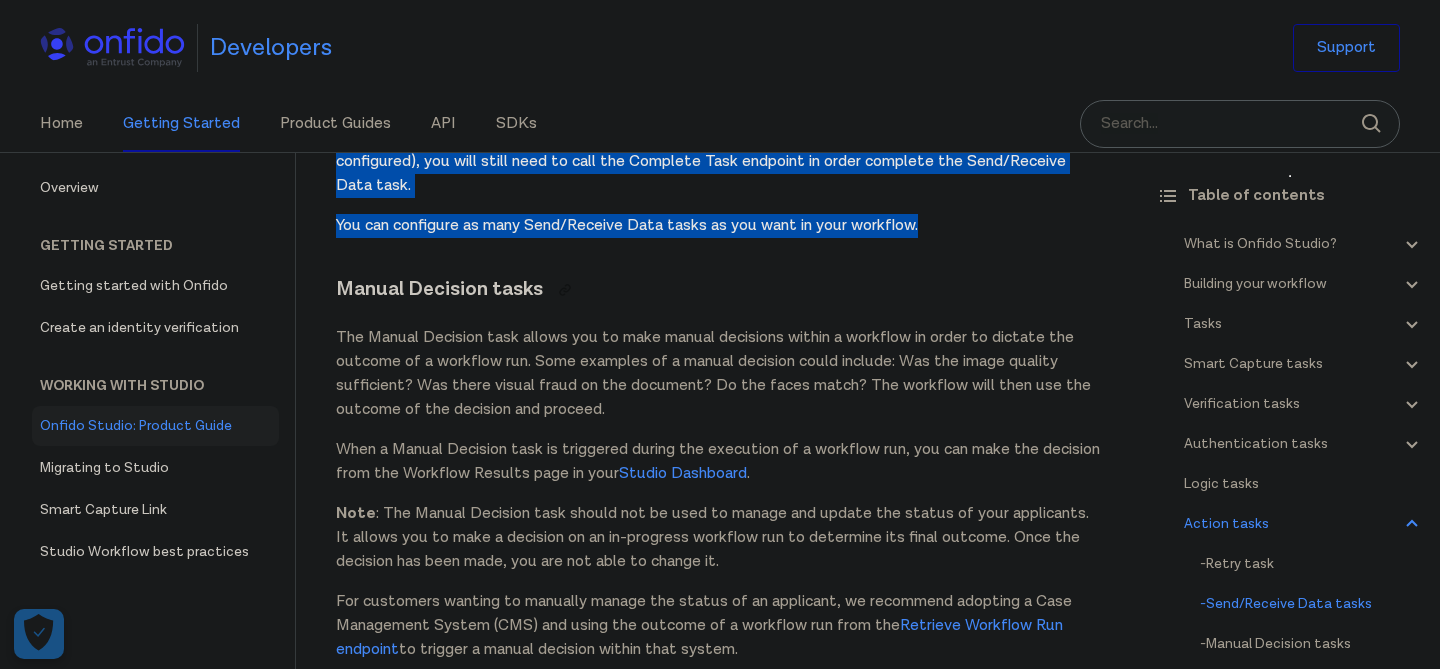 scroll, scrollTop: 33639, scrollLeft: 0, axis: vertical 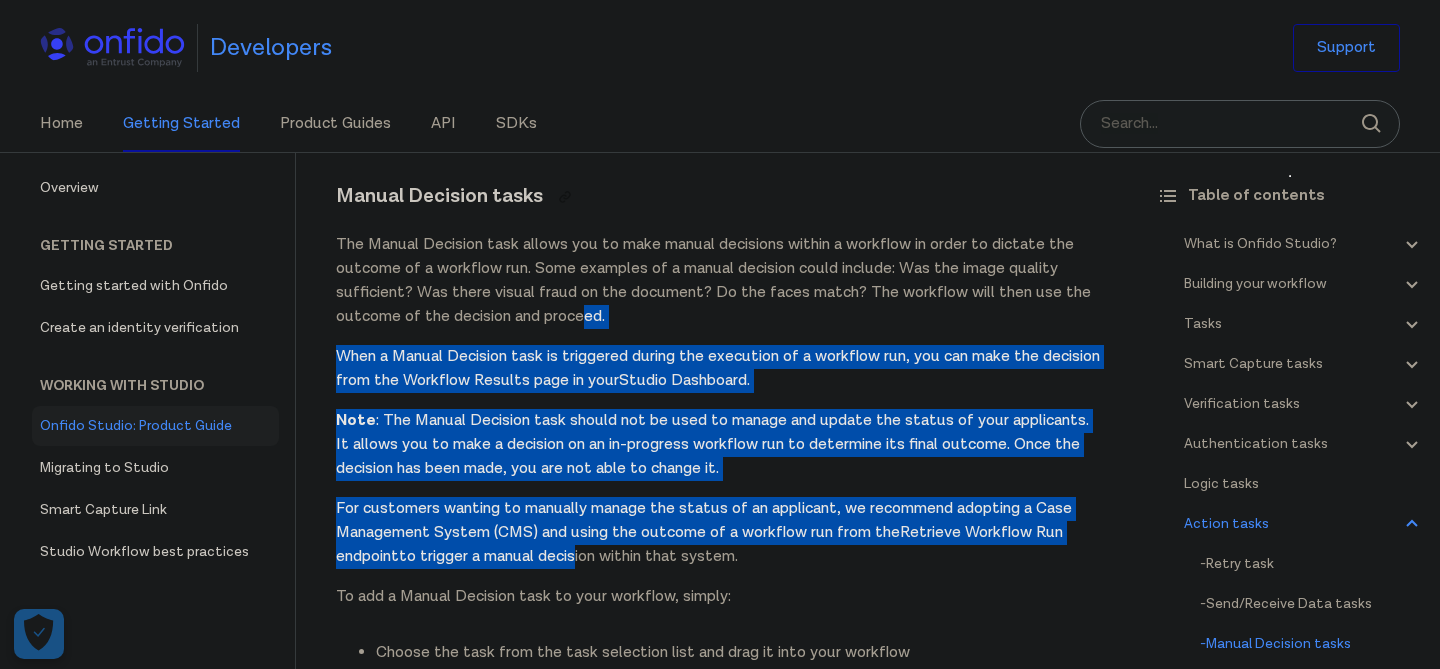 drag, startPoint x: 578, startPoint y: 598, endPoint x: 605, endPoint y: 323, distance: 276.32227 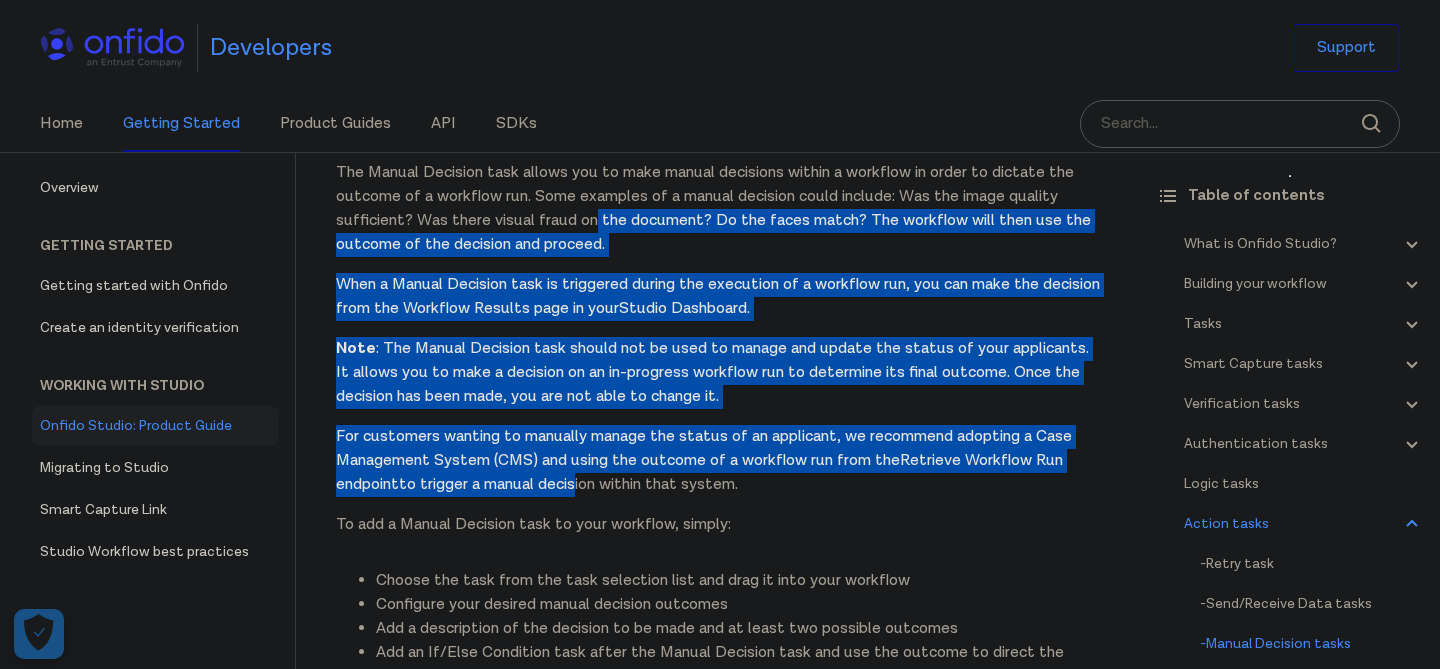 scroll, scrollTop: 33786, scrollLeft: 0, axis: vertical 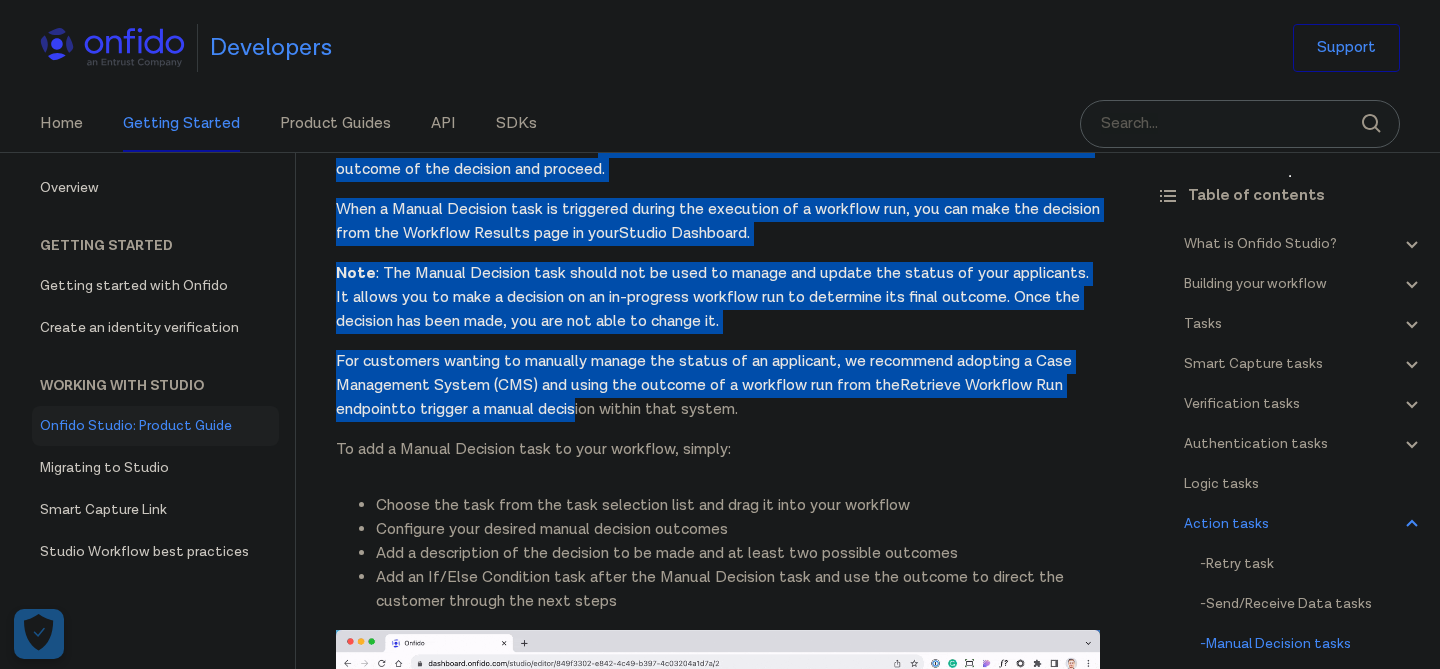 click on "Note : The Manual Decision task should not be used to manage and update the status of your applicants. It allows you to make a decision on an in-progress workflow run to determine its final outcome. Once the decision has been made, you are not able to change it." at bounding box center (718, 298) 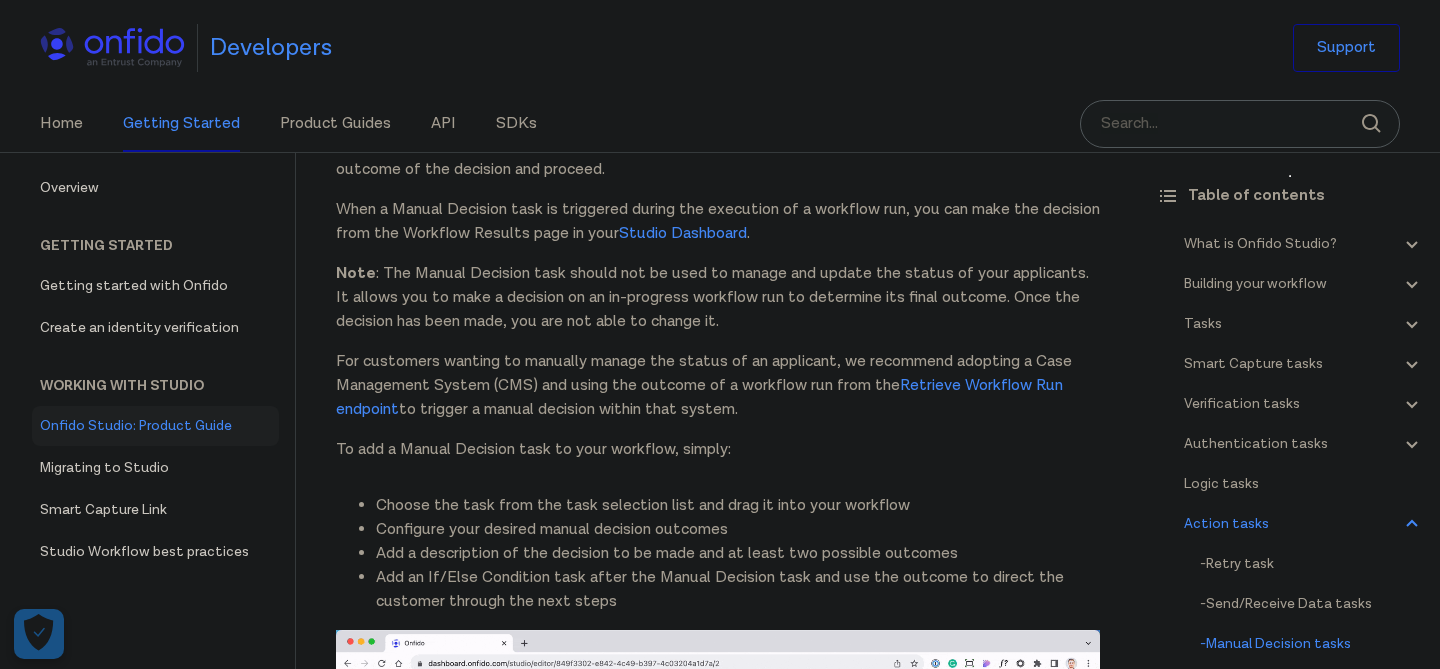 drag, startPoint x: 559, startPoint y: 285, endPoint x: 564, endPoint y: 518, distance: 233.05363 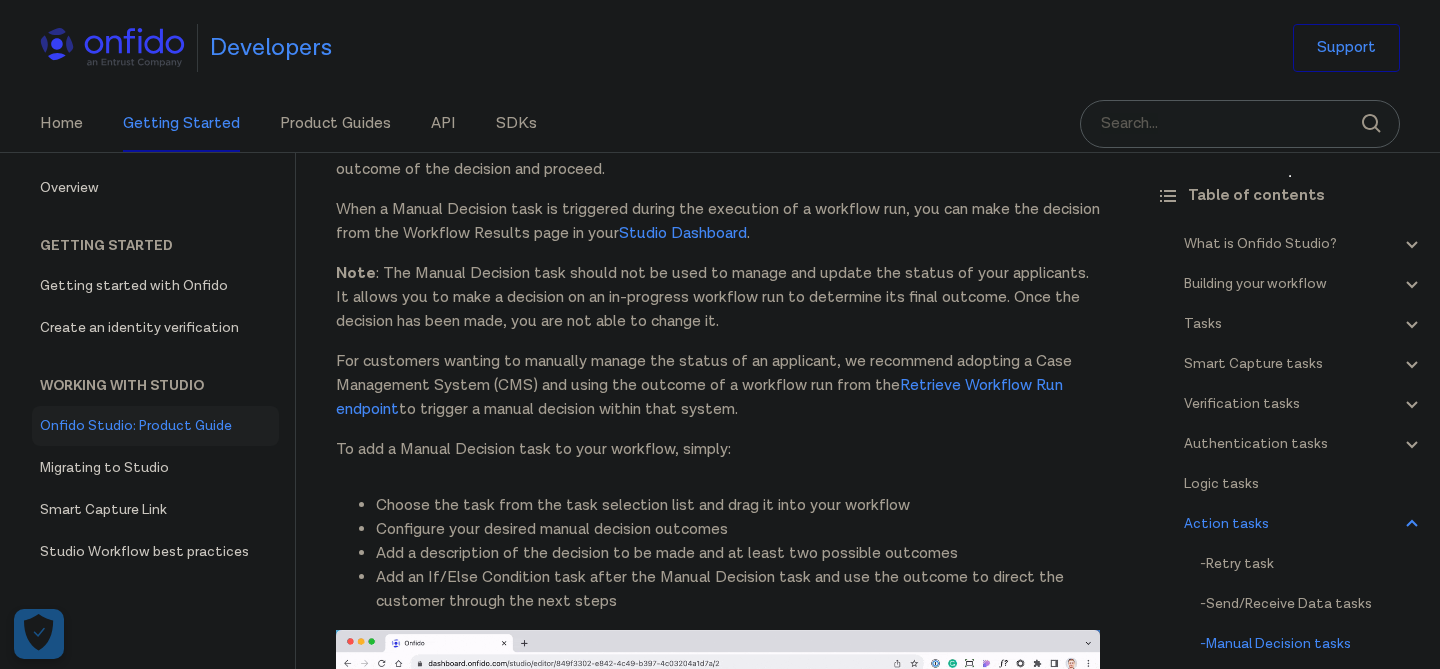 click on "Onfido Studio
What is Onfido Studio?
Onfido Studio is a tool for building, managing, and deploying identity verification journeys. Build workflows visually using our no-code Workflow Builder tool, in a format similar to flow charts or process diagrams.
Onfido Studio offers a number of benefits including:
Automated, smart decision making through no-code workflows
Customized and flexible user verification flows
Scalability to new markets and user requirements
Onfido Studio's main components are: The Workflow Builder, Workflows, Workflow Runs, Smart Capture and our Verification Suite.
The Workflow Builder
The Workflow Builder is the interface for creating and managing workflows, available directly through the Onfido Dashboard. It's a no-code, drag and drop interface that allows you to build, maintain and update workflows seamlessly without the need for developer involvement.
Workflows
An example of a simple workflow
Workflow Runs
input data
below API reference .
." at bounding box center (718, -8708) 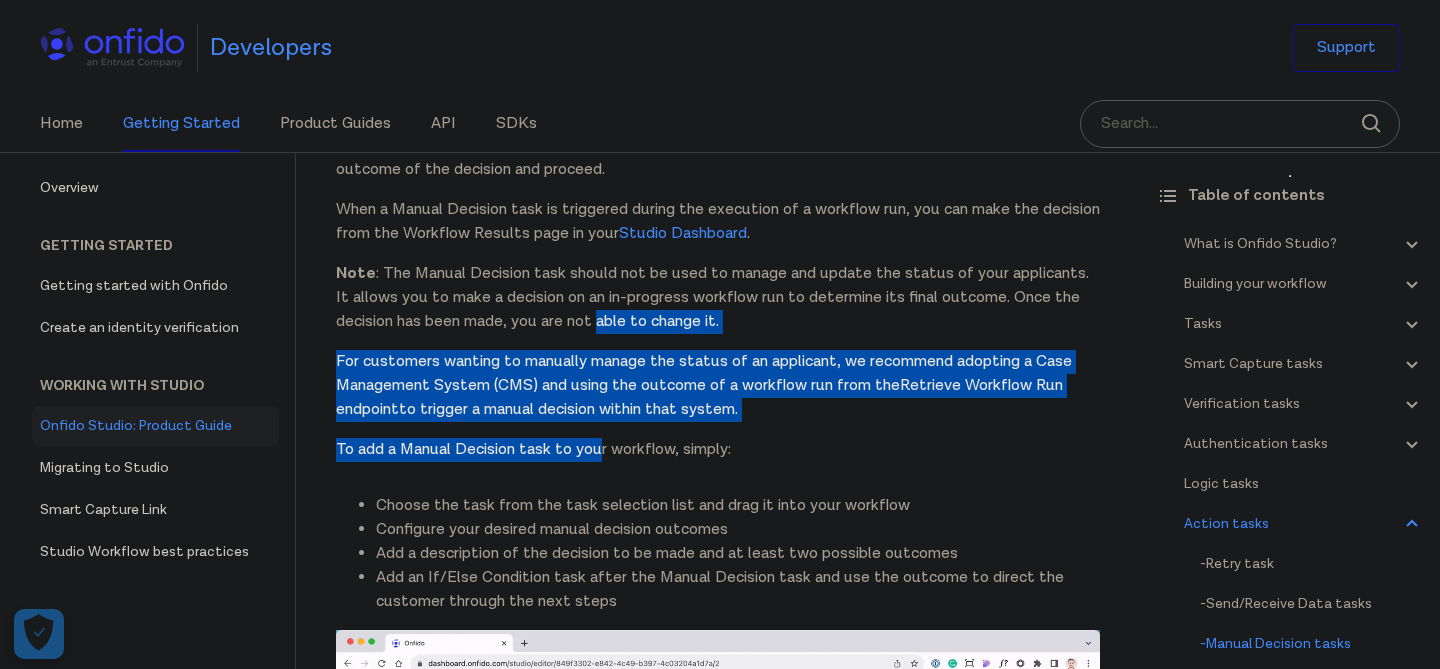 drag, startPoint x: 603, startPoint y: 510, endPoint x: 603, endPoint y: 369, distance: 141 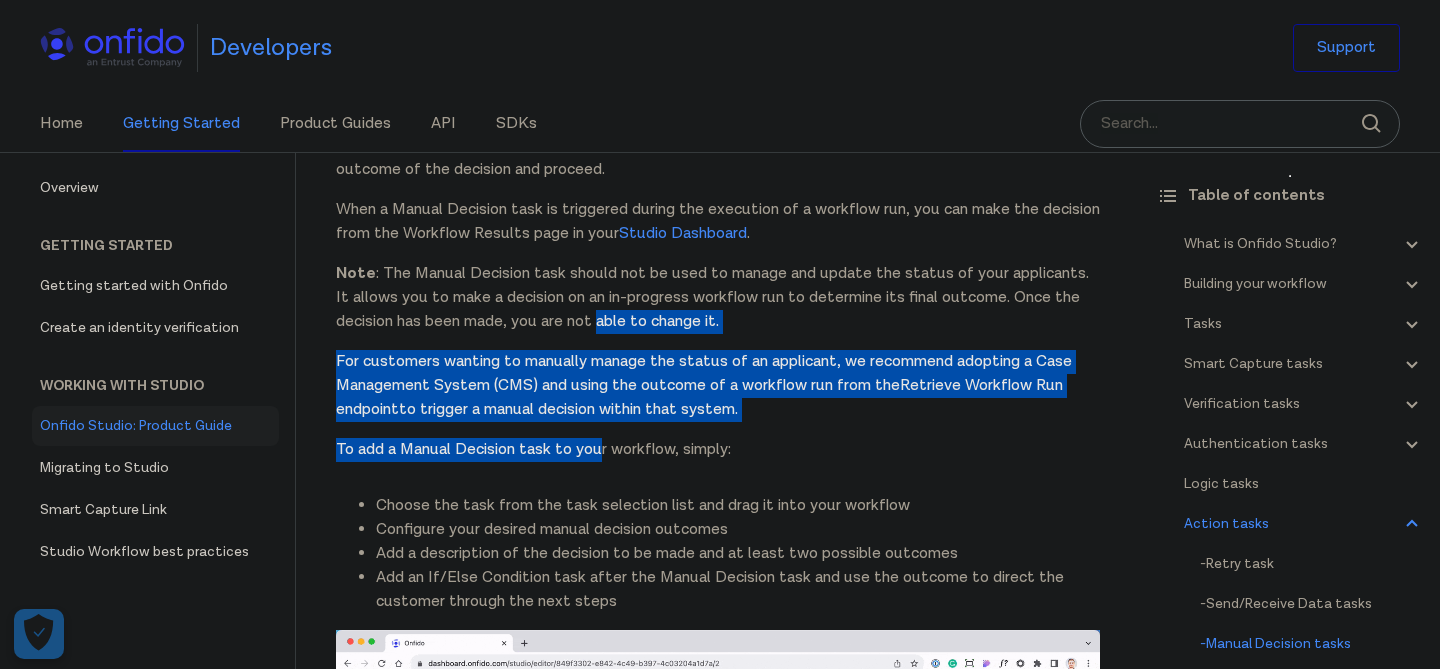 click on "Onfido Studio
What is Onfido Studio?
Onfido Studio is a tool for building, managing, and deploying identity verification journeys. Build workflows visually using our no-code Workflow Builder tool, in a format similar to flow charts or process diagrams.
Onfido Studio offers a number of benefits including:
Automated, smart decision making through no-code workflows
Customized and flexible user verification flows
Scalability to new markets and user requirements
Onfido Studio's main components are: The Workflow Builder, Workflows, Workflow Runs, Smart Capture and our Verification Suite.
The Workflow Builder
The Workflow Builder is the interface for creating and managing workflows, available directly through the Onfido Dashboard. It's a no-code, drag and drop interface that allows you to build, maintain and update workflows seamlessly without the need for developer involvement.
Workflows
An example of a simple workflow
Workflow Runs
input data
below API reference .
." at bounding box center (718, -8708) 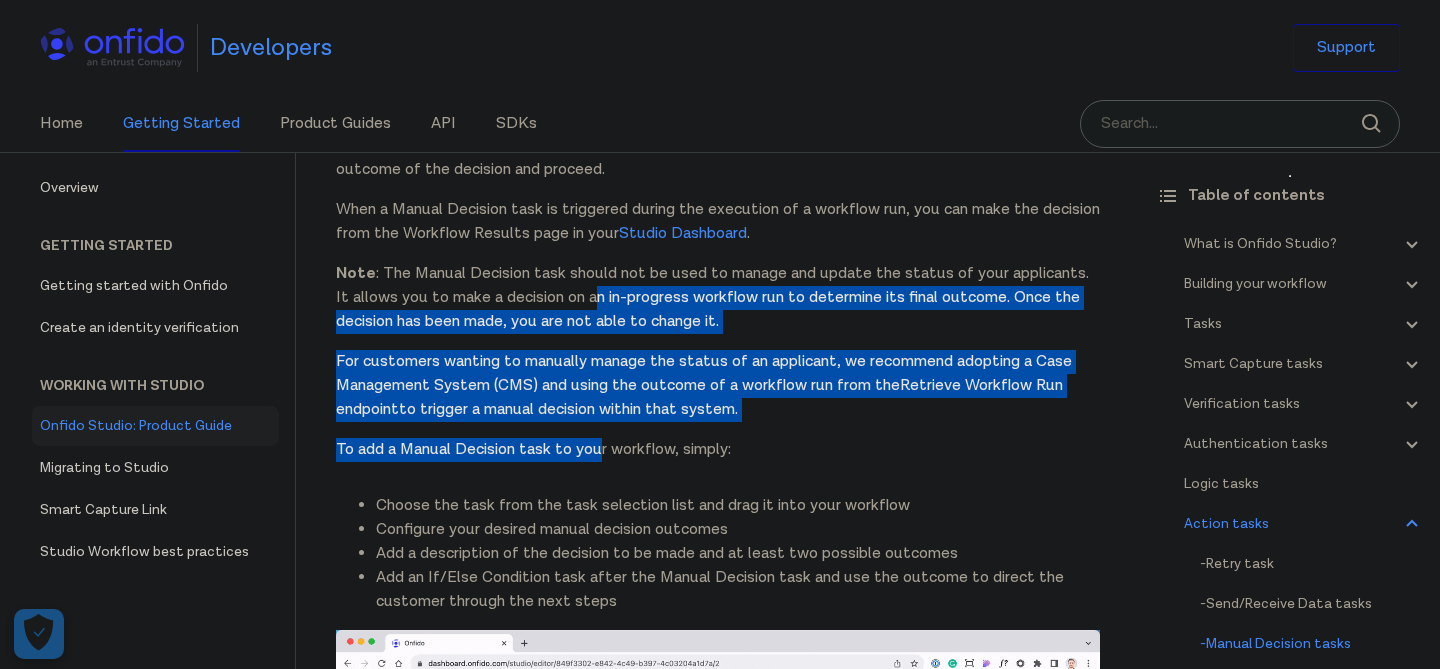 click on "For customers wanting to manually manage the status of an applicant, we recommend adopting a Case Management System (CMS) and using the outcome of a workflow run from the  Retrieve Workflow Run endpoint  to trigger a manual decision within that system." at bounding box center (718, 386) 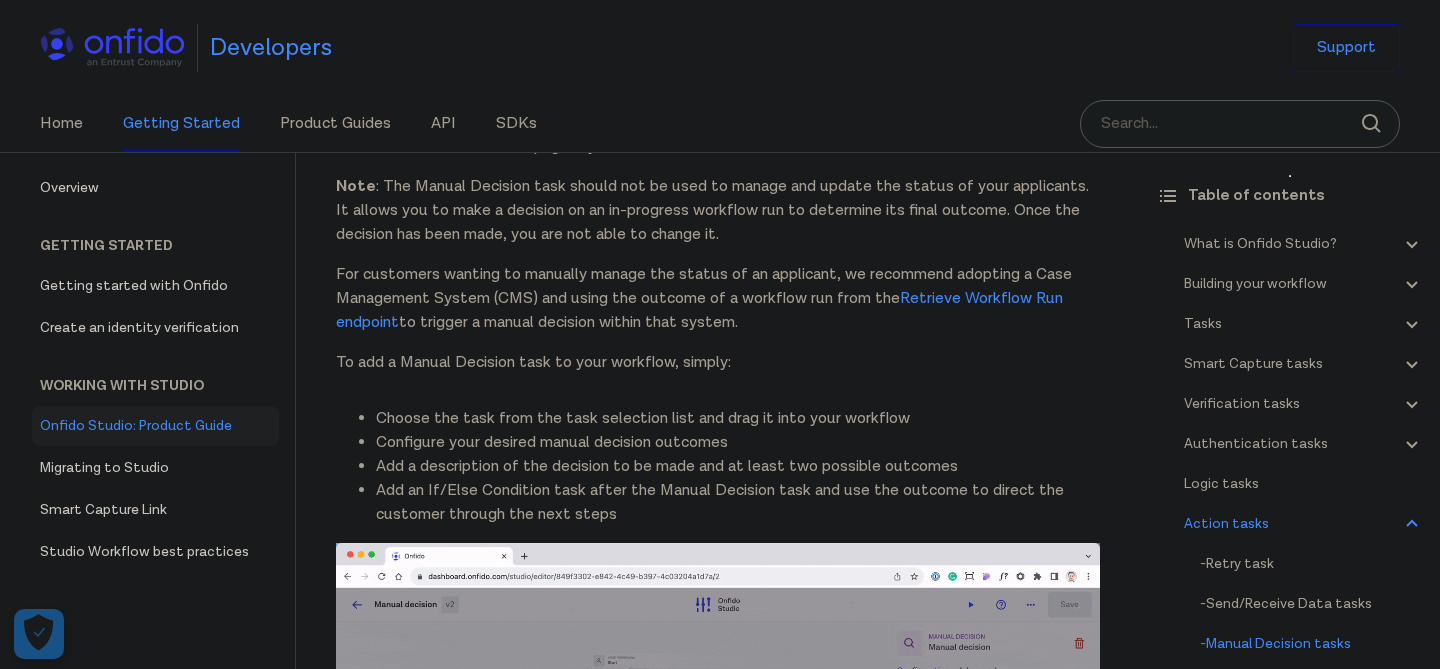 scroll, scrollTop: 33886, scrollLeft: 0, axis: vertical 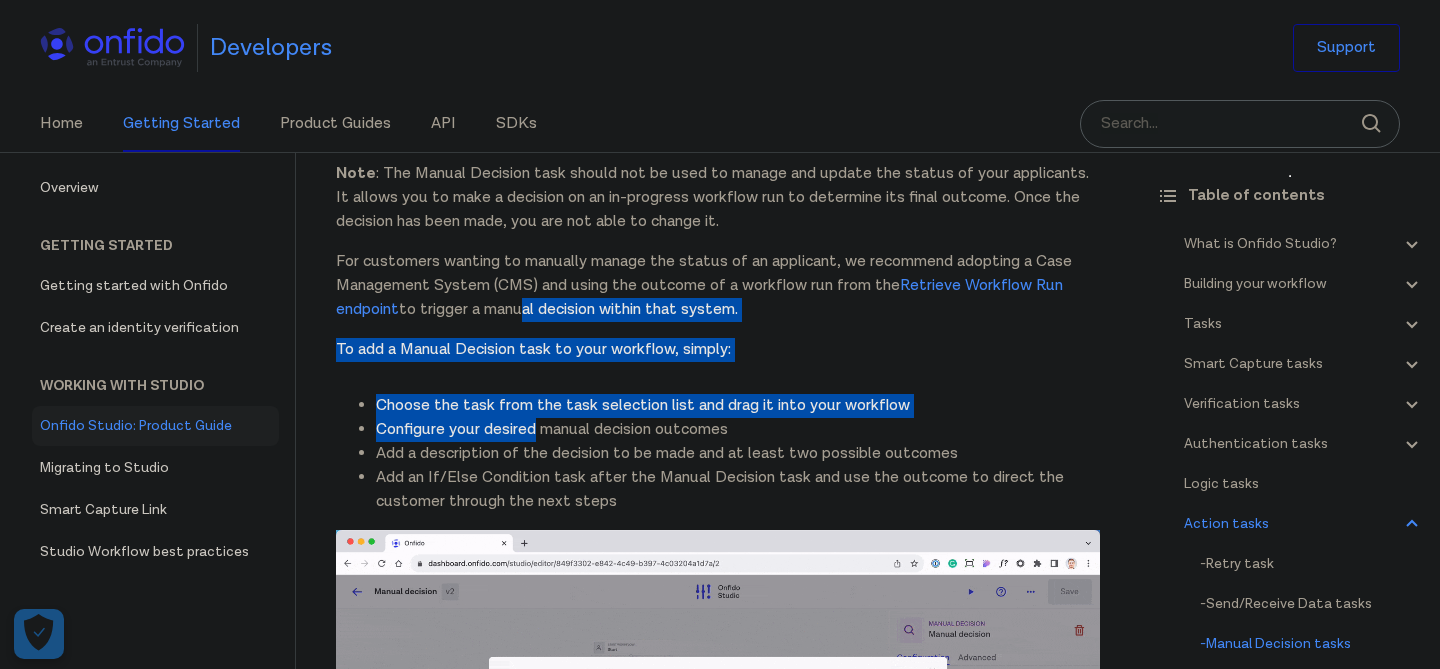 drag, startPoint x: 520, startPoint y: 372, endPoint x: 541, endPoint y: 505, distance: 134.64769 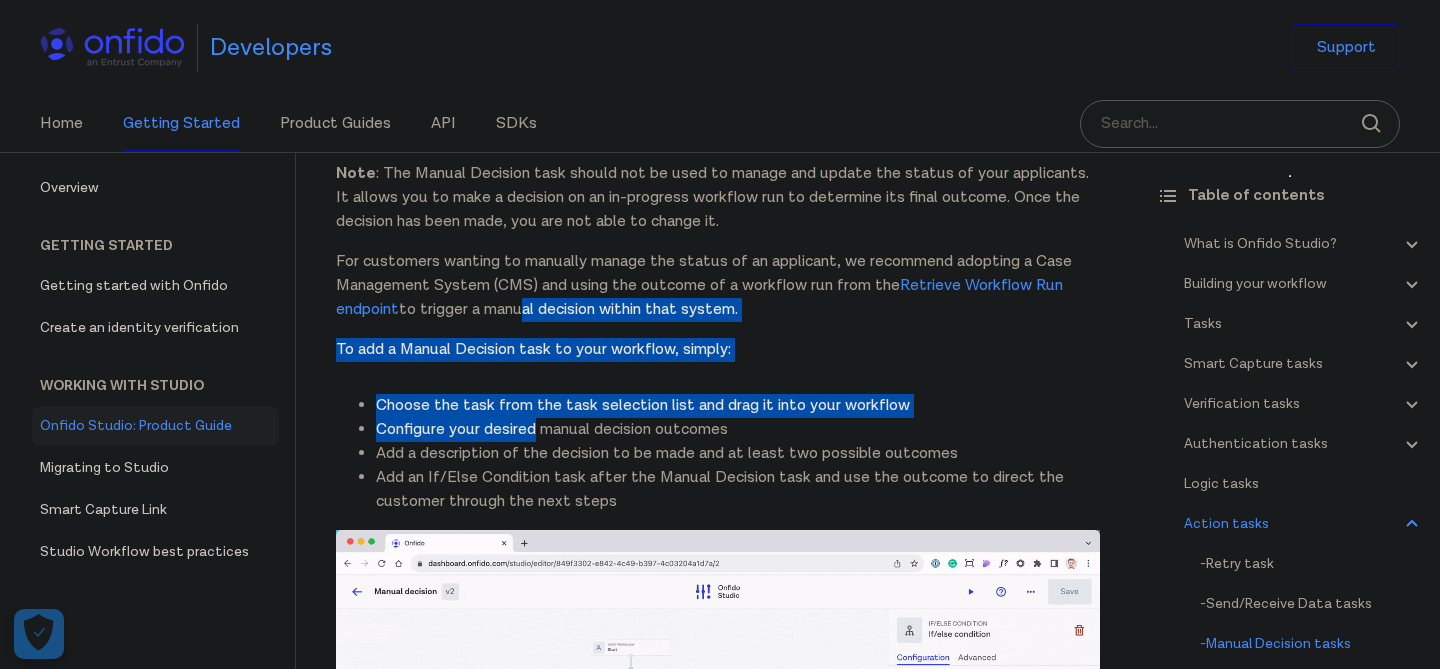 click on "Onfido Studio
What is Onfido Studio?
Onfido Studio is a tool for building, managing, and deploying identity verification journeys. Build workflows visually using our no-code Workflow Builder tool, in a format similar to flow charts or process diagrams.
Onfido Studio offers a number of benefits including:
Automated, smart decision making through no-code workflows
Customized and flexible user verification flows
Scalability to new markets and user requirements
Onfido Studio's main components are: The Workflow Builder, Workflows, Workflow Runs, Smart Capture and our Verification Suite.
The Workflow Builder
The Workflow Builder is the interface for creating and managing workflows, available directly through the Onfido Dashboard. It's a no-code, drag and drop interface that allows you to build, maintain and update workflows seamlessly without the need for developer involvement.
Workflows
An example of a simple workflow
Workflow Runs
input data
below API reference .
." at bounding box center (718, -8808) 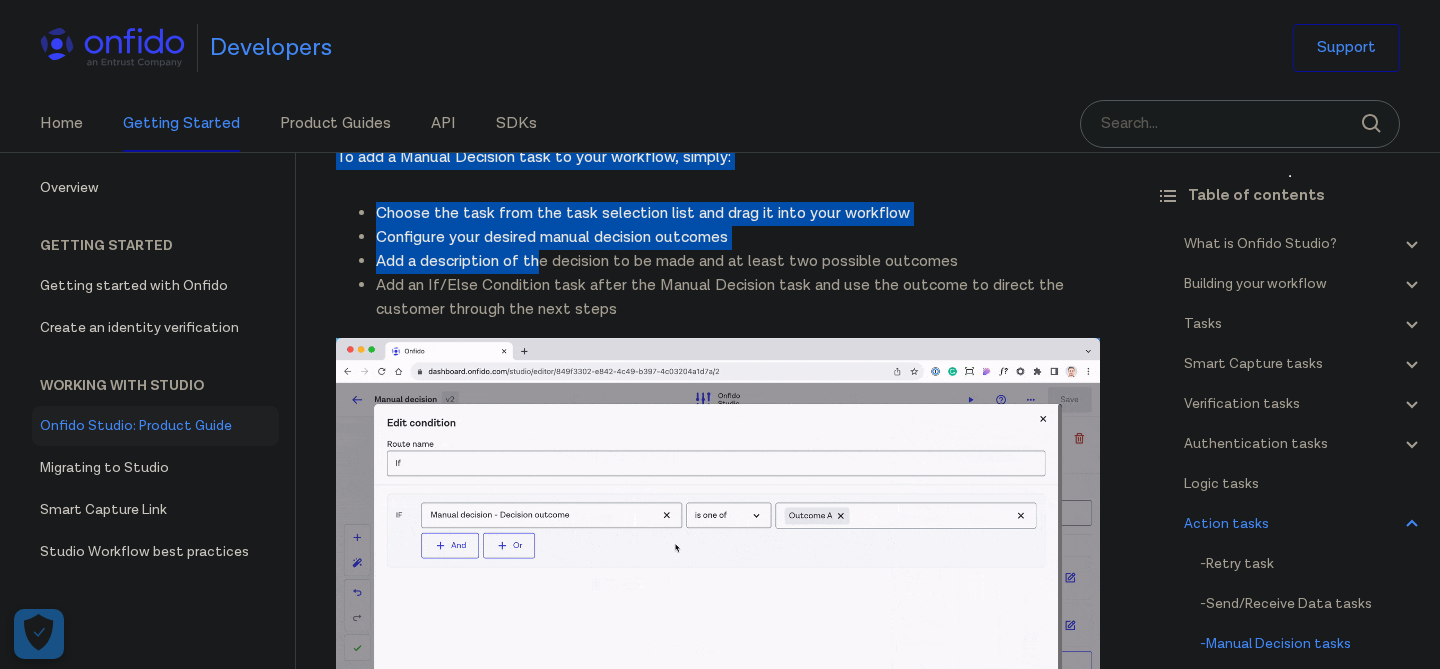scroll, scrollTop: 34095, scrollLeft: 0, axis: vertical 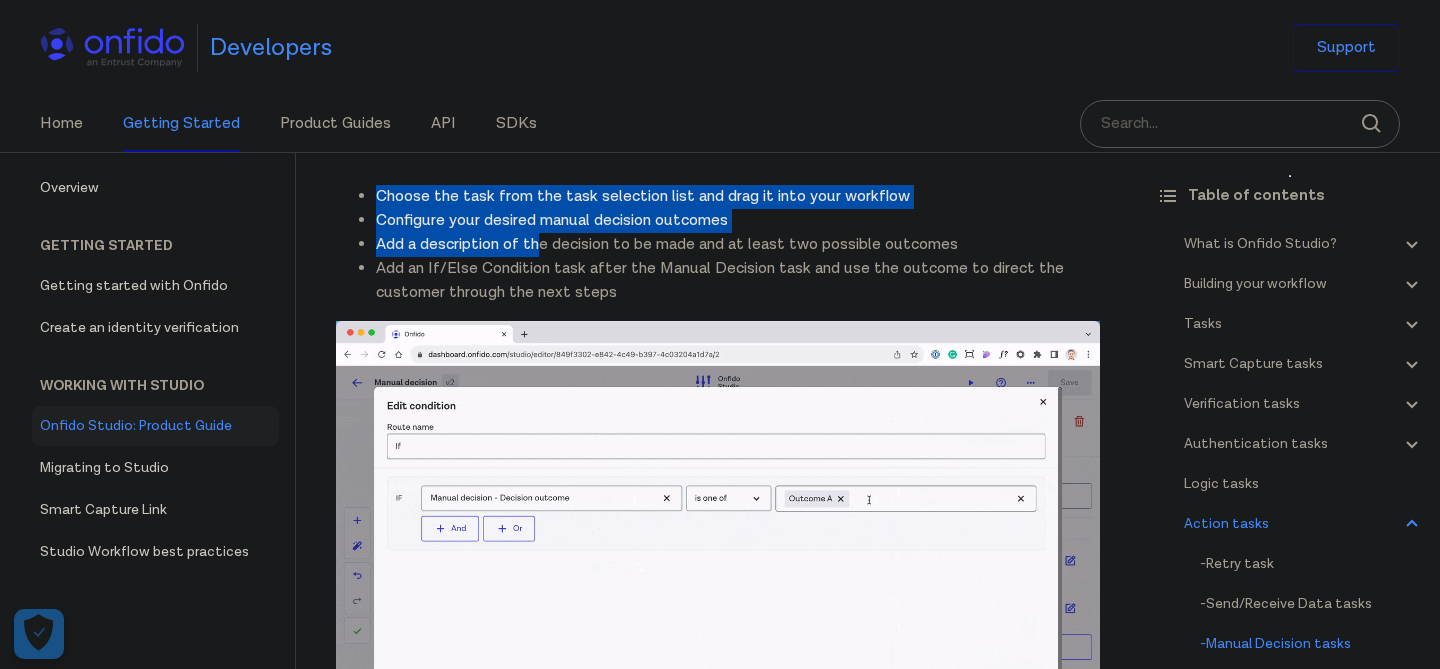 click on "Configure your desired manual decision outcomes" at bounding box center [738, 221] 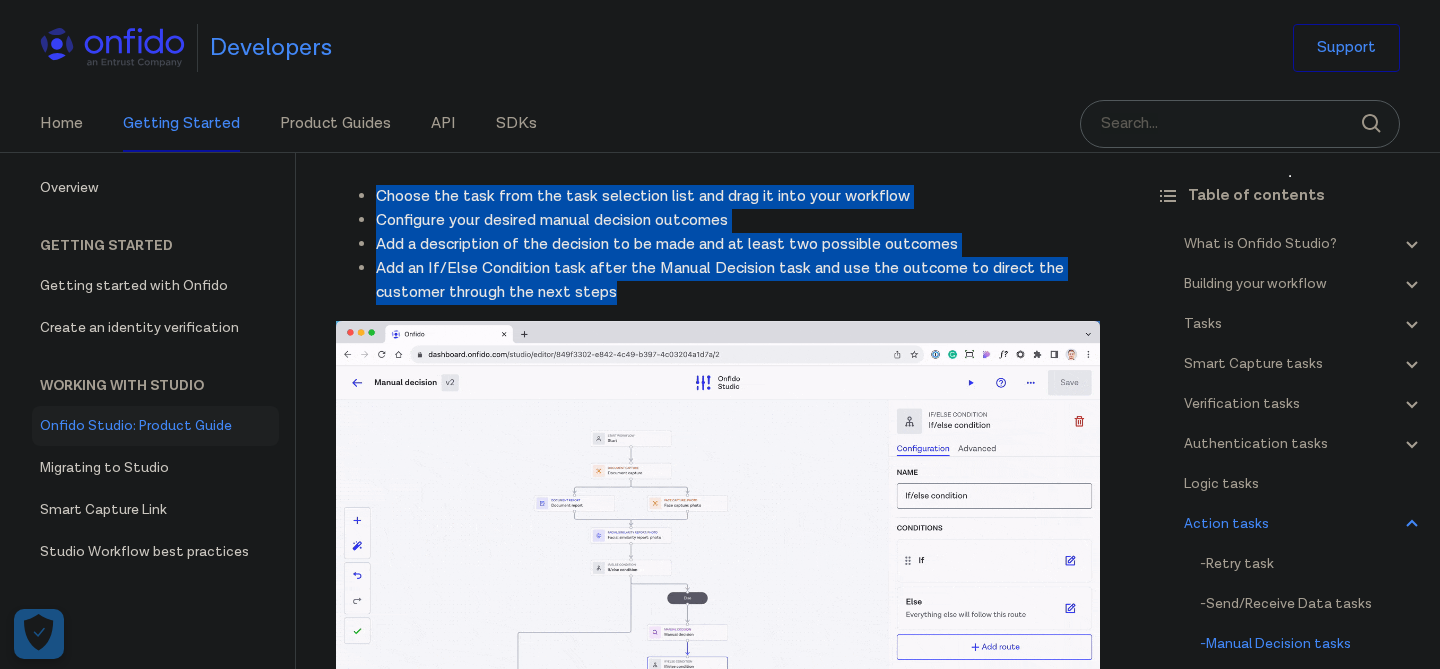 drag, startPoint x: 651, startPoint y: 356, endPoint x: 671, endPoint y: 205, distance: 152.31874 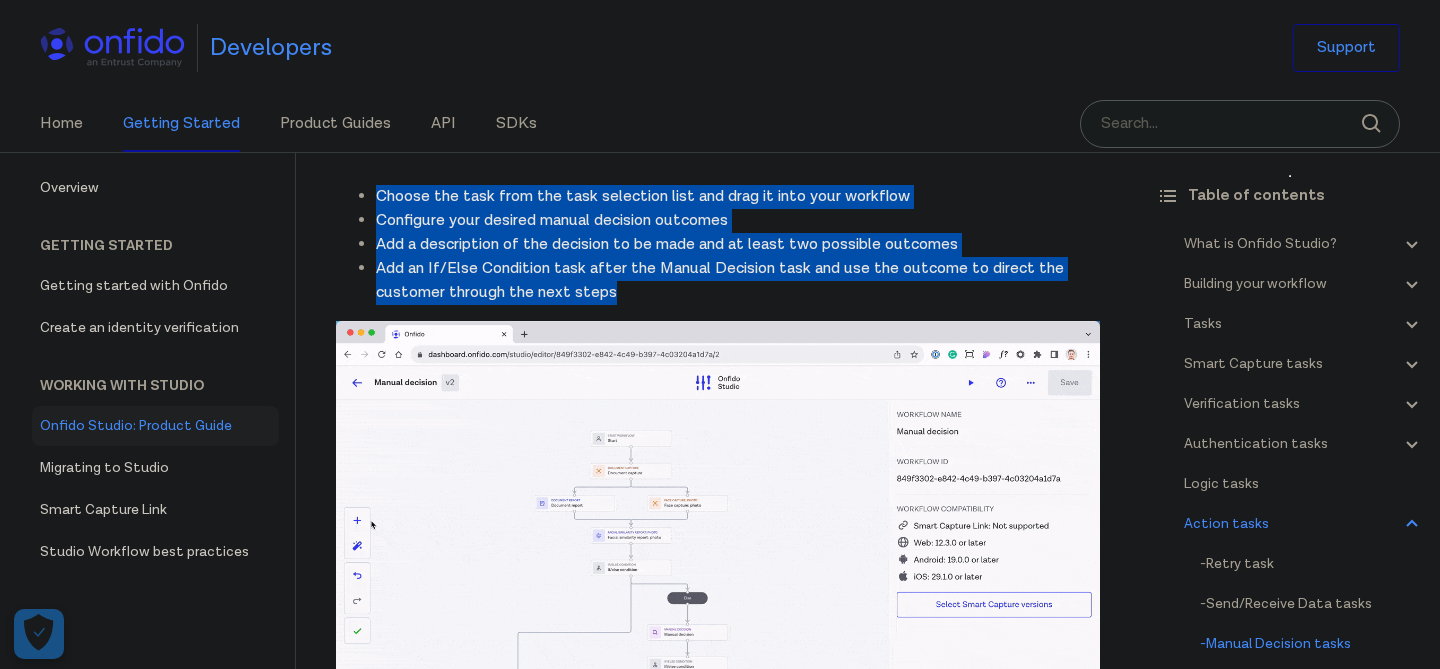 click on "Onfido Studio
What is Onfido Studio?
Onfido Studio is a tool for building, managing, and deploying identity verification journeys. Build workflows visually using our no-code Workflow Builder tool, in a format similar to flow charts or process diagrams.
Onfido Studio offers a number of benefits including:
Automated, smart decision making through no-code workflows
Customized and flexible user verification flows
Scalability to new markets and user requirements
Onfido Studio's main components are: The Workflow Builder, Workflows, Workflow Runs, Smart Capture and our Verification Suite.
The Workflow Builder
The Workflow Builder is the interface for creating and managing workflows, available directly through the Onfido Dashboard. It's a no-code, drag and drop interface that allows you to build, maintain and update workflows seamlessly without the need for developer involvement.
Workflows
An example of a simple workflow
Workflow Runs
input data
below API reference .
." at bounding box center (718, -9017) 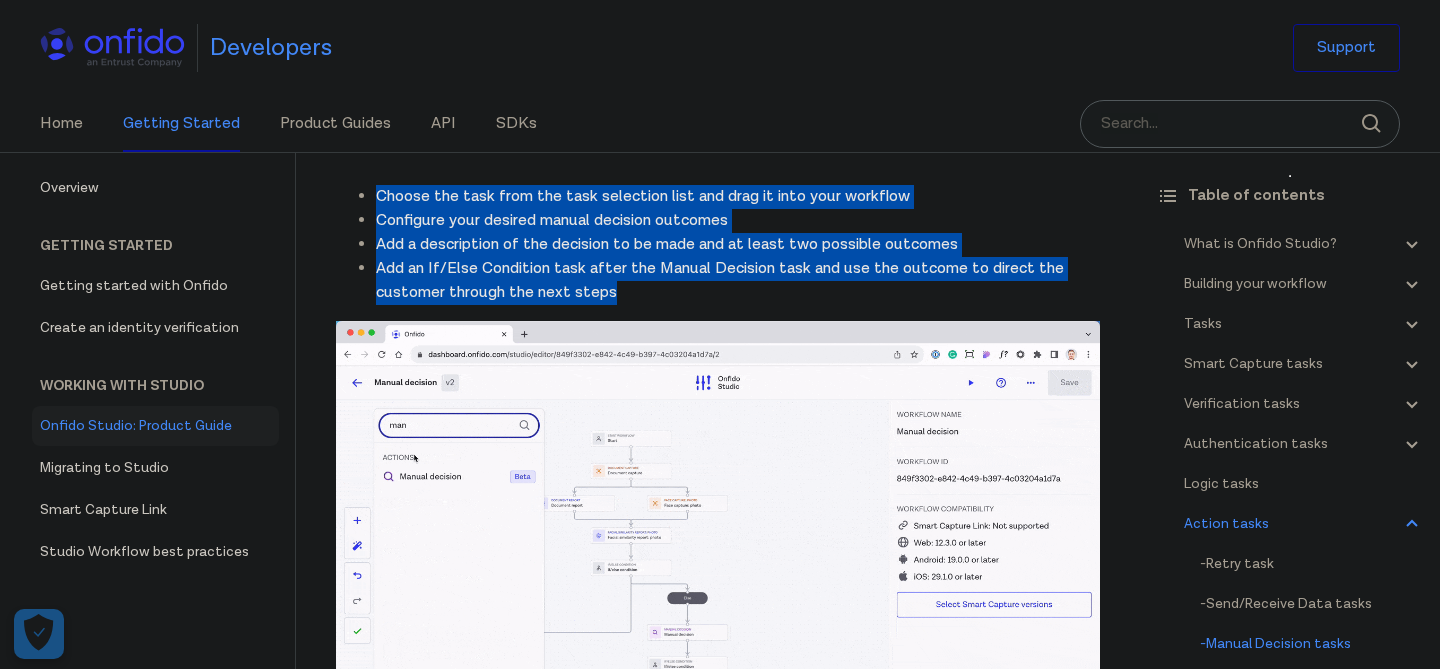 click on "Configure your desired manual decision outcomes" at bounding box center (738, 221) 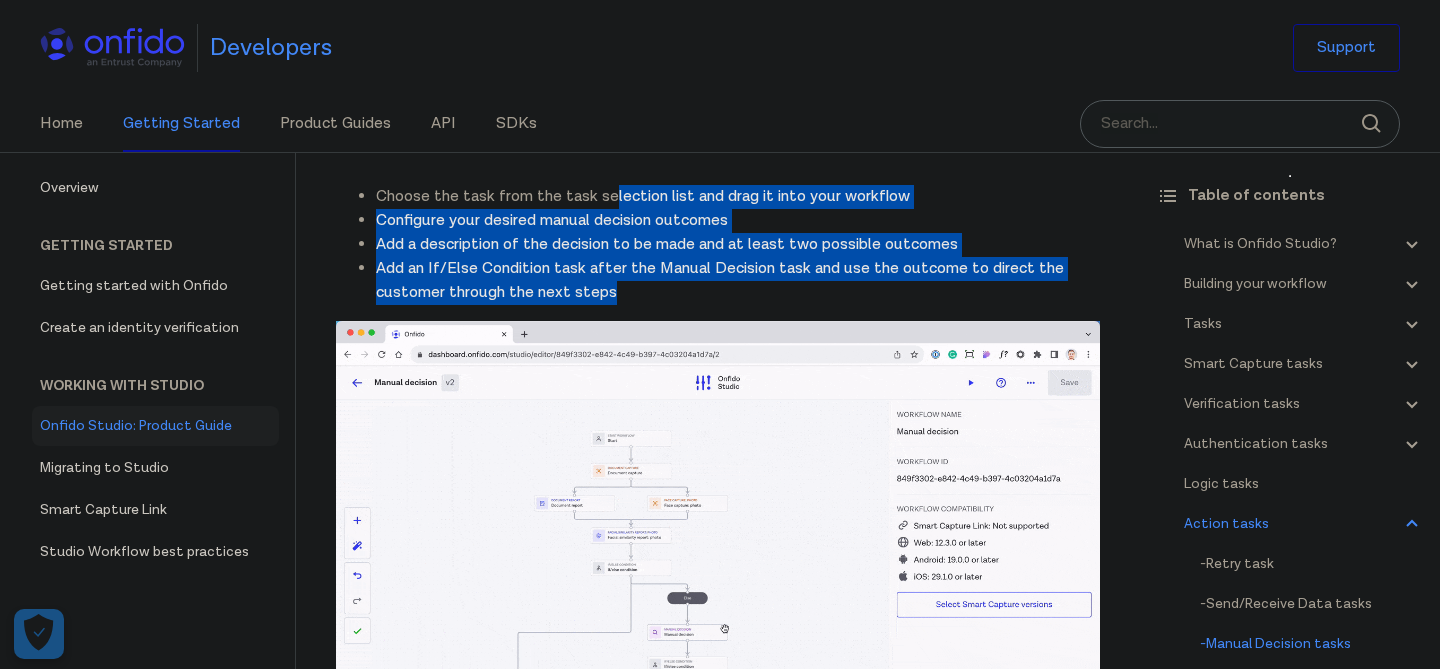 drag, startPoint x: 615, startPoint y: 255, endPoint x: 651, endPoint y: 368, distance: 118.595955 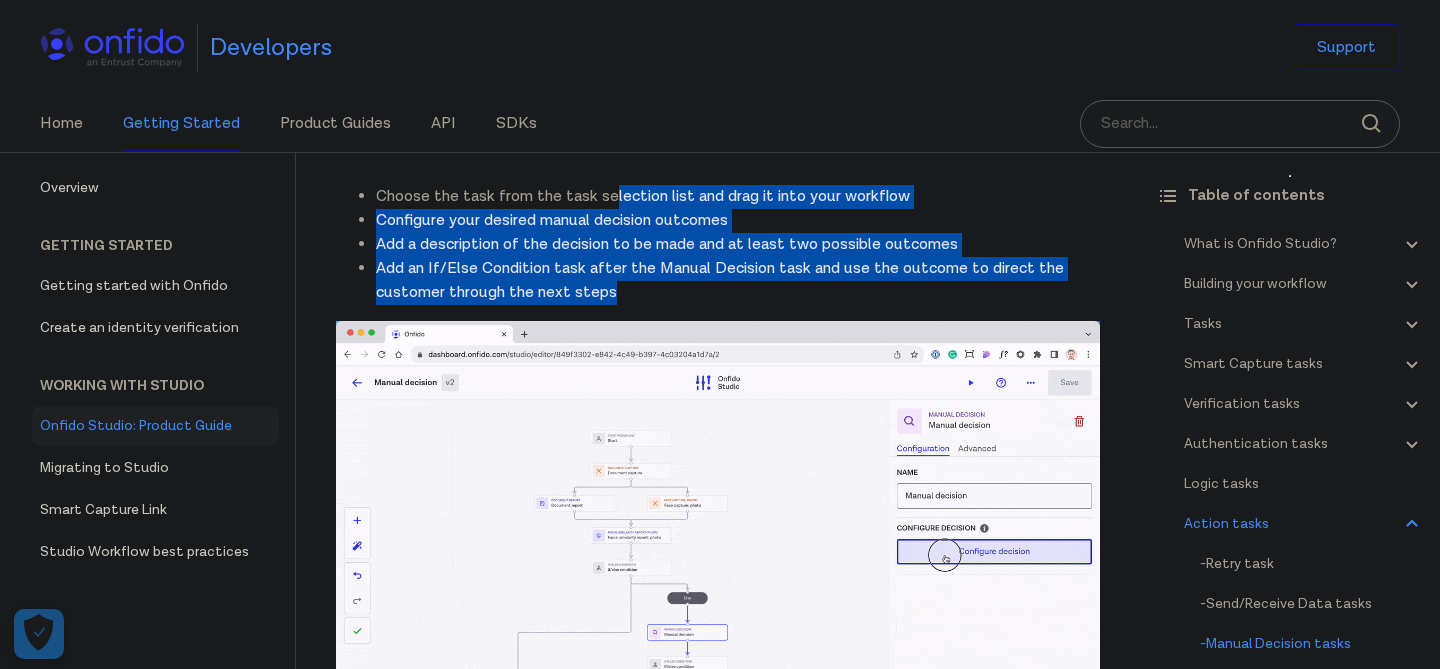 click on "Onfido Studio
What is Onfido Studio?
Onfido Studio is a tool for building, managing, and deploying identity verification journeys. Build workflows visually using our no-code Workflow Builder tool, in a format similar to flow charts or process diagrams.
Onfido Studio offers a number of benefits including:
Automated, smart decision making through no-code workflows
Customized and flexible user verification flows
Scalability to new markets and user requirements
Onfido Studio's main components are: The Workflow Builder, Workflows, Workflow Runs, Smart Capture and our Verification Suite.
The Workflow Builder
The Workflow Builder is the interface for creating and managing workflows, available directly through the Onfido Dashboard. It's a no-code, drag and drop interface that allows you to build, maintain and update workflows seamlessly without the need for developer involvement.
Workflows
An example of a simple workflow
Workflow Runs
input data
below API reference .
." at bounding box center [718, -9017] 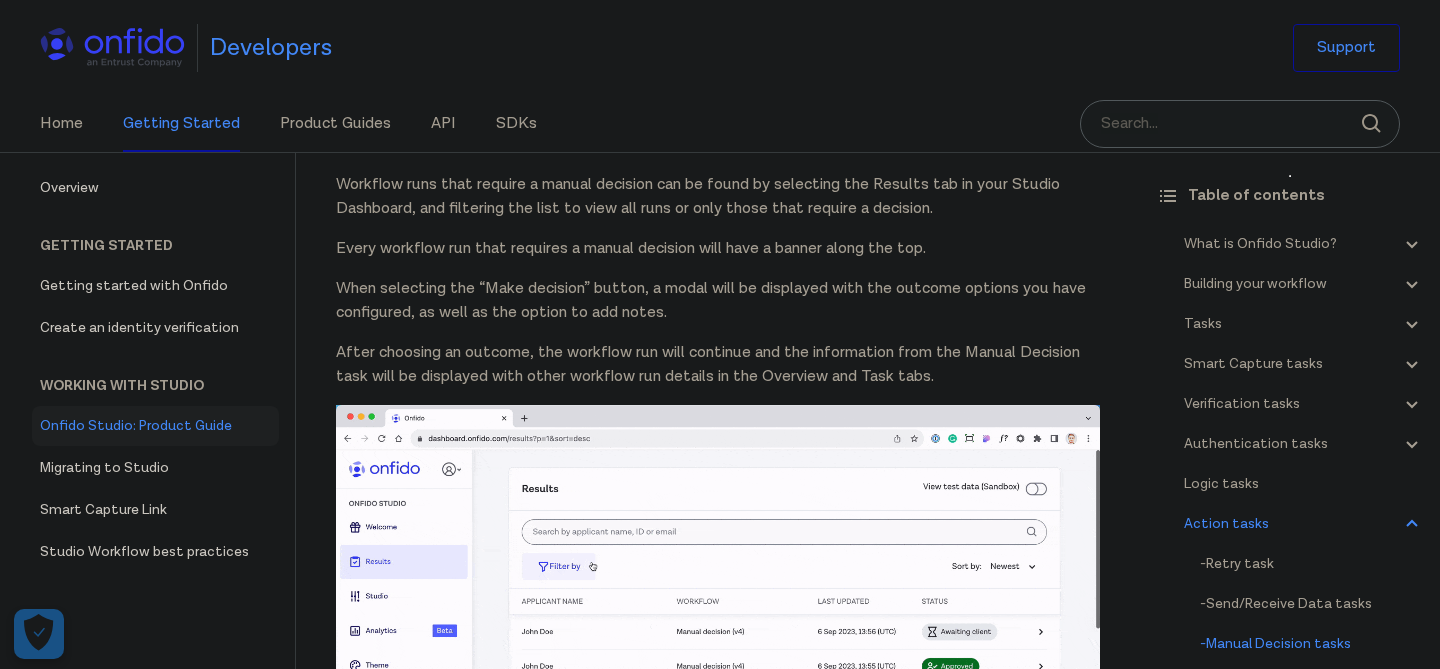 scroll, scrollTop: 34814, scrollLeft: 0, axis: vertical 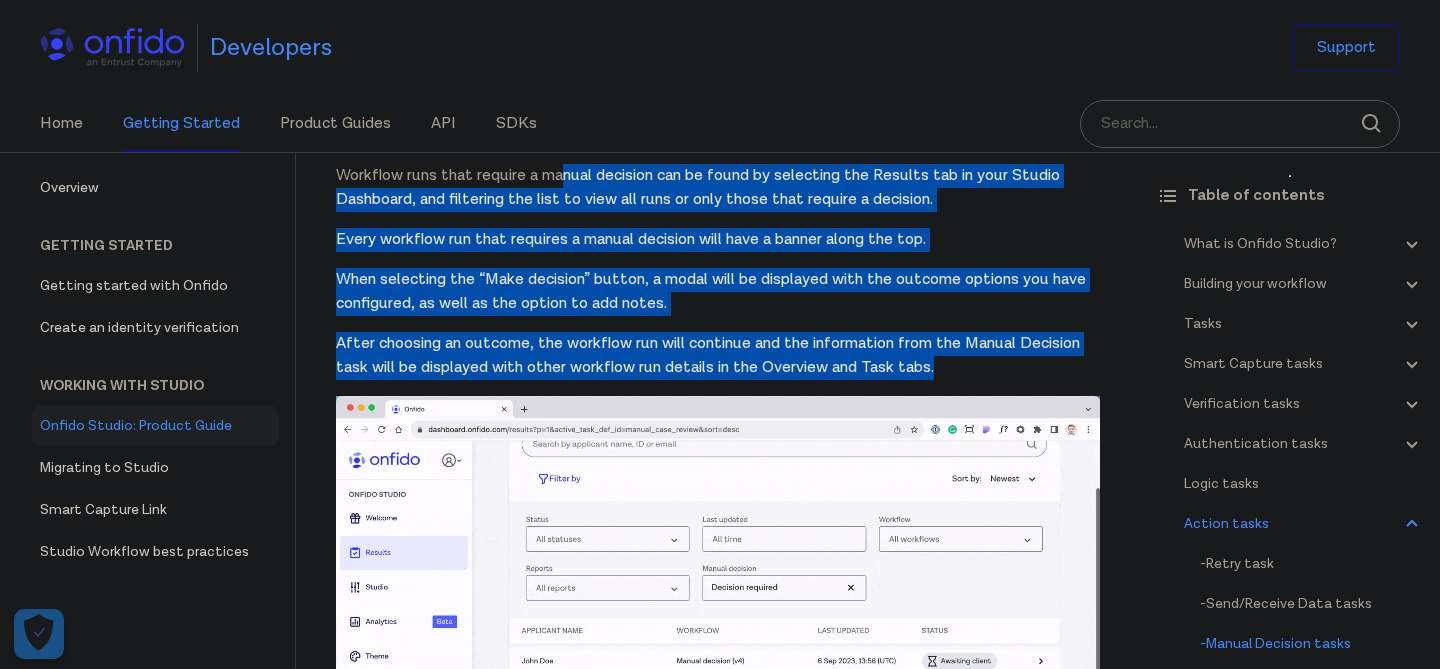 drag, startPoint x: 569, startPoint y: 238, endPoint x: 544, endPoint y: 442, distance: 205.52615 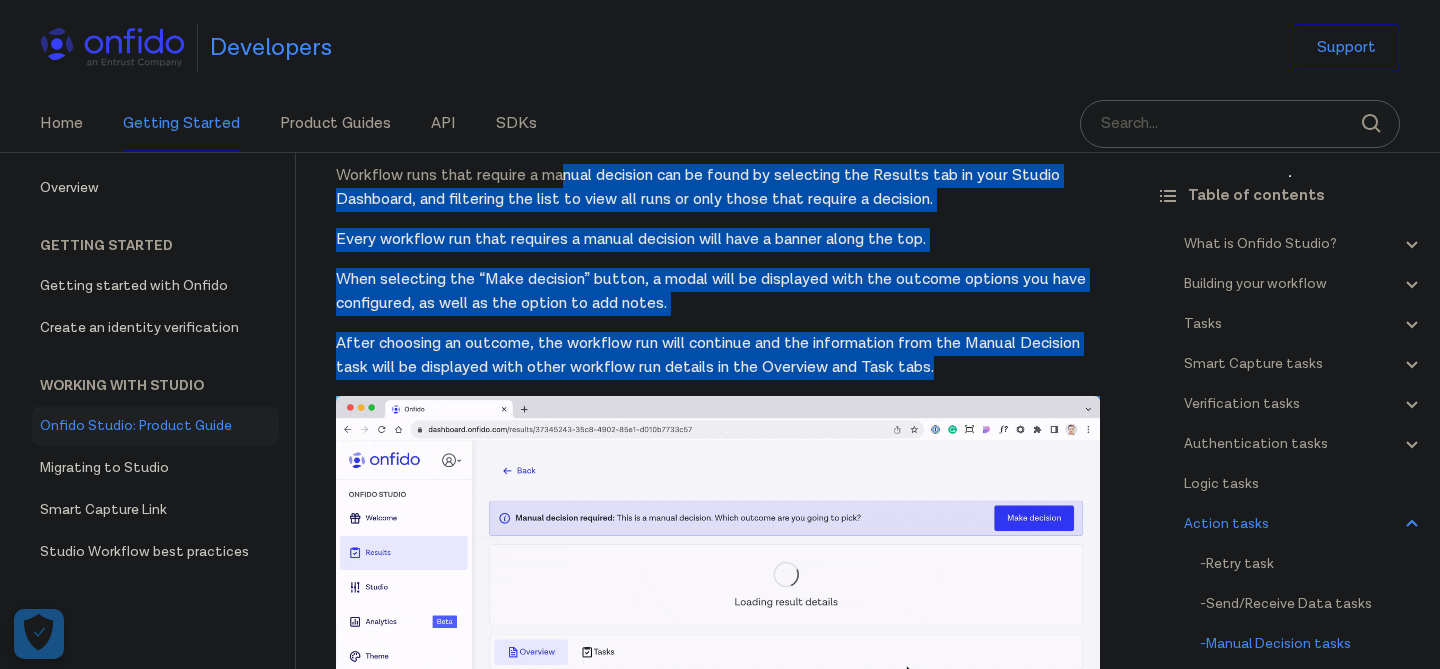 click on "Onfido Studio
What is Onfido Studio?
Onfido Studio is a tool for building, managing, and deploying identity verification journeys. Build workflows visually using our no-code Workflow Builder tool, in a format similar to flow charts or process diagrams.
Onfido Studio offers a number of benefits including:
Automated, smart decision making through no-code workflows
Customized and flexible user verification flows
Scalability to new markets and user requirements
Onfido Studio's main components are: The Workflow Builder, Workflows, Workflow Runs, Smart Capture and our Verification Suite.
The Workflow Builder
The Workflow Builder is the interface for creating and managing workflows, available directly through the Onfido Dashboard. It's a no-code, drag and drop interface that allows you to build, maintain and update workflows seamlessly without the need for developer involvement.
Workflows
An example of a simple workflow
Workflow Runs
input data
below API reference .
." at bounding box center (718, -9736) 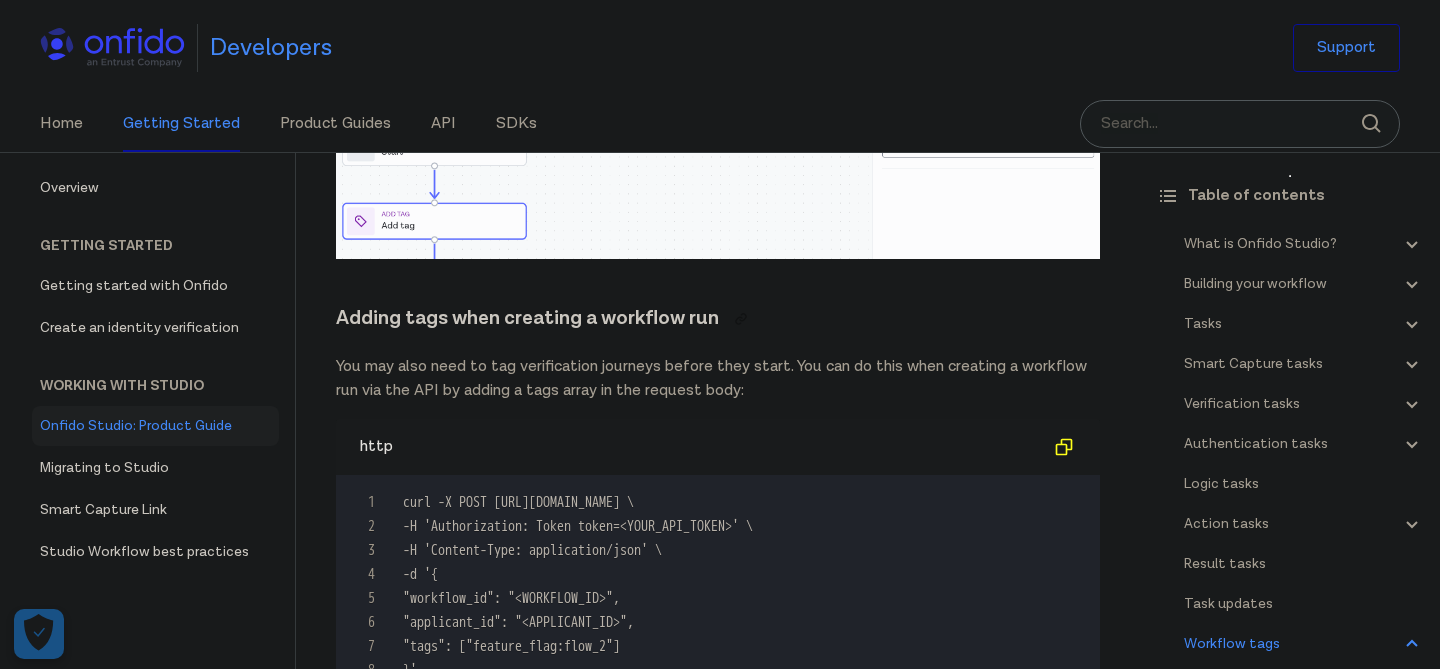 scroll, scrollTop: 38550, scrollLeft: 0, axis: vertical 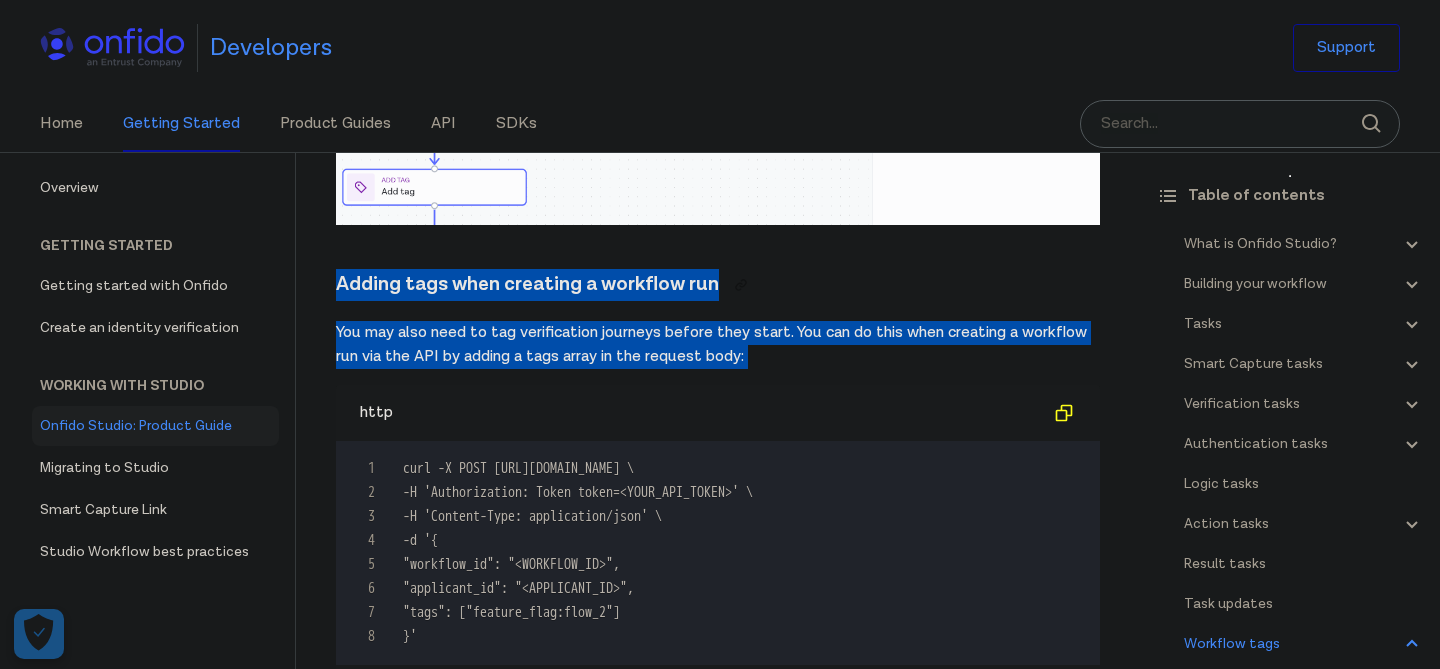 drag, startPoint x: 536, startPoint y: 451, endPoint x: 591, endPoint y: 318, distance: 143.92358 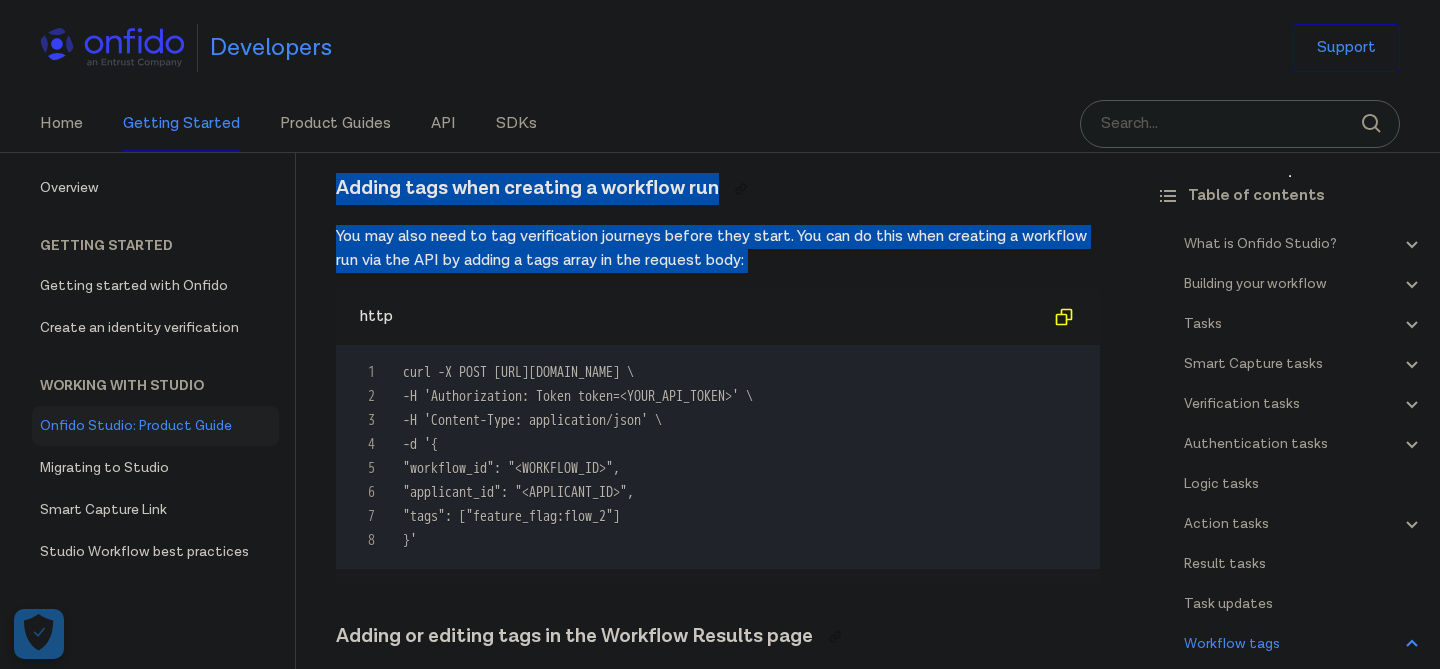 click on "http" at bounding box center (702, 317) 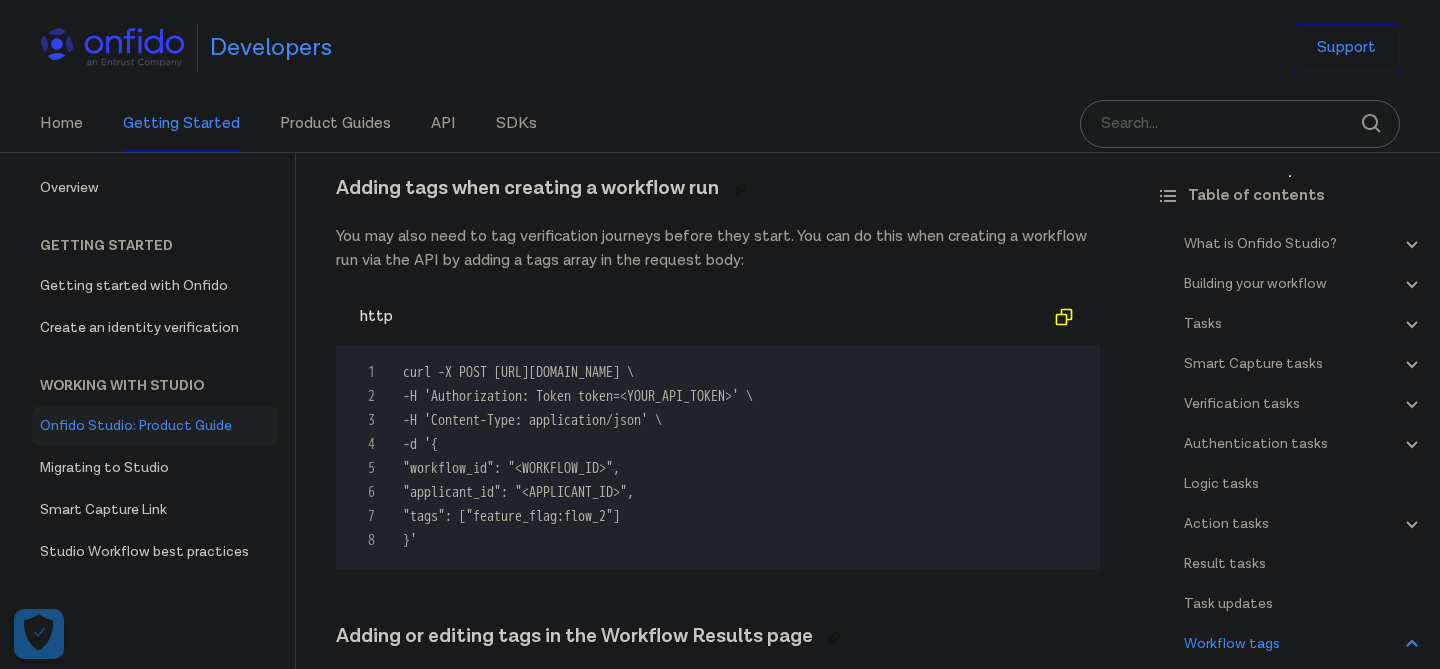 scroll, scrollTop: 38748, scrollLeft: 0, axis: vertical 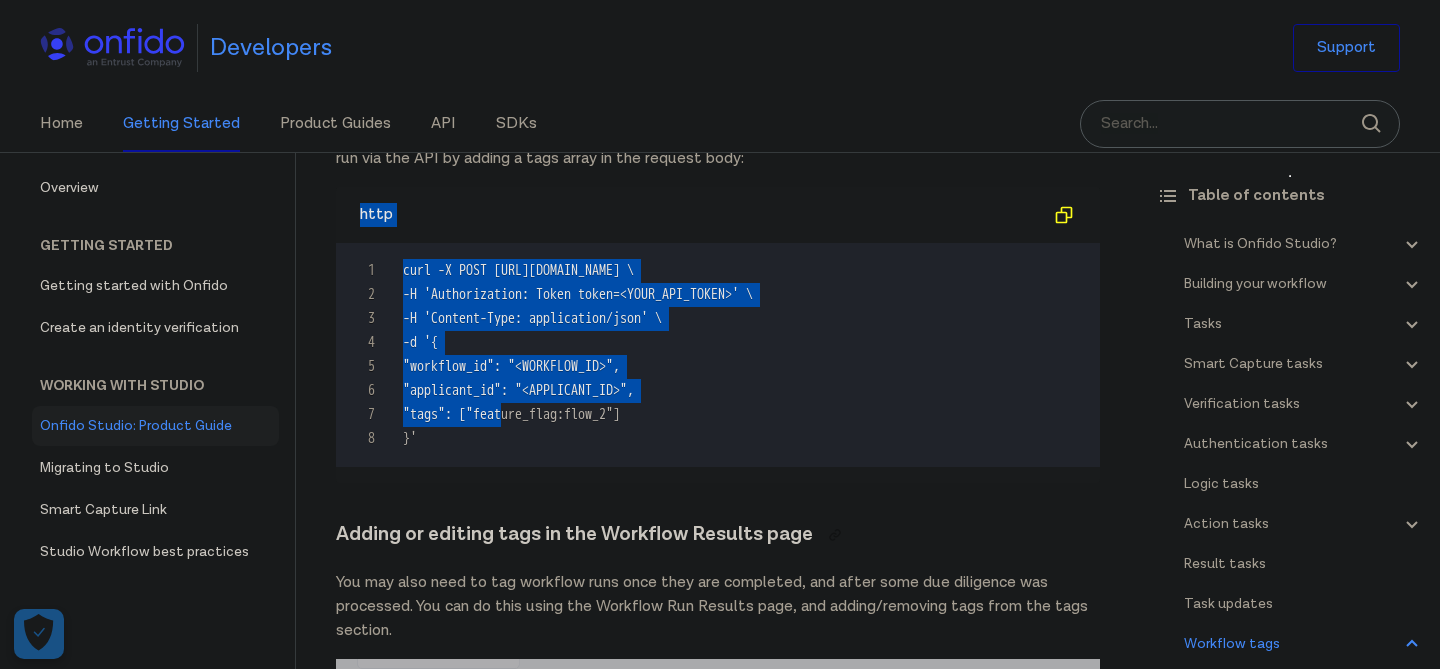 drag, startPoint x: 524, startPoint y: 479, endPoint x: 560, endPoint y: 255, distance: 226.87442 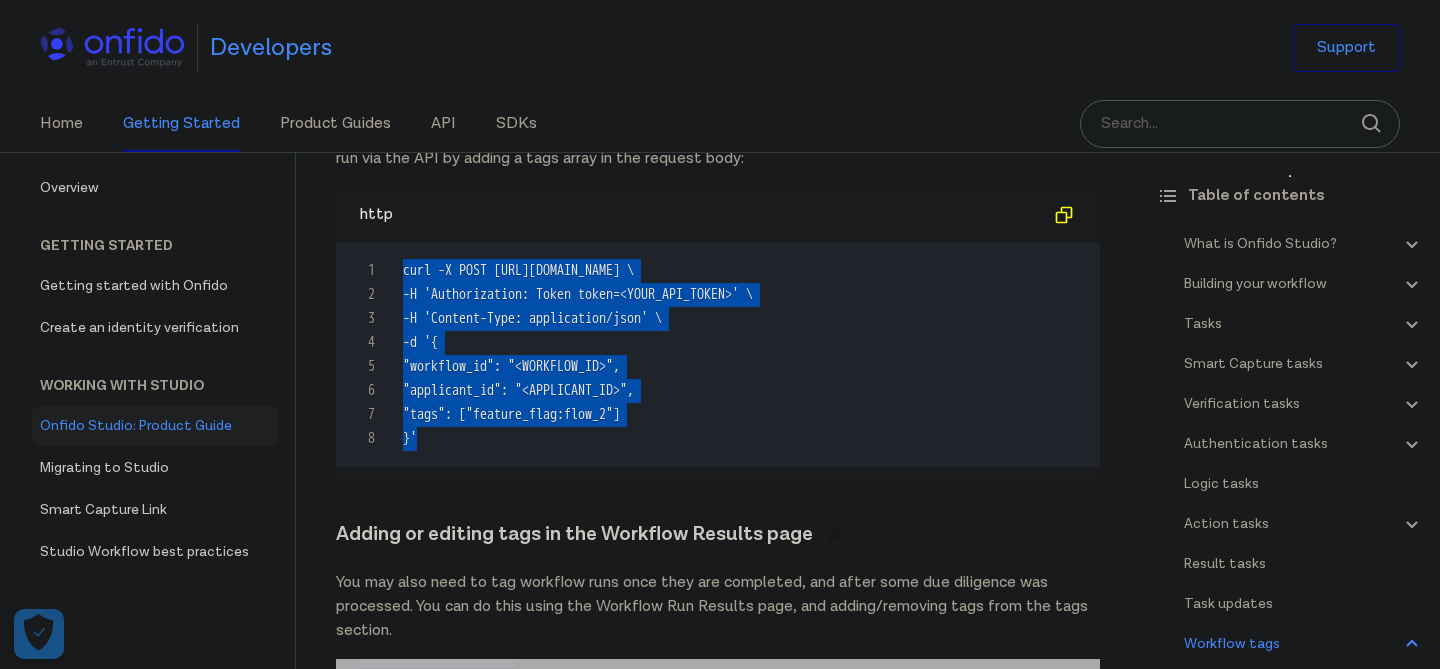 drag, startPoint x: 468, startPoint y: 490, endPoint x: 510, endPoint y: 303, distance: 191.65855 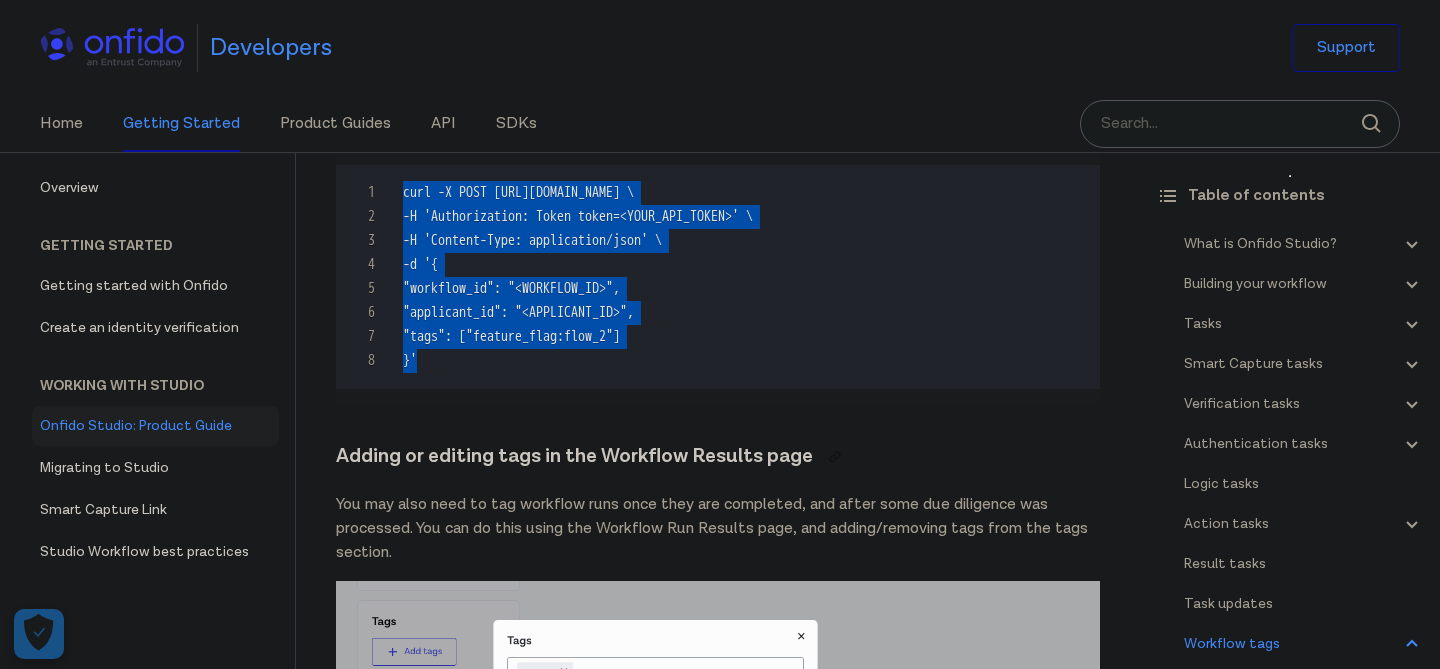 click on ""applicant_id": "<APPLICANT_ID>"," at bounding box center [518, 312] 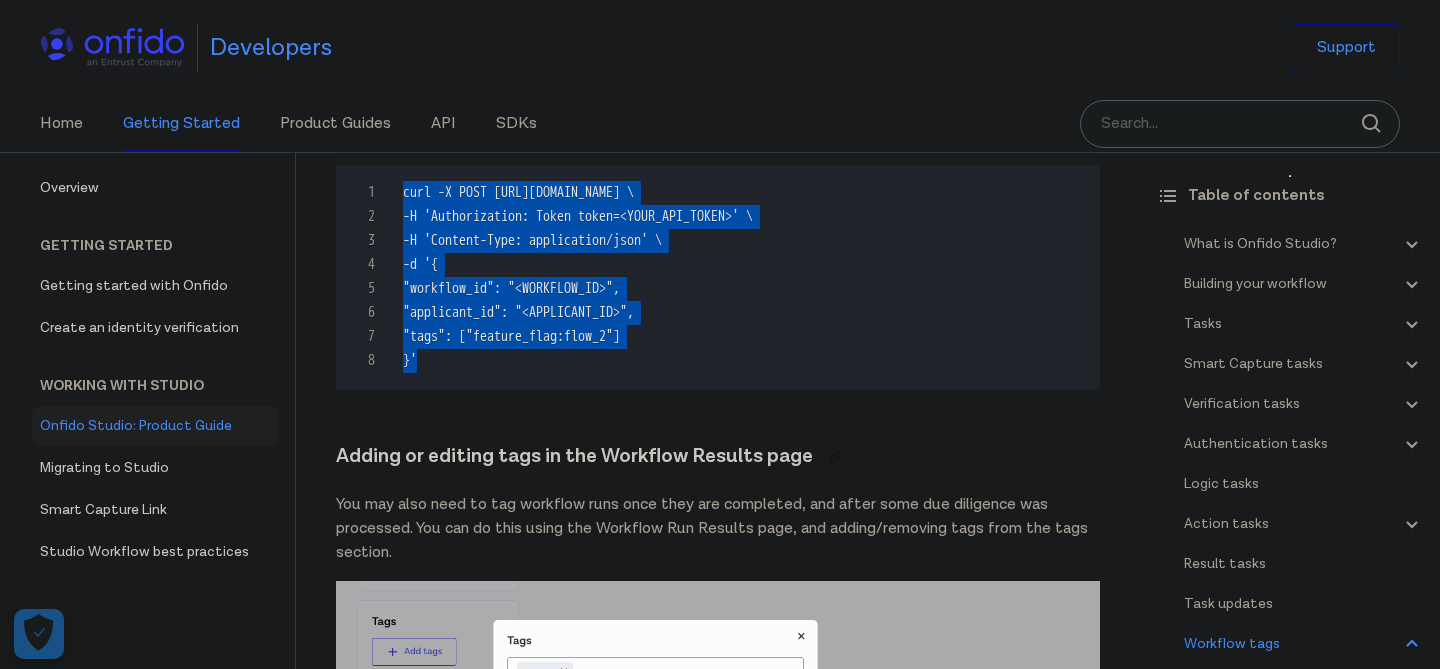 drag, startPoint x: 434, startPoint y: 445, endPoint x: 535, endPoint y: 210, distance: 255.78506 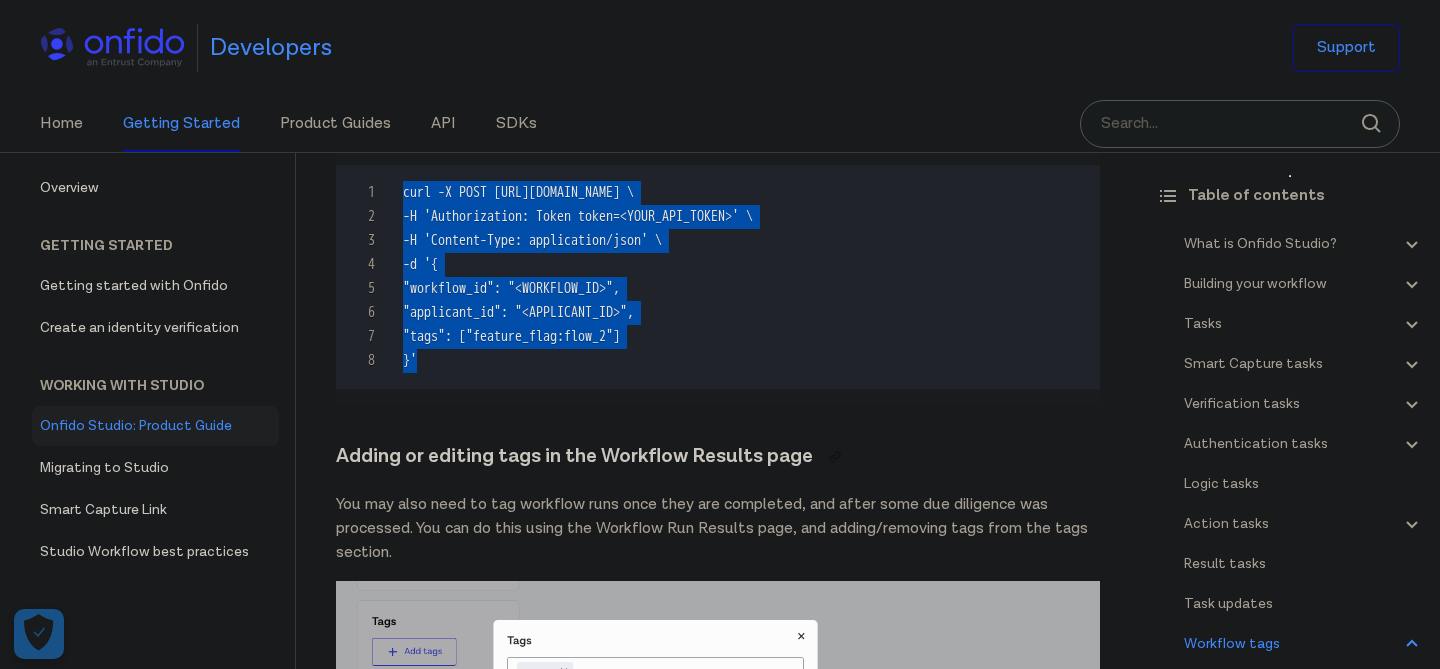 drag, startPoint x: 450, startPoint y: 411, endPoint x: 532, endPoint y: 235, distance: 194.16487 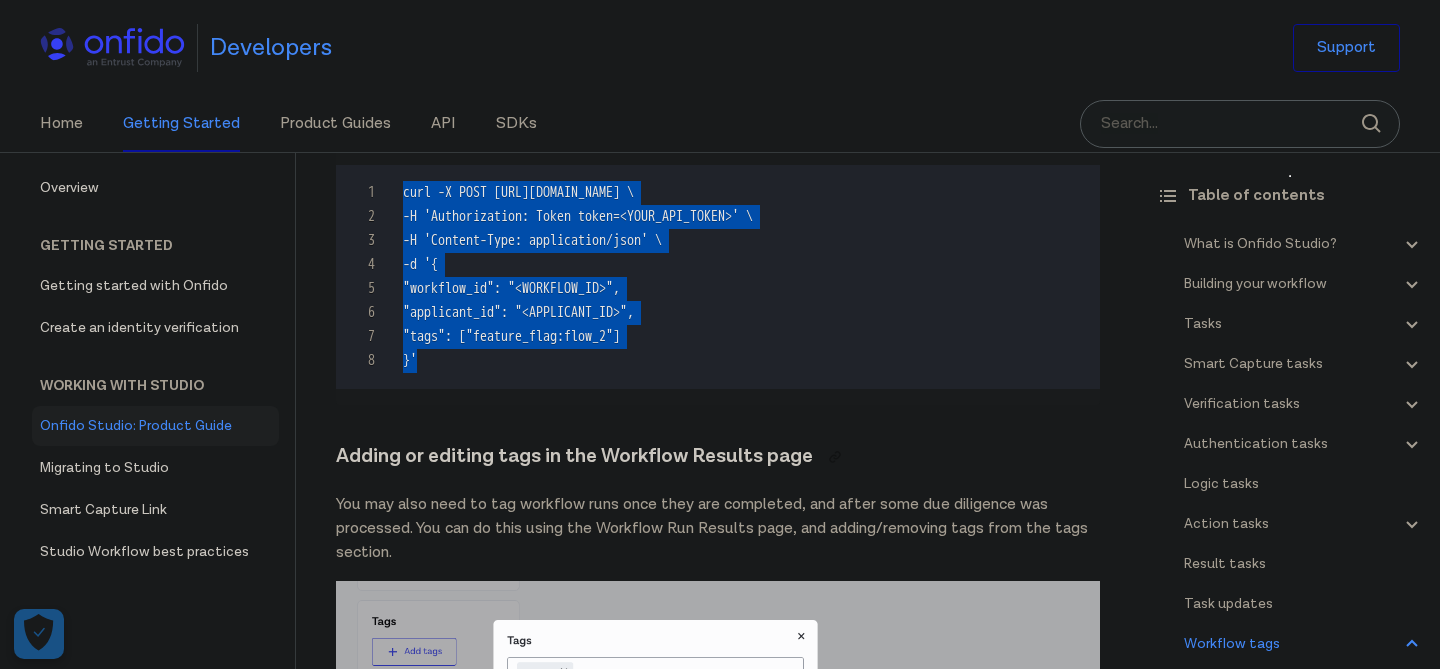 drag, startPoint x: 468, startPoint y: 431, endPoint x: 637, endPoint y: 211, distance: 277.41846 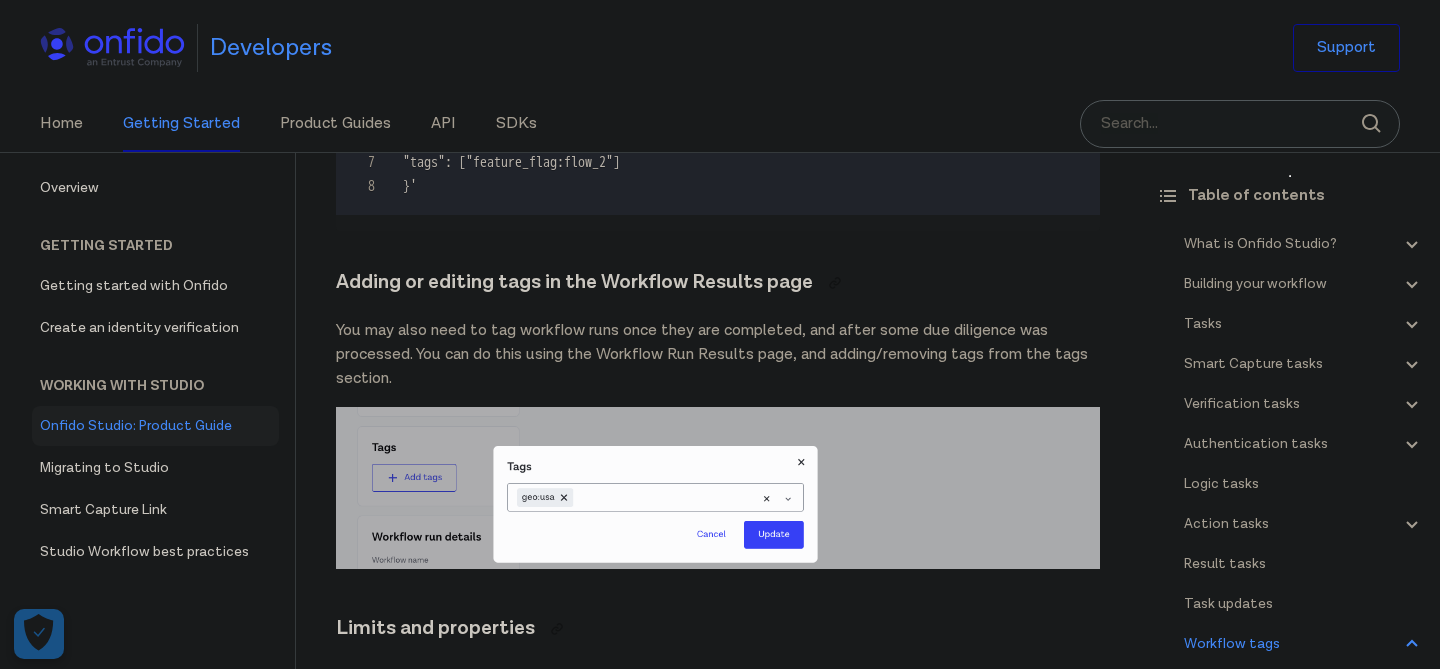 scroll, scrollTop: 39010, scrollLeft: 0, axis: vertical 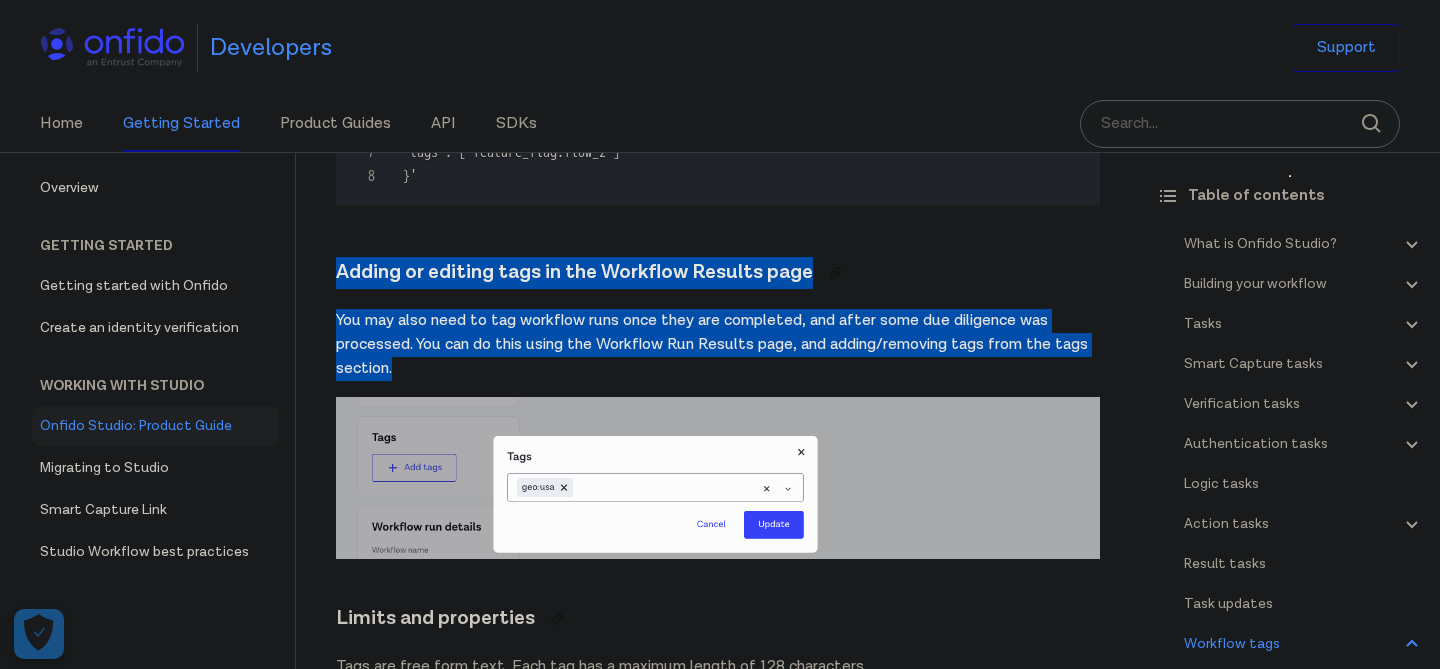 drag, startPoint x: 513, startPoint y: 444, endPoint x: 579, endPoint y: 289, distance: 168.46661 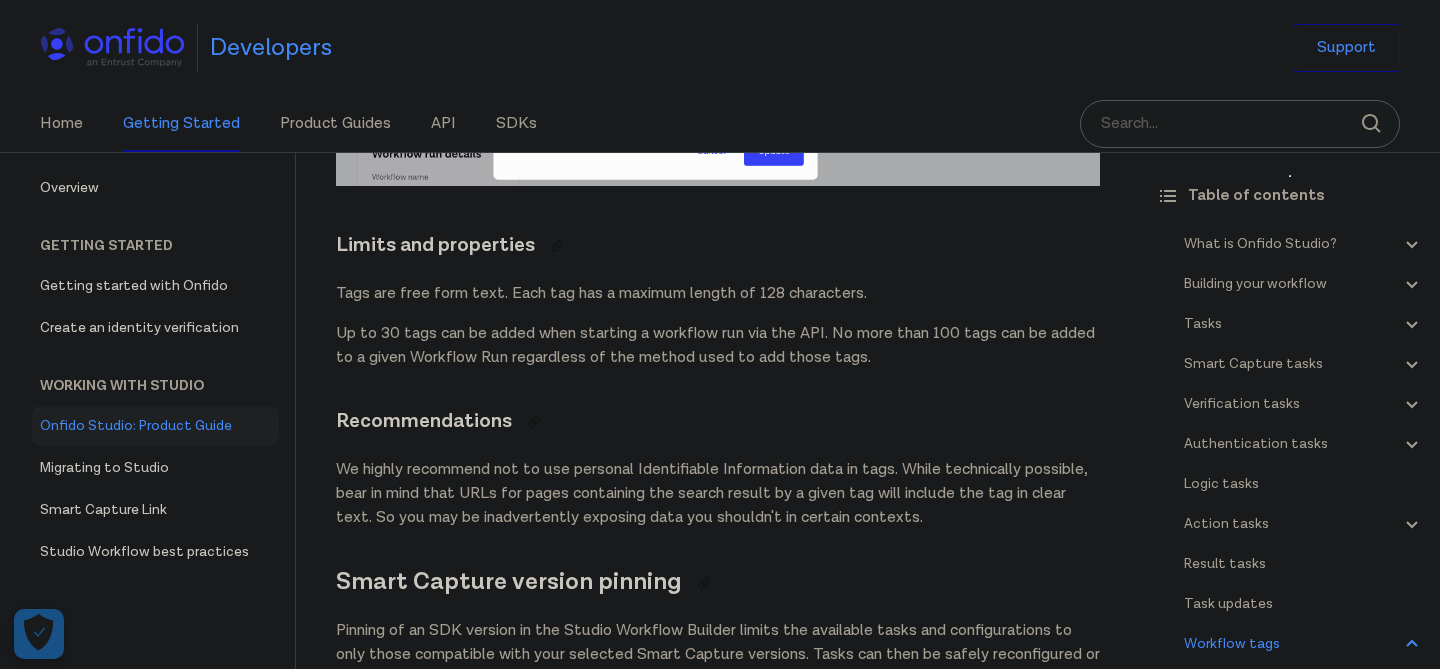 scroll, scrollTop: 39391, scrollLeft: 0, axis: vertical 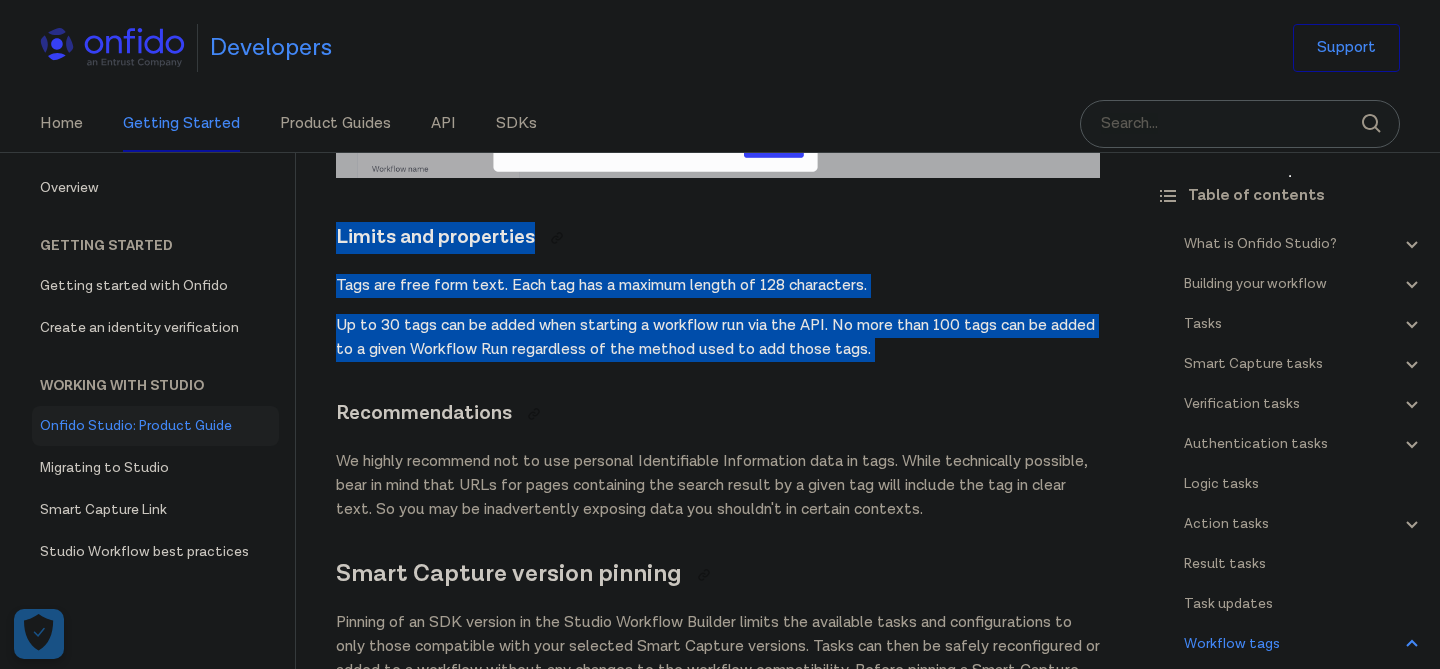 drag, startPoint x: 525, startPoint y: 442, endPoint x: 558, endPoint y: 270, distance: 175.13708 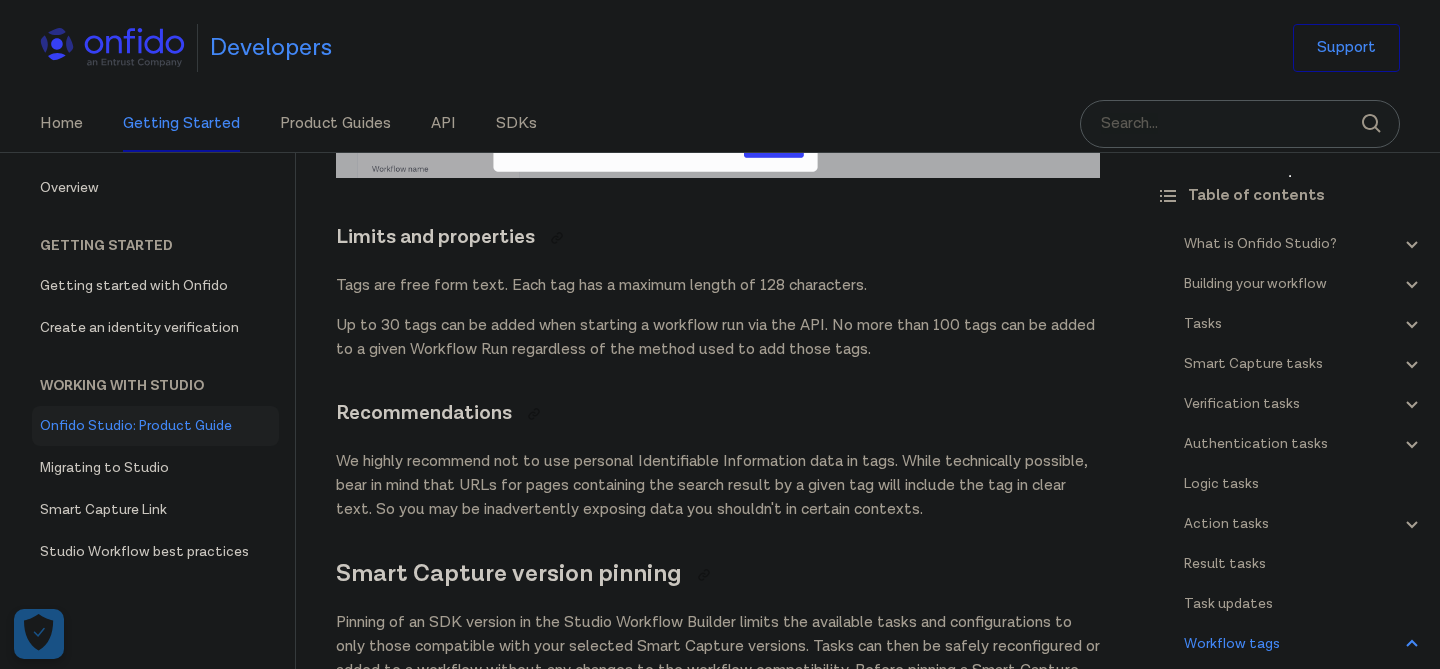 scroll, scrollTop: 39463, scrollLeft: 0, axis: vertical 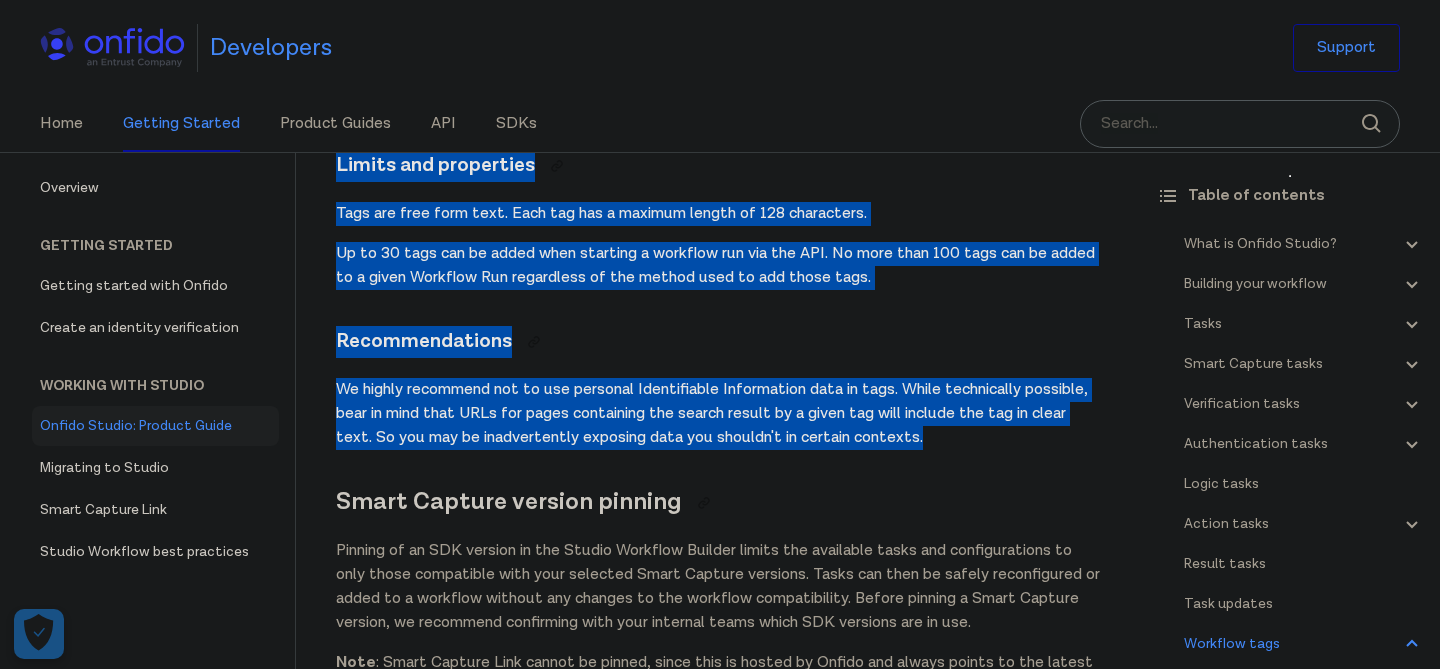 drag, startPoint x: 487, startPoint y: 504, endPoint x: 703, endPoint y: 178, distance: 391.06522 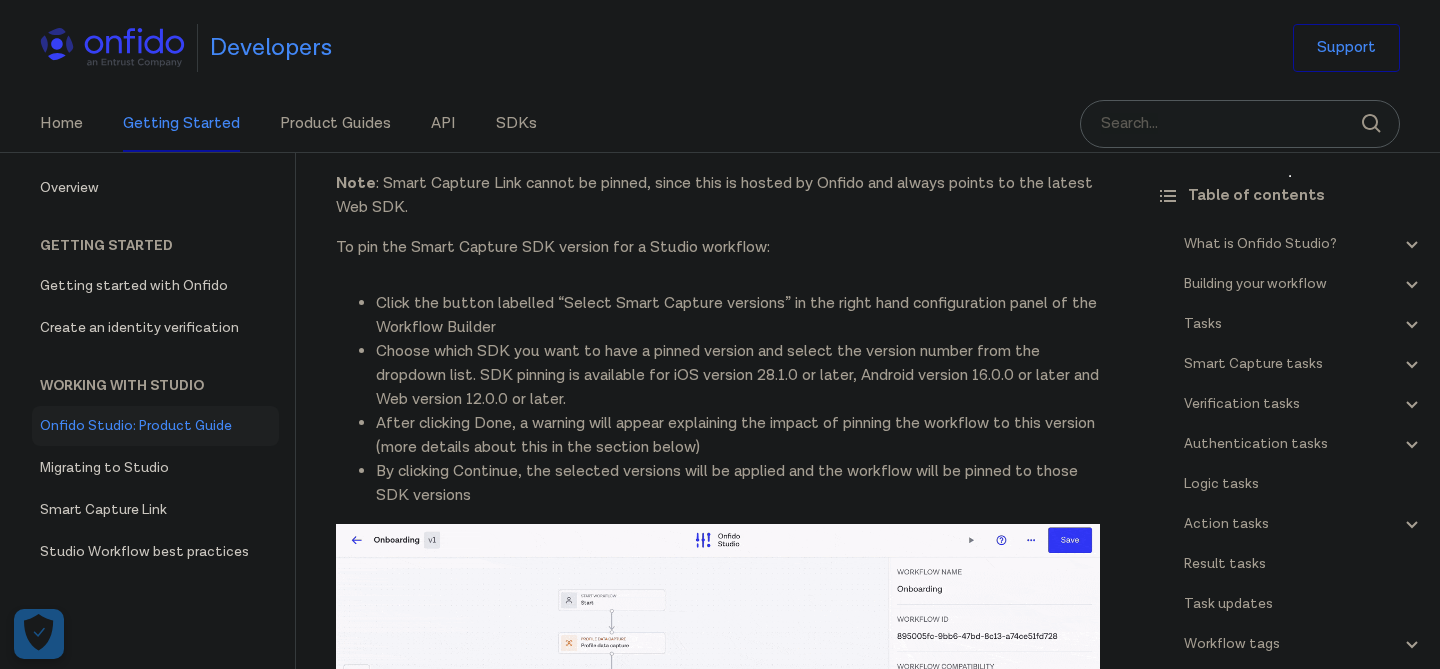 scroll, scrollTop: 39982, scrollLeft: 0, axis: vertical 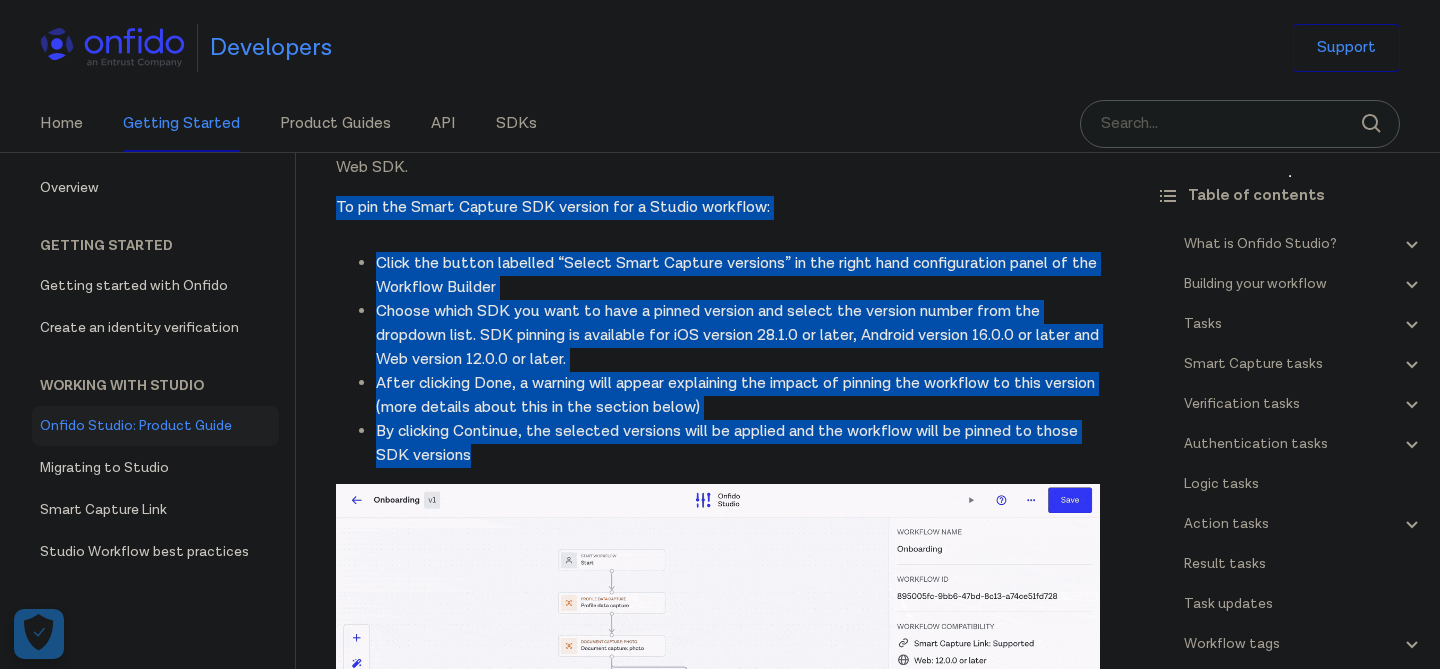 drag, startPoint x: 543, startPoint y: 521, endPoint x: 639, endPoint y: 214, distance: 321.65976 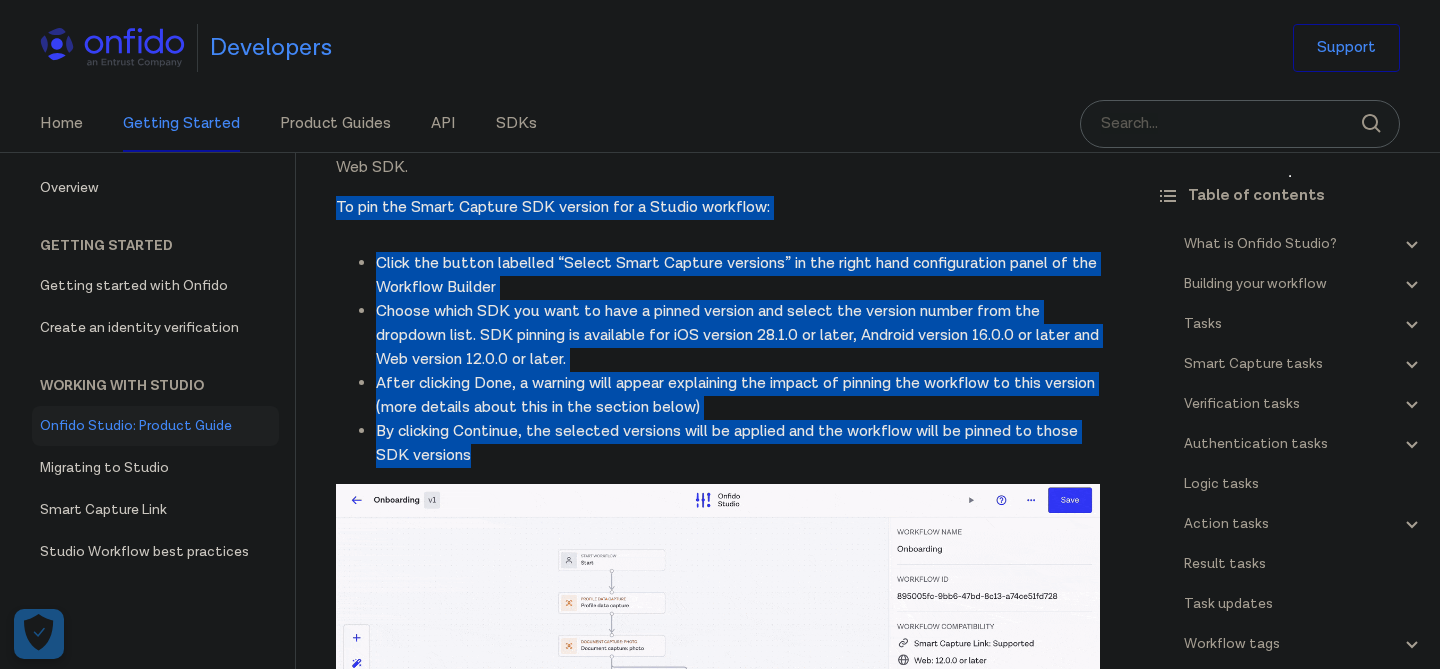 click on "Onfido Studio
What is Onfido Studio?
Onfido Studio is a tool for building, managing, and deploying identity verification journeys. Build workflows visually using our no-code Workflow Builder tool, in a format similar to flow charts or process diagrams.
Onfido Studio offers a number of benefits including:
Automated, smart decision making through no-code workflows
Customized and flexible user verification flows
Scalability to new markets and user requirements
Onfido Studio's main components are: The Workflow Builder, Workflows, Workflow Runs, Smart Capture and our Verification Suite.
The Workflow Builder
The Workflow Builder is the interface for creating and managing workflows, available directly through the Onfido Dashboard. It's a no-code, drag and drop interface that allows you to build, maintain and update workflows seamlessly without the need for developer involvement.
Workflows
An example of a simple workflow
Workflow Runs
input data
below API reference .
." at bounding box center [718, -14904] 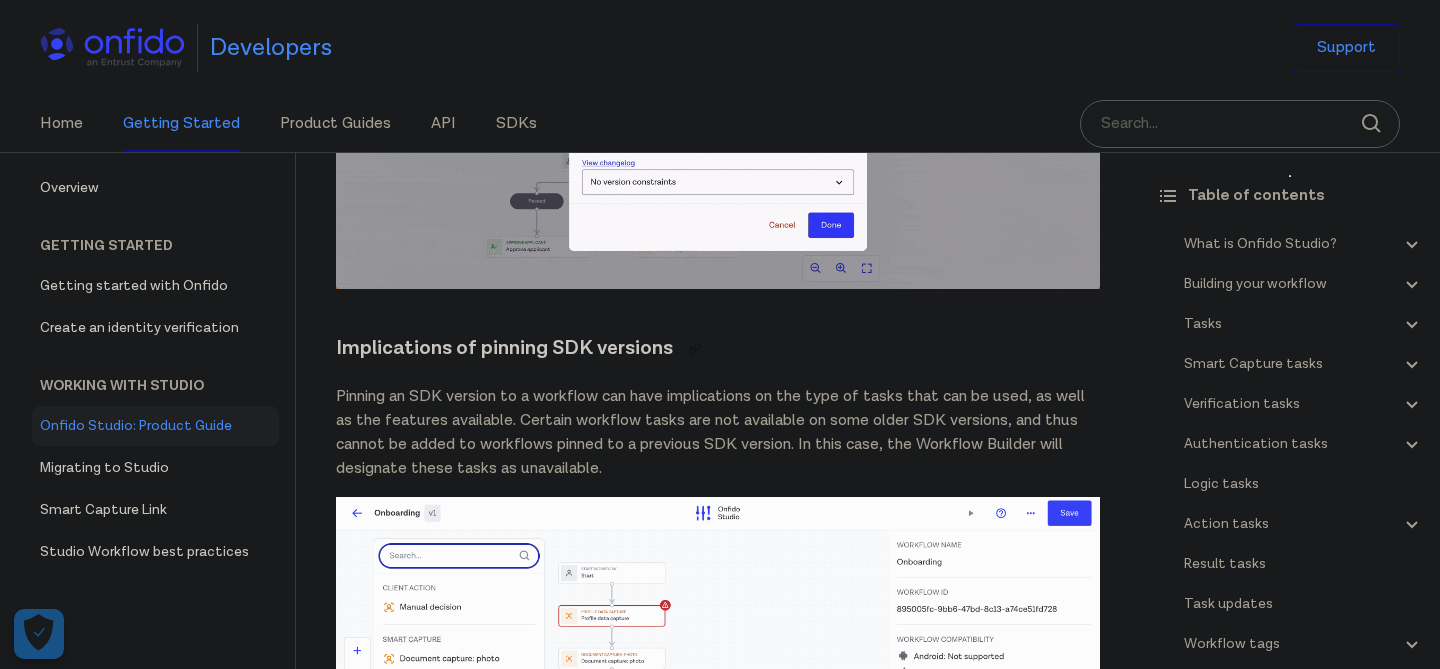 scroll, scrollTop: 40744, scrollLeft: 0, axis: vertical 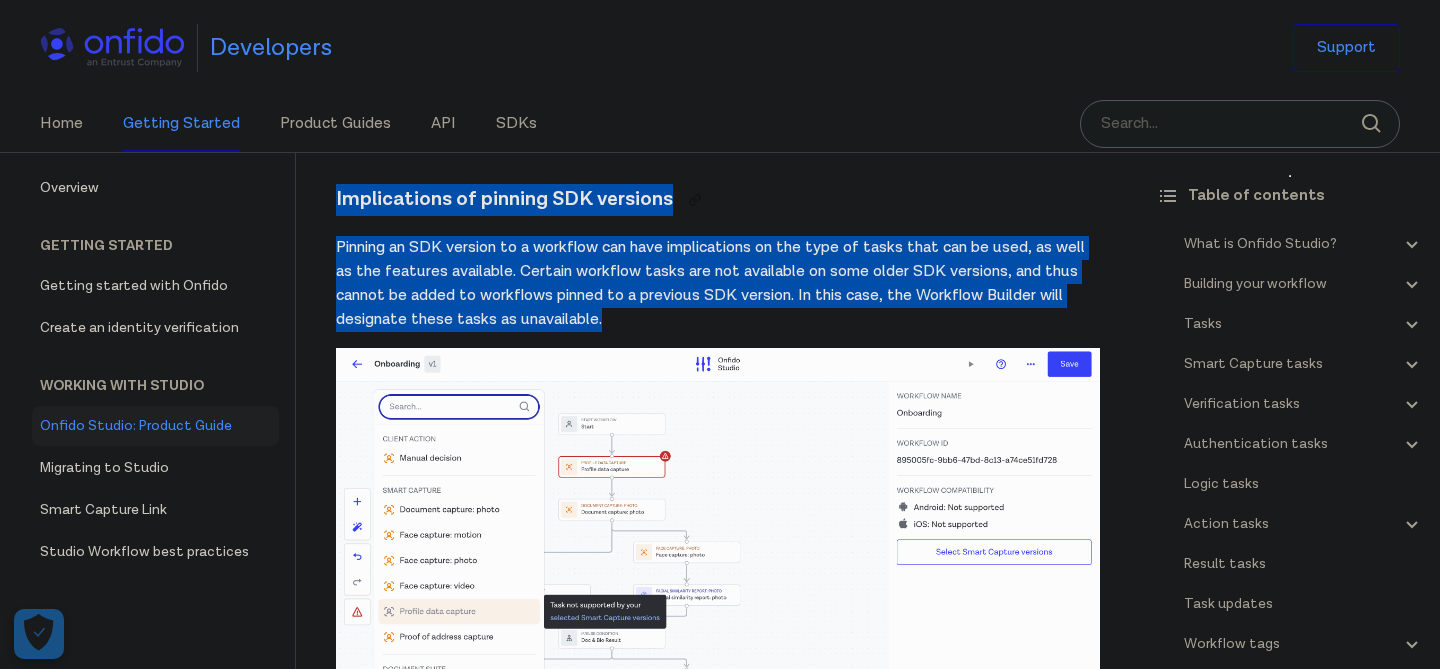 drag, startPoint x: 646, startPoint y: 362, endPoint x: 647, endPoint y: 218, distance: 144.00348 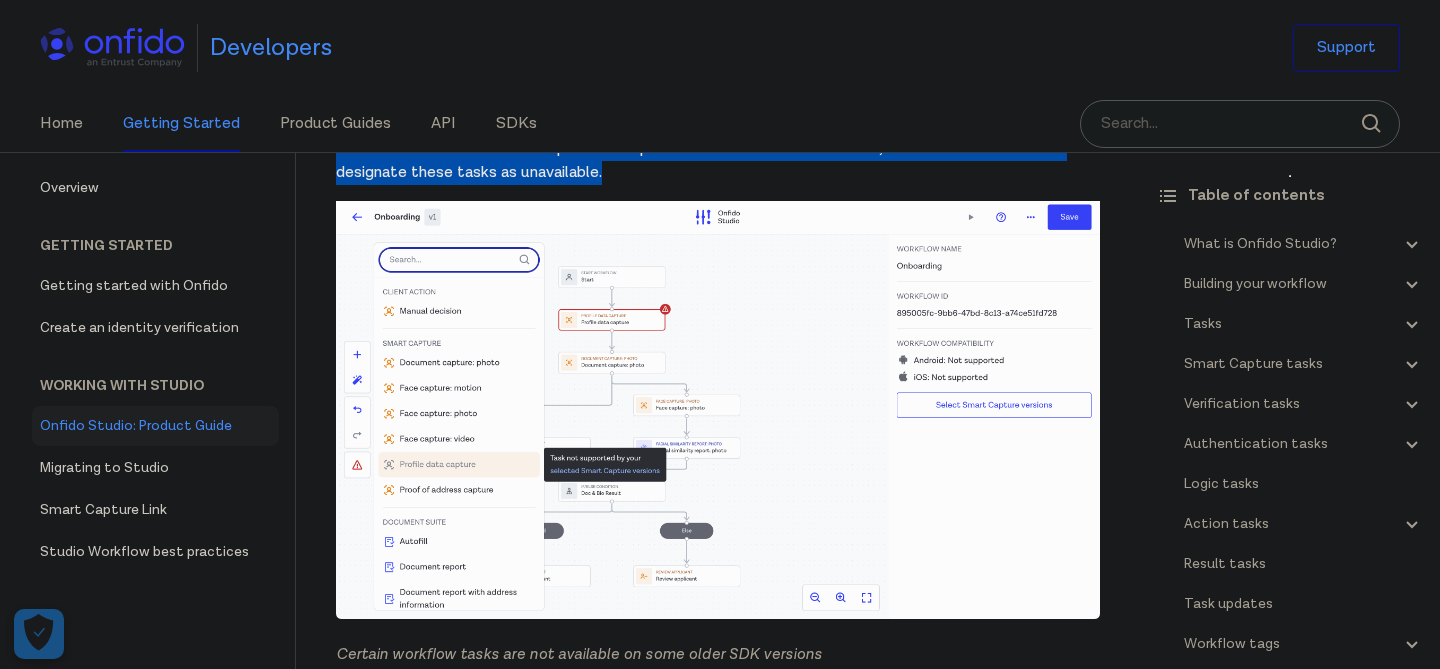 click on "Onfido Studio
What is Onfido Studio?
Onfido Studio is a tool for building, managing, and deploying identity verification journeys. Build workflows visually using our no-code Workflow Builder tool, in a format similar to flow charts or process diagrams.
Onfido Studio offers a number of benefits including:
Automated, smart decision making through no-code workflows
Customized and flexible user verification flows
Scalability to new markets and user requirements
Onfido Studio's main components are: The Workflow Builder, Workflows, Workflow Runs, Smart Capture and our Verification Suite.
The Workflow Builder
The Workflow Builder is the interface for creating and managing workflows, available directly through the Onfido Dashboard. It's a no-code, drag and drop interface that allows you to build, maintain and update workflows seamlessly without the need for developer involvement.
Workflows
An example of a simple workflow
Workflow Runs
input data
below API reference .
." at bounding box center (718, -15813) 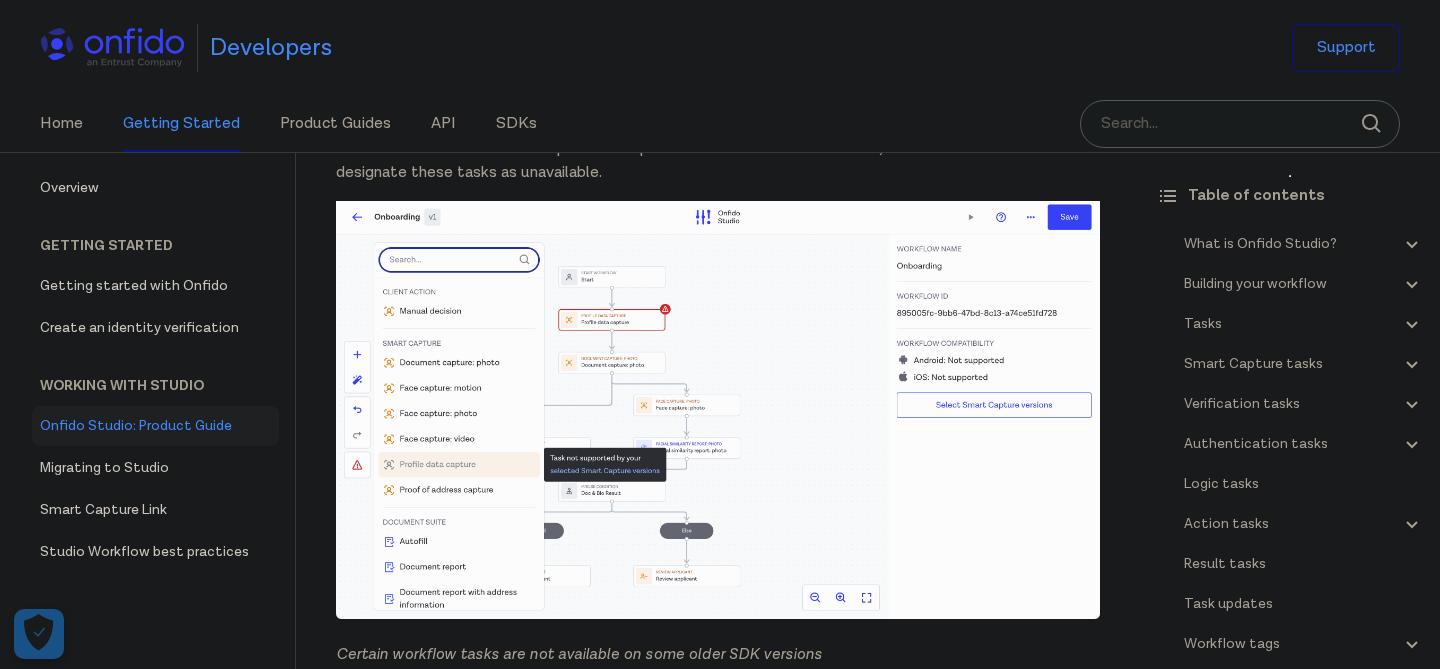 scroll, scrollTop: 40802, scrollLeft: 0, axis: vertical 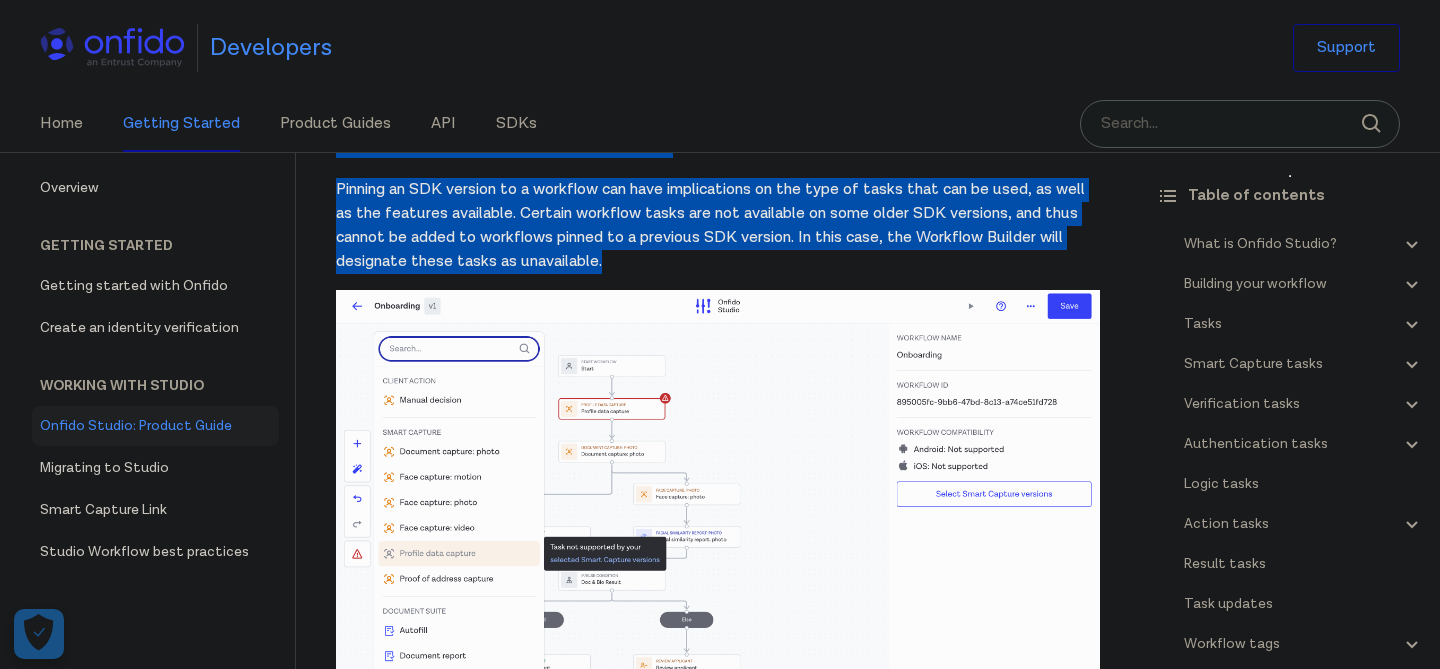 drag, startPoint x: 629, startPoint y: 312, endPoint x: 642, endPoint y: 160, distance: 152.5549 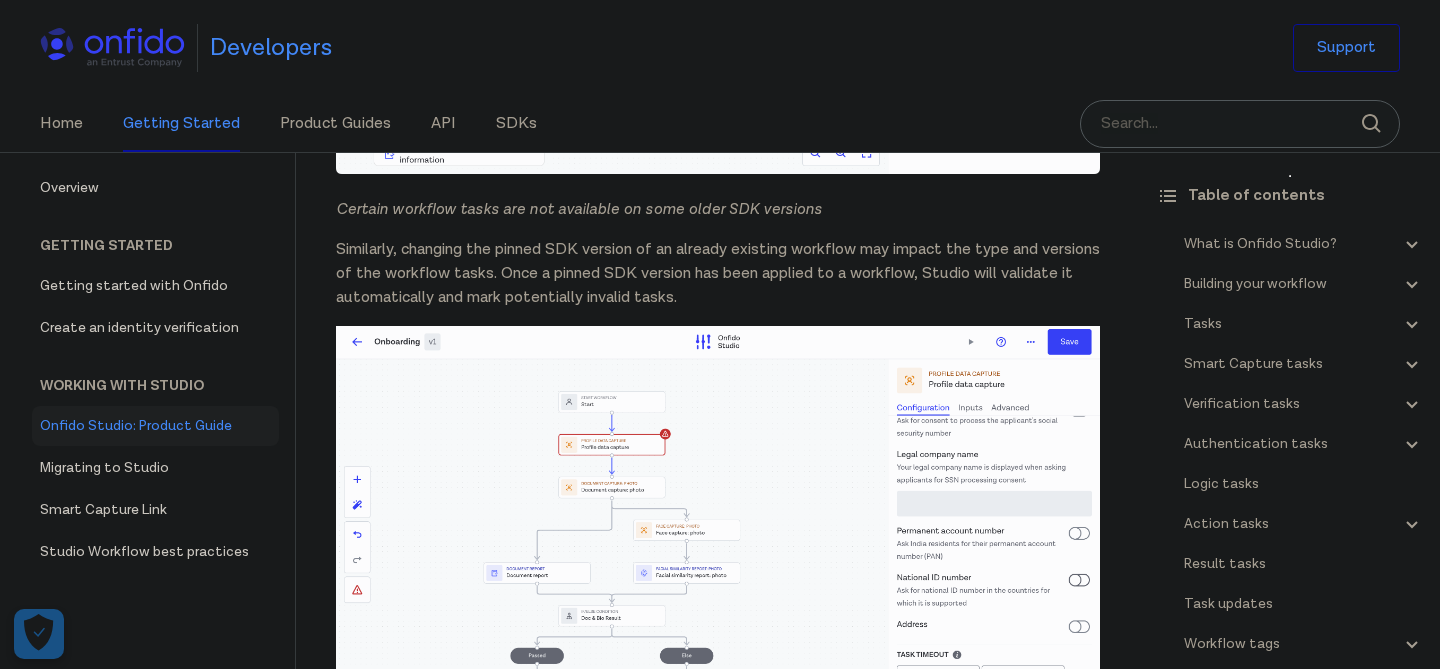 scroll, scrollTop: 41359, scrollLeft: 0, axis: vertical 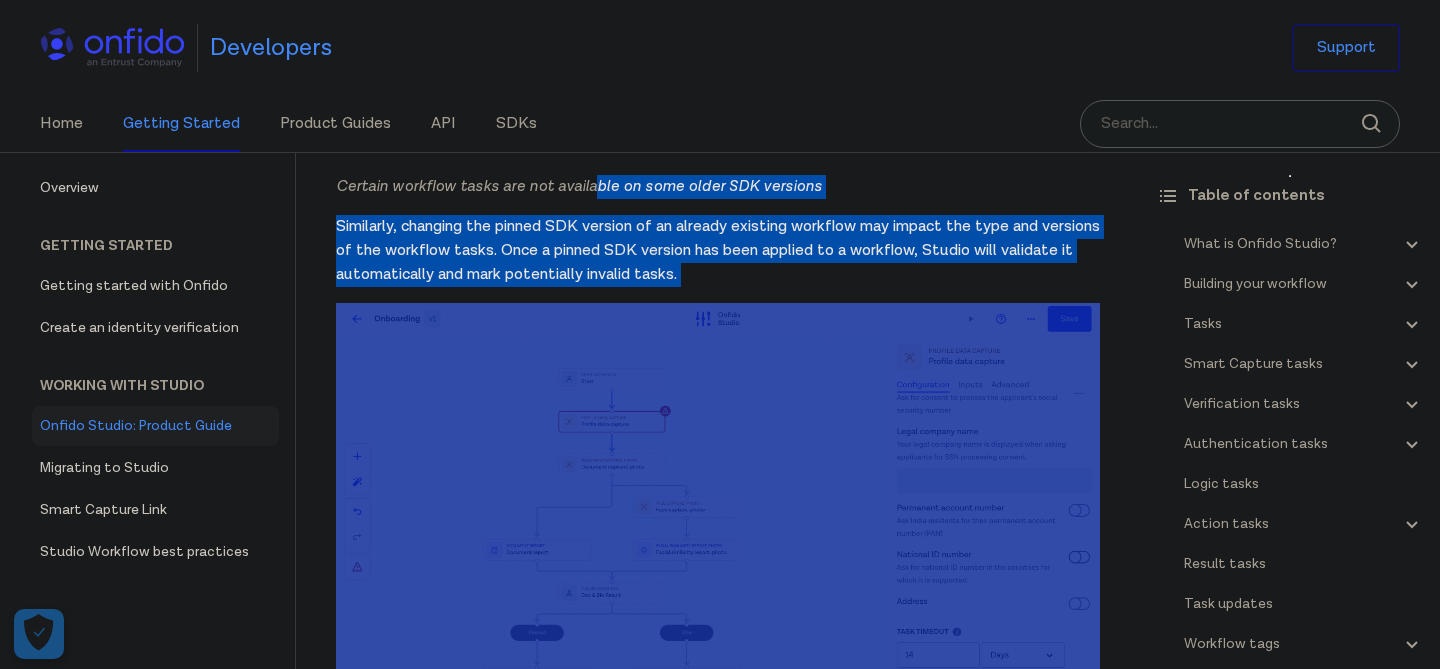 drag, startPoint x: 595, startPoint y: 248, endPoint x: 544, endPoint y: 375, distance: 136.85759 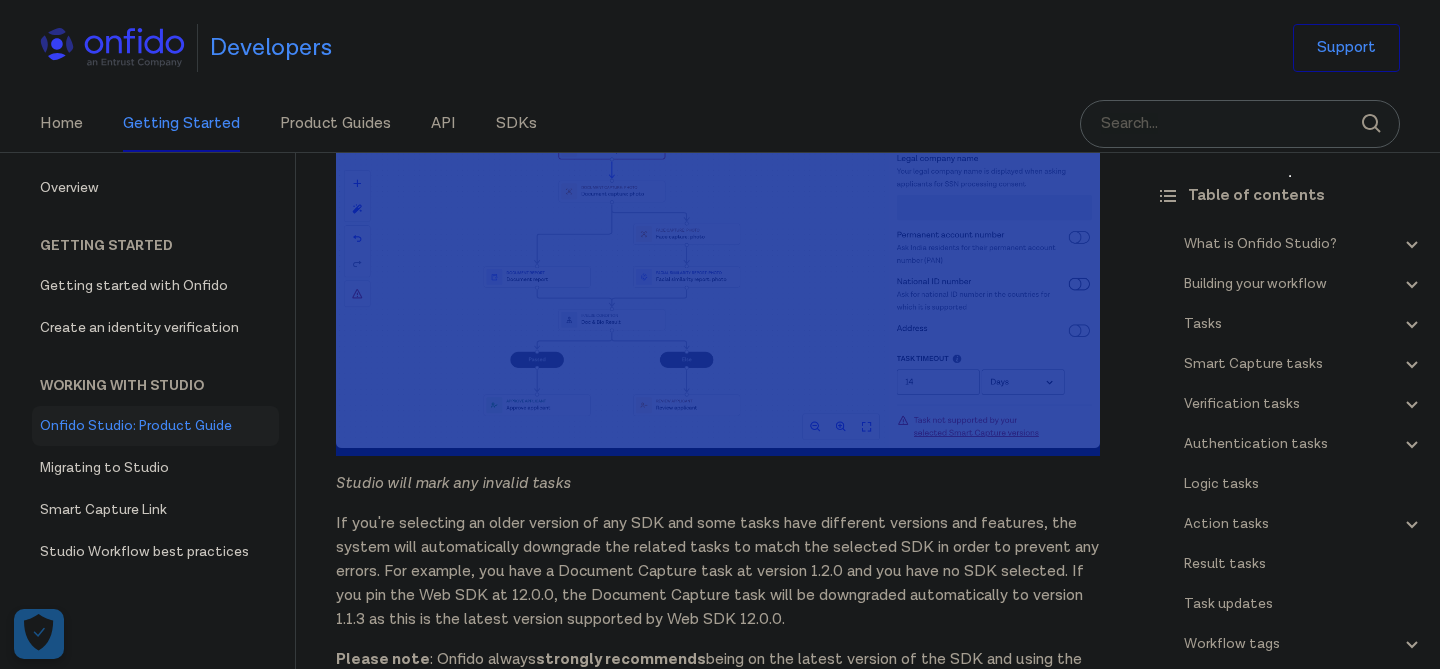 scroll, scrollTop: 41888, scrollLeft: 0, axis: vertical 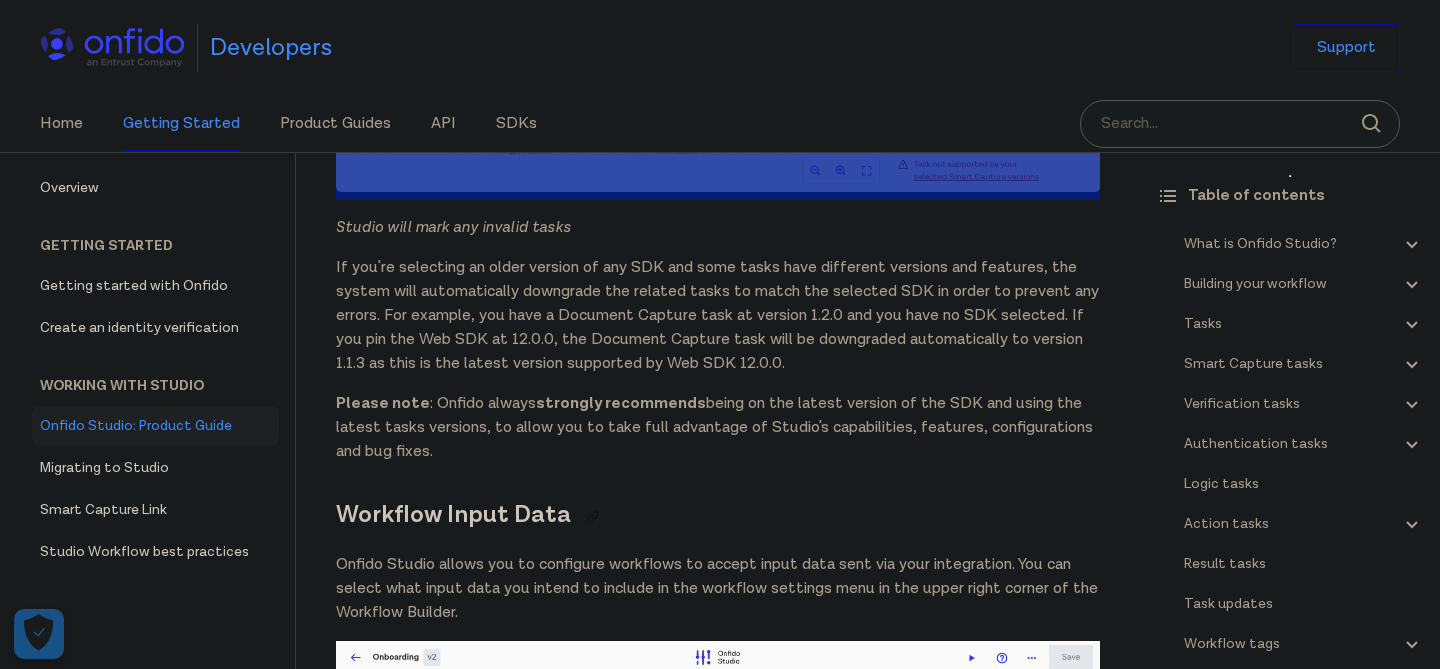 drag, startPoint x: 539, startPoint y: 312, endPoint x: 529, endPoint y: 511, distance: 199.2511 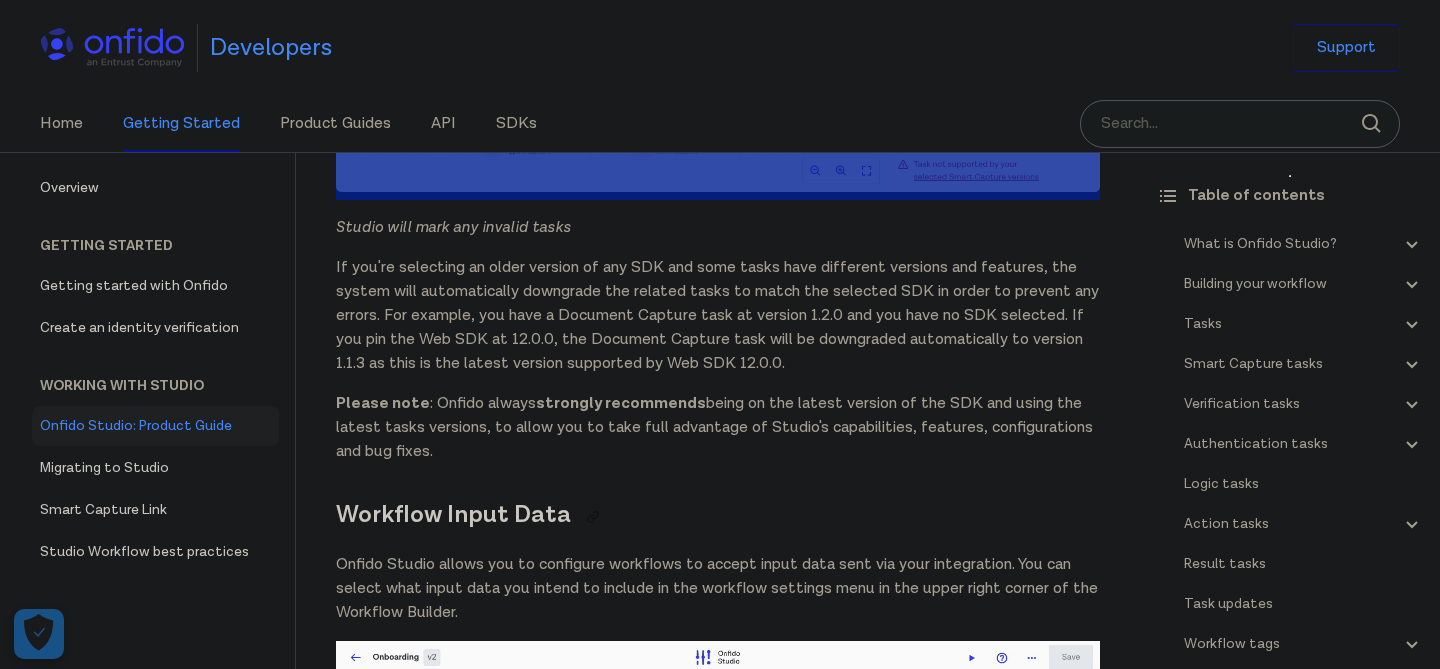 click on "Onfido Studio
What is Onfido Studio?
Onfido Studio is a tool for building, managing, and deploying identity verification journeys. Build workflows visually using our no-code Workflow Builder tool, in a format similar to flow charts or process diagrams.
Onfido Studio offers a number of benefits including:
Automated, smart decision making through no-code workflows
Customized and flexible user verification flows
Scalability to new markets and user requirements
Onfido Studio's main components are: The Workflow Builder, Workflows, Workflow Runs, Smart Capture and our Verification Suite.
The Workflow Builder
The Workflow Builder is the interface for creating and managing workflows, available directly through the Onfido Dashboard. It's a no-code, drag and drop interface that allows you to build, maintain and update workflows seamlessly without the need for developer involvement.
Workflows
An example of a simple workflow
Workflow Runs
input data
below API reference .
." at bounding box center (718, -16810) 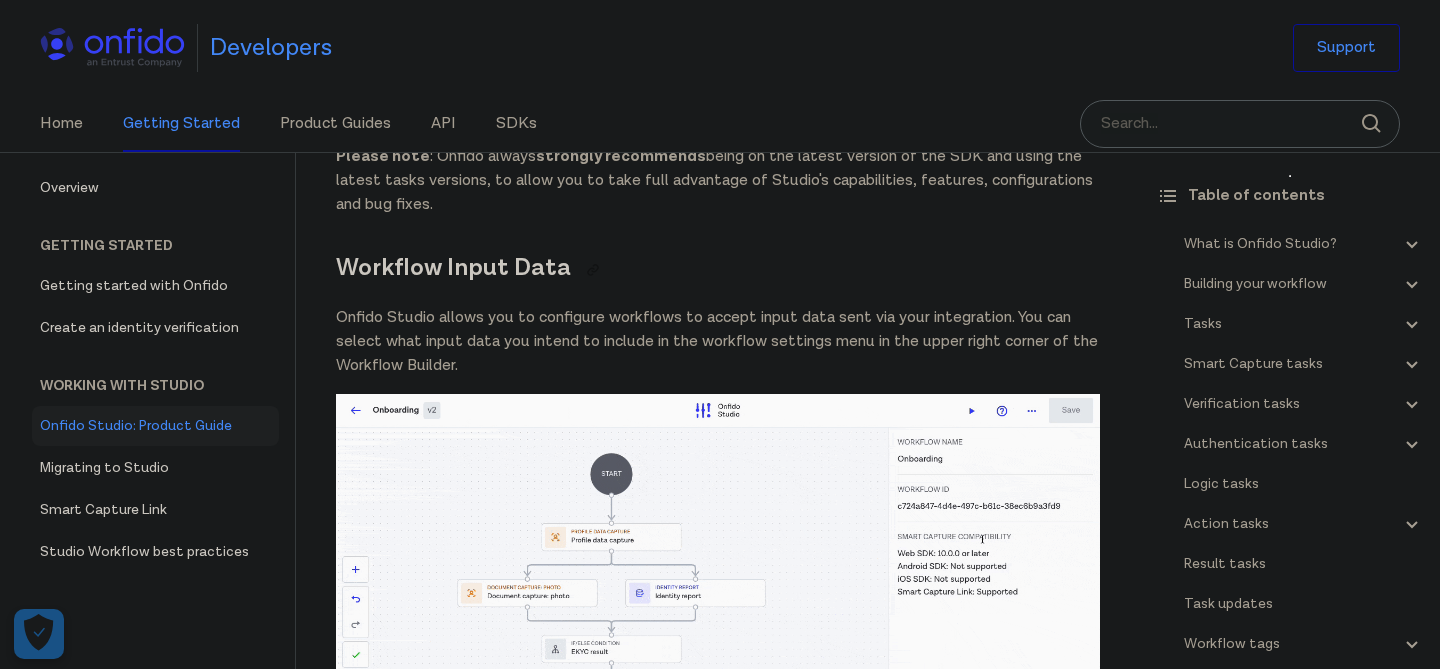 drag, startPoint x: 572, startPoint y: 416, endPoint x: 636, endPoint y: 251, distance: 176.9774 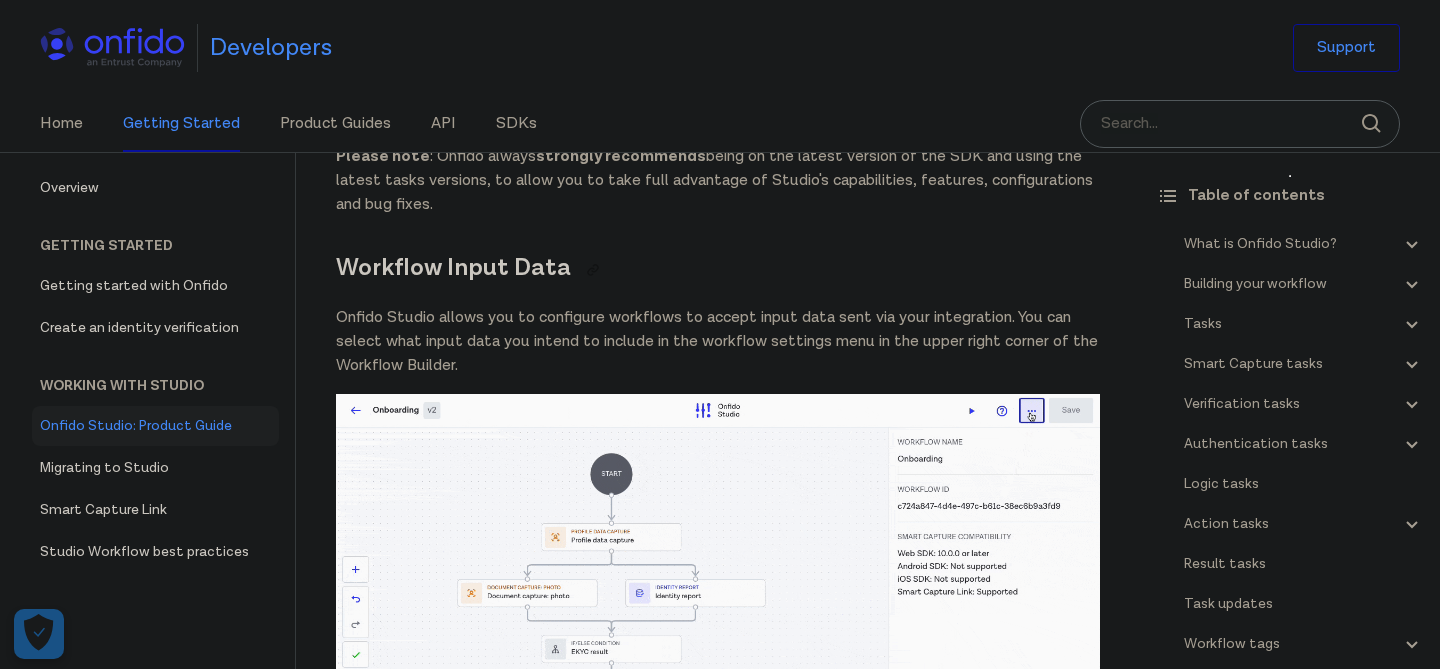 click on "Onfido Studio
What is Onfido Studio?
Onfido Studio is a tool for building, managing, and deploying identity verification journeys. Build workflows visually using our no-code Workflow Builder tool, in a format similar to flow charts or process diagrams.
Onfido Studio offers a number of benefits including:
Automated, smart decision making through no-code workflows
Customized and flexible user verification flows
Scalability to new markets and user requirements
Onfido Studio's main components are: The Workflow Builder, Workflows, Workflow Runs, Smart Capture and our Verification Suite.
The Workflow Builder
The Workflow Builder is the interface for creating and managing workflows, available directly through the Onfido Dashboard. It's a no-code, drag and drop interface that allows you to build, maintain and update workflows seamlessly without the need for developer involvement.
Workflows
An example of a simple workflow
Workflow Runs
input data
below API reference .
." at bounding box center (718, -17057) 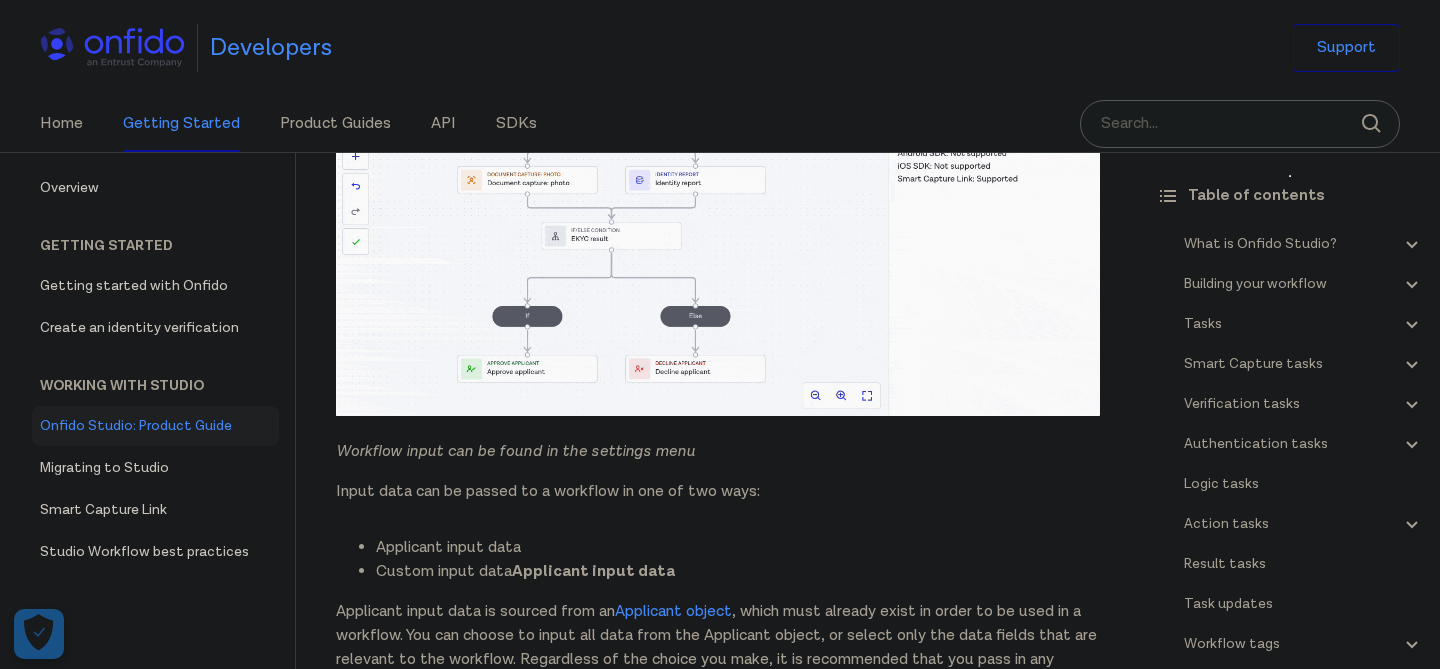 scroll, scrollTop: 42815, scrollLeft: 0, axis: vertical 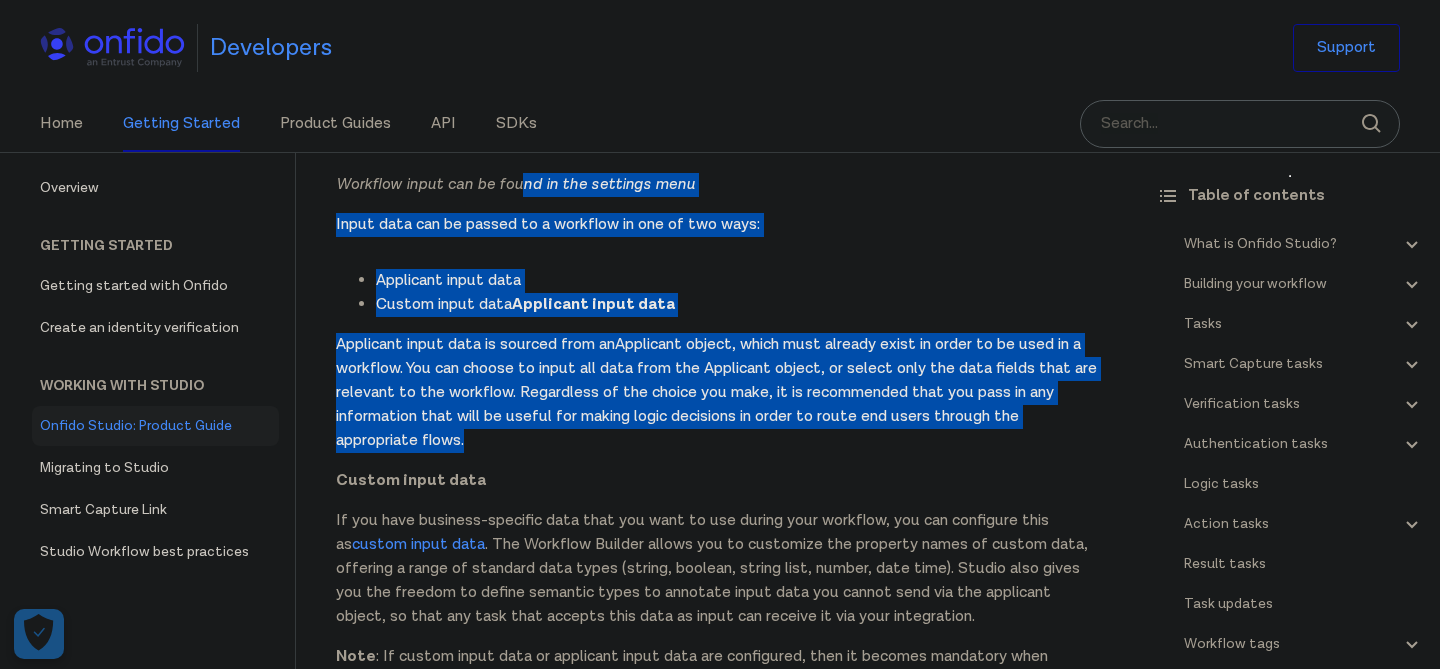 drag, startPoint x: 517, startPoint y: 245, endPoint x: 506, endPoint y: 509, distance: 264.22906 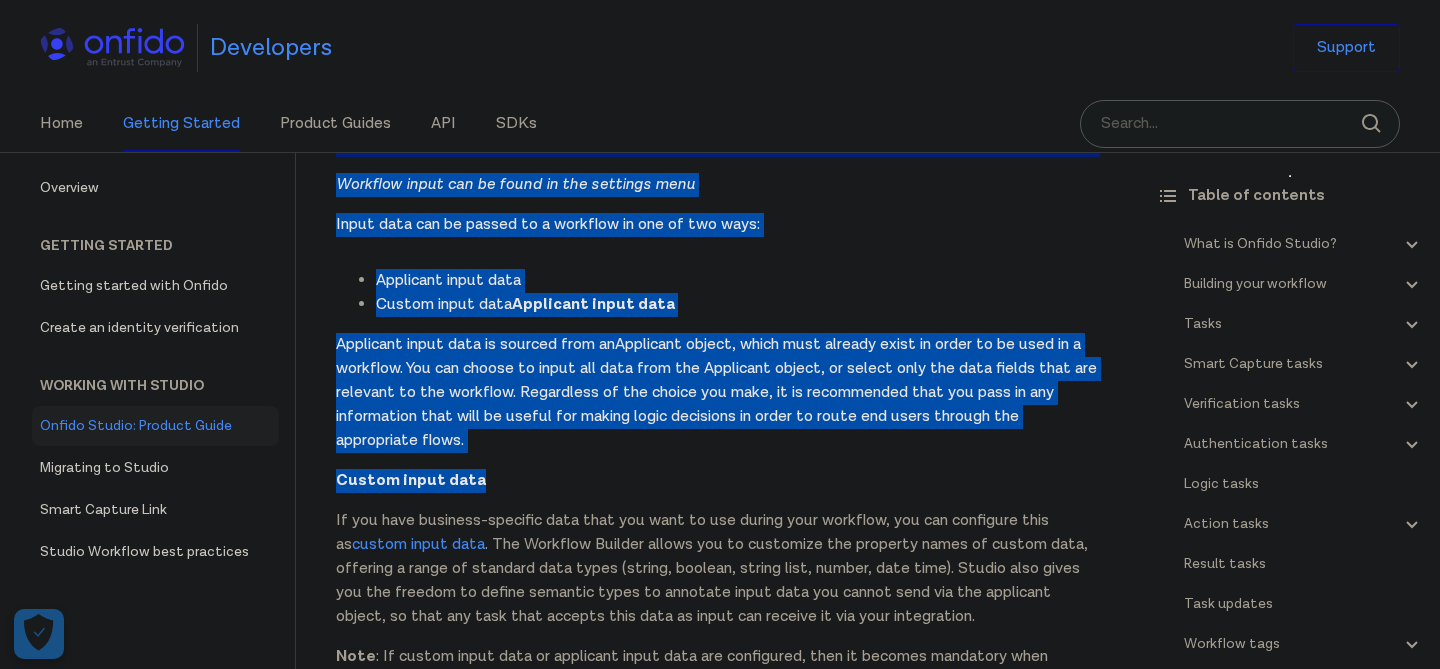 drag, startPoint x: 509, startPoint y: 533, endPoint x: 604, endPoint y: 217, distance: 329.97122 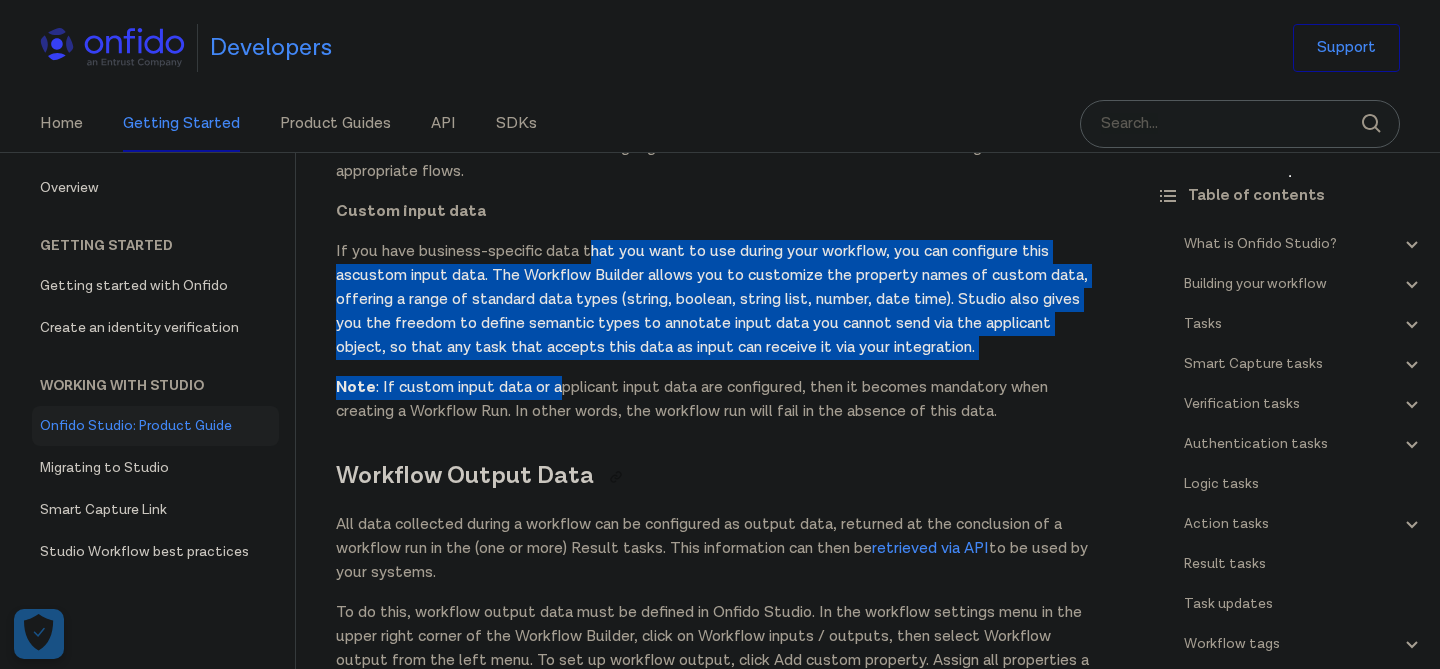 drag, startPoint x: 588, startPoint y: 298, endPoint x: 555, endPoint y: 450, distance: 155.54099 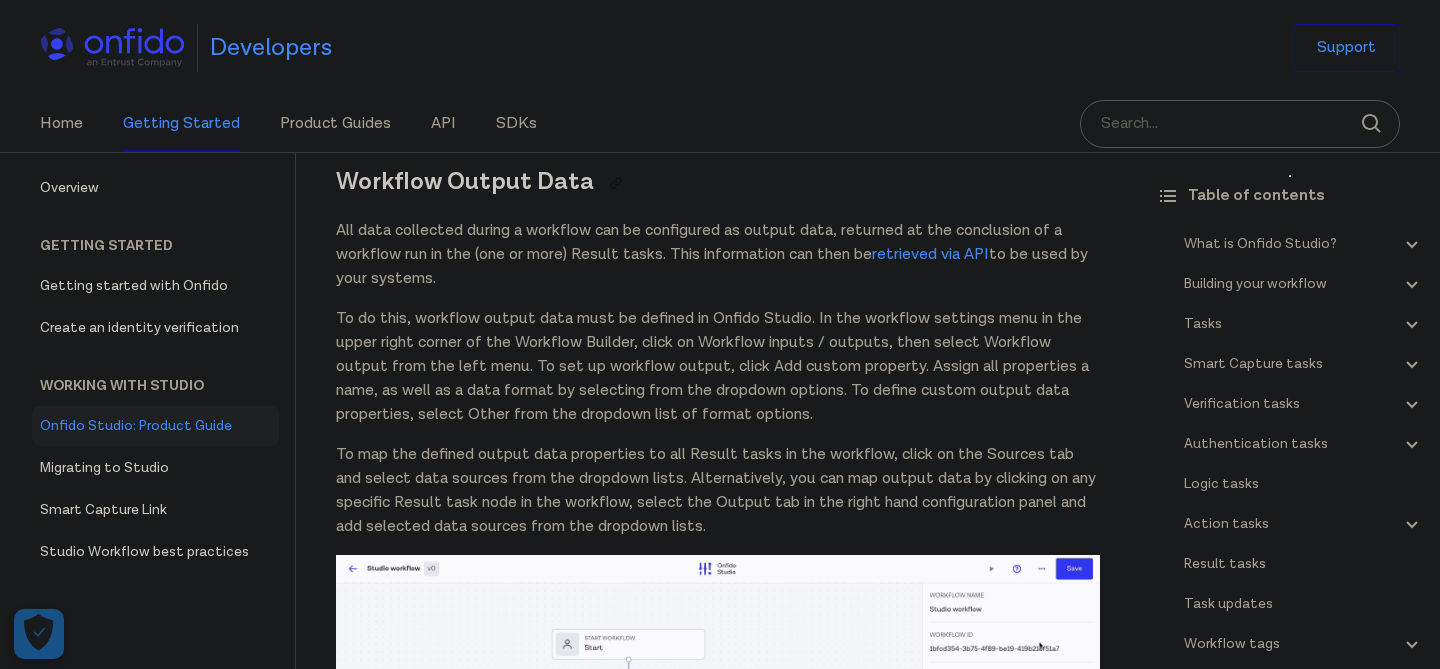 scroll, scrollTop: 43436, scrollLeft: 0, axis: vertical 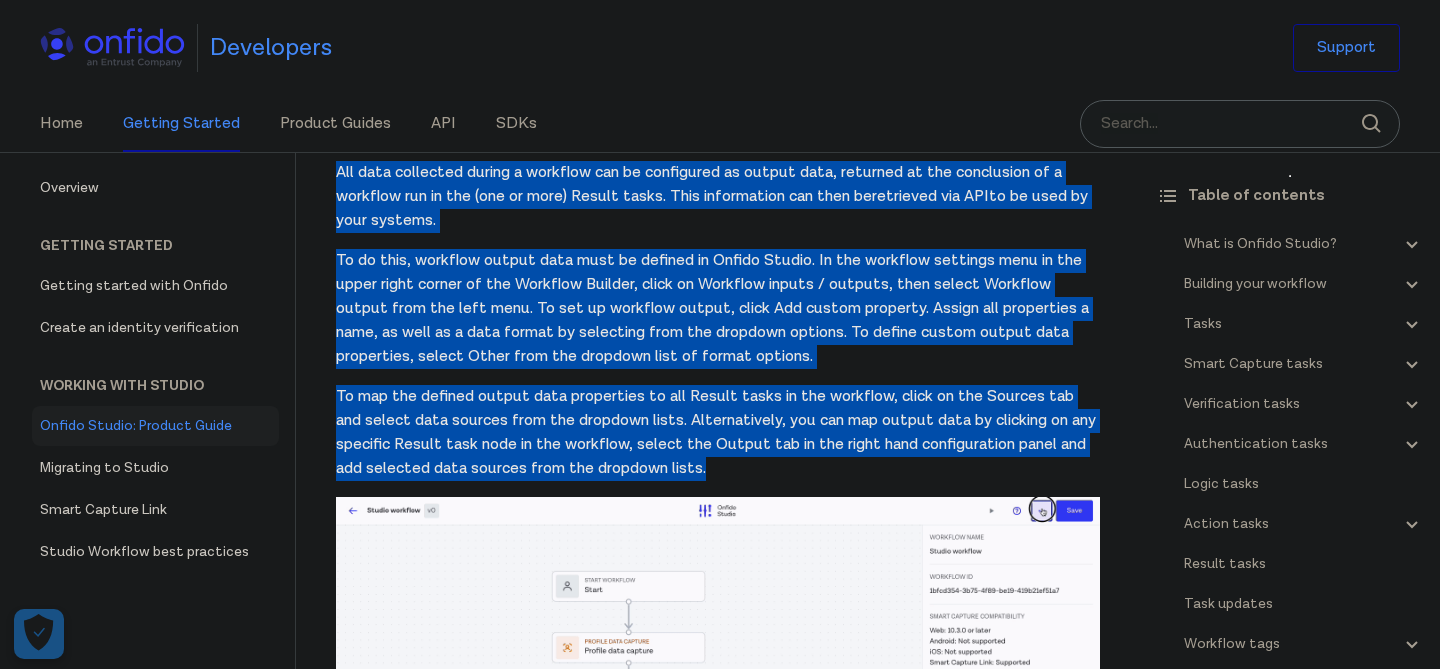 drag, startPoint x: 746, startPoint y: 521, endPoint x: 765, endPoint y: 167, distance: 354.50952 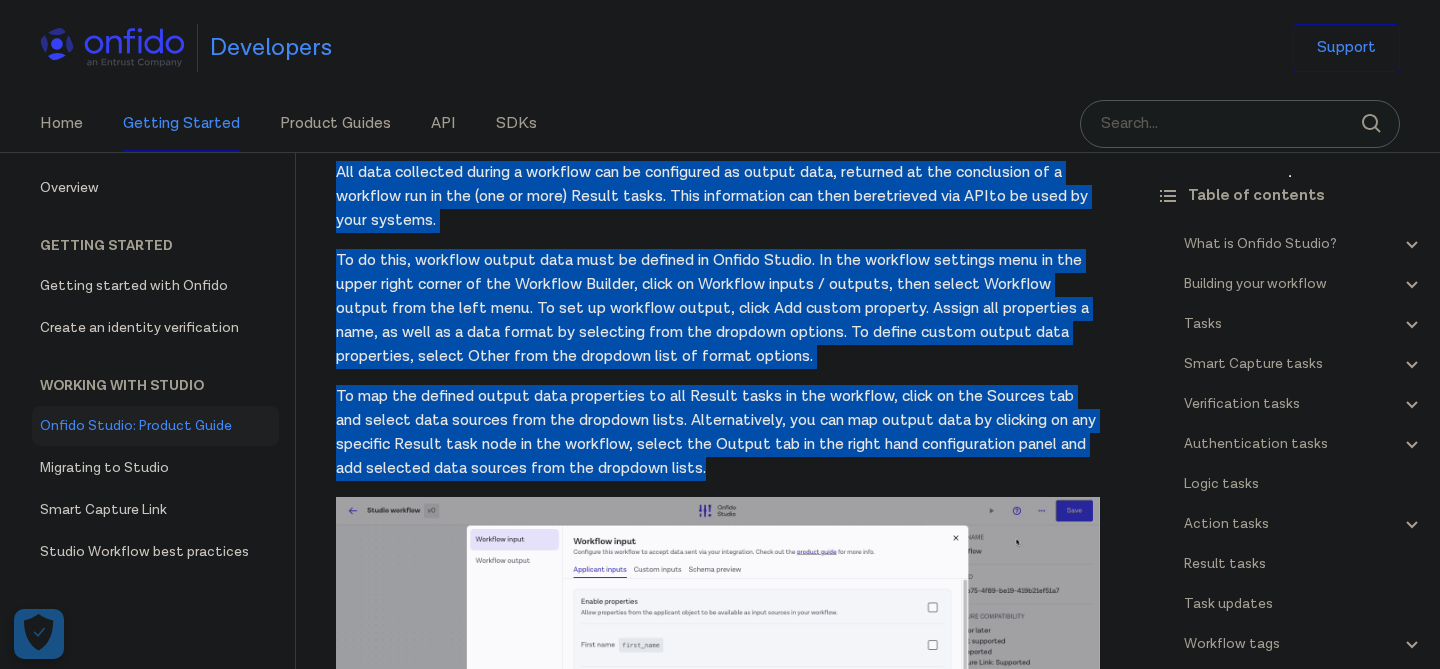 click on "Onfido Studio
What is Onfido Studio?
Onfido Studio is a tool for building, managing, and deploying identity verification journeys. Build workflows visually using our no-code Workflow Builder tool, in a format similar to flow charts or process diagrams.
Onfido Studio offers a number of benefits including:
Automated, smart decision making through no-code workflows
Customized and flexible user verification flows
Scalability to new markets and user requirements
Onfido Studio's main components are: The Workflow Builder, Workflows, Workflow Runs, Smart Capture and our Verification Suite.
The Workflow Builder
The Workflow Builder is the interface for creating and managing workflows, available directly through the Onfido Dashboard. It's a no-code, drag and drop interface that allows you to build, maintain and update workflows seamlessly without the need for developer involvement.
Workflows
An example of a simple workflow
Workflow Runs
input data
below API reference .
." at bounding box center [718, -18358] 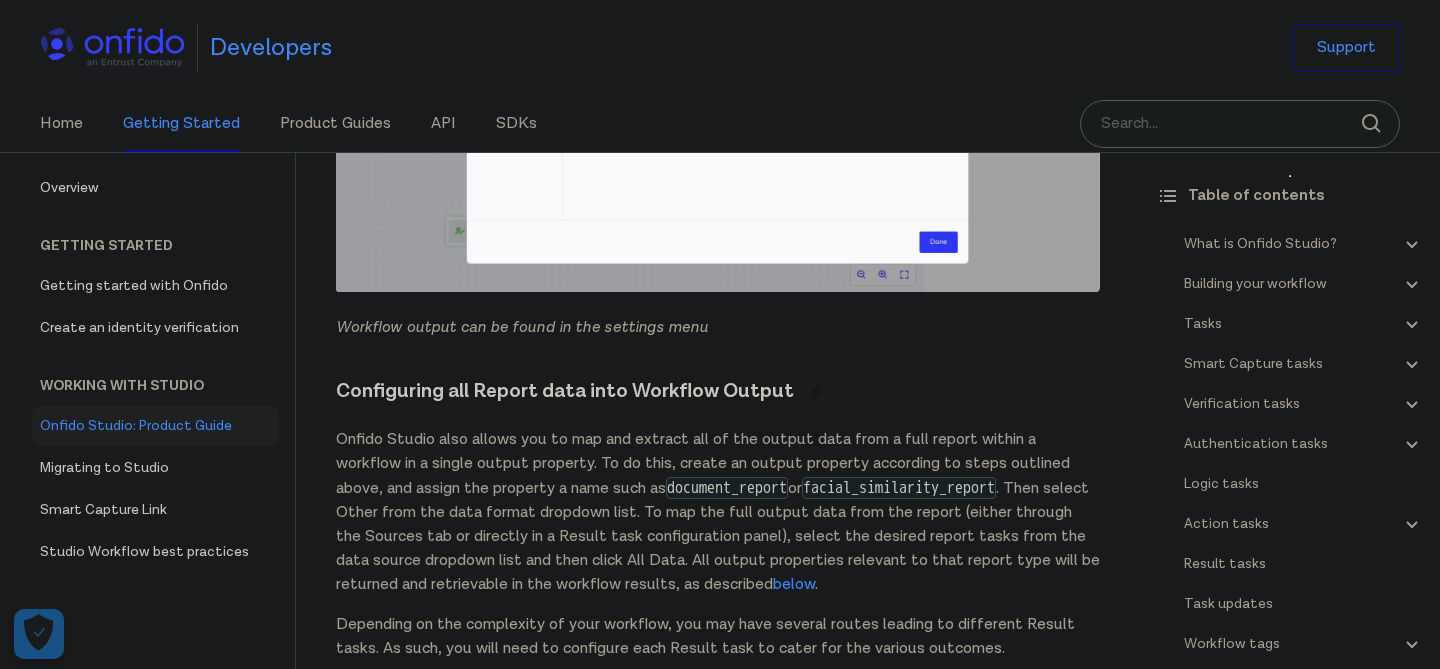 scroll, scrollTop: 44301, scrollLeft: 0, axis: vertical 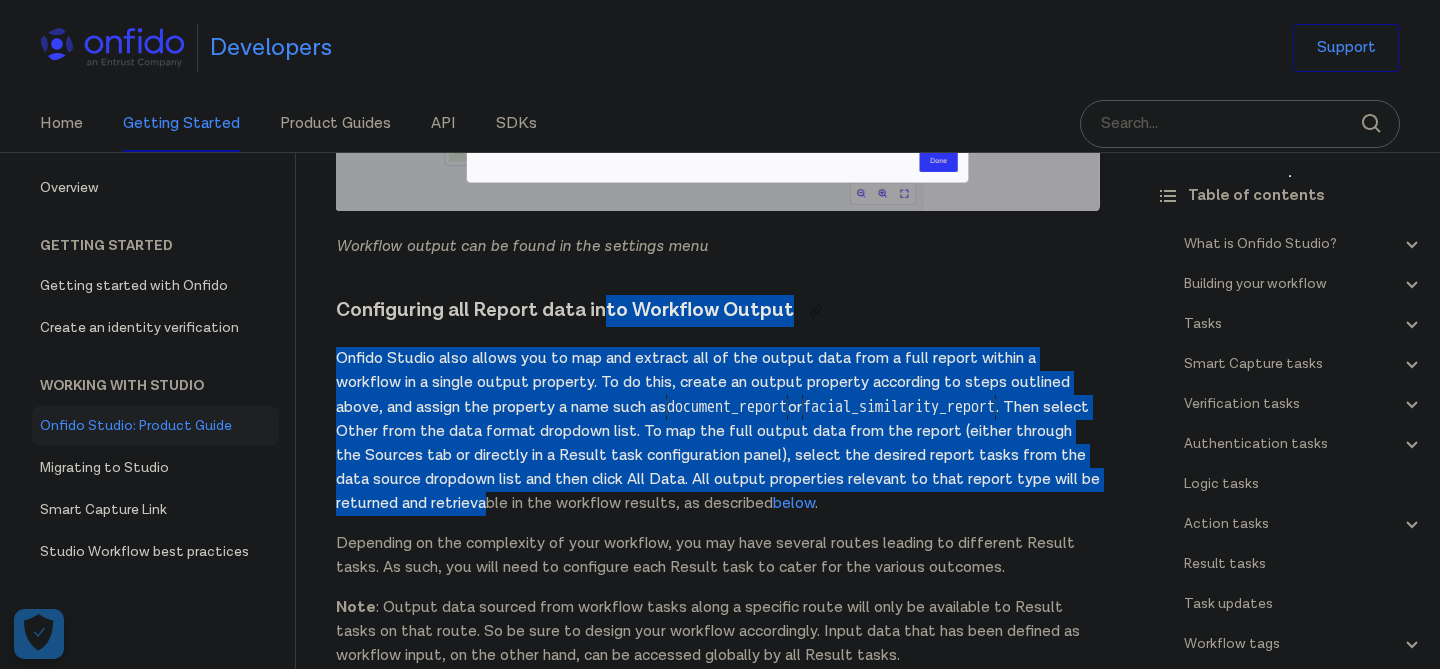 drag, startPoint x: 606, startPoint y: 368, endPoint x: 573, endPoint y: 568, distance: 202.70422 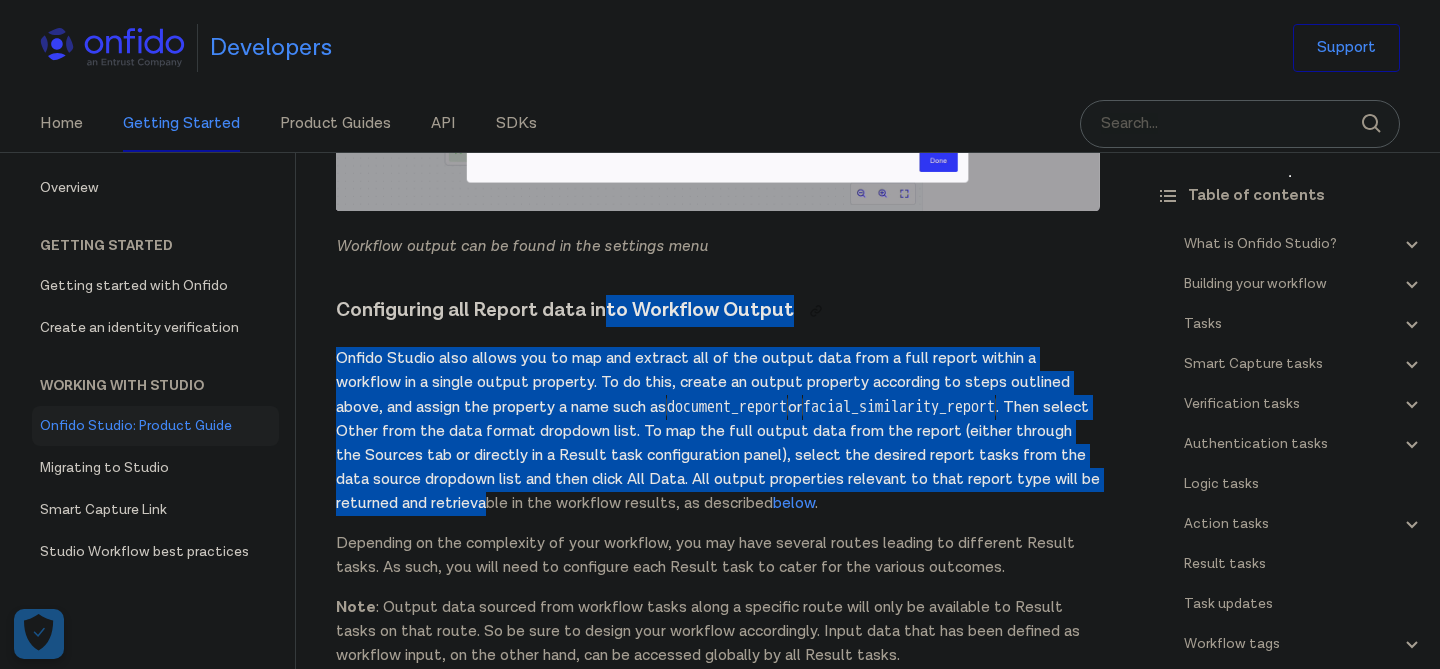 click on "Onfido Studio
What is Onfido Studio?
Onfido Studio is a tool for building, managing, and deploying identity verification journeys. Build workflows visually using our no-code Workflow Builder tool, in a format similar to flow charts or process diagrams.
Onfido Studio offers a number of benefits including:
Automated, smart decision making through no-code workflows
Customized and flexible user verification flows
Scalability to new markets and user requirements
Onfido Studio's main components are: The Workflow Builder, Workflows, Workflow Runs, Smart Capture and our Verification Suite.
The Workflow Builder
The Workflow Builder is the interface for creating and managing workflows, available directly through the Onfido Dashboard. It's a no-code, drag and drop interface that allows you to build, maintain and update workflows seamlessly without the need for developer involvement.
Workflows
An example of a simple workflow
Workflow Runs
input data
below API reference .
." at bounding box center [718, -19223] 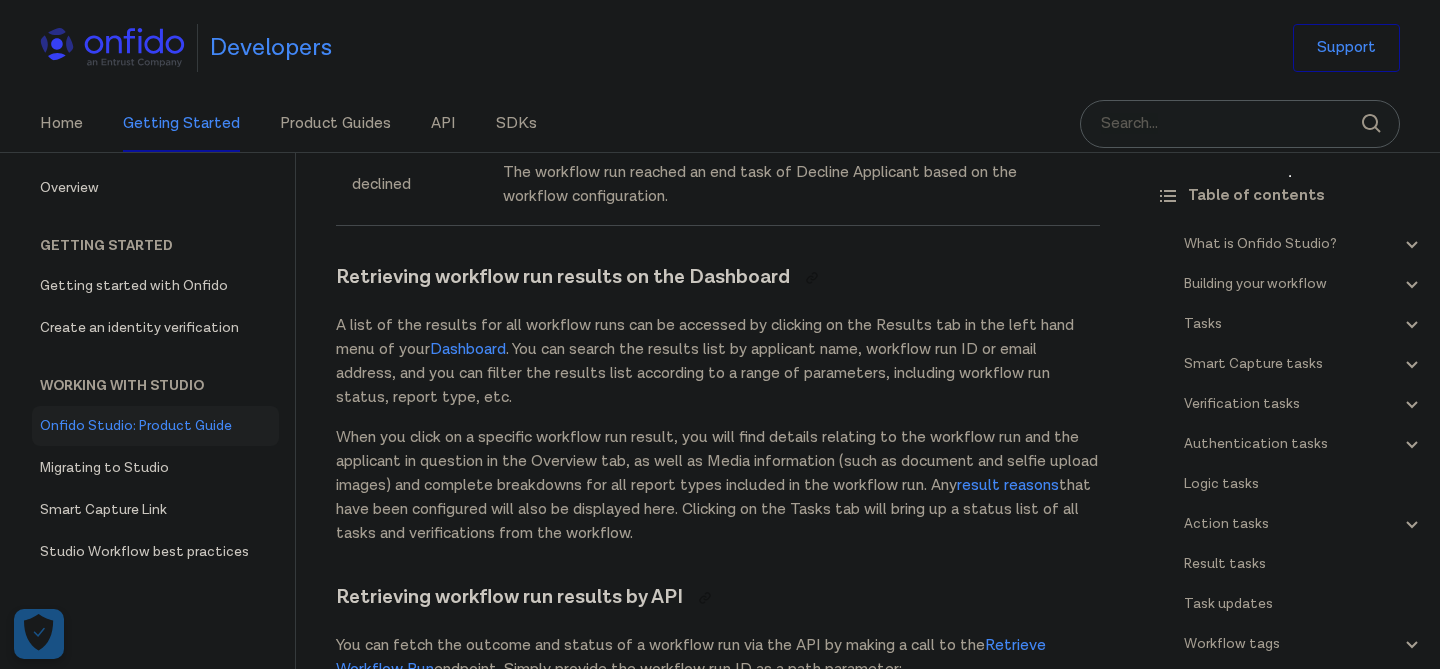 scroll, scrollTop: 45949, scrollLeft: 0, axis: vertical 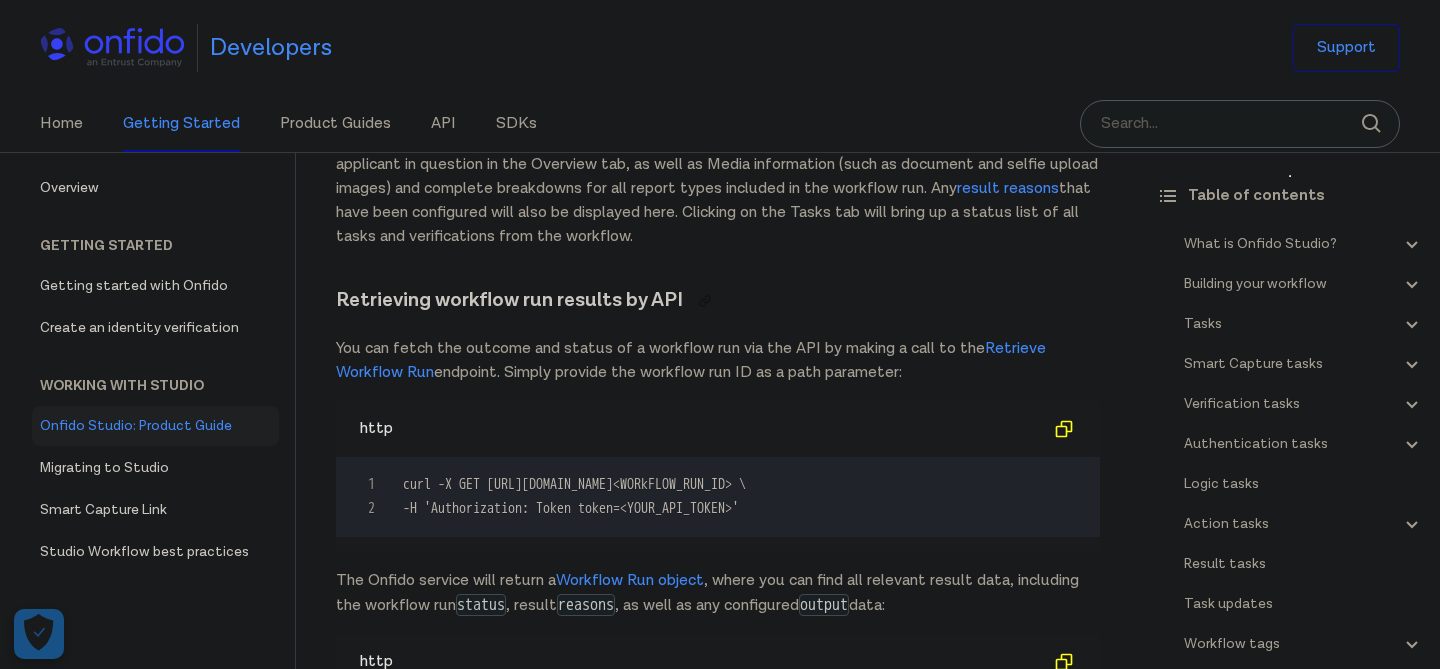 drag, startPoint x: 576, startPoint y: 592, endPoint x: 587, endPoint y: 519, distance: 73.82411 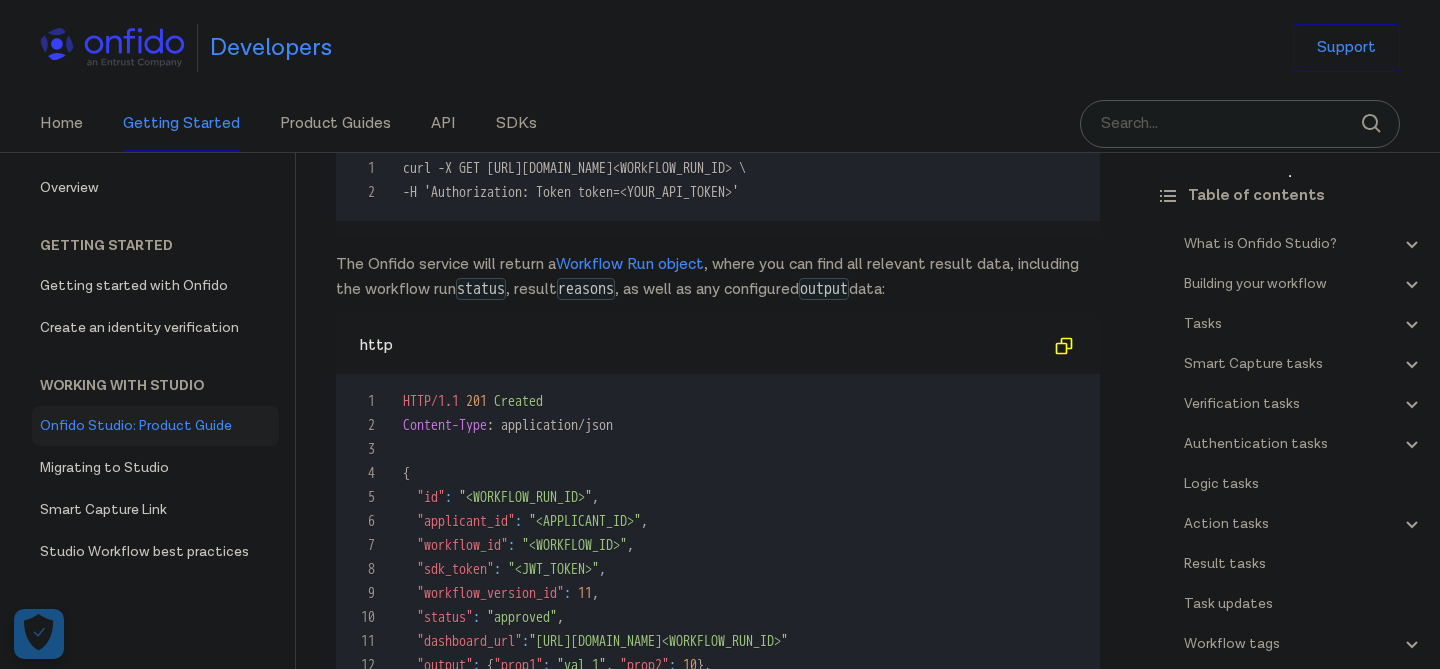 scroll, scrollTop: 46204, scrollLeft: 0, axis: vertical 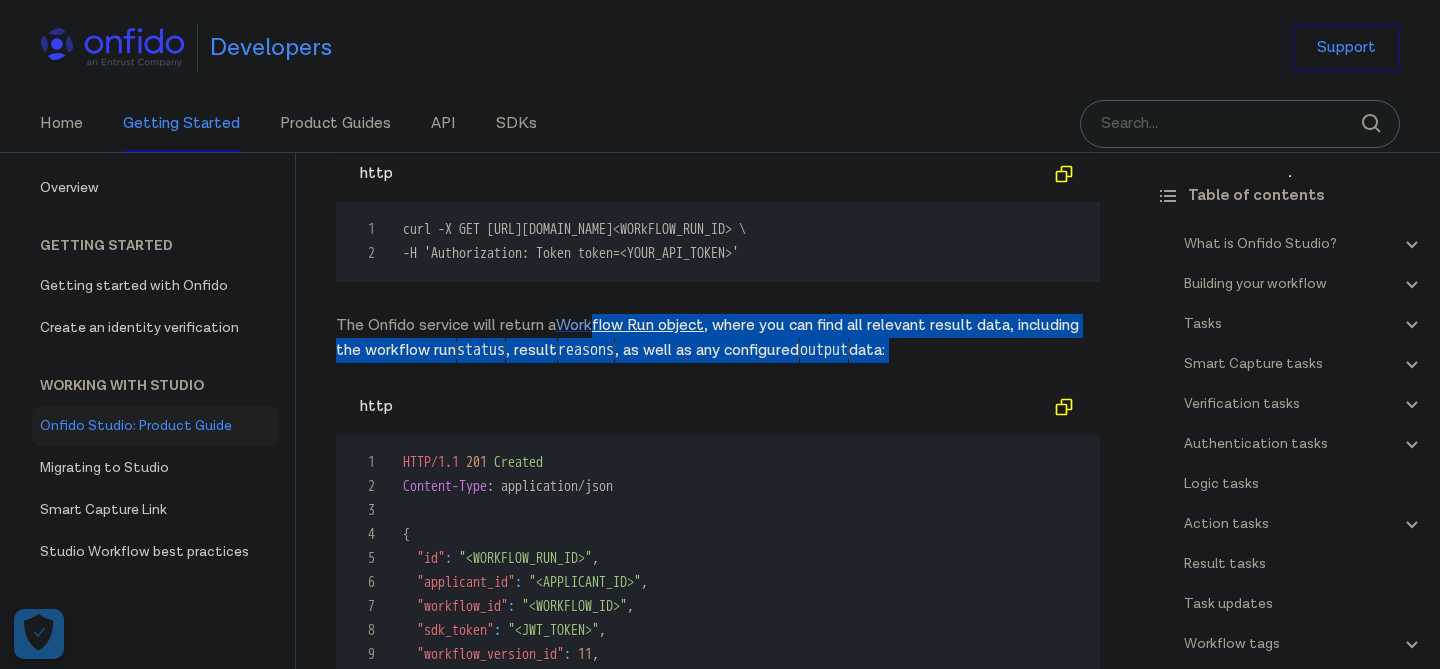 drag, startPoint x: 581, startPoint y: 440, endPoint x: 602, endPoint y: 371, distance: 72.12489 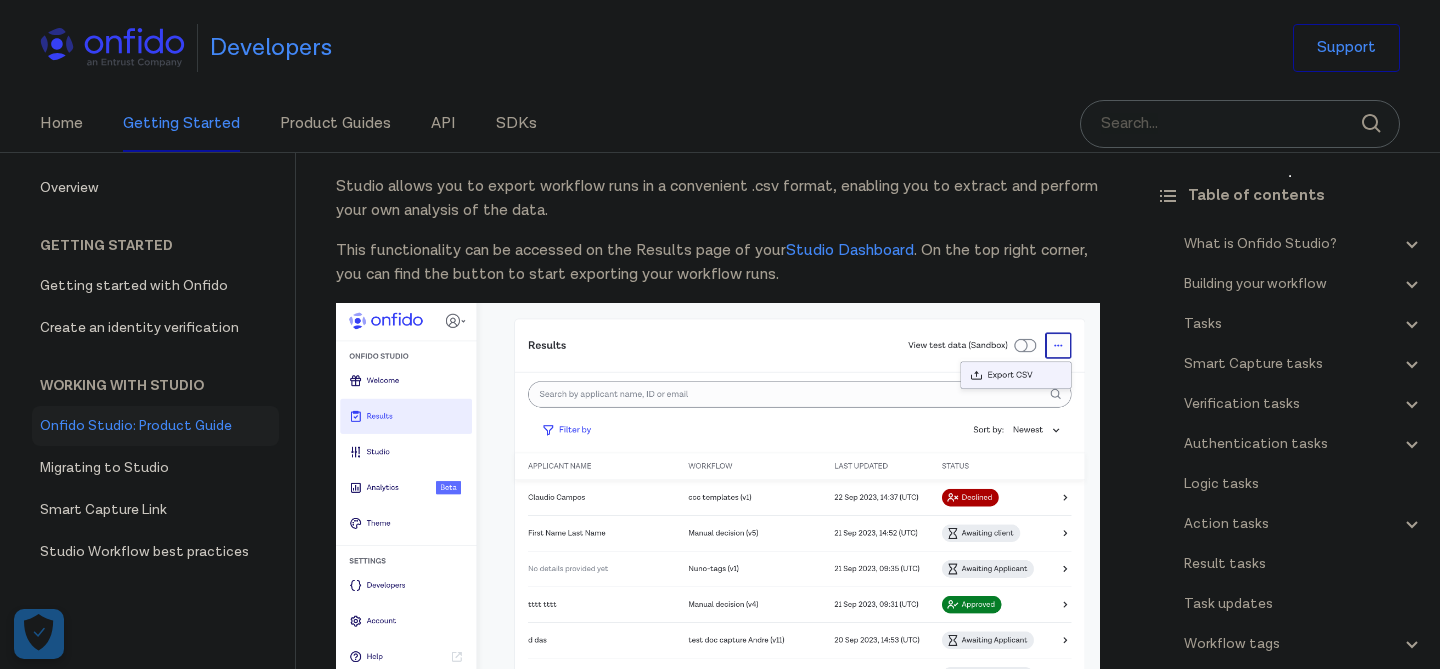 scroll, scrollTop: 47425, scrollLeft: 0, axis: vertical 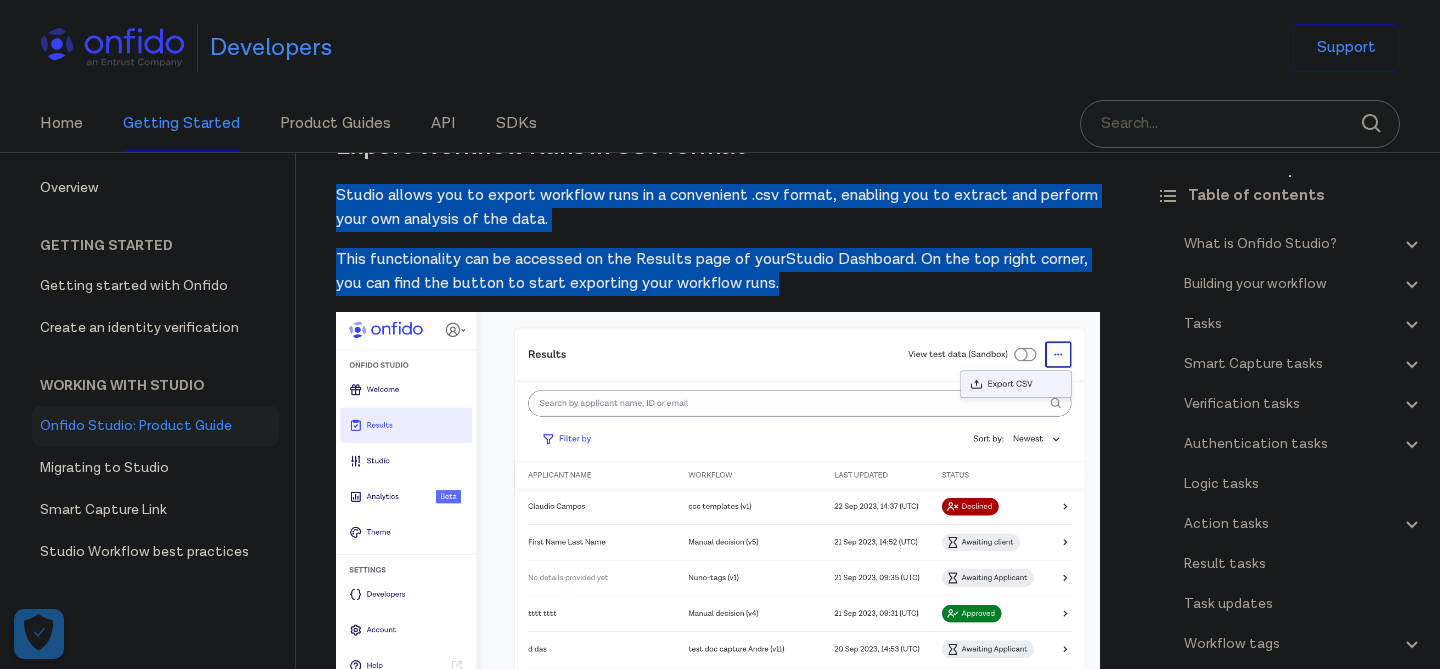 drag, startPoint x: 601, startPoint y: 232, endPoint x: 635, endPoint y: 357, distance: 129.5415 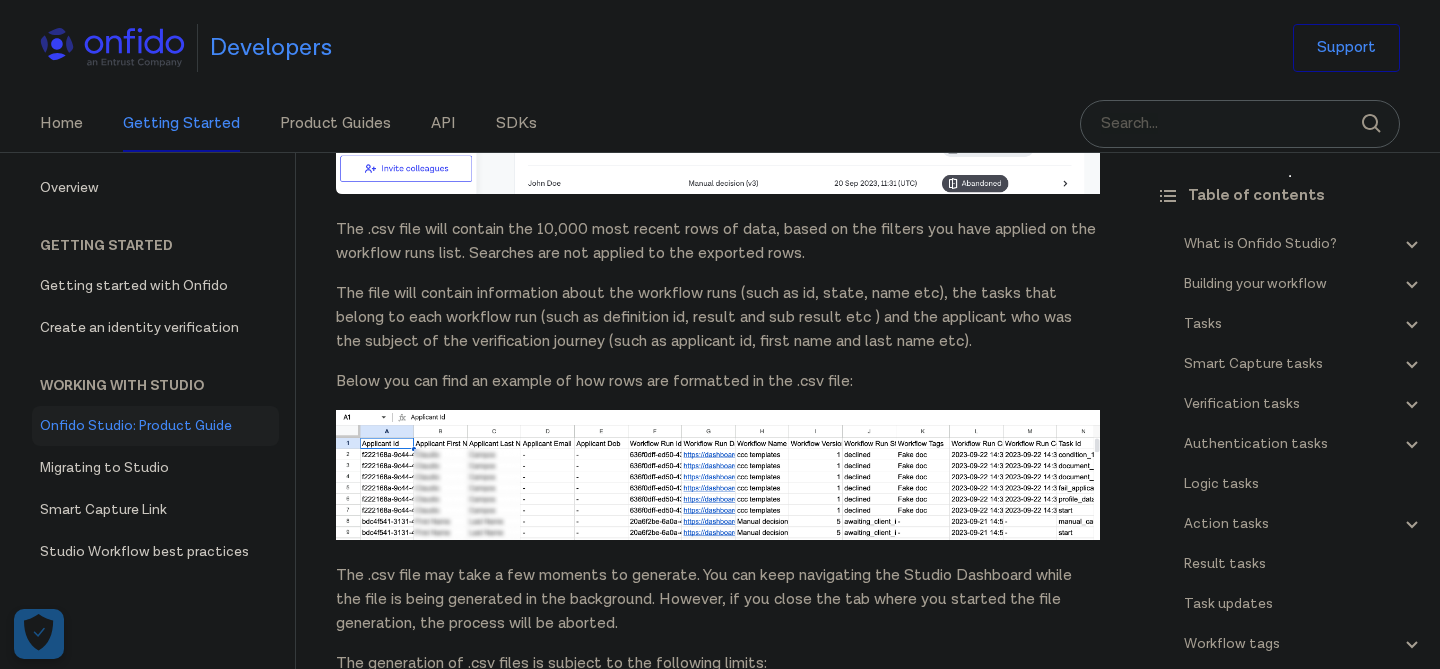 scroll, scrollTop: 47908, scrollLeft: 0, axis: vertical 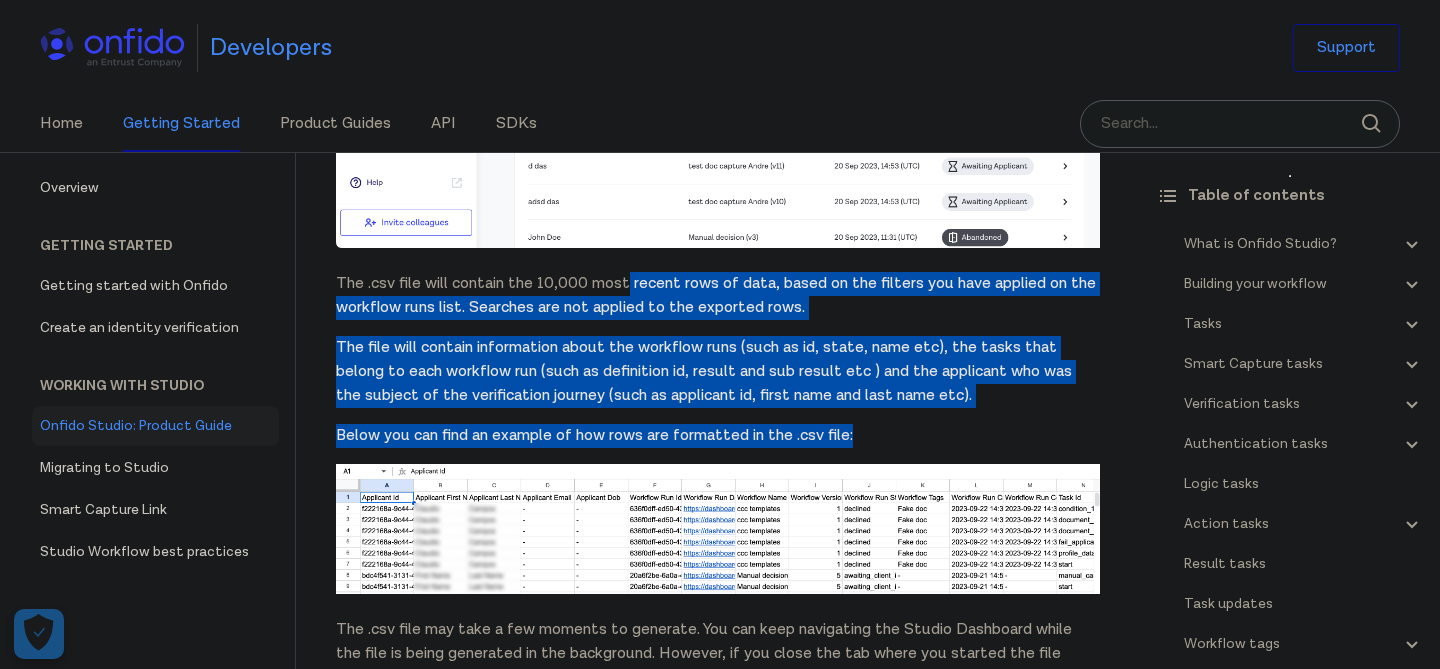 drag, startPoint x: 627, startPoint y: 339, endPoint x: 594, endPoint y: 506, distance: 170.22926 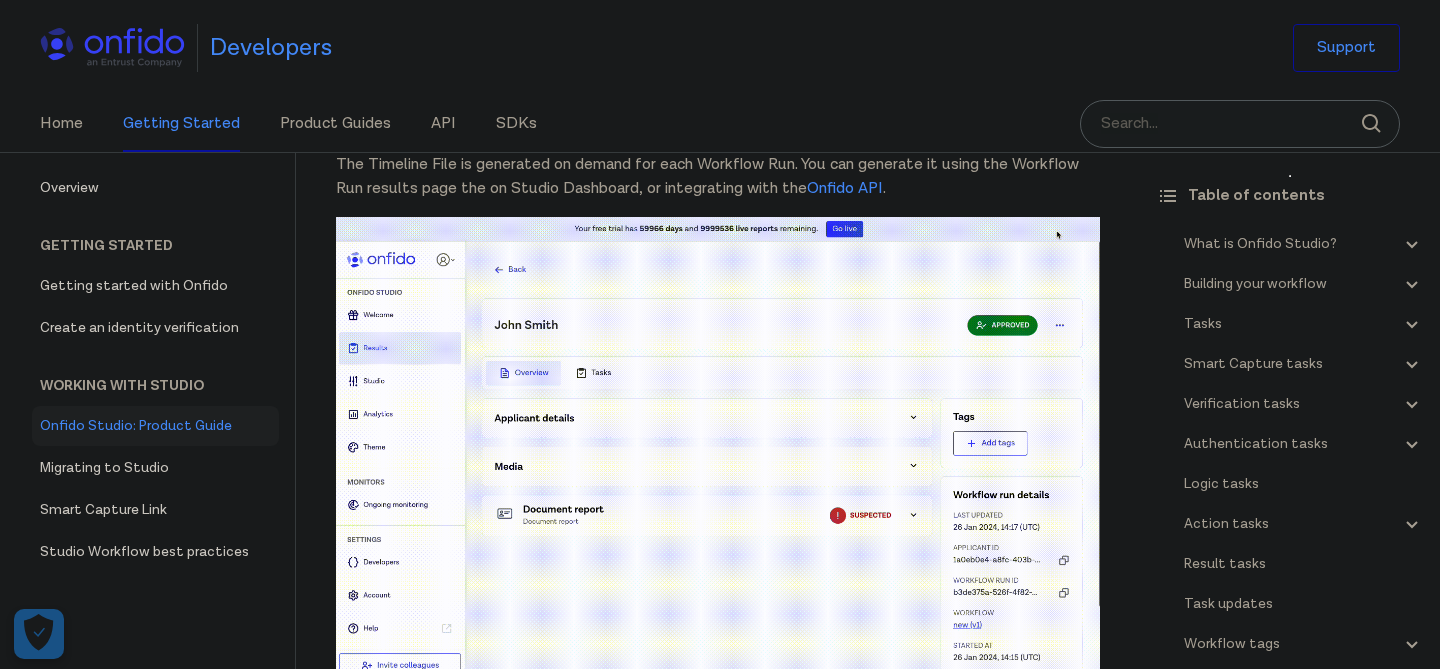 scroll, scrollTop: 48739, scrollLeft: 0, axis: vertical 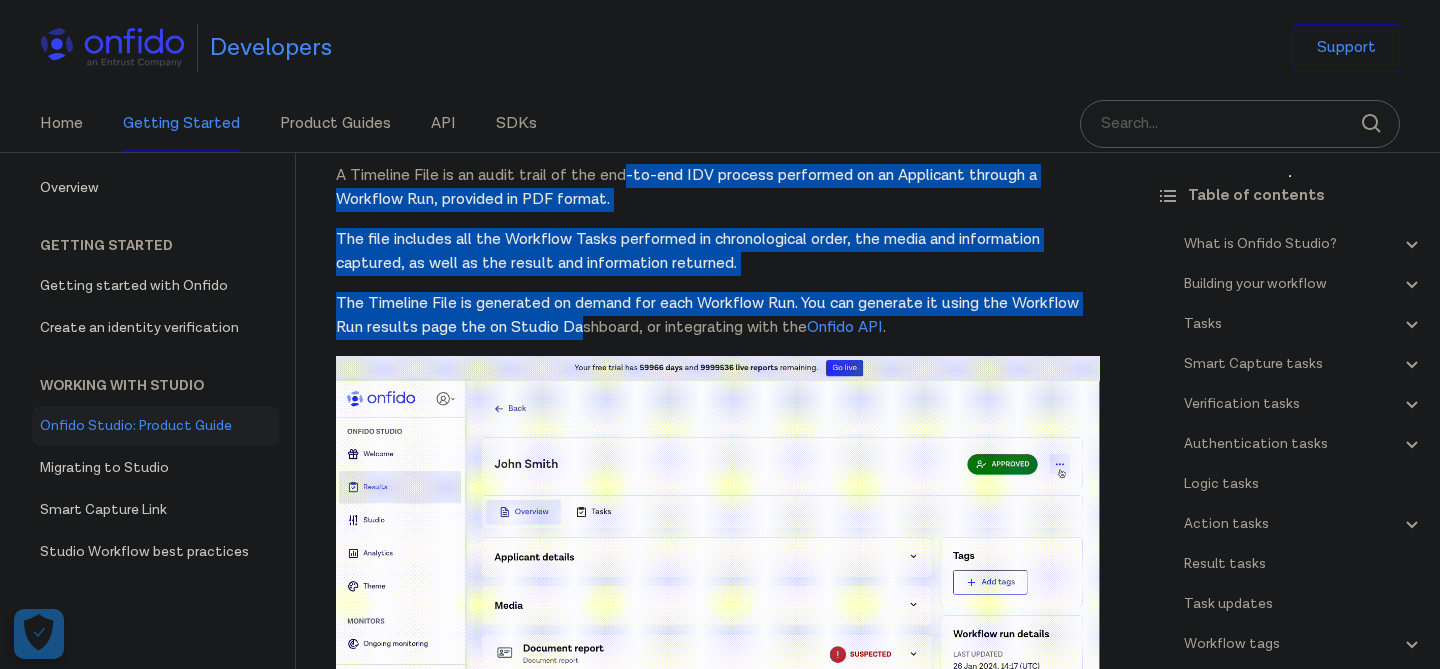 drag, startPoint x: 624, startPoint y: 240, endPoint x: 583, endPoint y: 390, distance: 155.50241 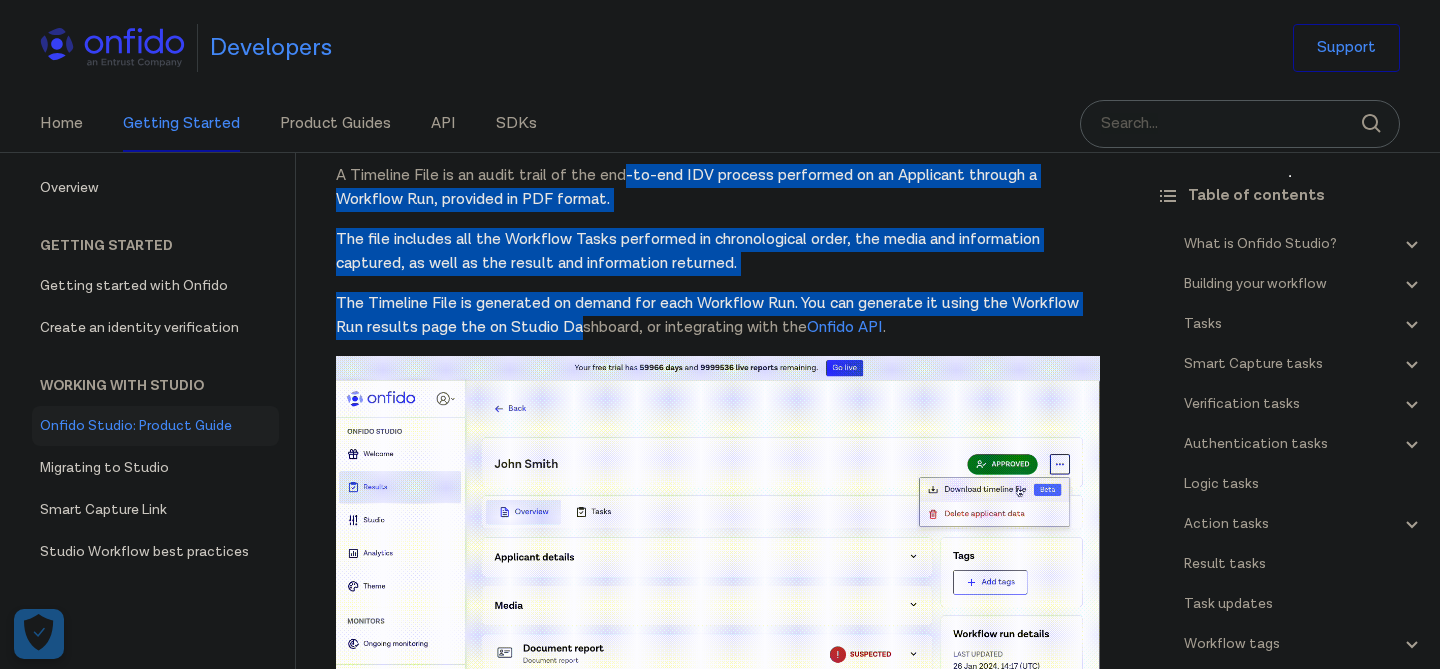 click on "Onfido Studio
What is Onfido Studio?
Onfido Studio is a tool for building, managing, and deploying identity verification journeys. Build workflows visually using our no-code Workflow Builder tool, in a format similar to flow charts or process diagrams.
Onfido Studio offers a number of benefits including:
Automated, smart decision making through no-code workflows
Customized and flexible user verification flows
Scalability to new markets and user requirements
Onfido Studio's main components are: The Workflow Builder, Workflows, Workflow Runs, Smart Capture and our Verification Suite.
The Workflow Builder
The Workflow Builder is the interface for creating and managing workflows, available directly through the Onfido Dashboard. It's a no-code, drag and drop interface that allows you to build, maintain and update workflows seamlessly without the need for developer involvement.
Workflows
An example of a simple workflow
Workflow Runs
input data
below API reference .
." at bounding box center [718, -23661] 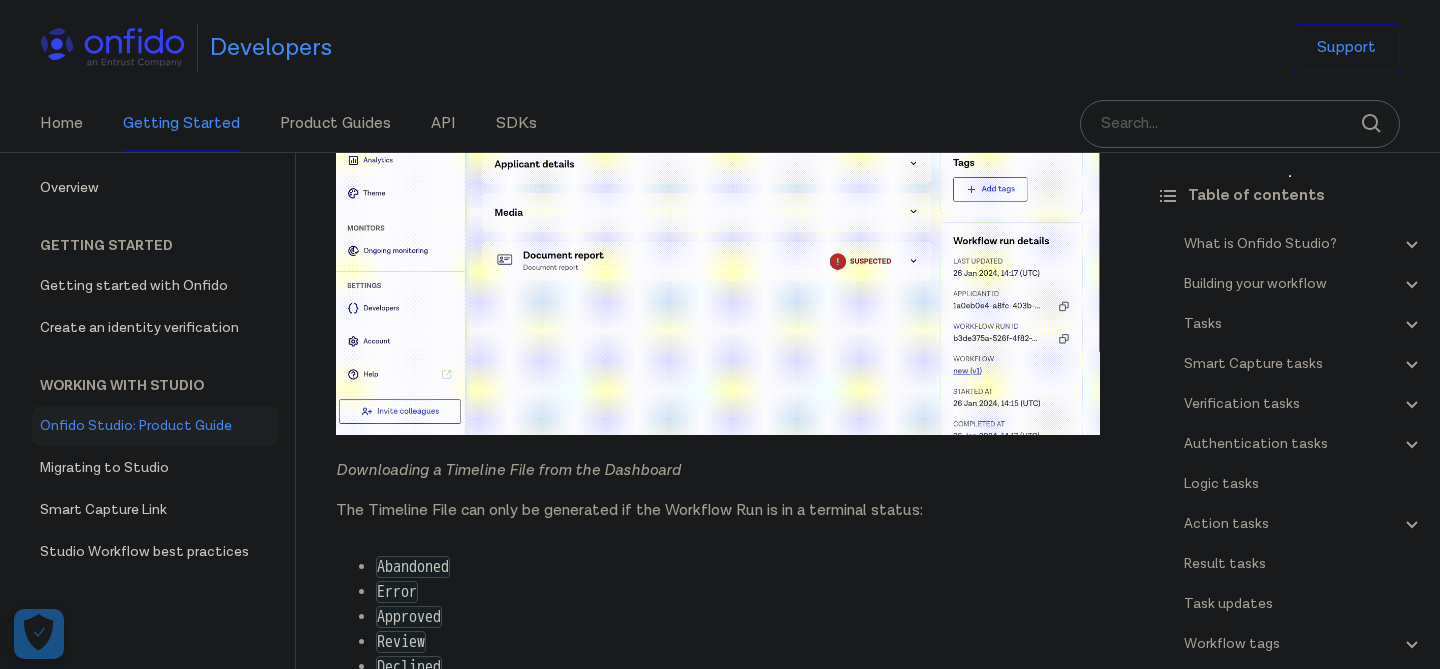 scroll, scrollTop: 49459, scrollLeft: 0, axis: vertical 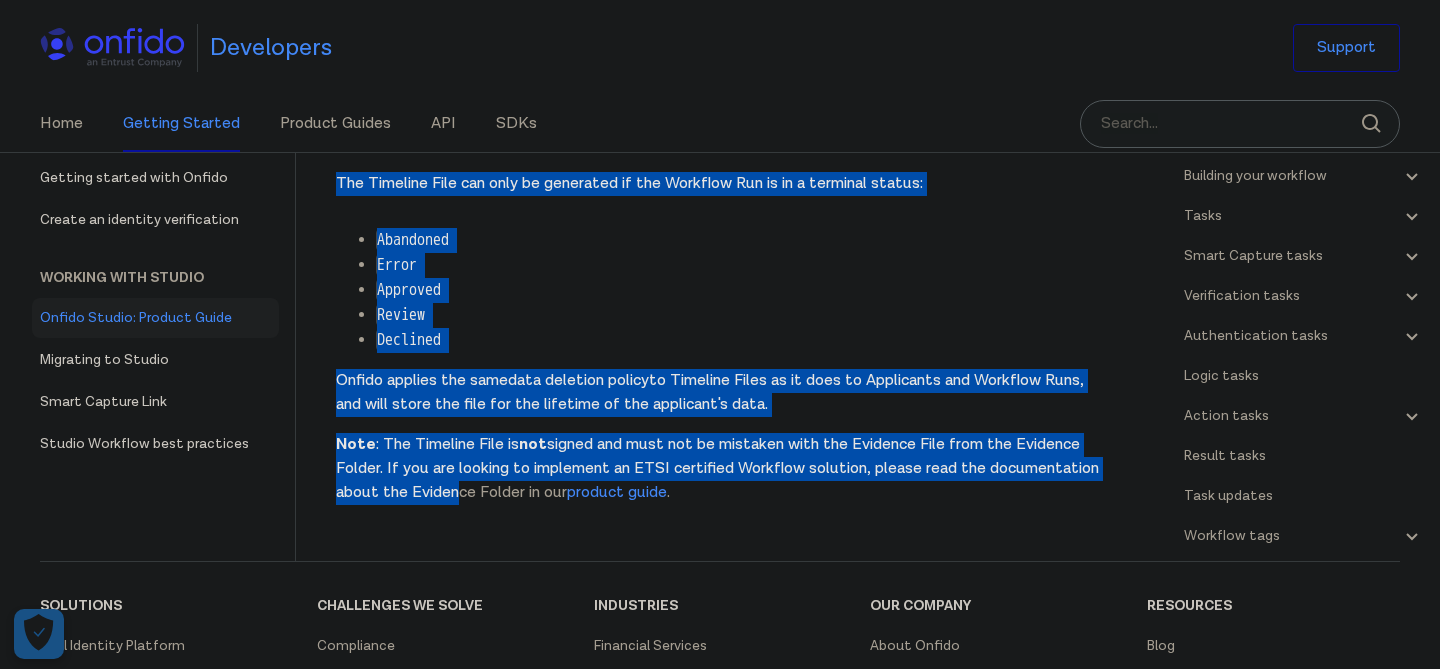 drag, startPoint x: 571, startPoint y: 548, endPoint x: 592, endPoint y: 212, distance: 336.6556 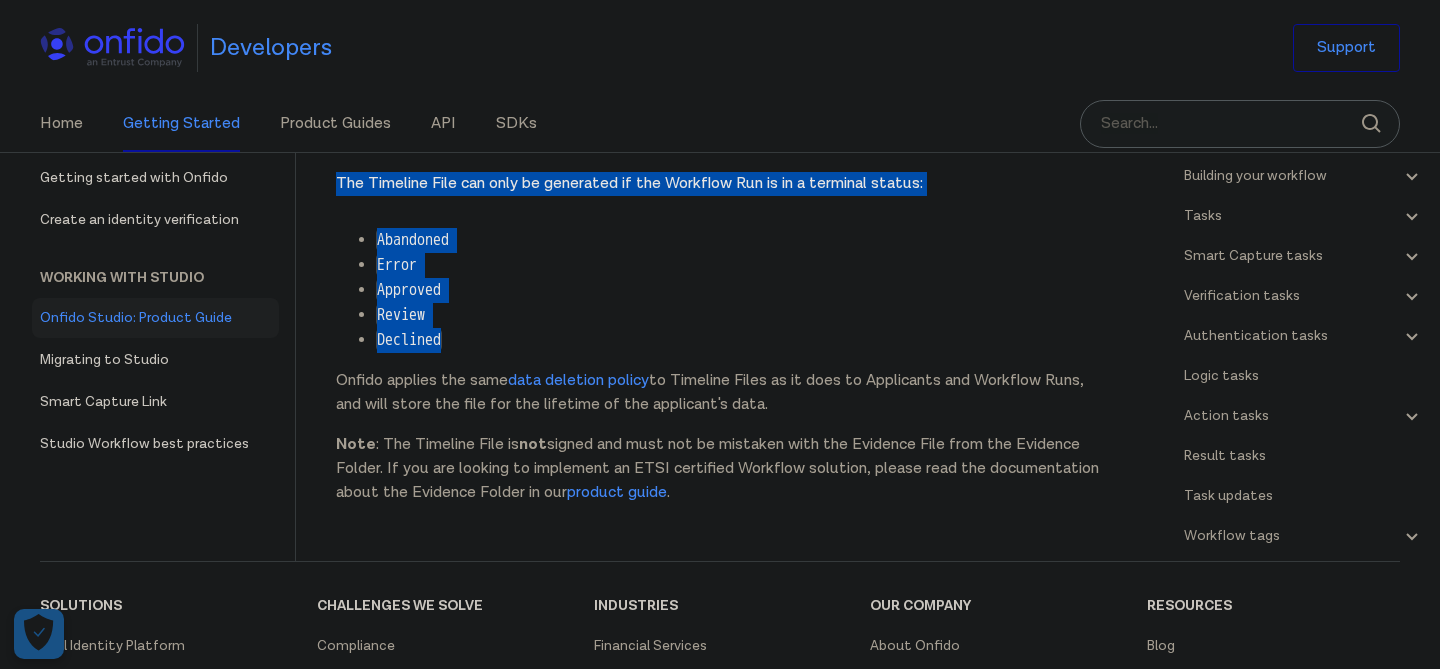 drag, startPoint x: 533, startPoint y: 383, endPoint x: 565, endPoint y: 217, distance: 169.0562 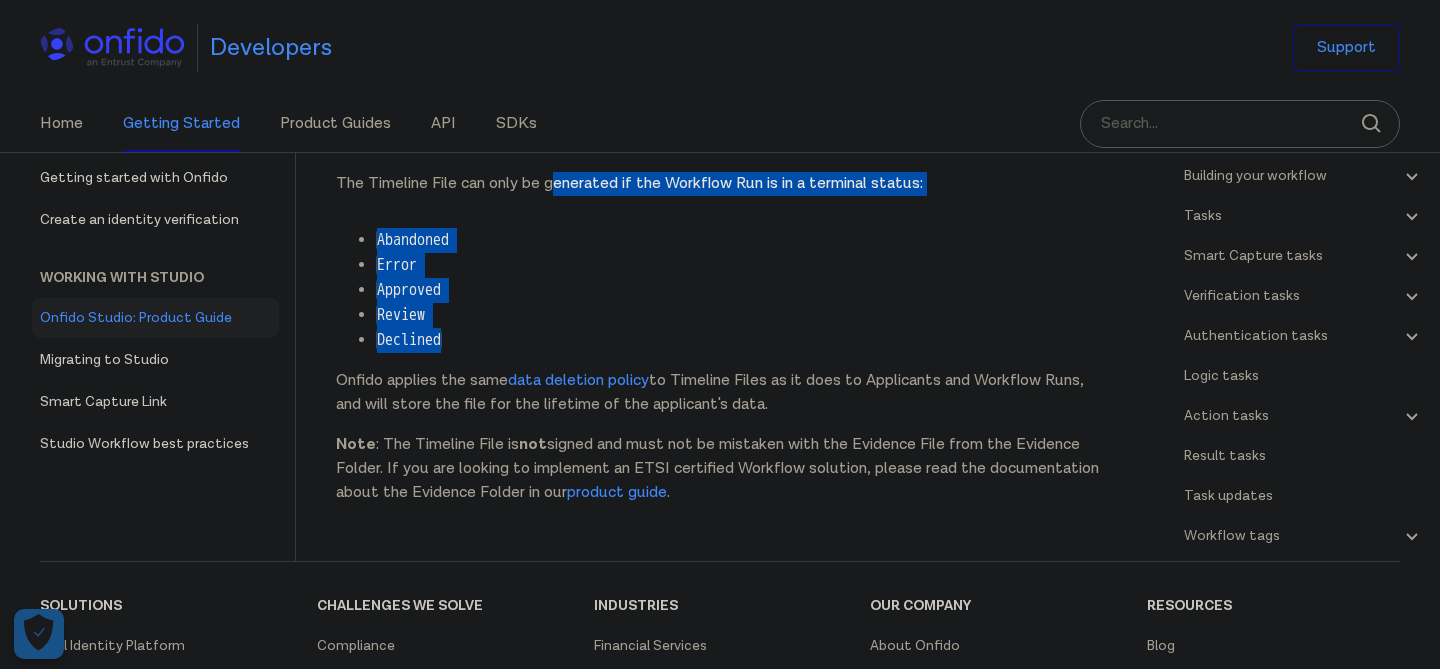 drag, startPoint x: 557, startPoint y: 230, endPoint x: 513, endPoint y: 393, distance: 168.83424 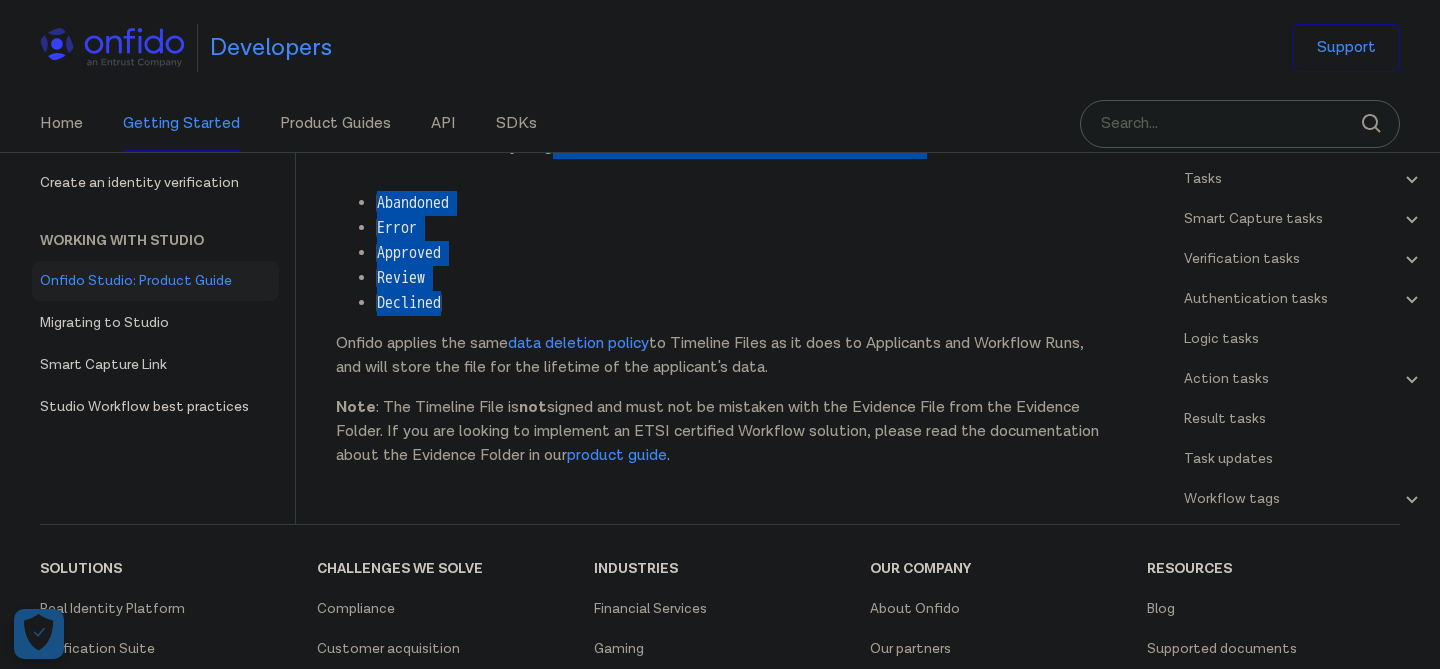 scroll, scrollTop: 49532, scrollLeft: 0, axis: vertical 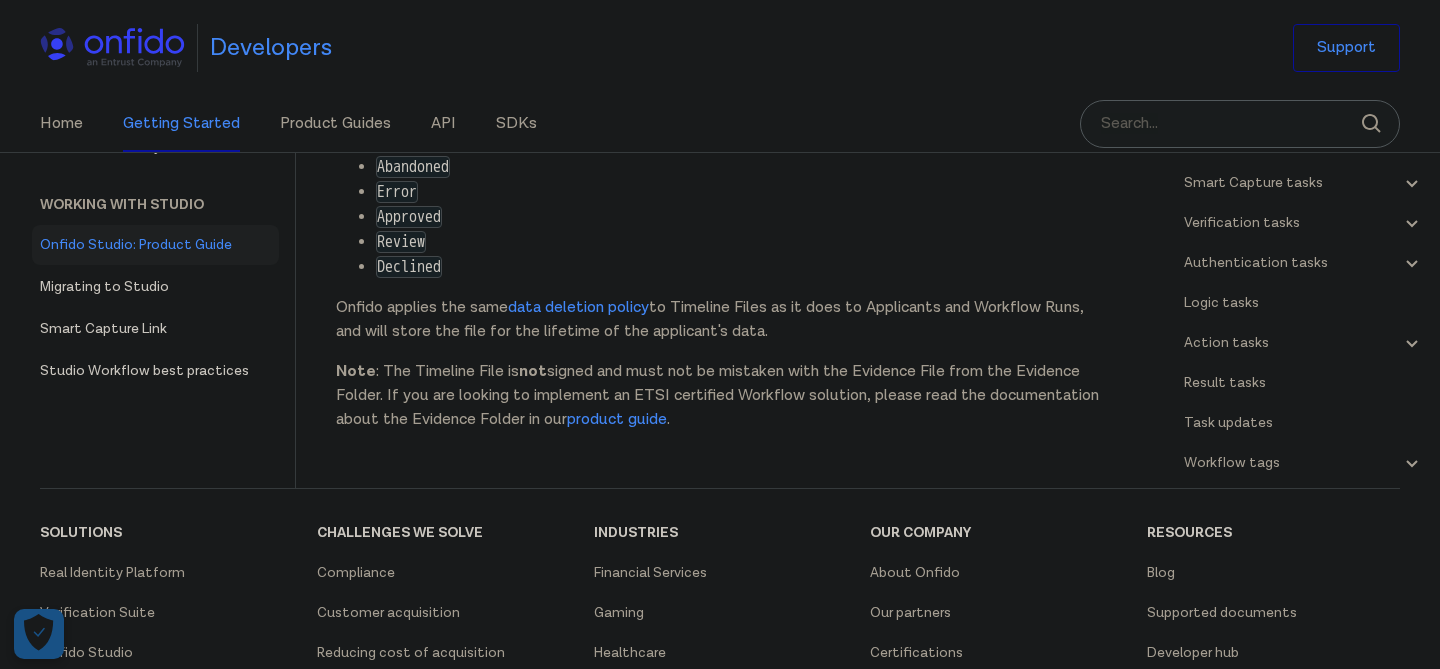 click on "Onfido applies the same  data deletion policy  to Timeline Files as it does to Applicants and Workflow Runs, and will store the file for the lifetime of the applicant's data." at bounding box center (718, 320) 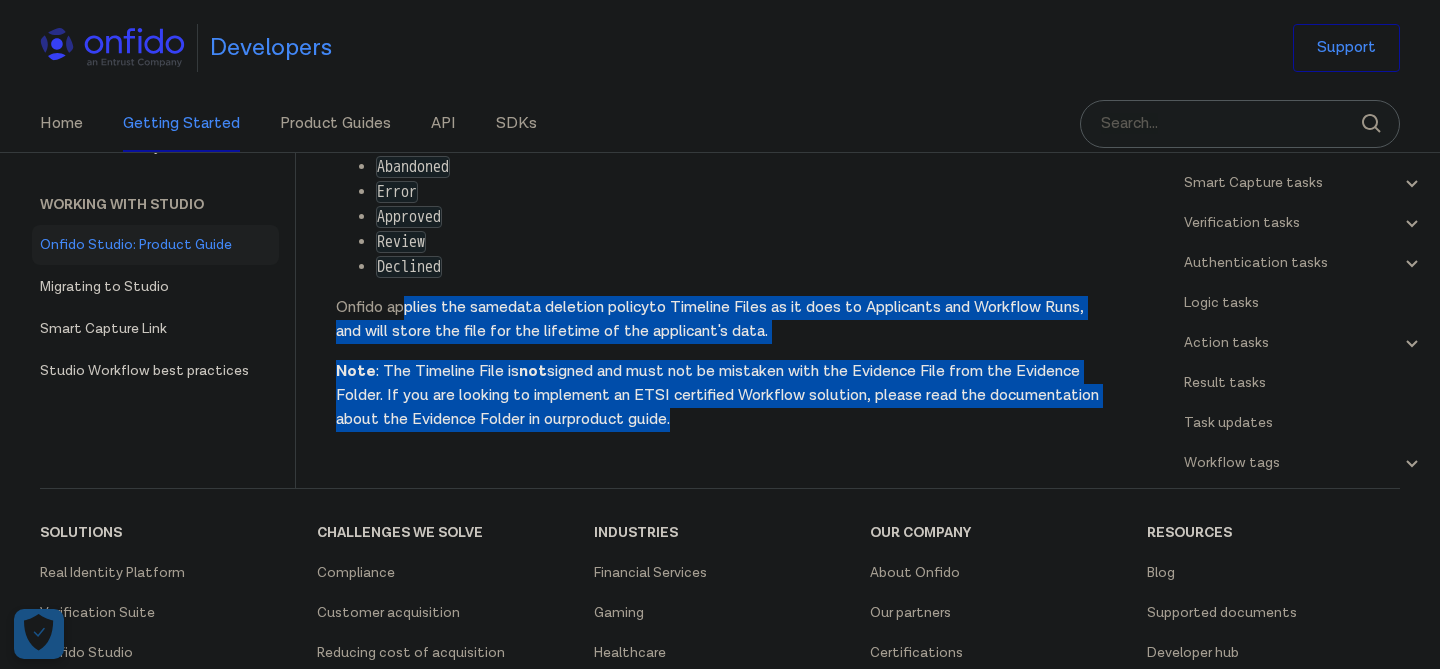 drag, startPoint x: 409, startPoint y: 360, endPoint x: 433, endPoint y: 486, distance: 128.26535 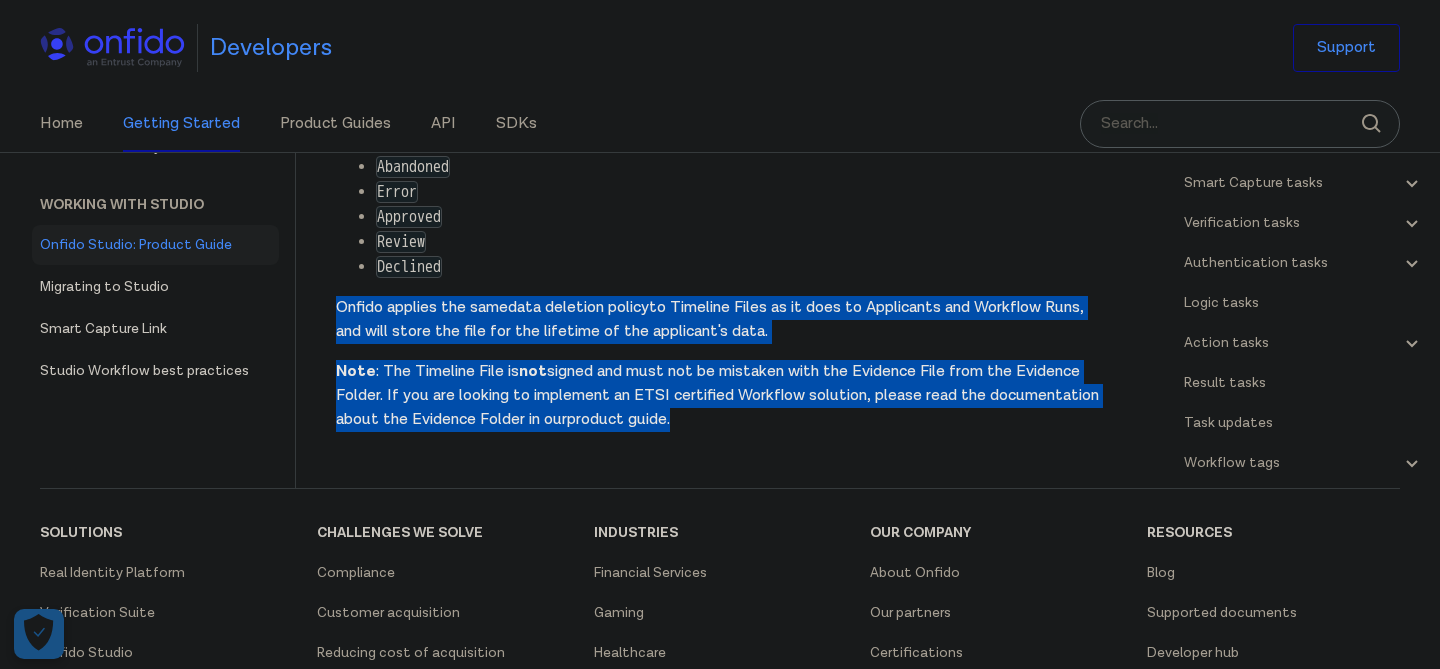 drag, startPoint x: 855, startPoint y: 462, endPoint x: 855, endPoint y: 309, distance: 153 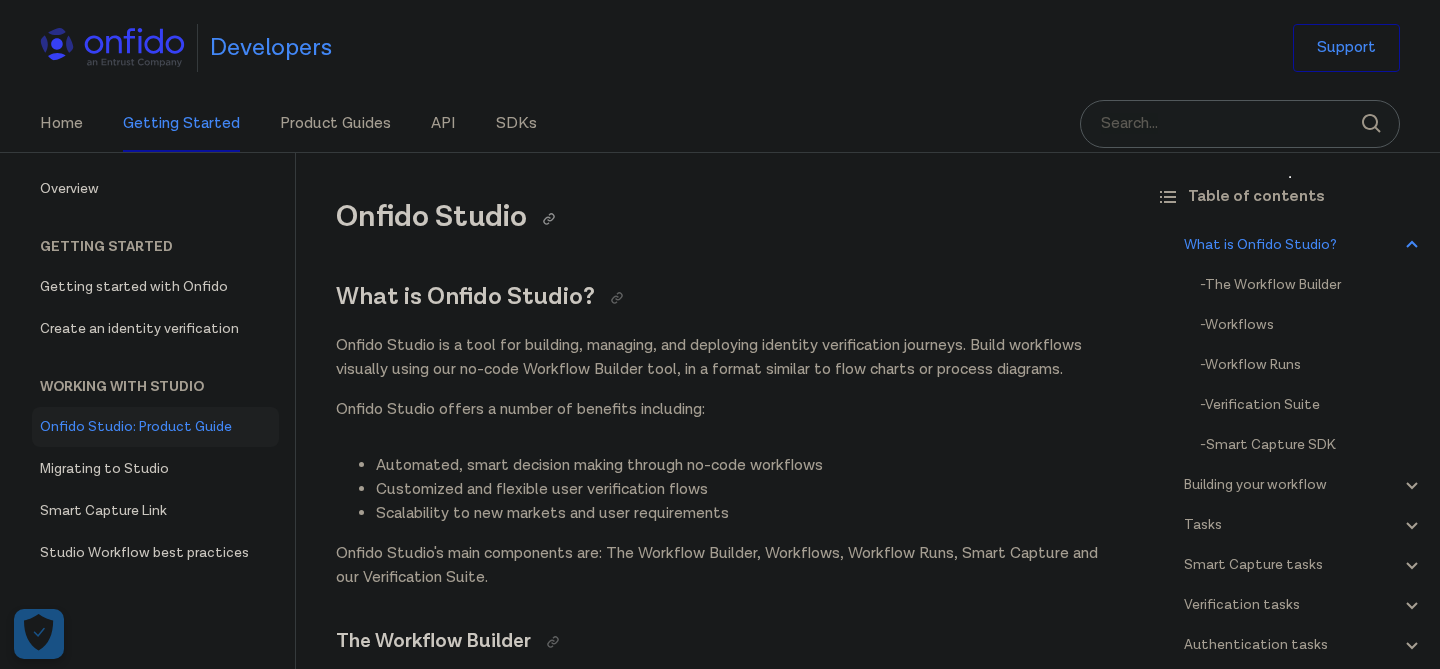 scroll, scrollTop: 0, scrollLeft: 0, axis: both 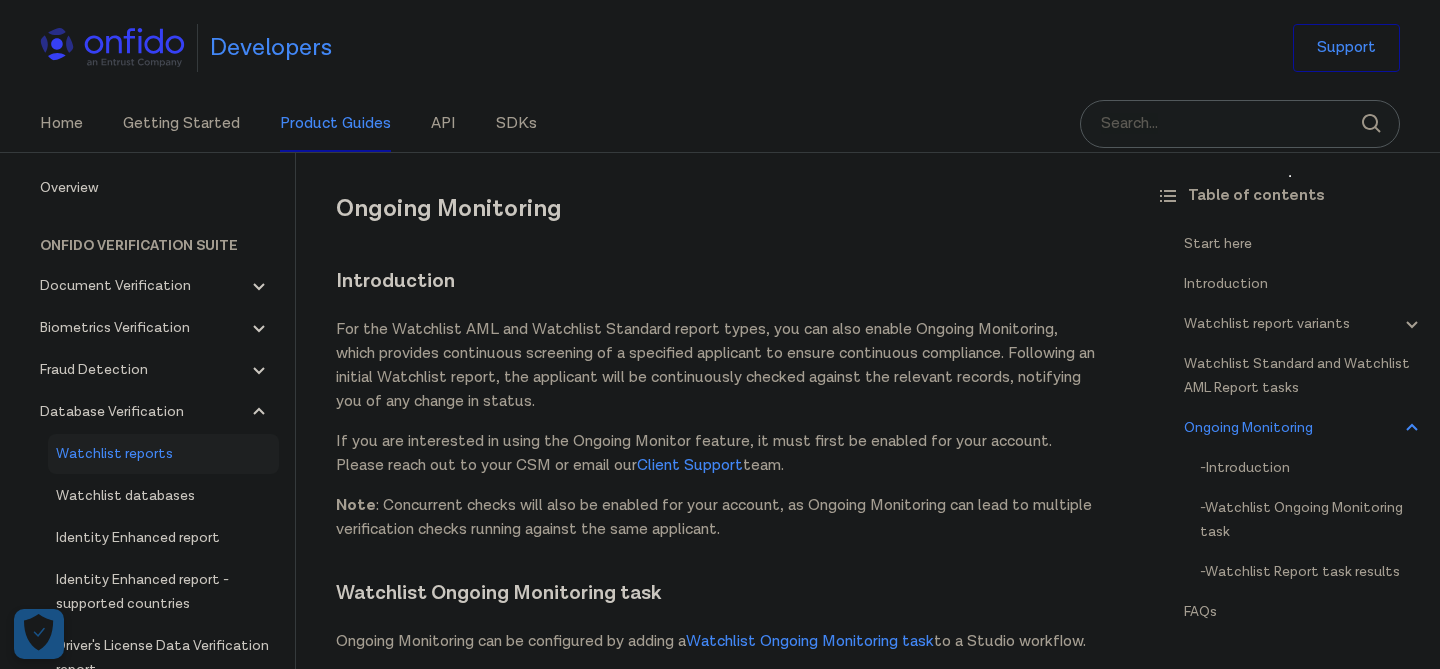 click on "For the Watchlist AML and Watchlist Standard report types, you can also enable Ongoing Monitoring, which provides continuous screening of a specified applicant to ensure continuous compliance. Following an initial Watchlist report, the applicant will be continuously checked against the relevant records, notifying you of any change in status." at bounding box center (718, 366) 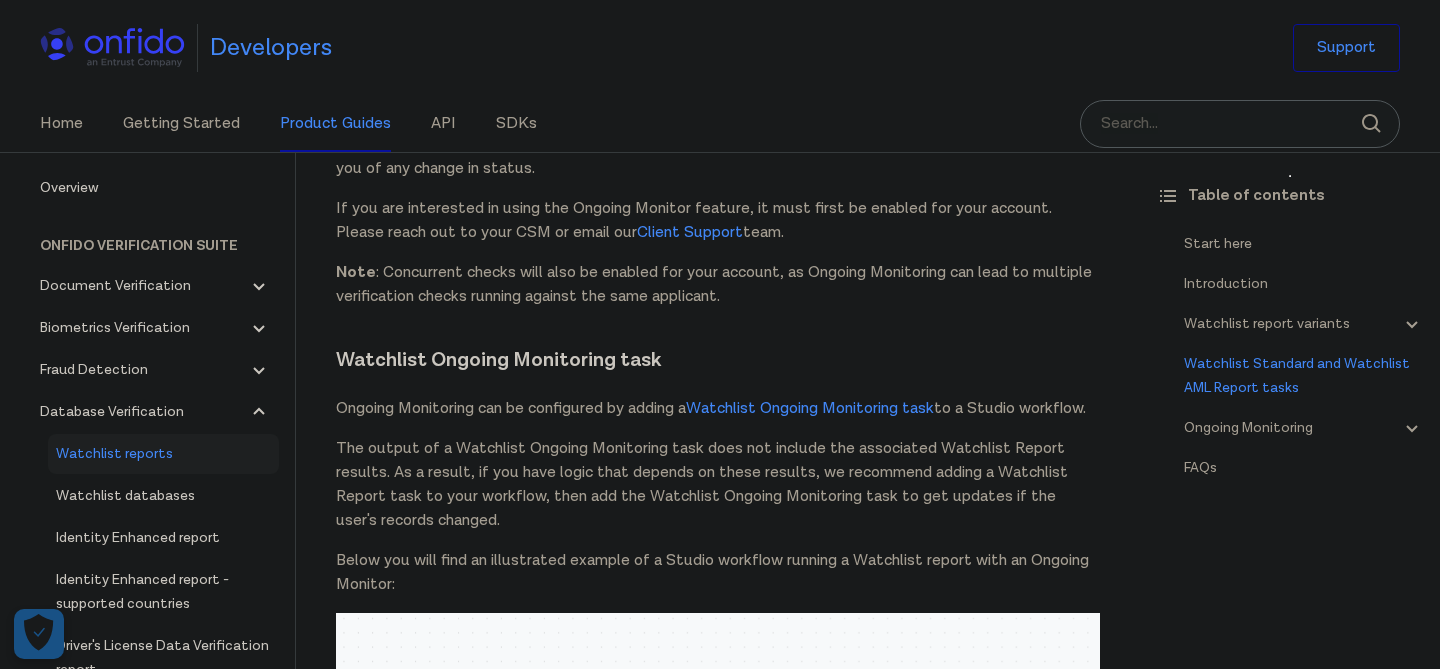 scroll, scrollTop: 3200, scrollLeft: 0, axis: vertical 